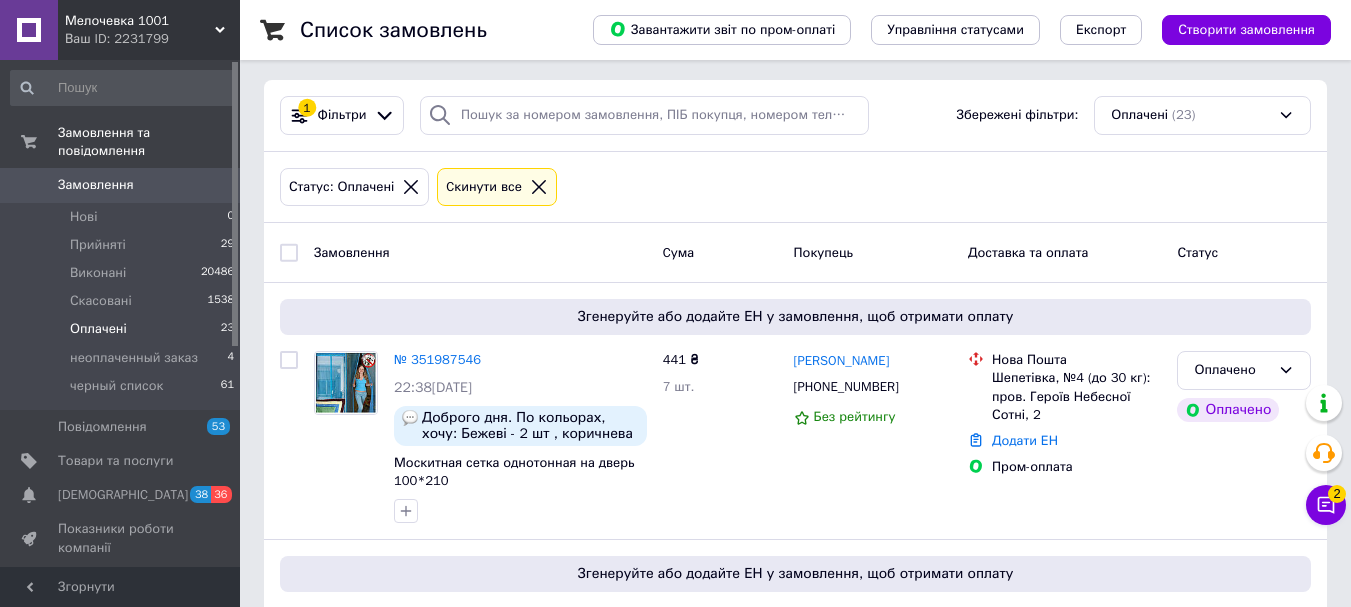 scroll, scrollTop: 0, scrollLeft: 0, axis: both 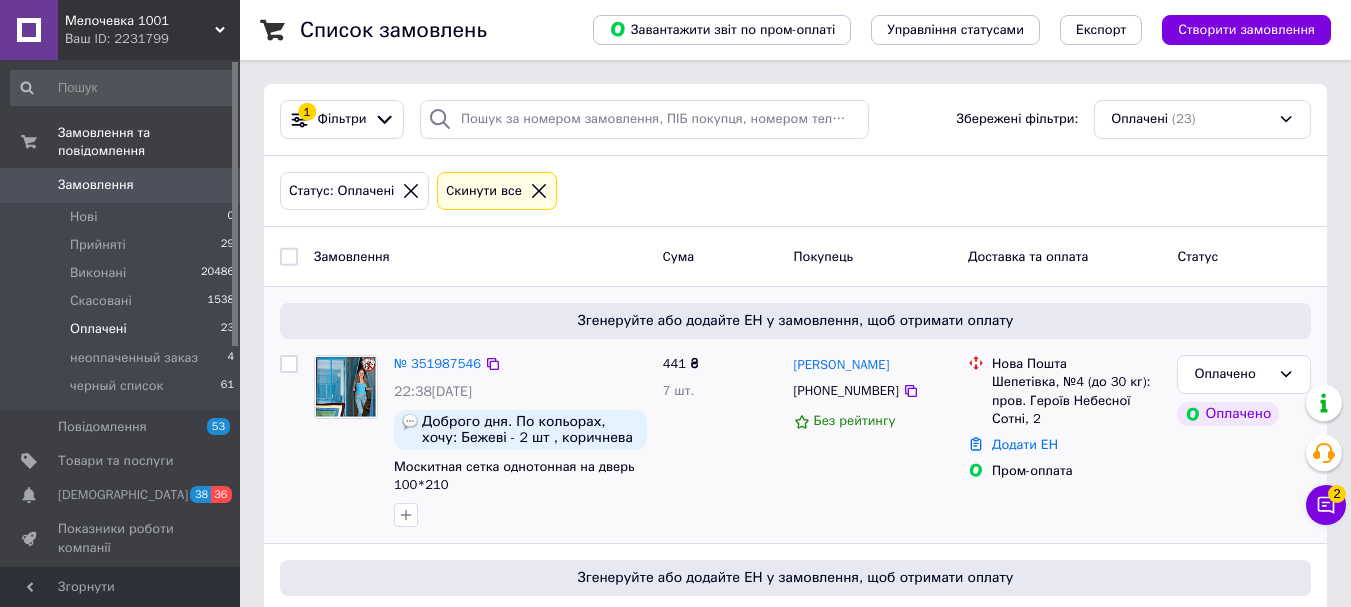 click at bounding box center [346, 387] 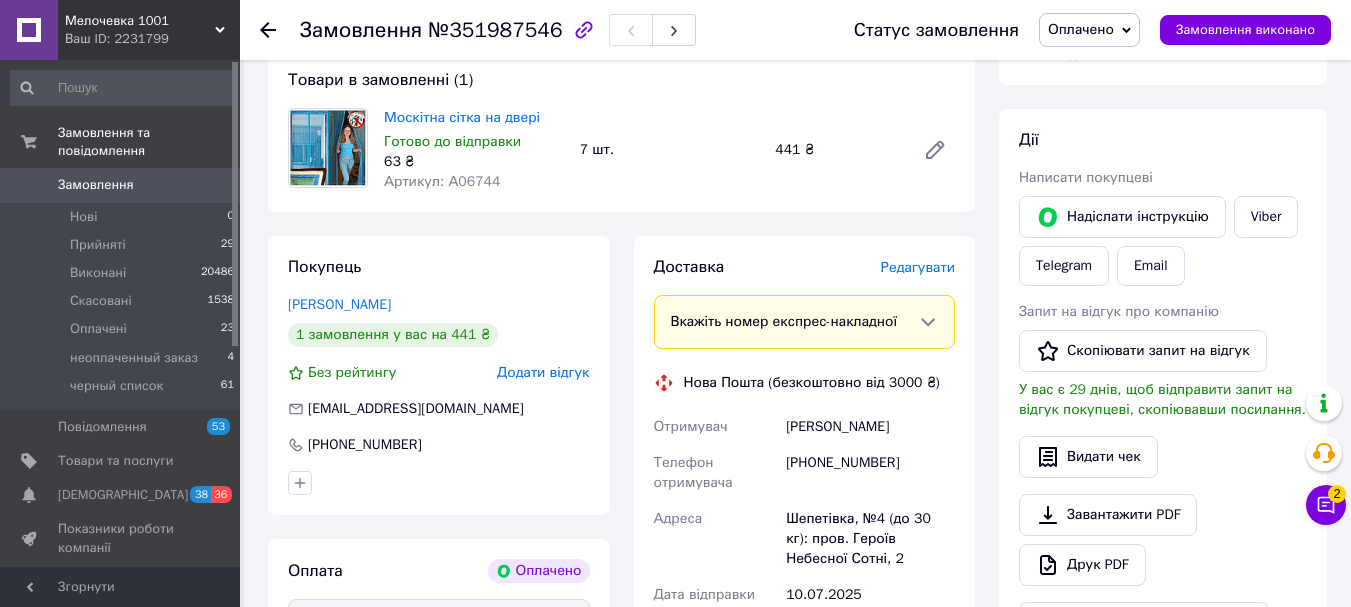 scroll, scrollTop: 300, scrollLeft: 0, axis: vertical 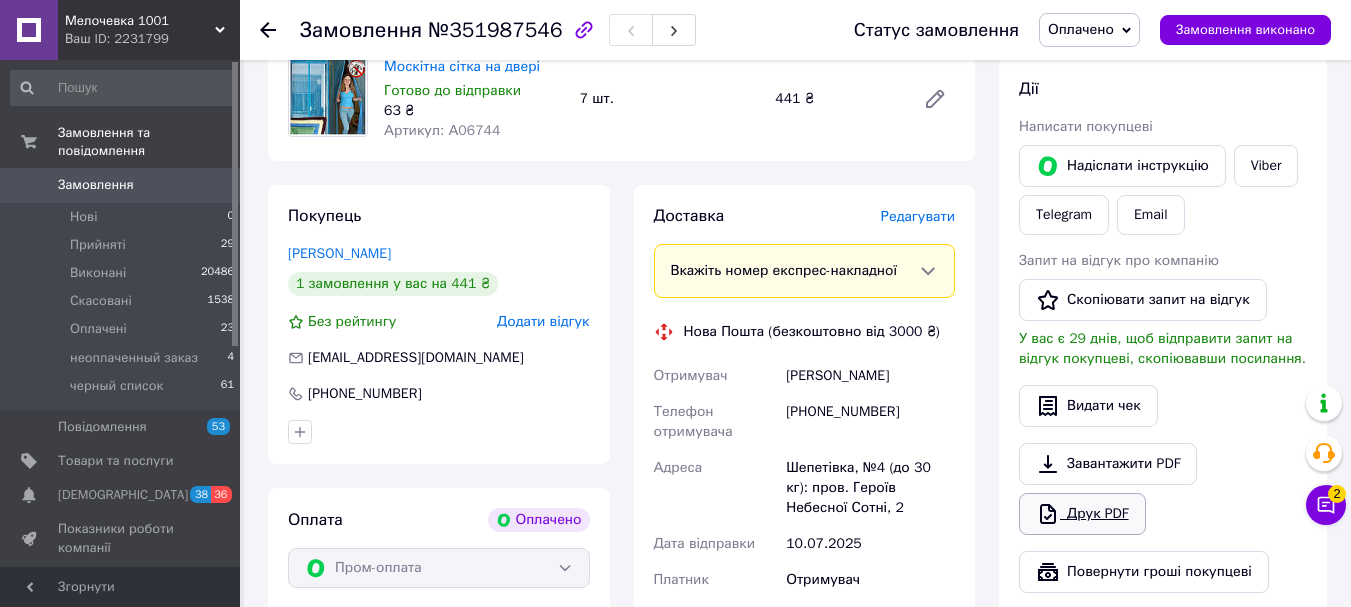 click on "Друк PDF" at bounding box center (1082, 514) 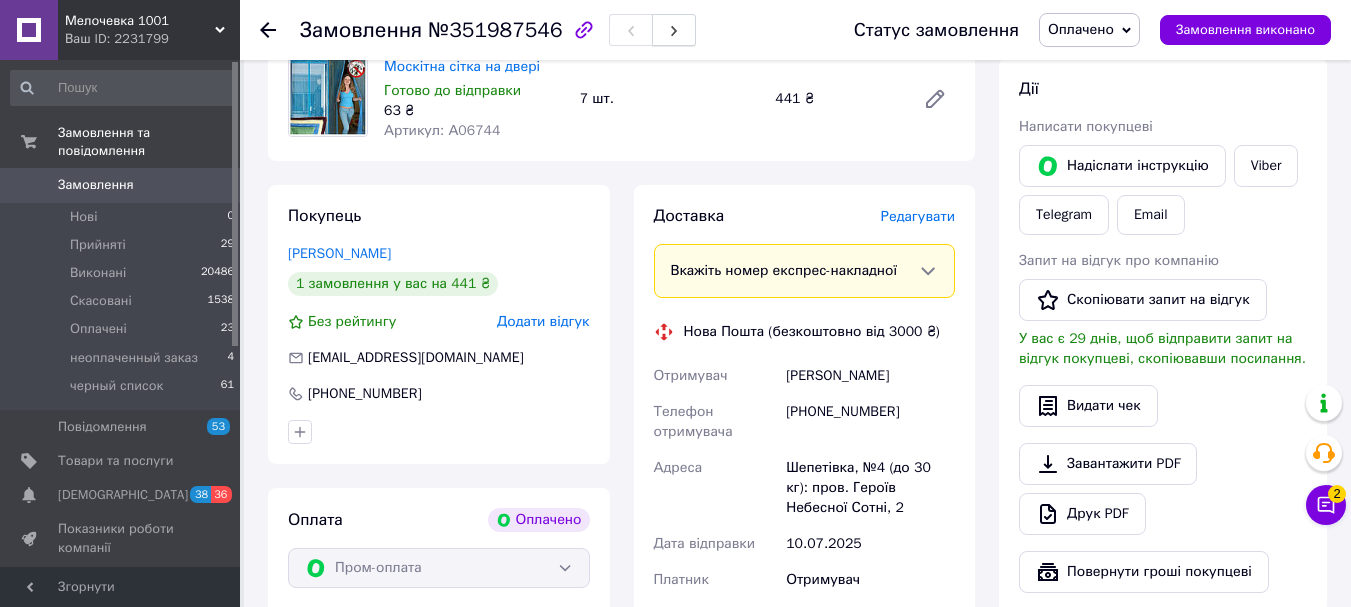 click at bounding box center [674, 30] 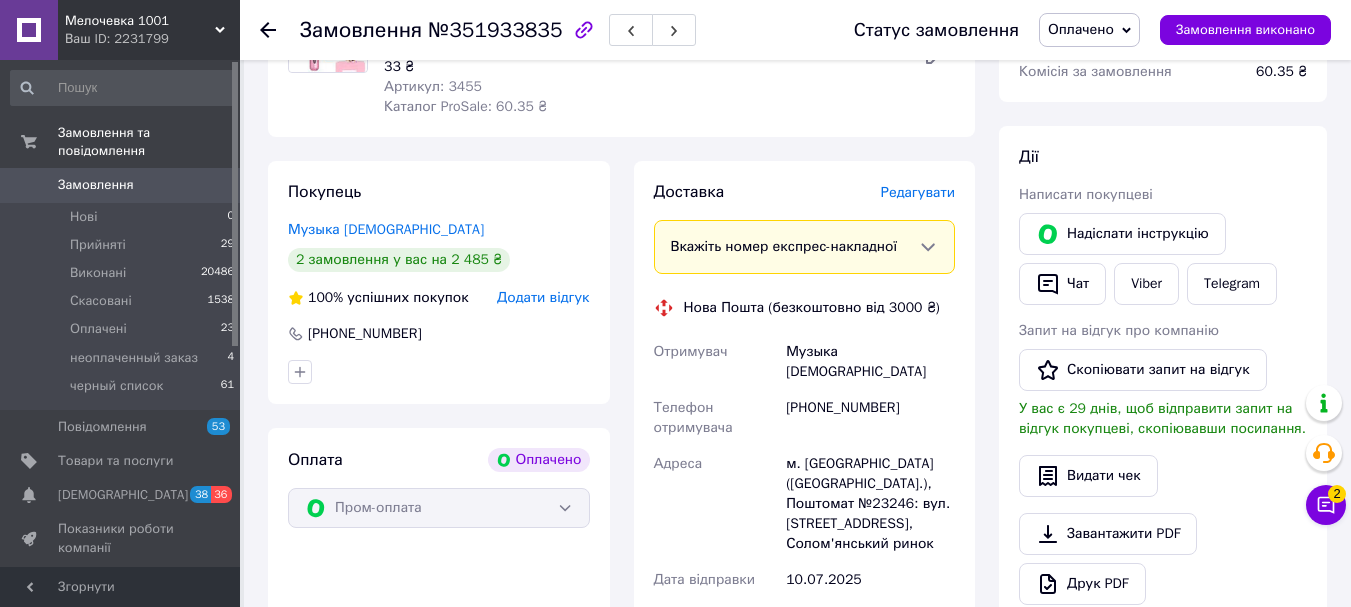 scroll, scrollTop: 400, scrollLeft: 0, axis: vertical 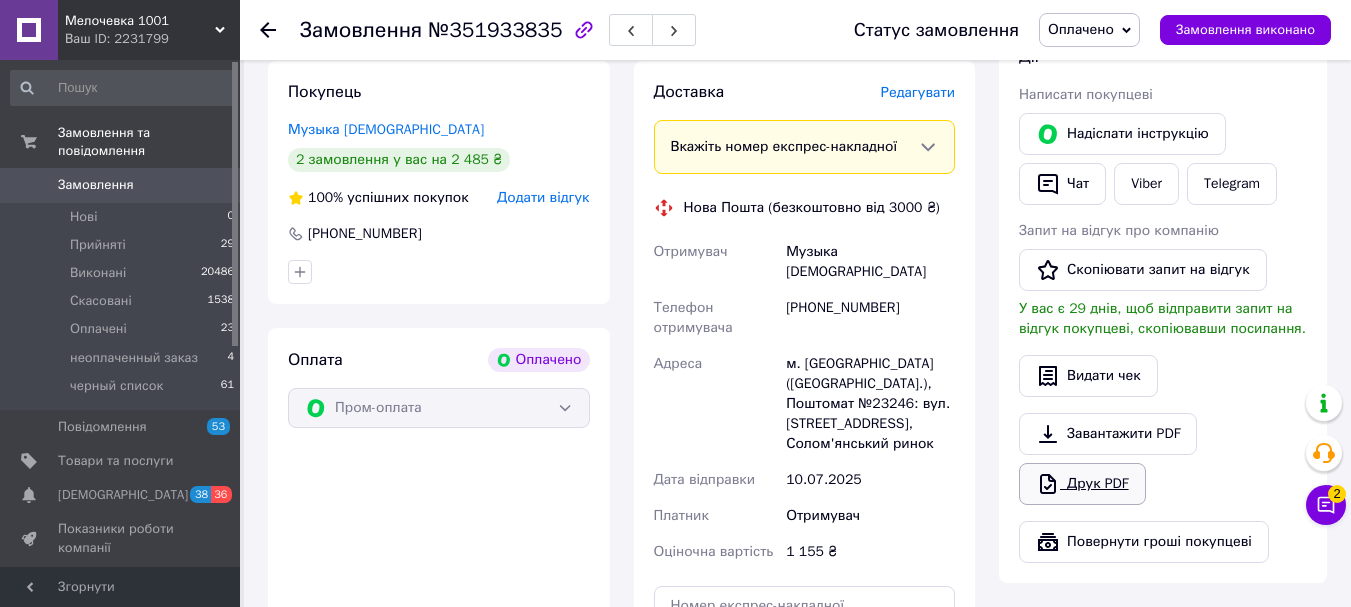 click on "Друк PDF" at bounding box center (1082, 484) 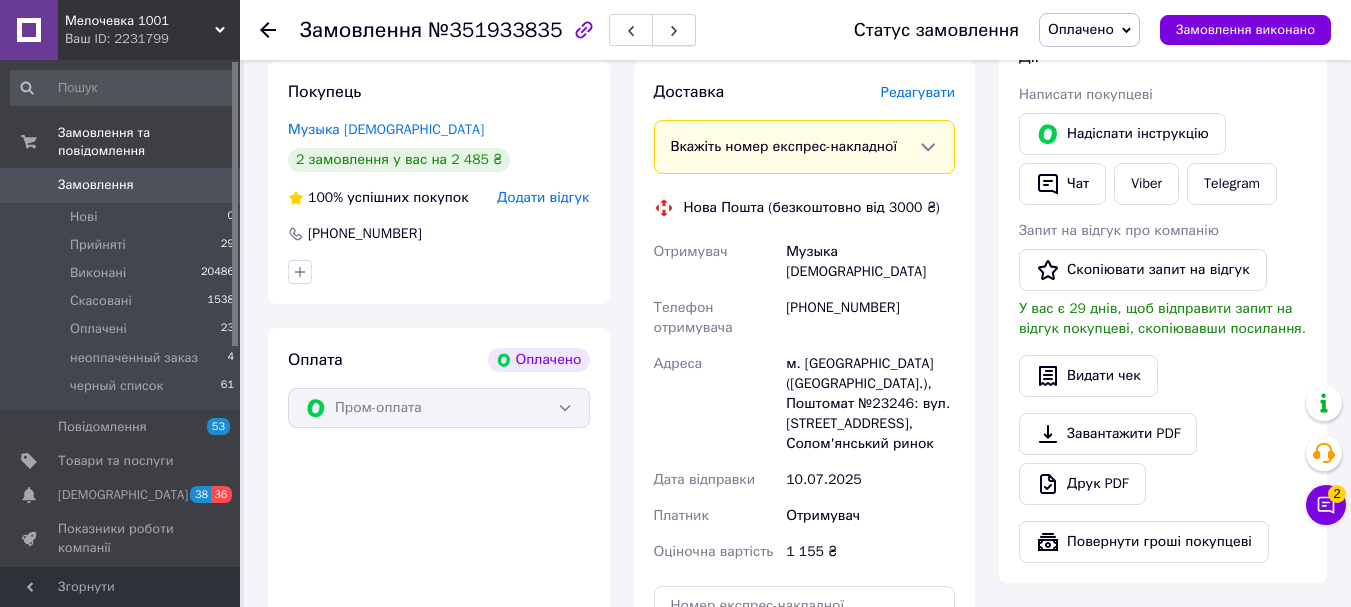 click at bounding box center (674, 30) 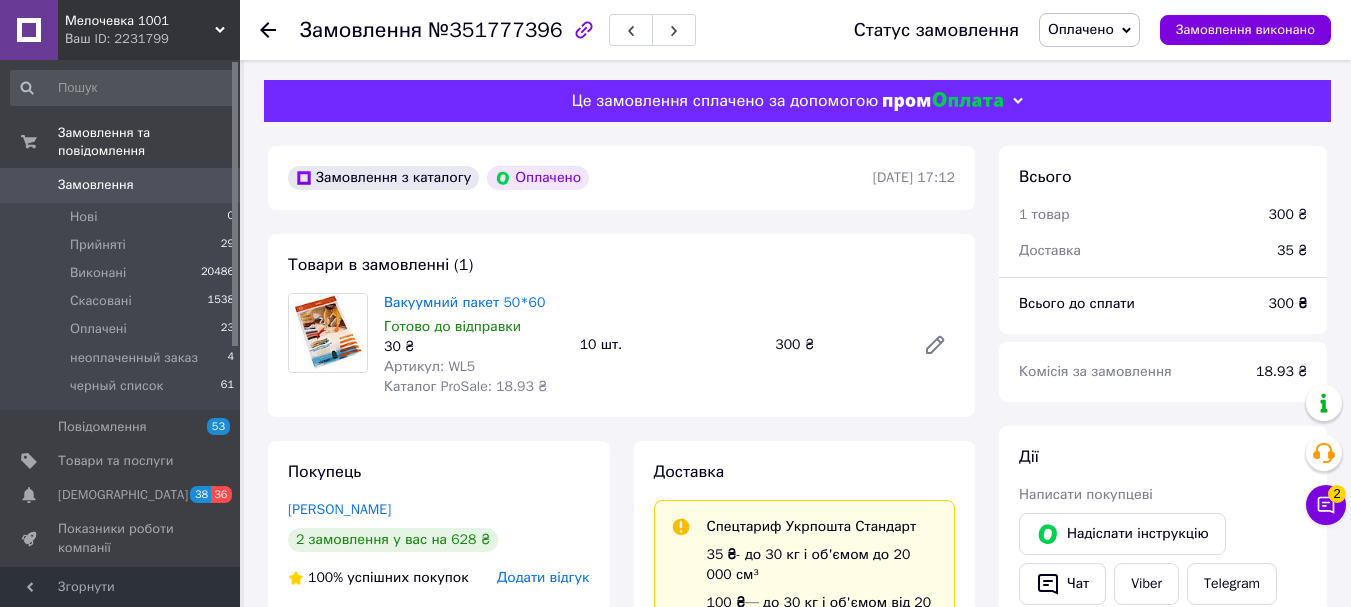 scroll, scrollTop: 300, scrollLeft: 0, axis: vertical 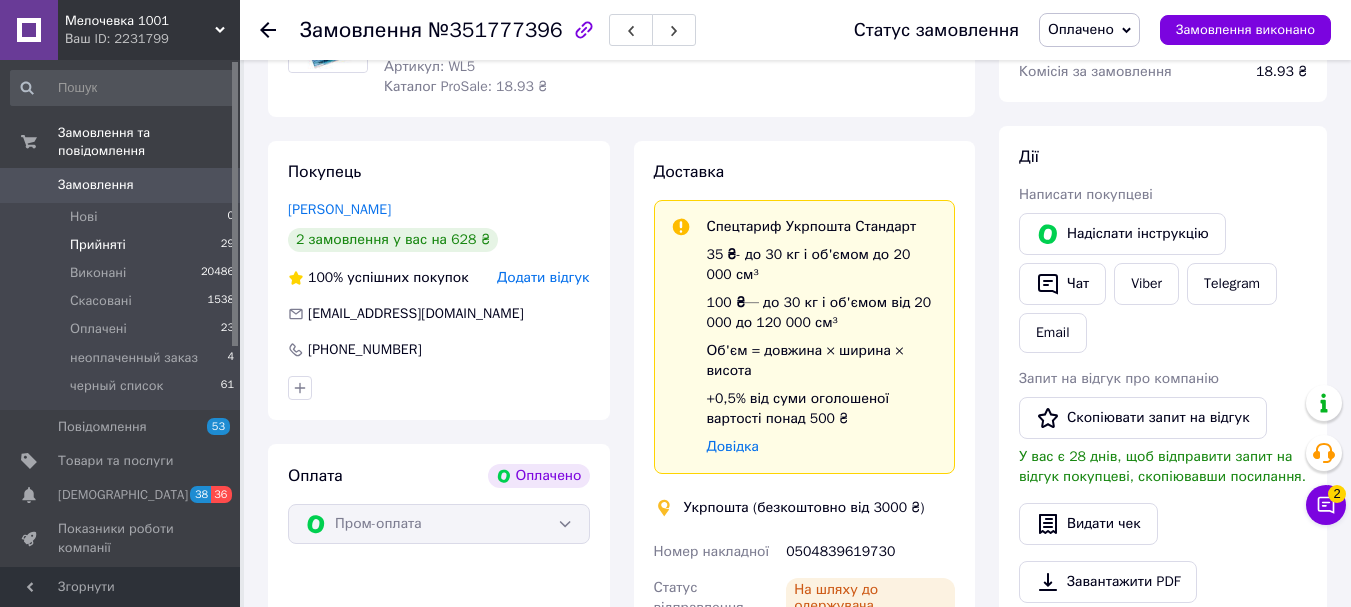 click on "Прийняті" at bounding box center [98, 245] 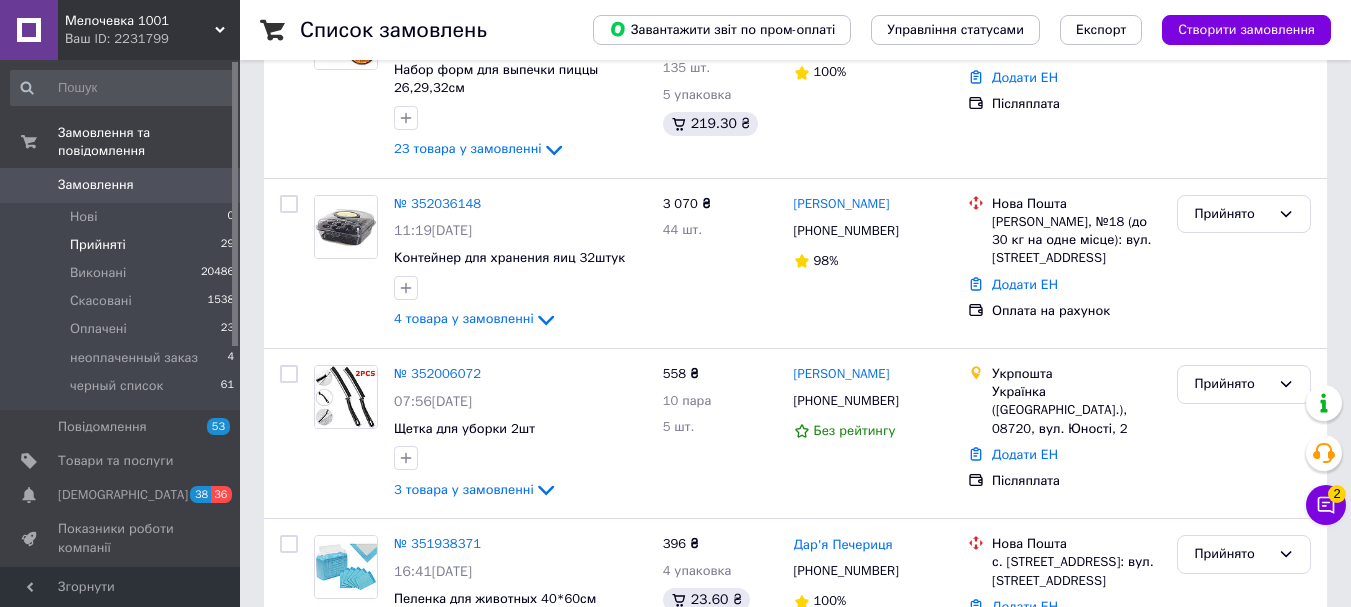 scroll, scrollTop: 500, scrollLeft: 0, axis: vertical 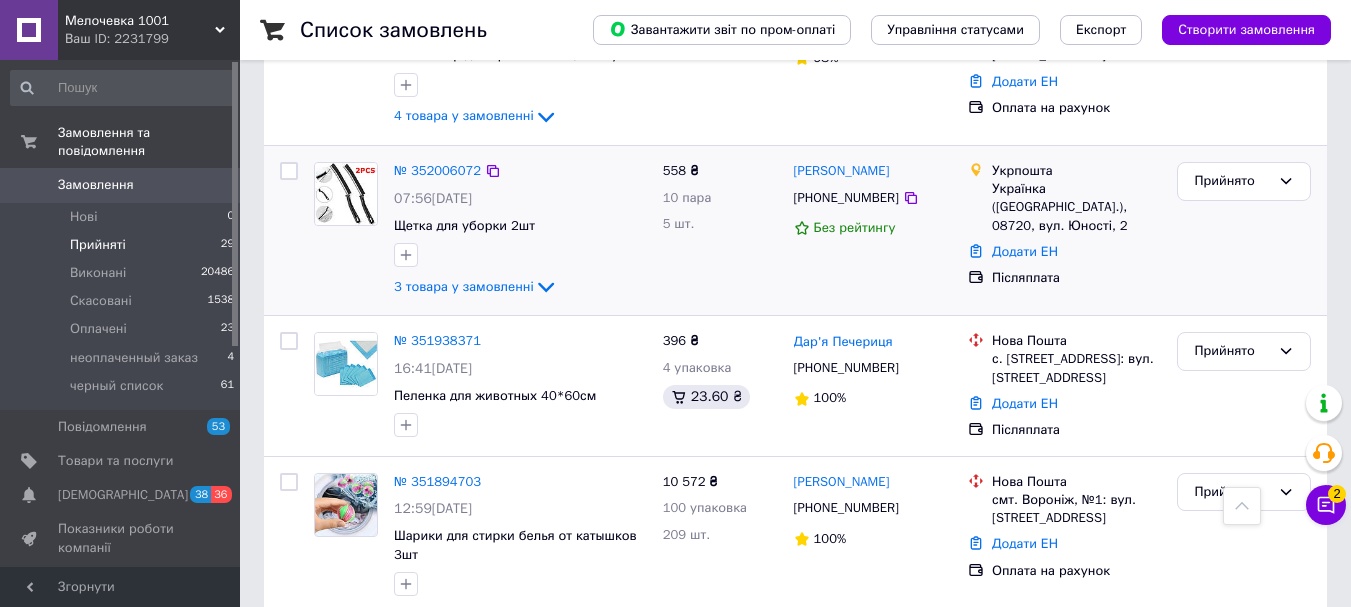 click at bounding box center (346, 194) 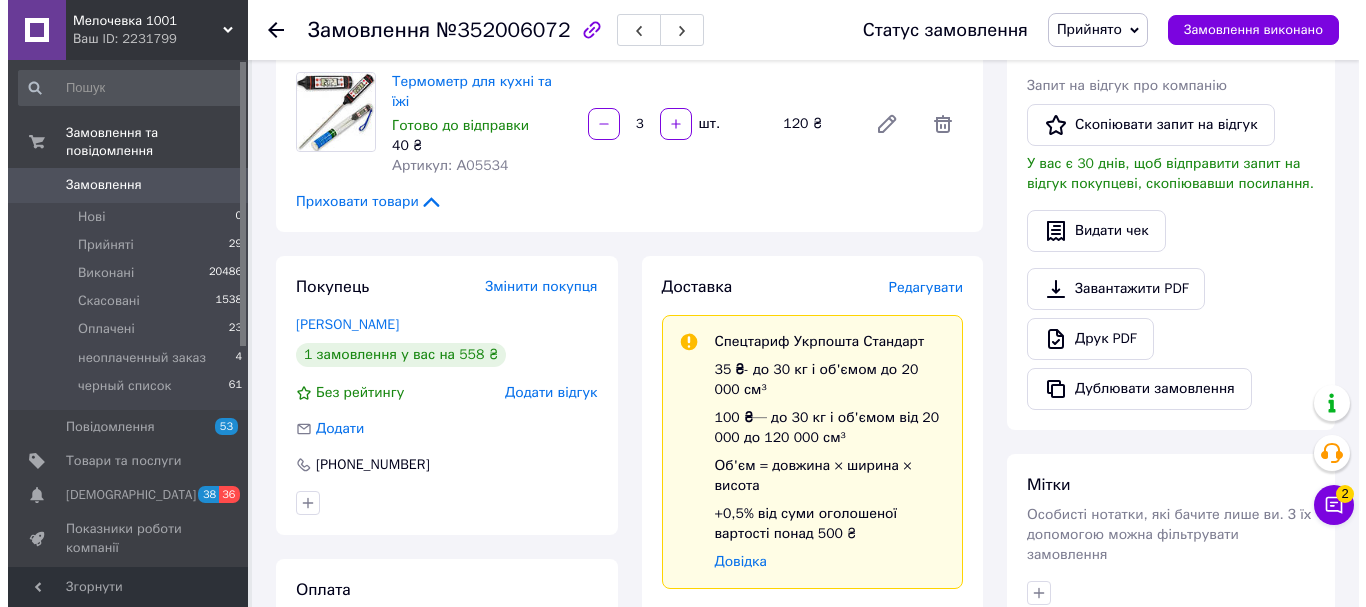 scroll, scrollTop: 400, scrollLeft: 0, axis: vertical 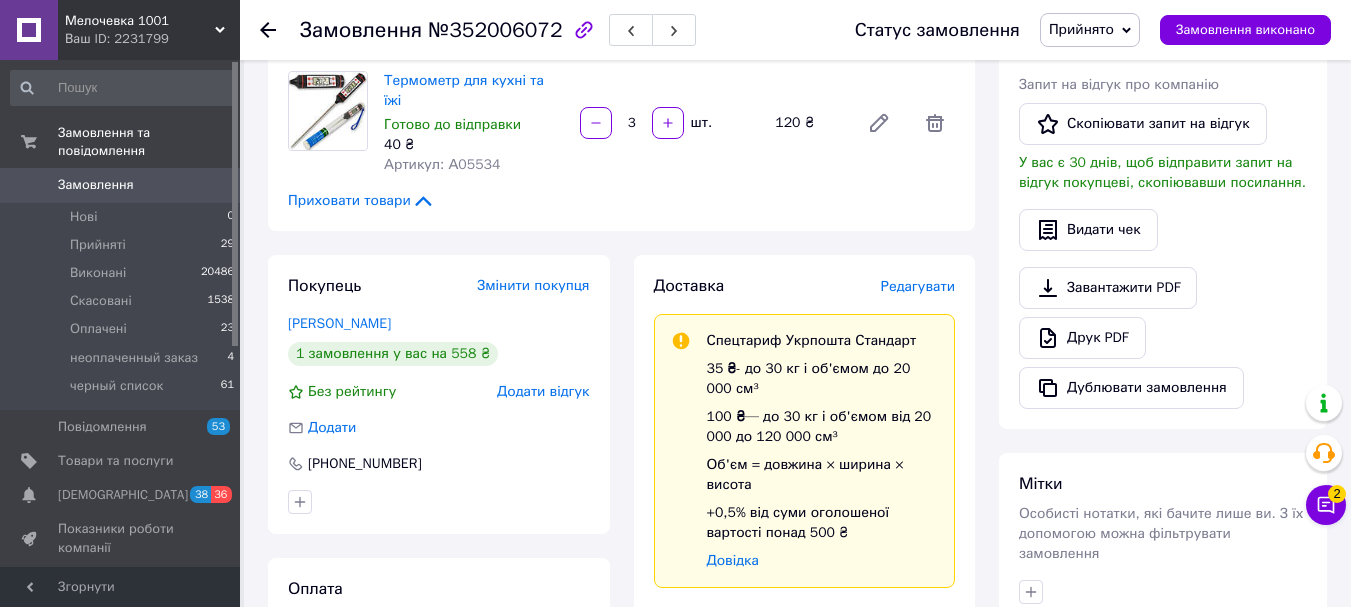 click on "Редагувати" at bounding box center (918, 286) 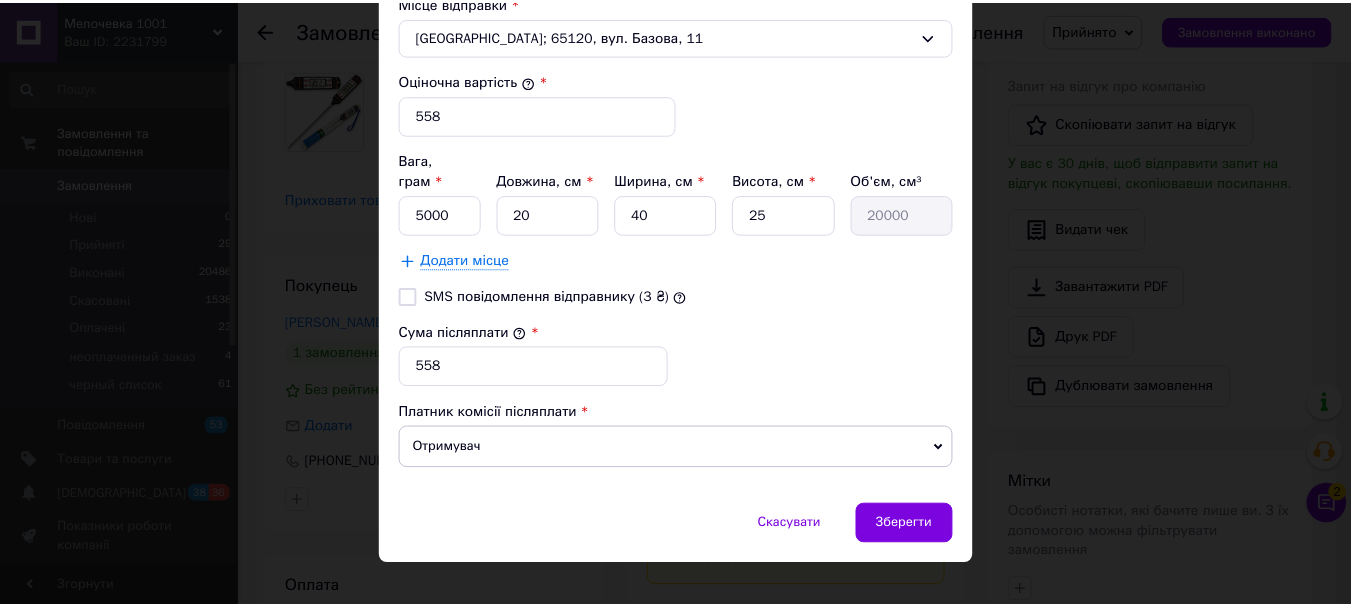 scroll, scrollTop: 800, scrollLeft: 0, axis: vertical 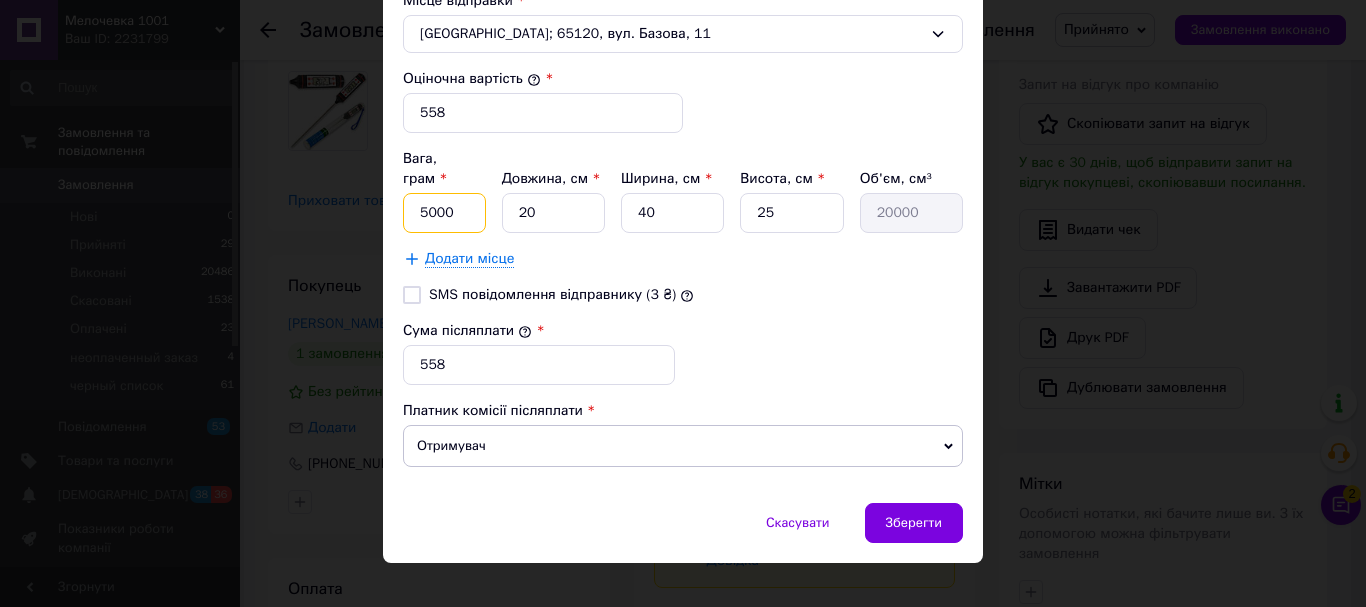 click on "5000" at bounding box center (444, 213) 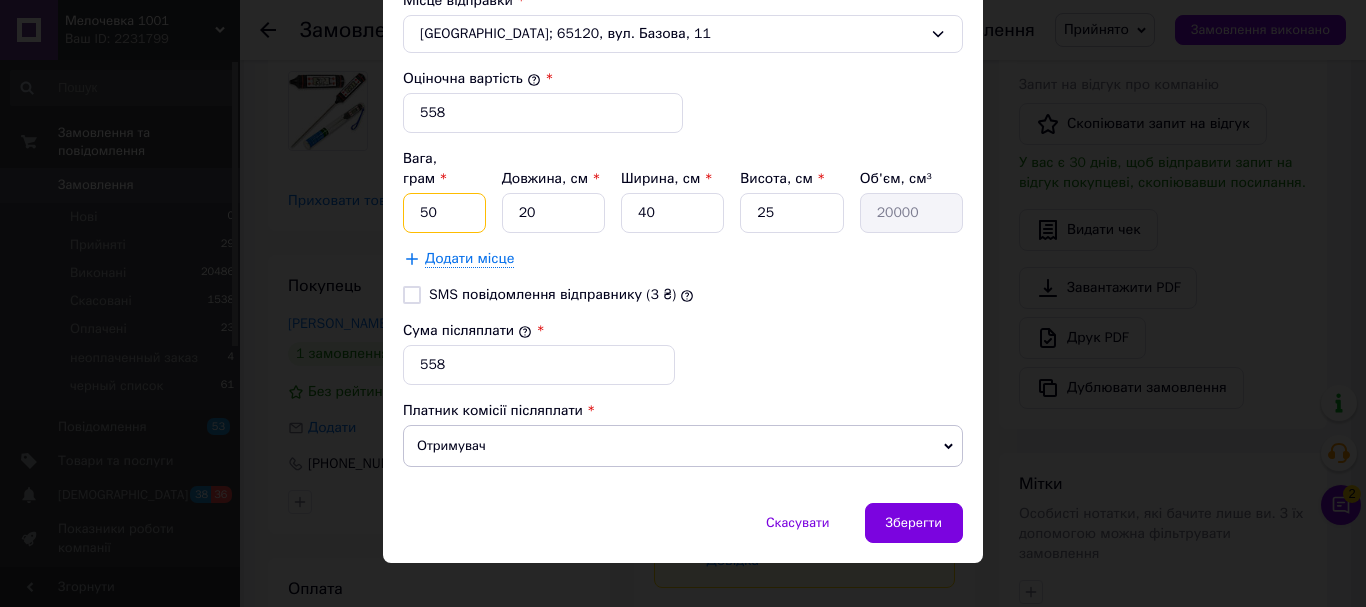 type on "5" 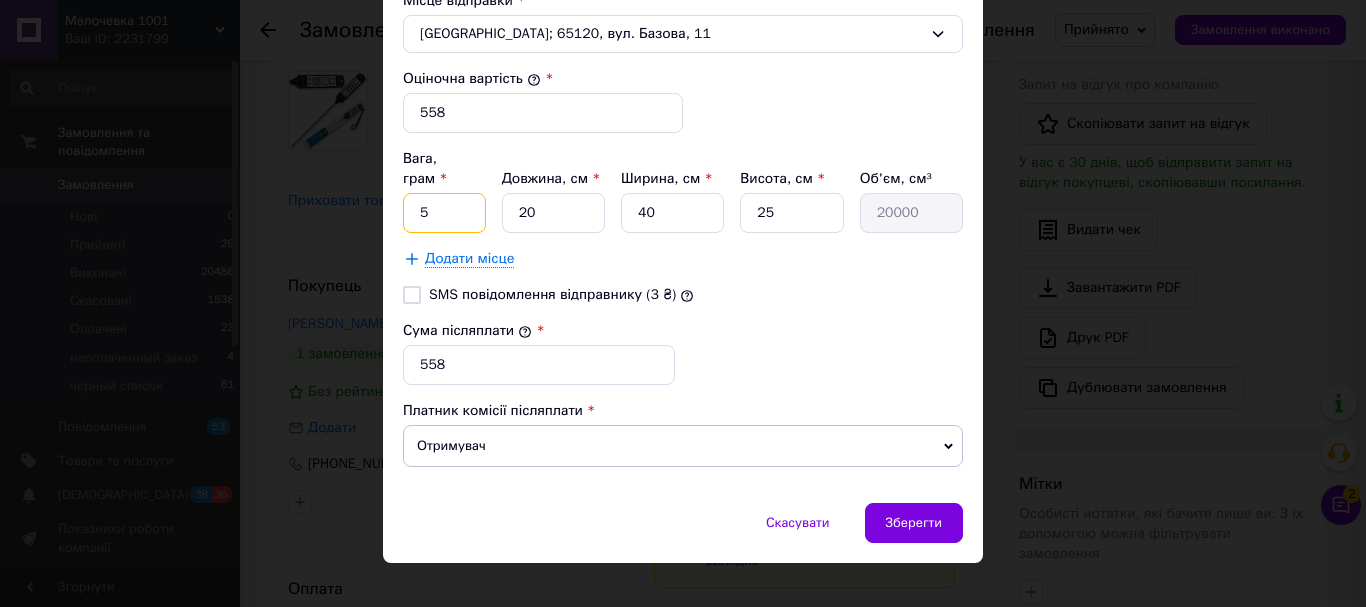 click on "5" at bounding box center [444, 213] 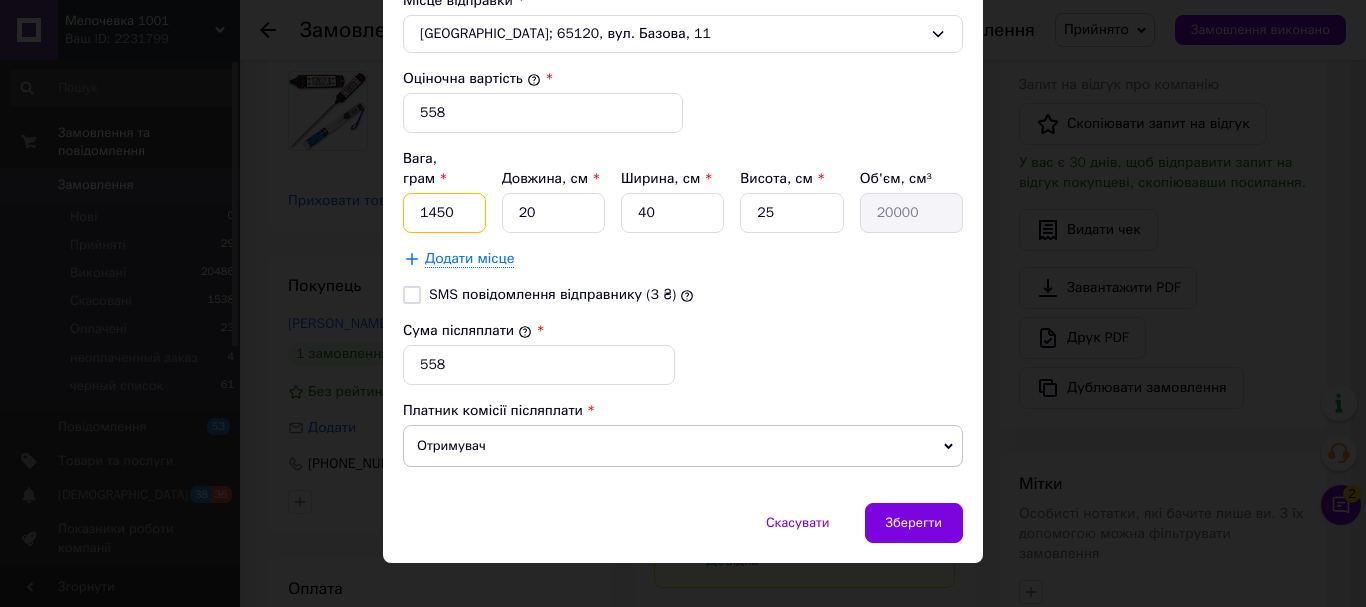 type on "1450" 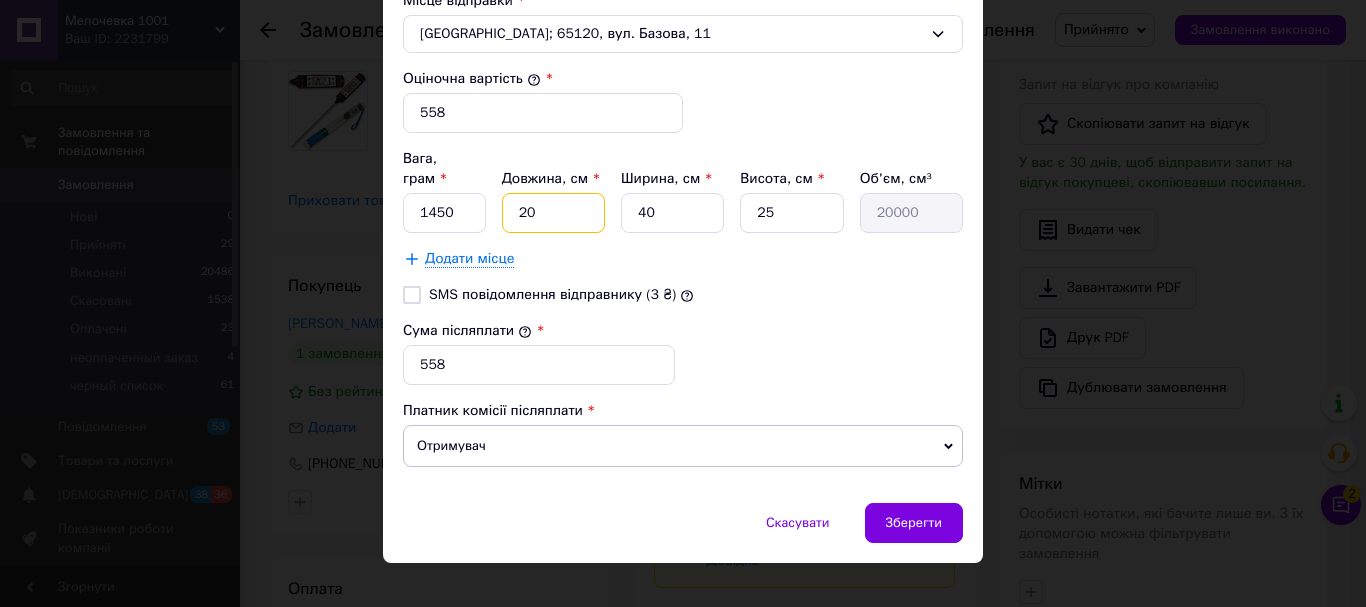 click on "20" at bounding box center (553, 213) 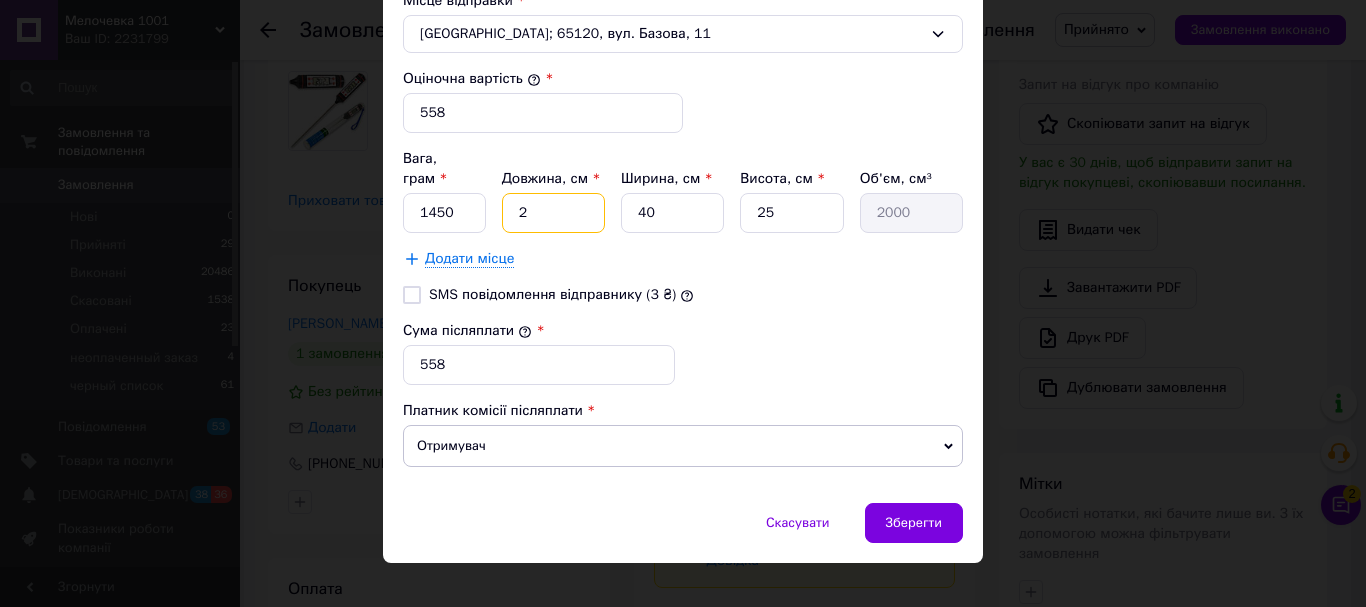 type 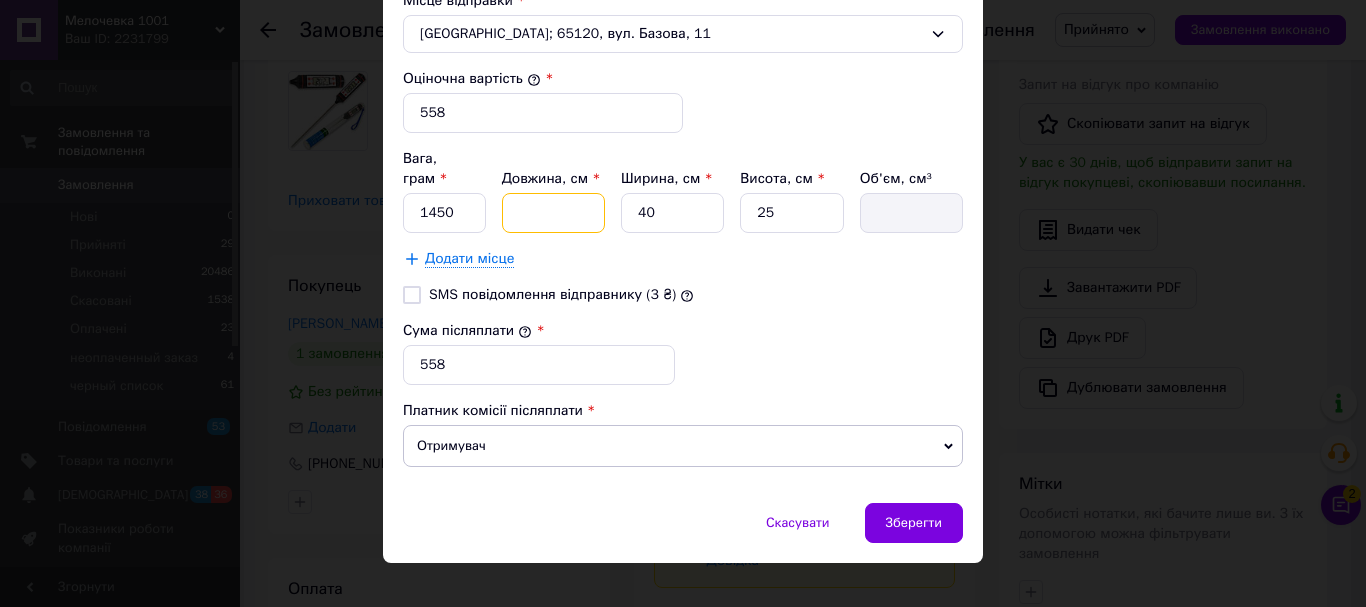 type on "3" 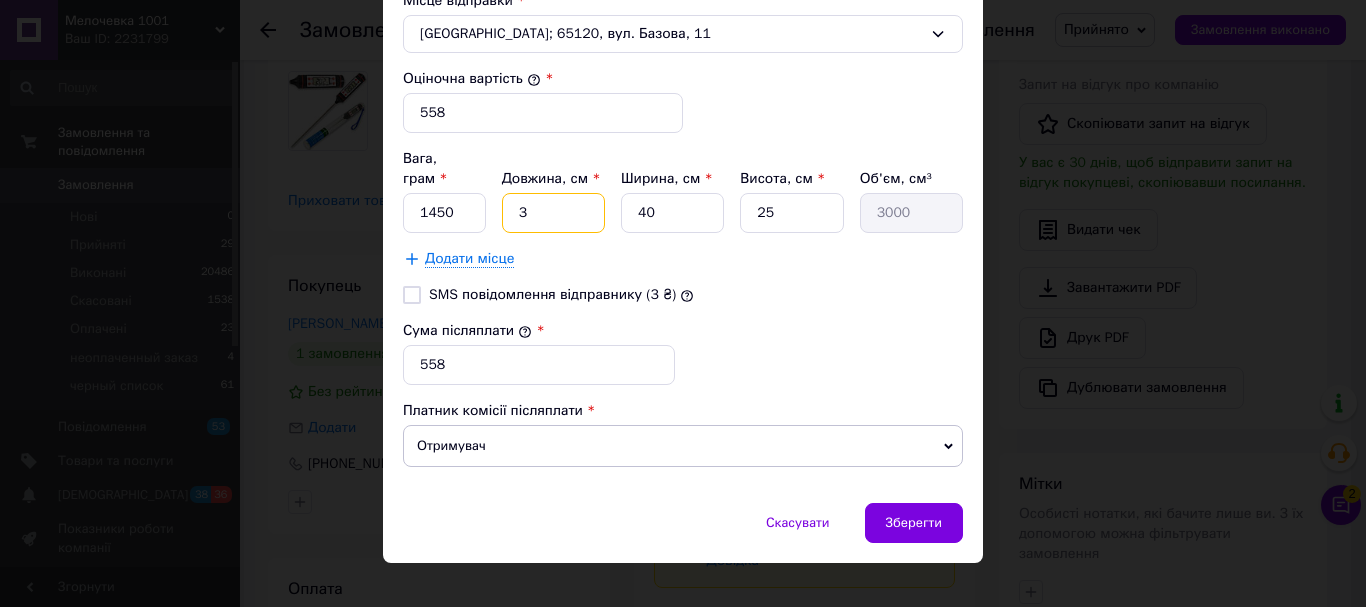 type on "32" 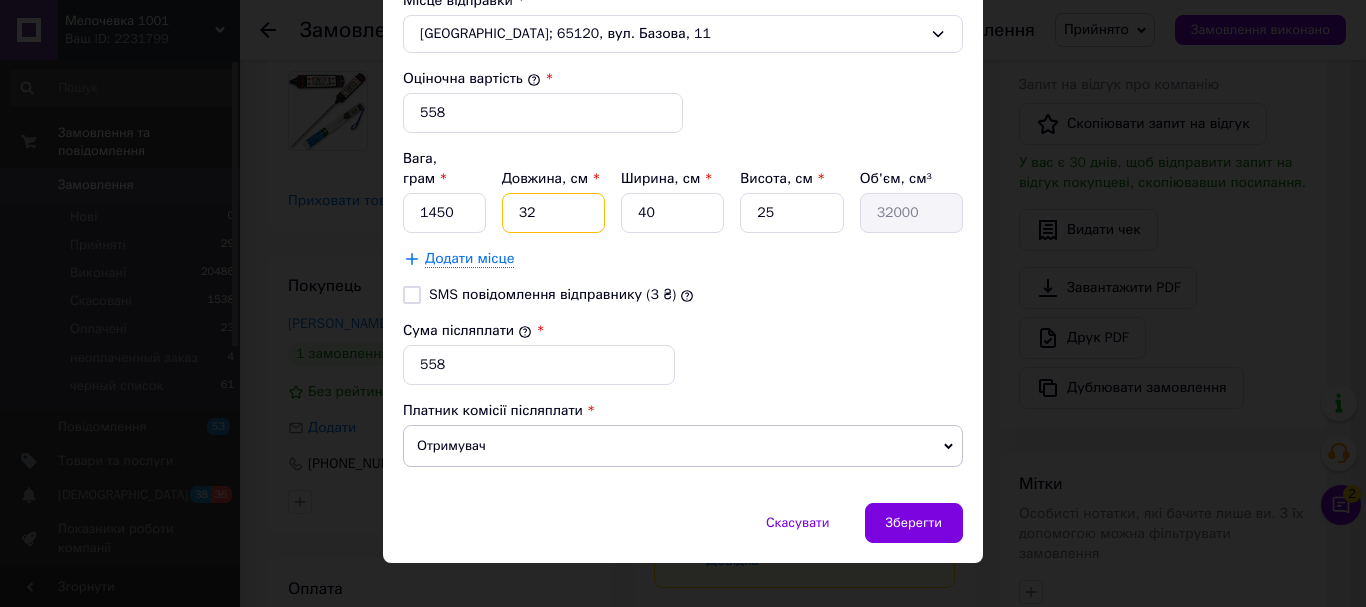 type on "32" 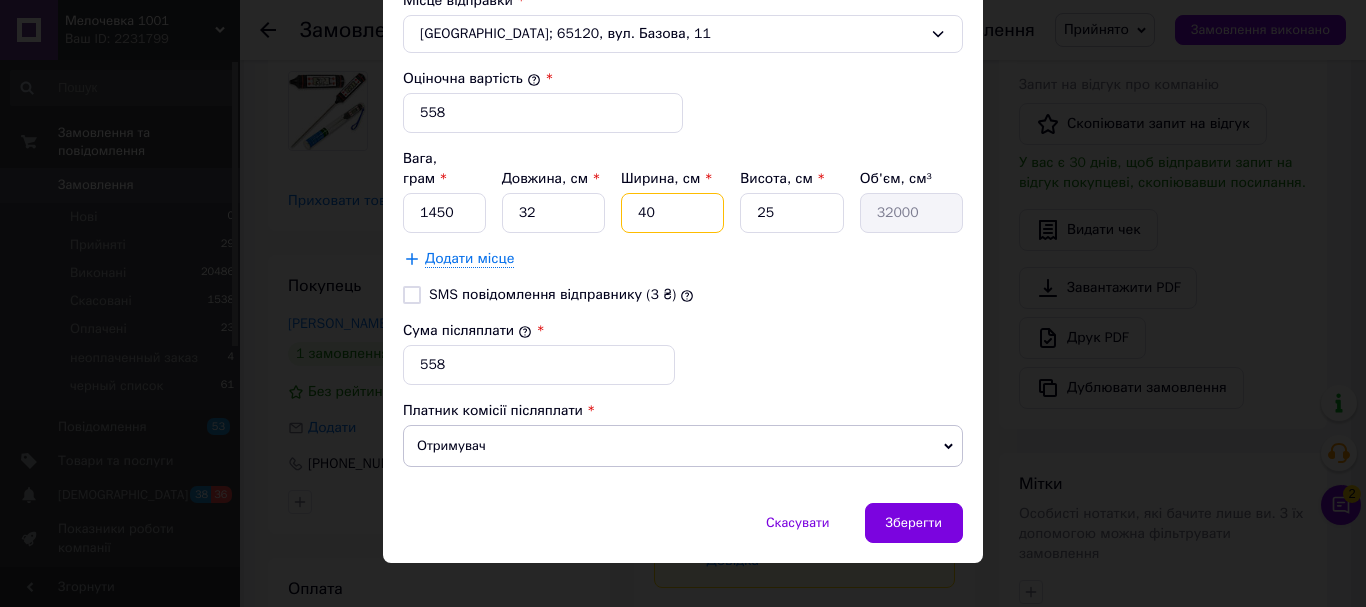 click on "40" at bounding box center [672, 213] 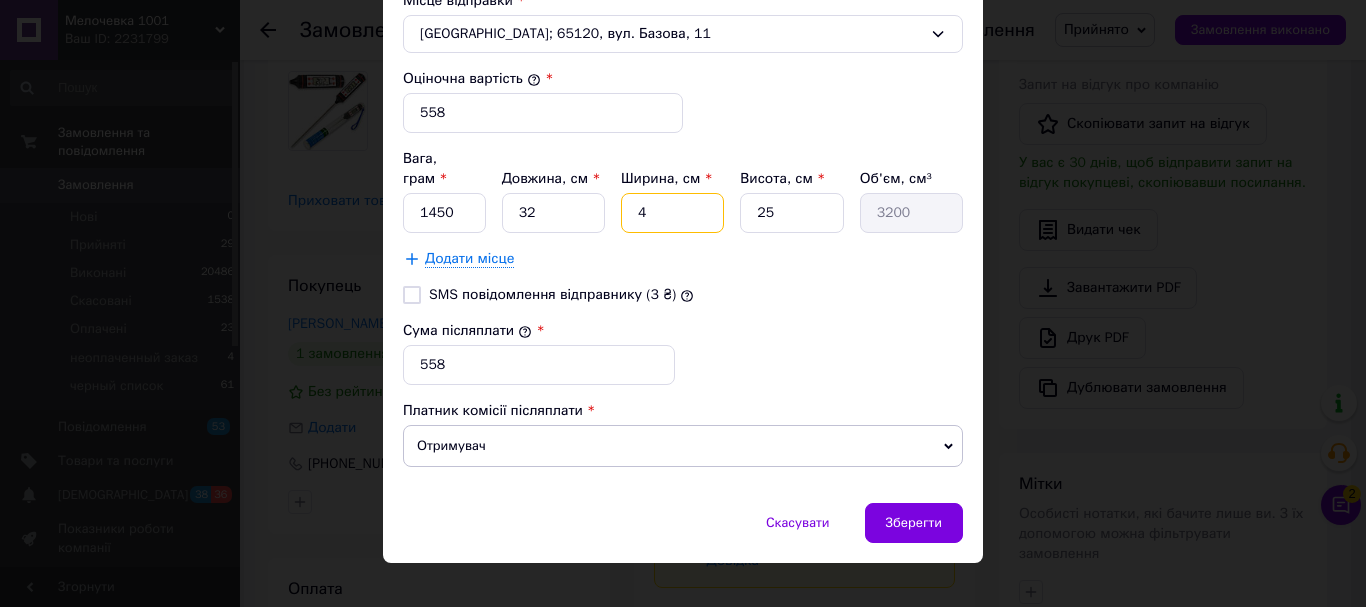 type 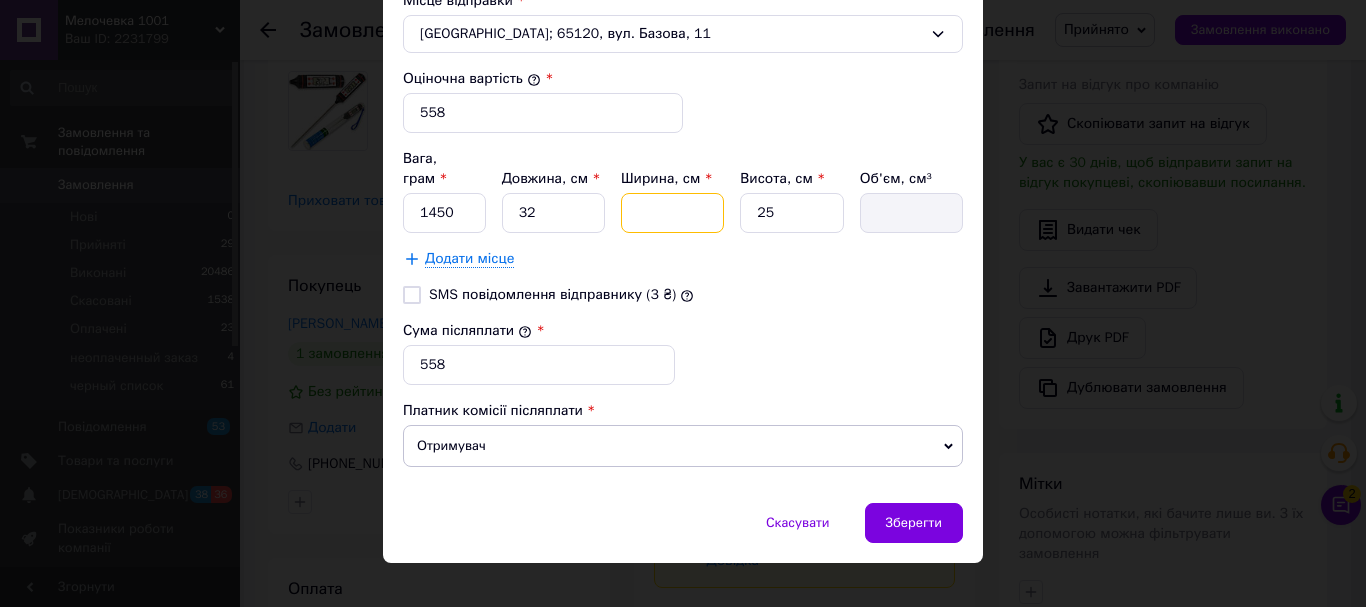 type on "2" 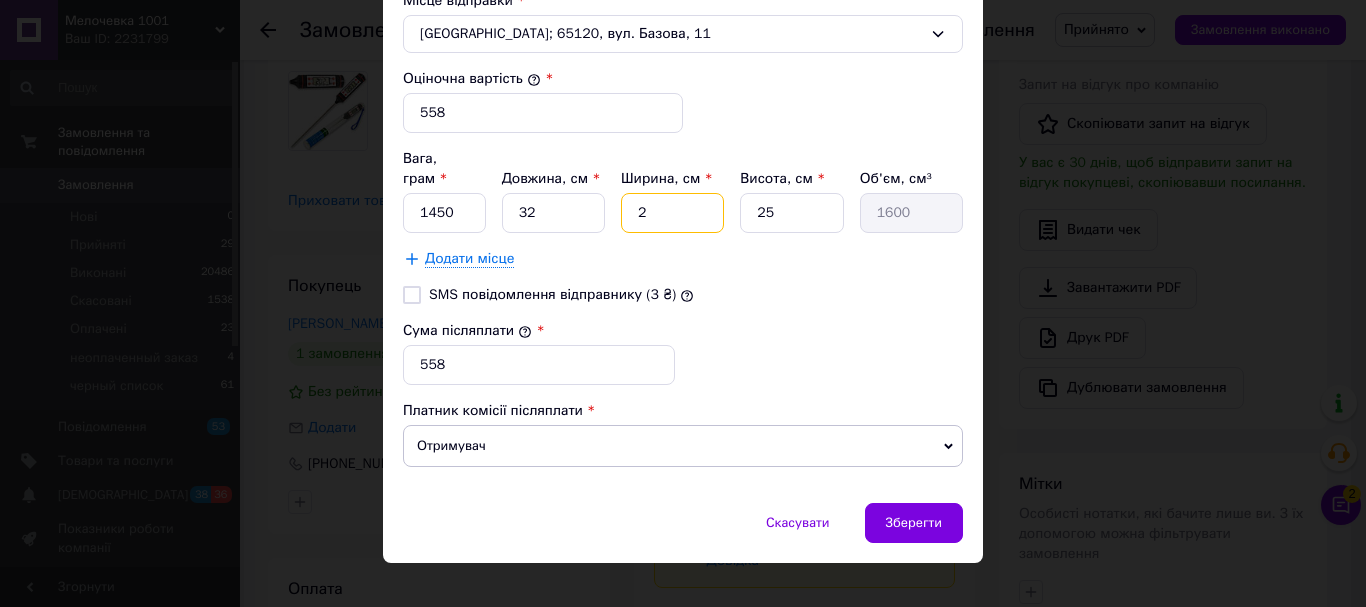 type on "24" 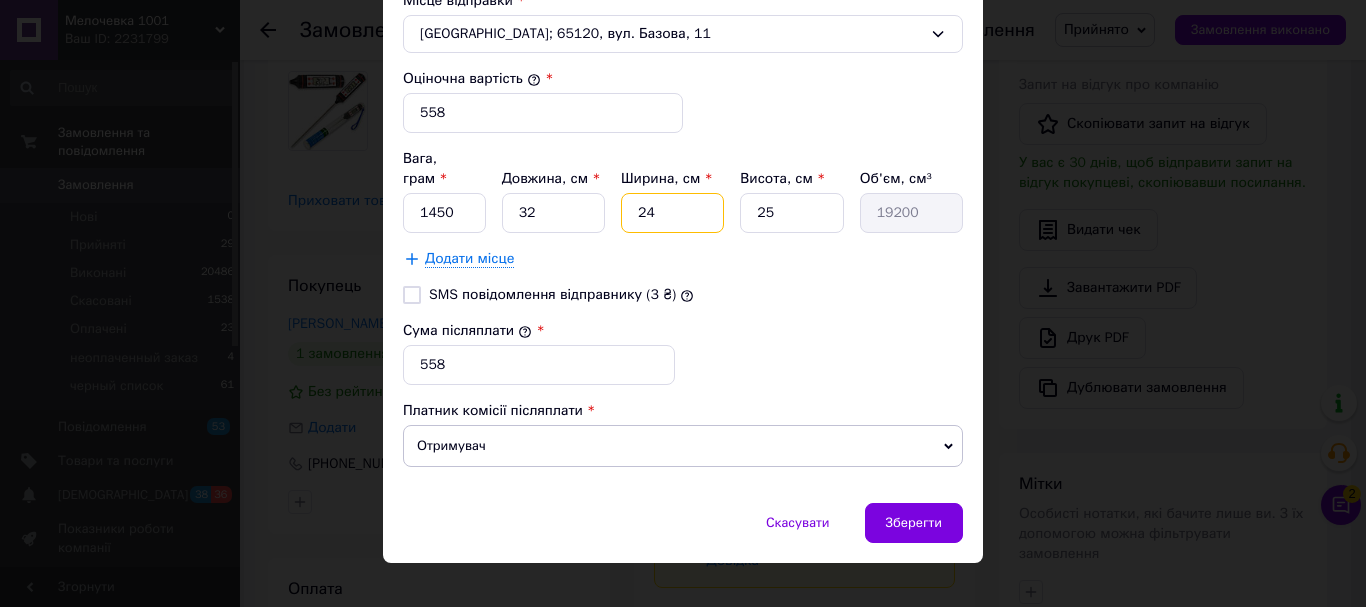 type on "24" 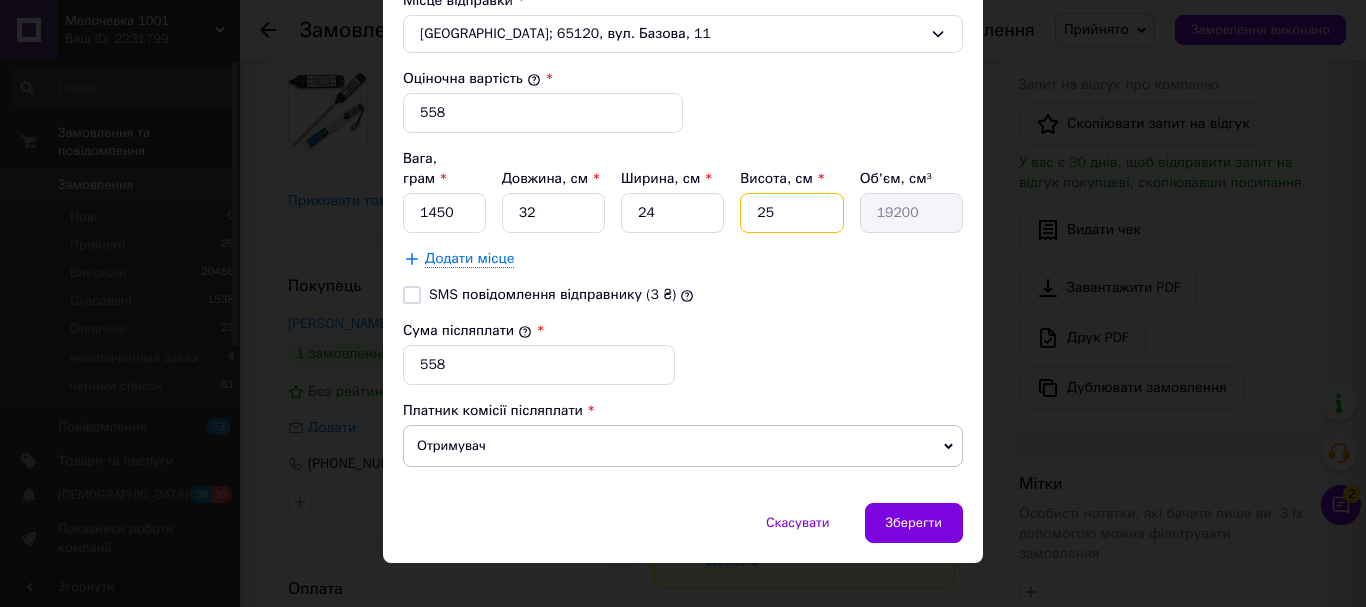 click on "25" at bounding box center [791, 213] 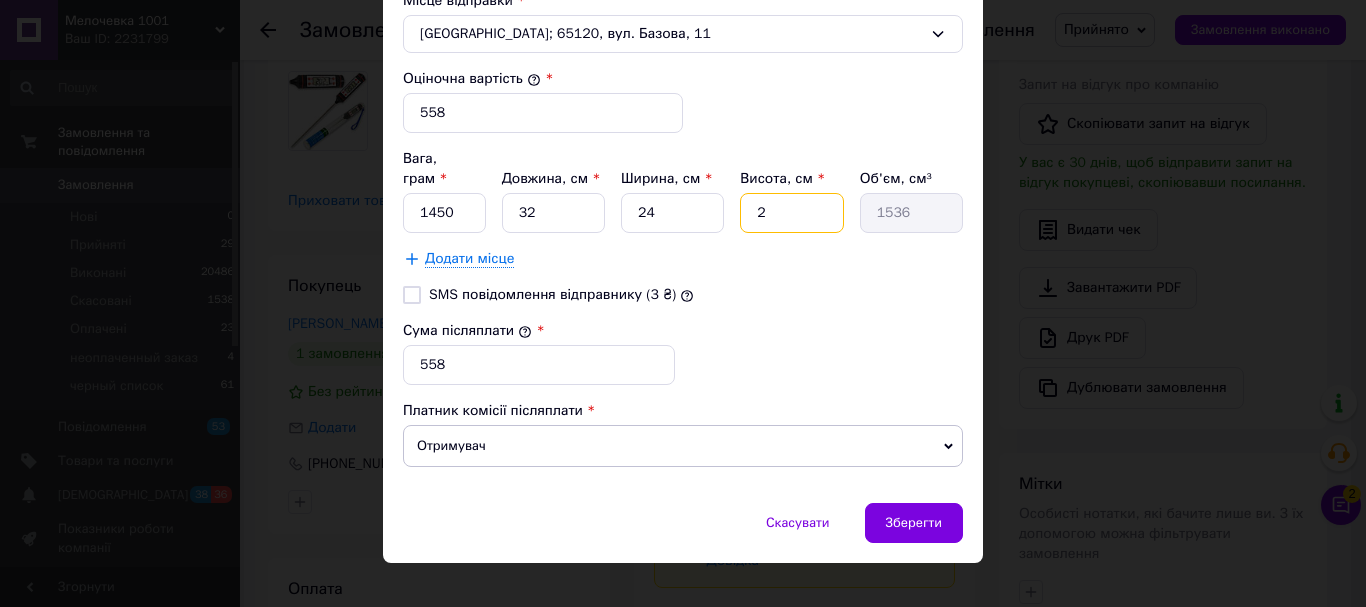 type 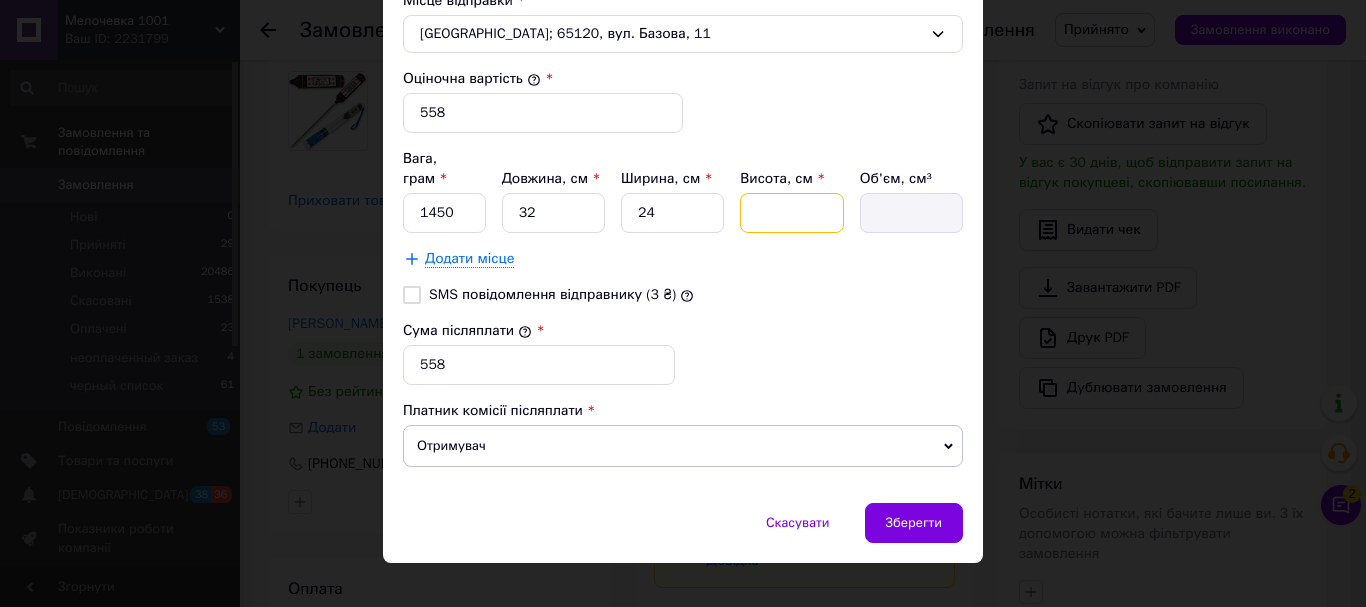 type on "1" 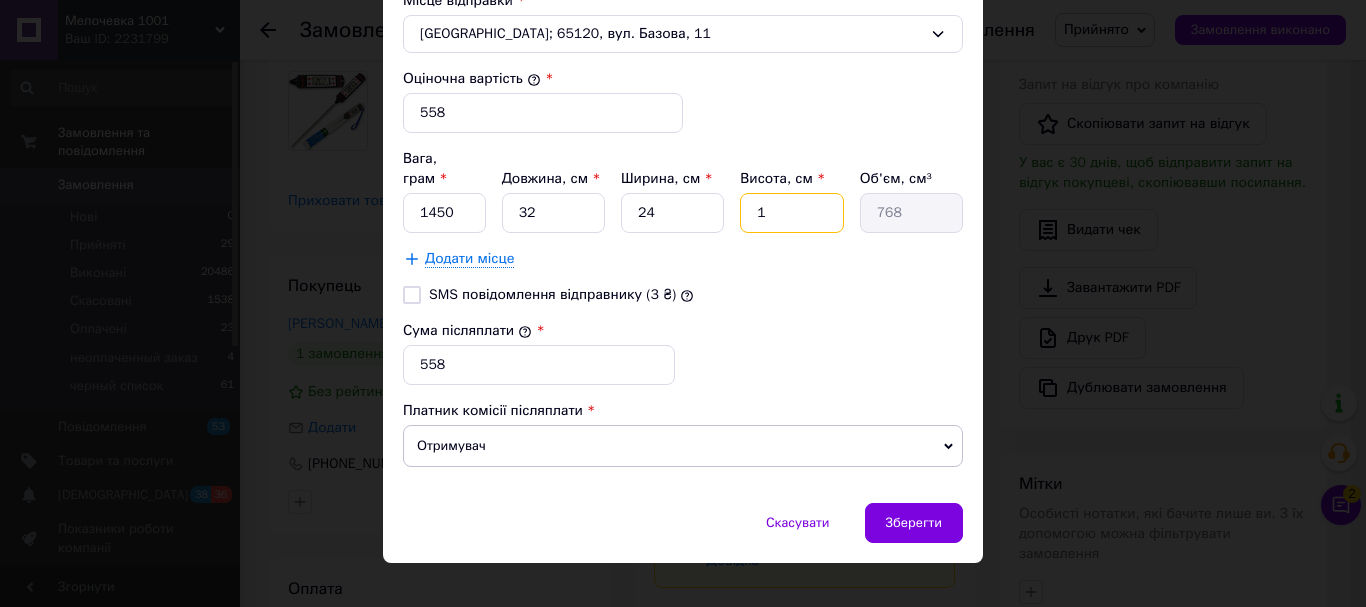 type on "19" 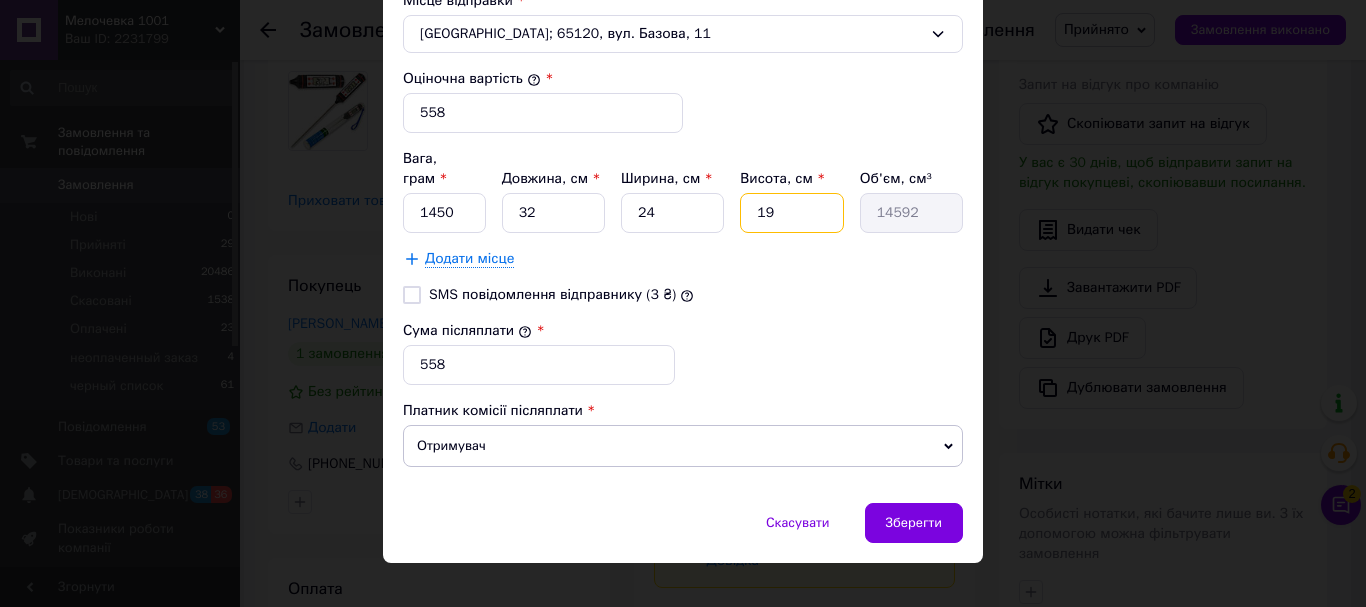 type on "19" 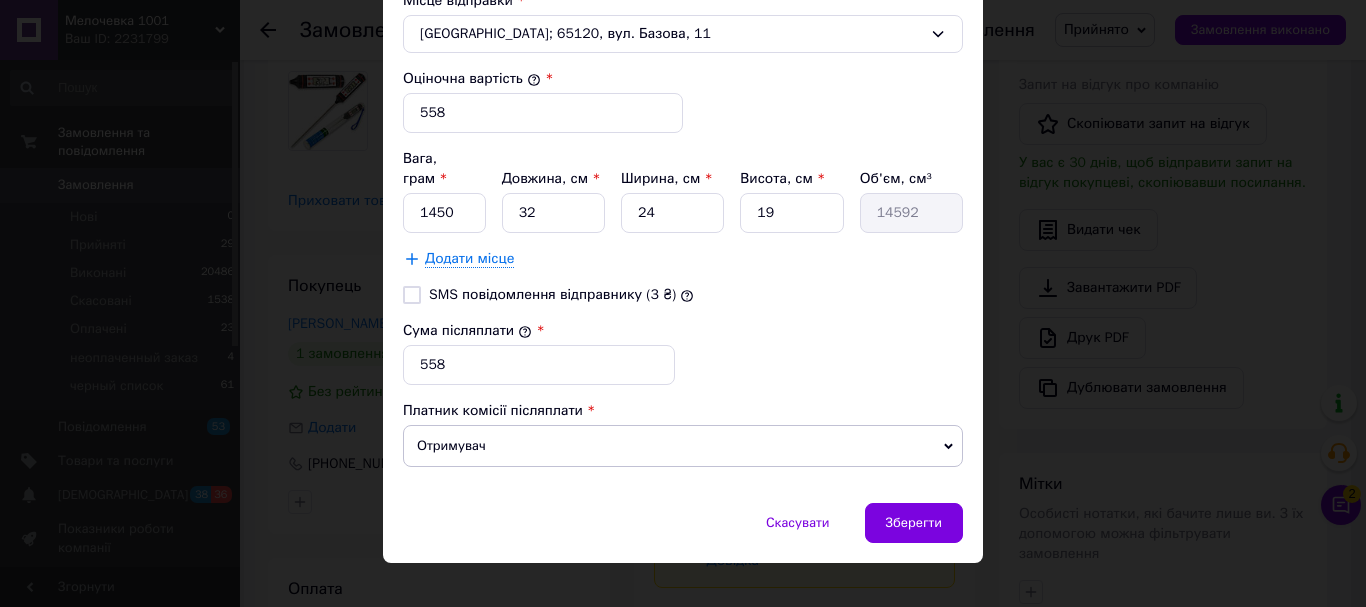 click on "SMS повідомлення відправнику (3 ₴)" at bounding box center [412, 295] 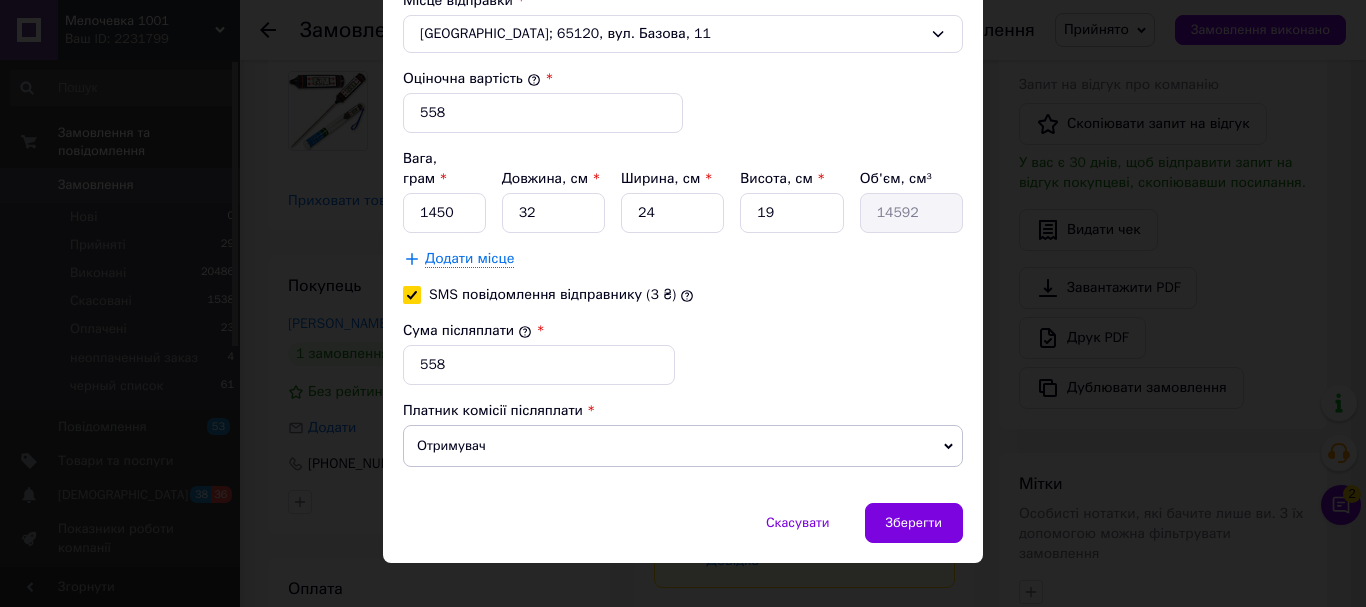 checkbox on "true" 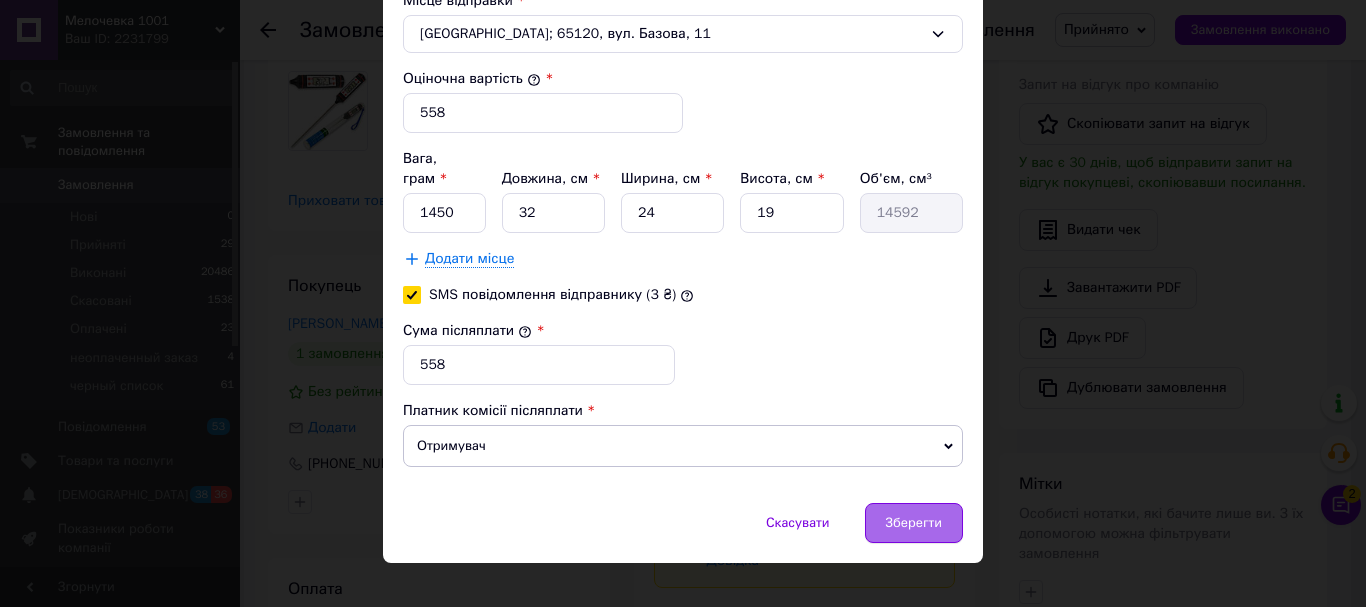 click on "Зберегти" at bounding box center (914, 523) 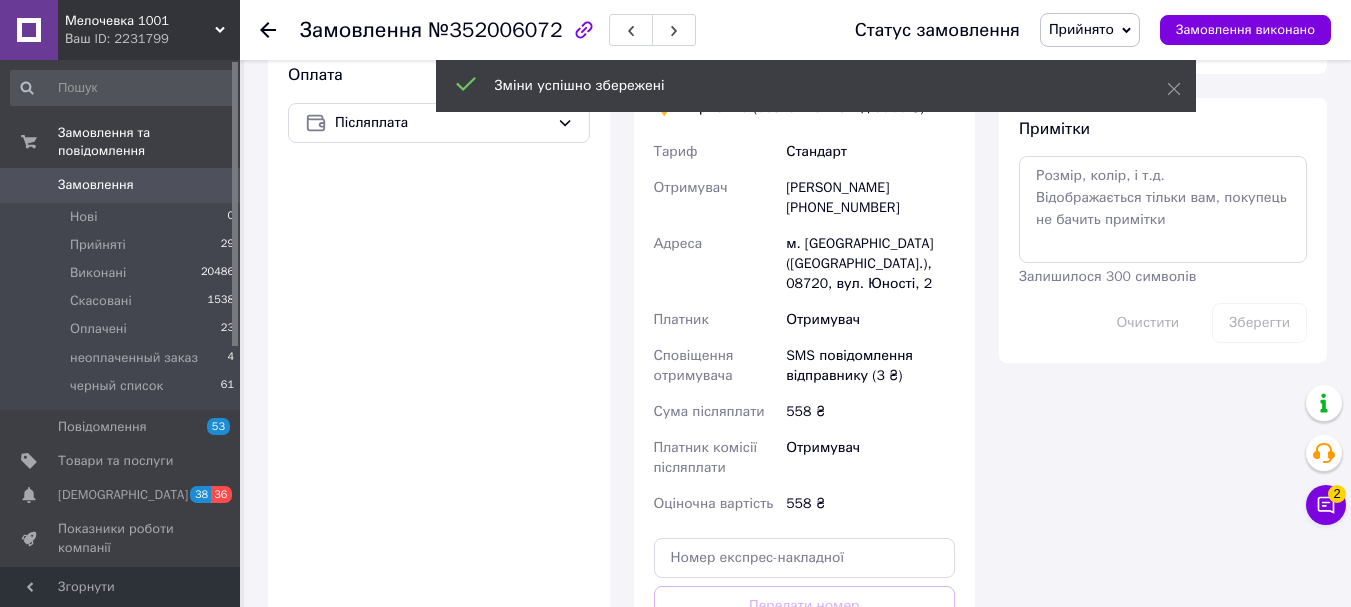 scroll, scrollTop: 1000, scrollLeft: 0, axis: vertical 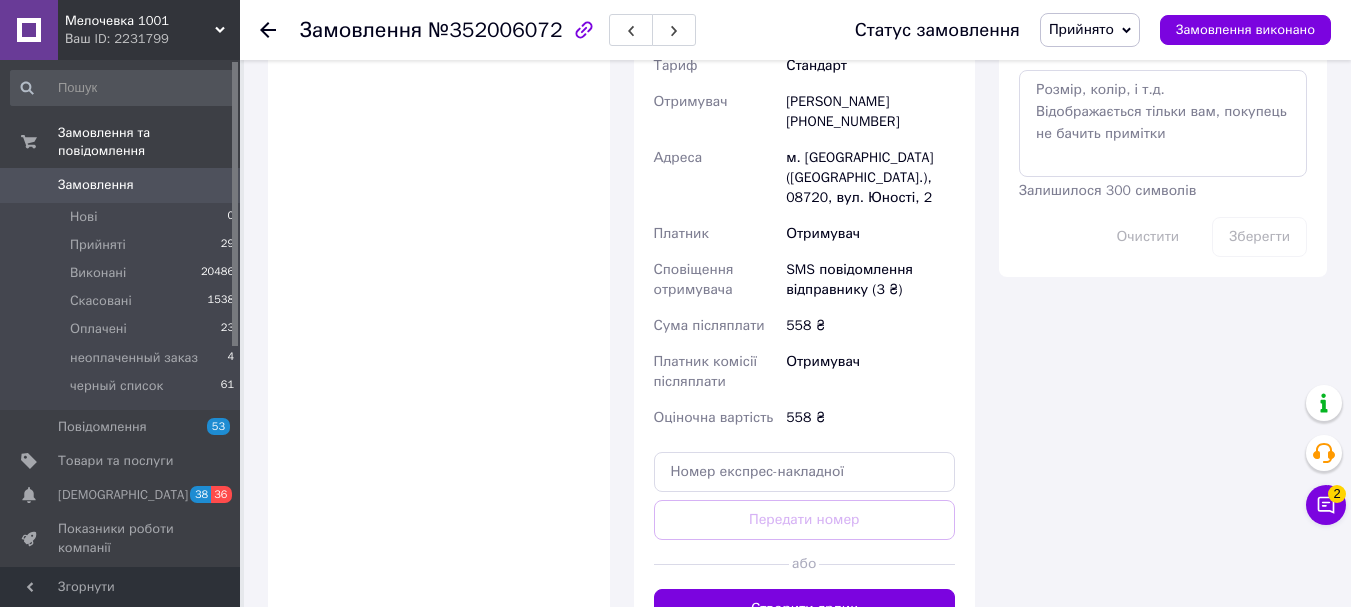 click on "Створити ярлик" at bounding box center [805, 609] 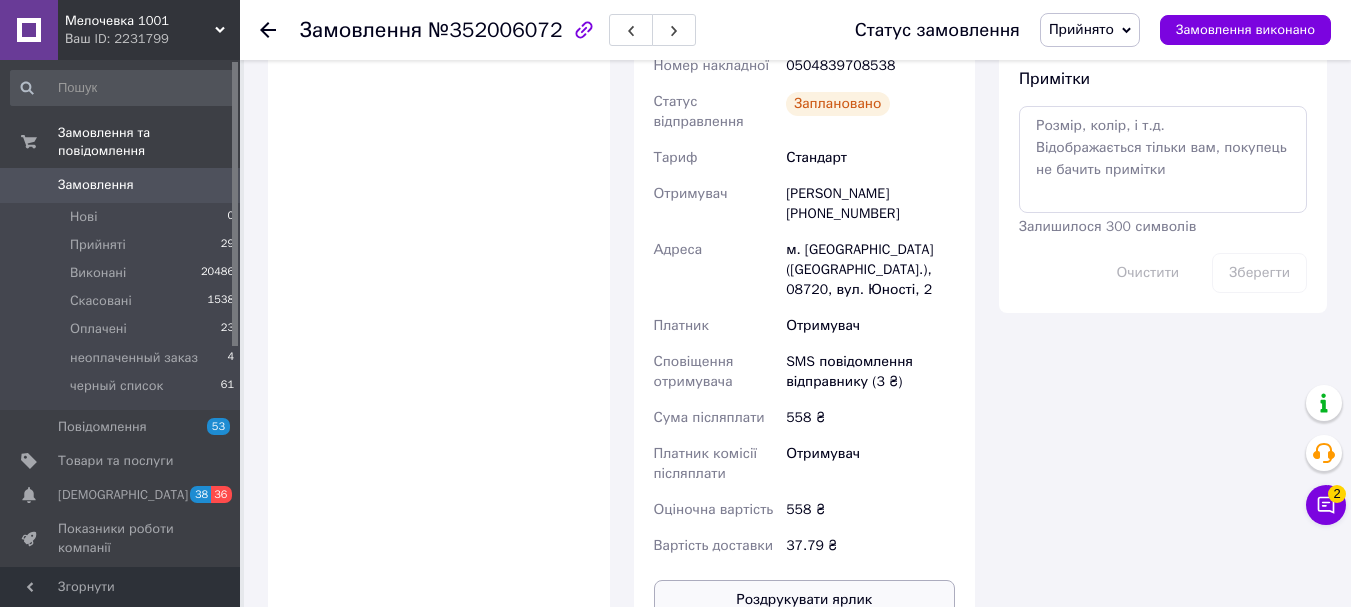 click on "Роздрукувати ярлик" at bounding box center (805, 600) 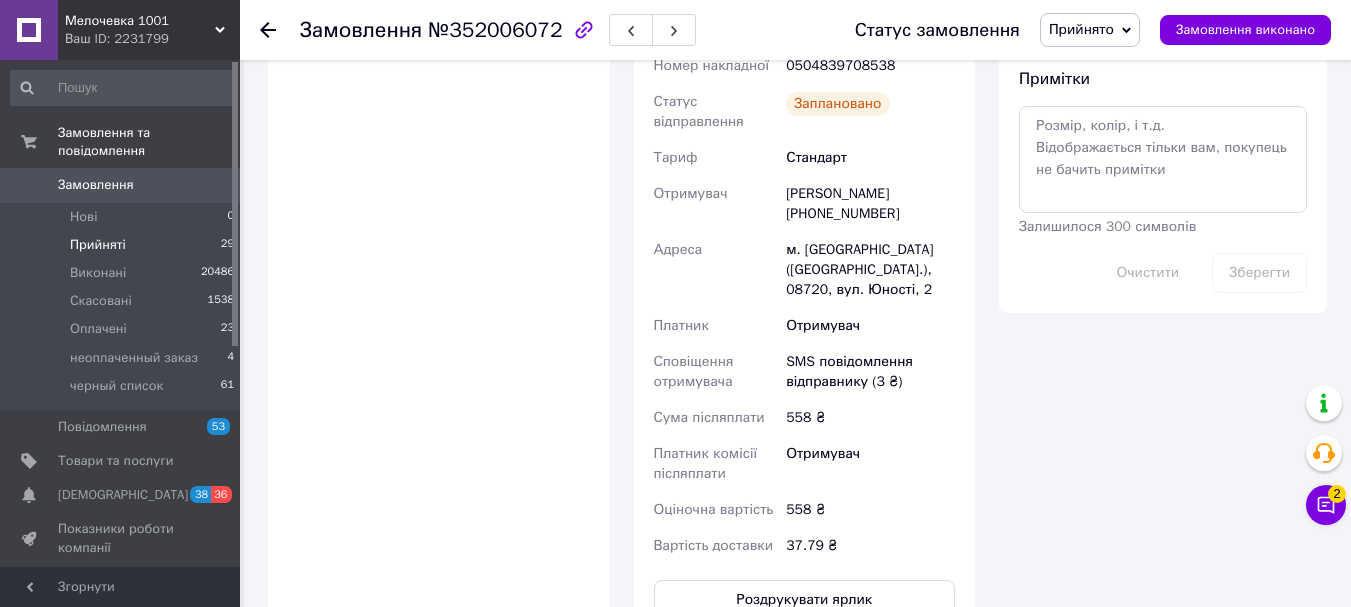 click on "Прийняті" at bounding box center (98, 245) 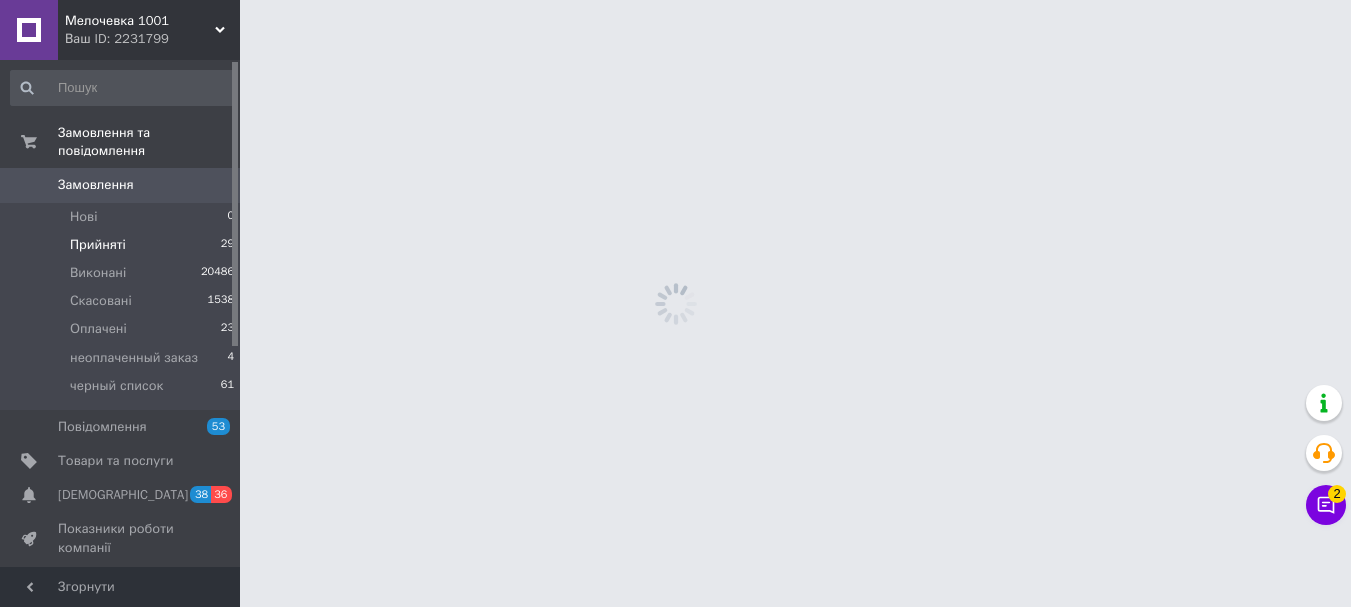 scroll, scrollTop: 0, scrollLeft: 0, axis: both 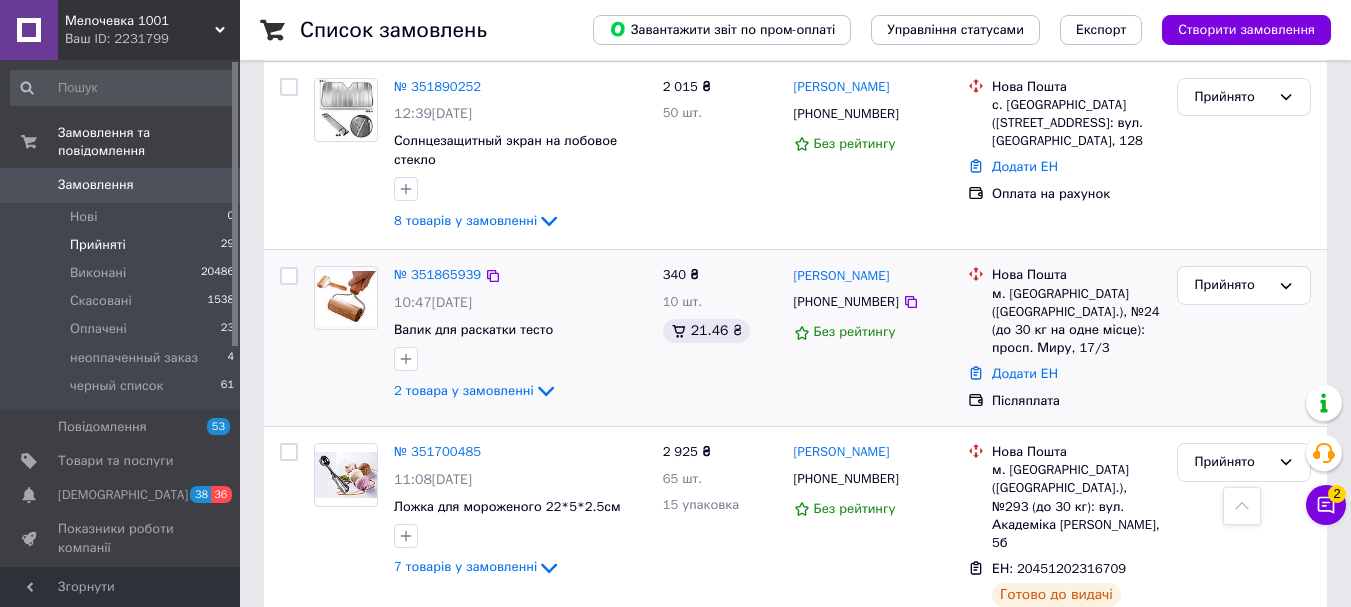 click at bounding box center [346, 298] 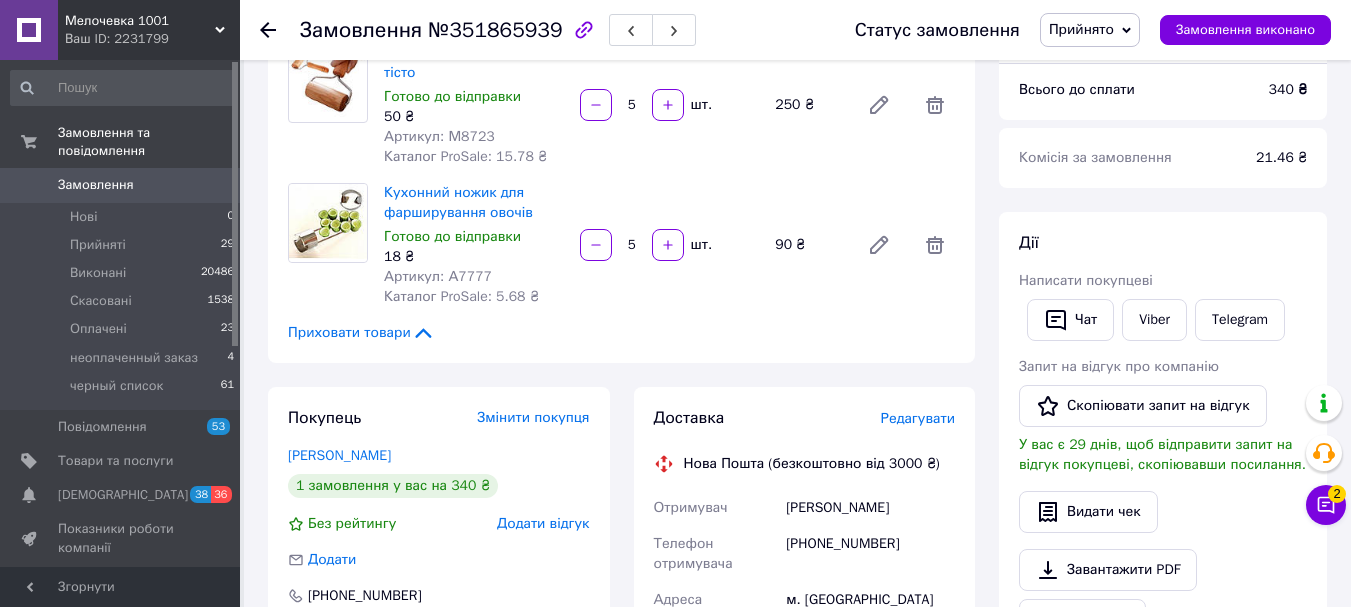 scroll, scrollTop: 300, scrollLeft: 0, axis: vertical 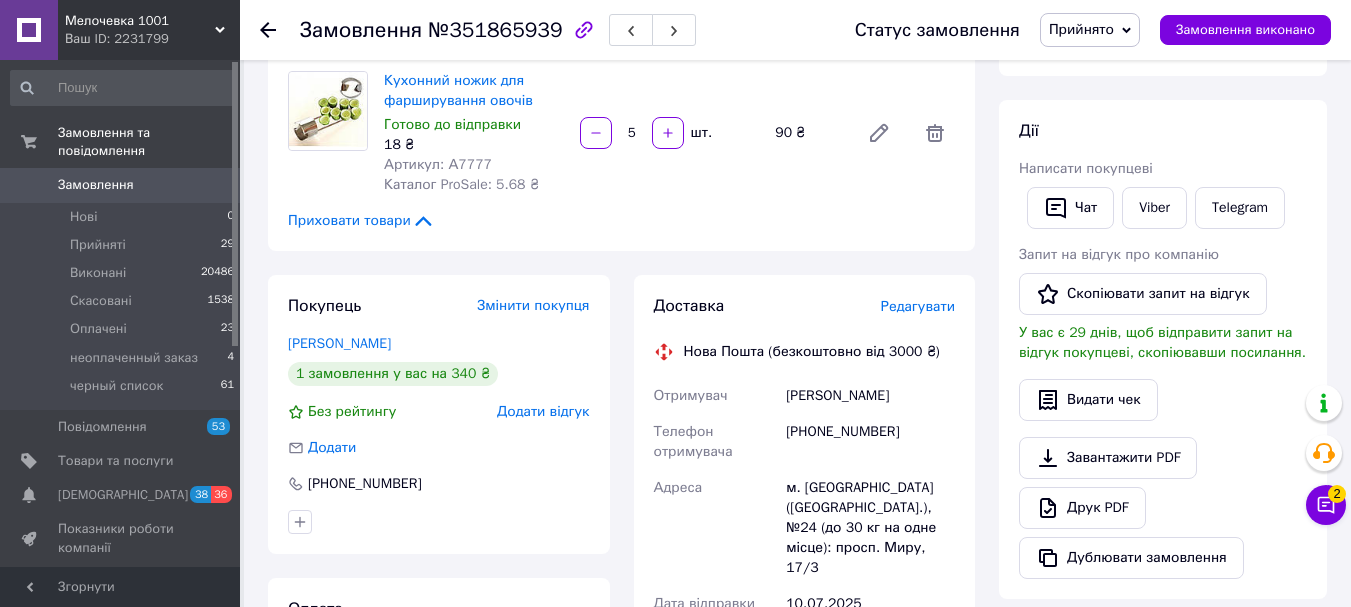 click on "Редагувати" at bounding box center (918, 306) 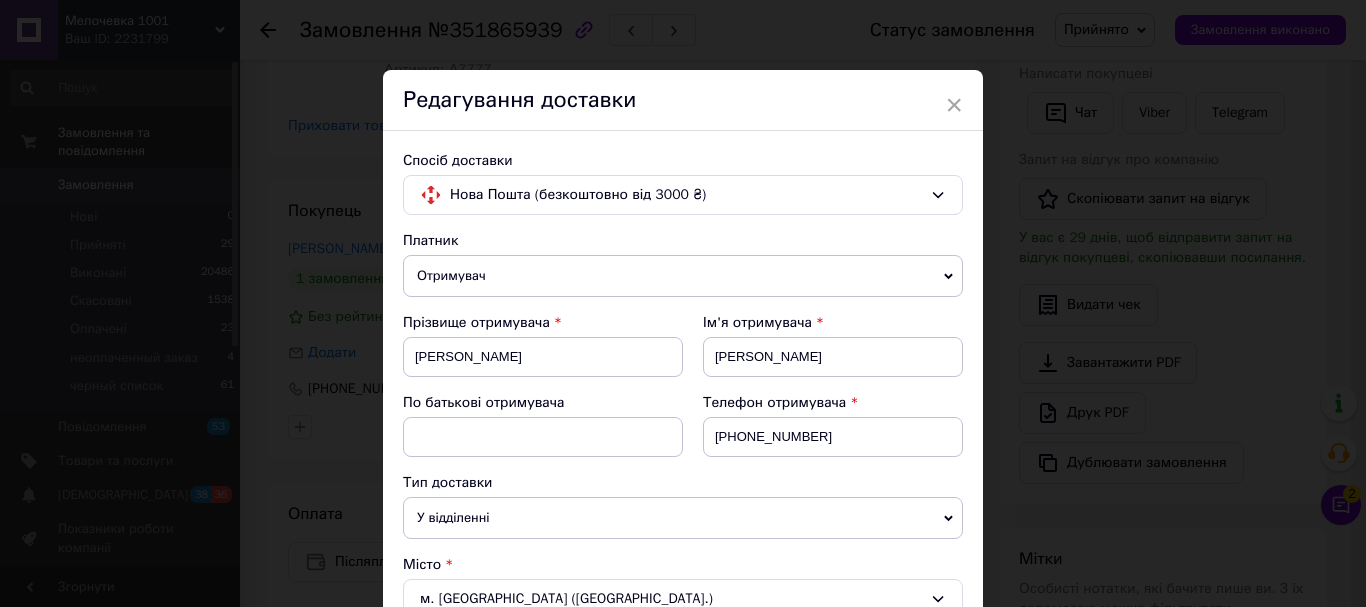 scroll, scrollTop: 400, scrollLeft: 0, axis: vertical 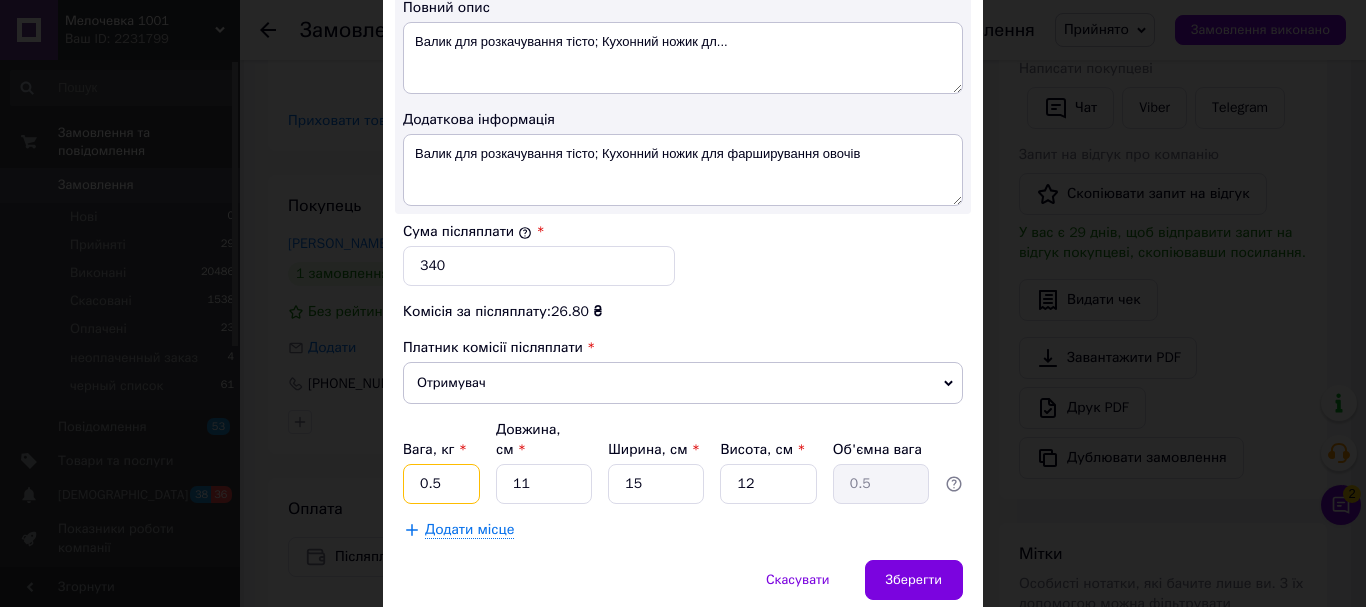 click on "0.5" at bounding box center (441, 484) 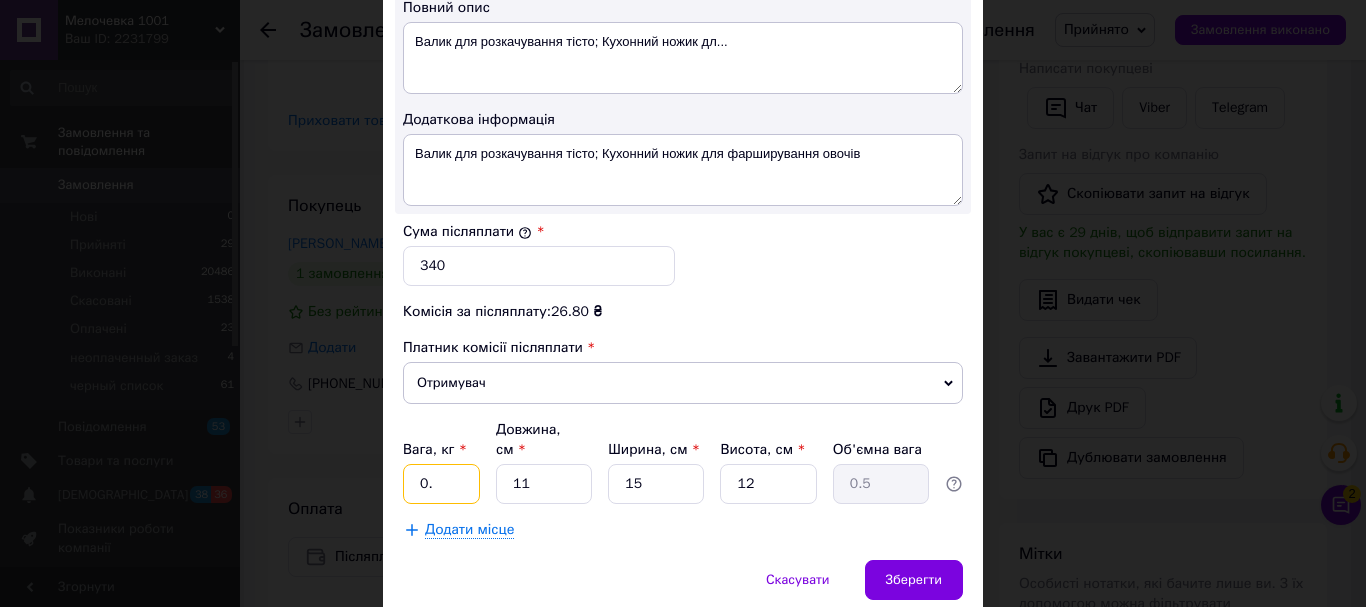 type on "0" 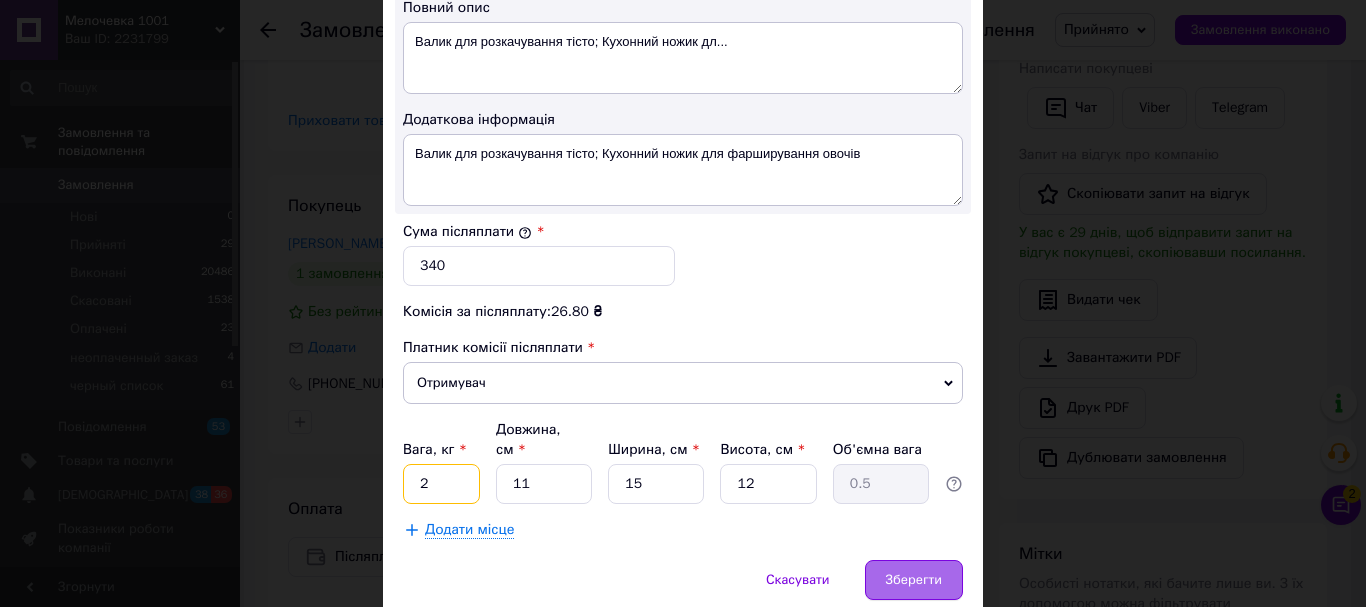 type on "2" 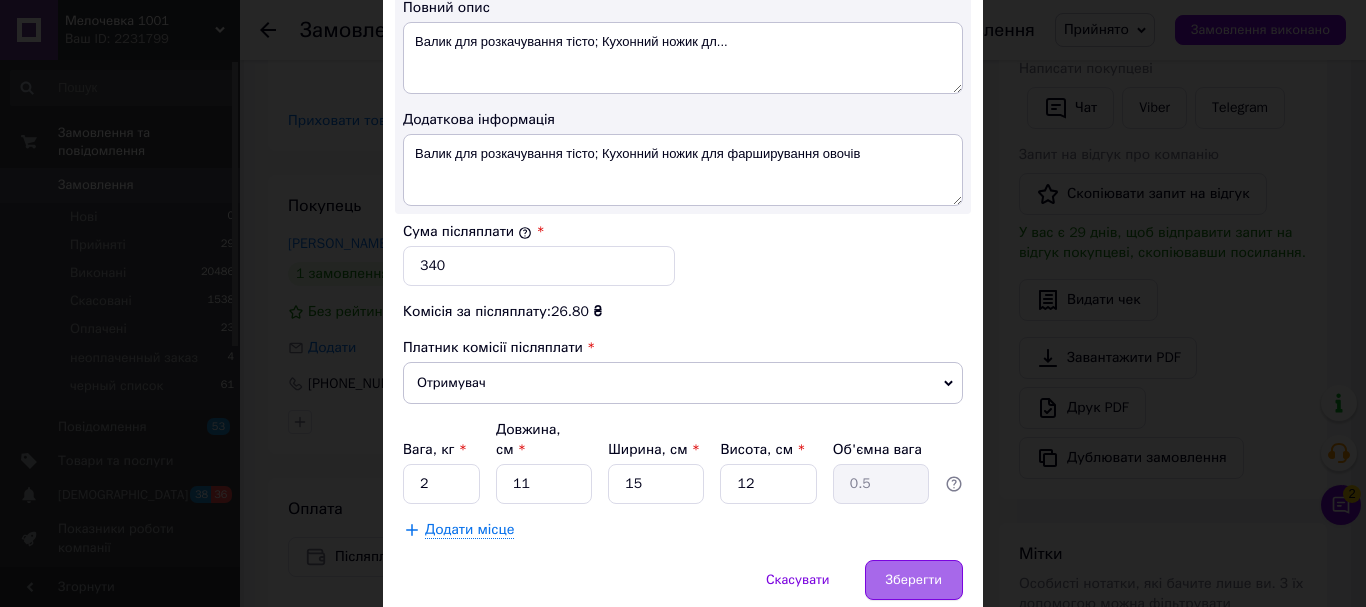 click on "Зберегти" at bounding box center [914, 580] 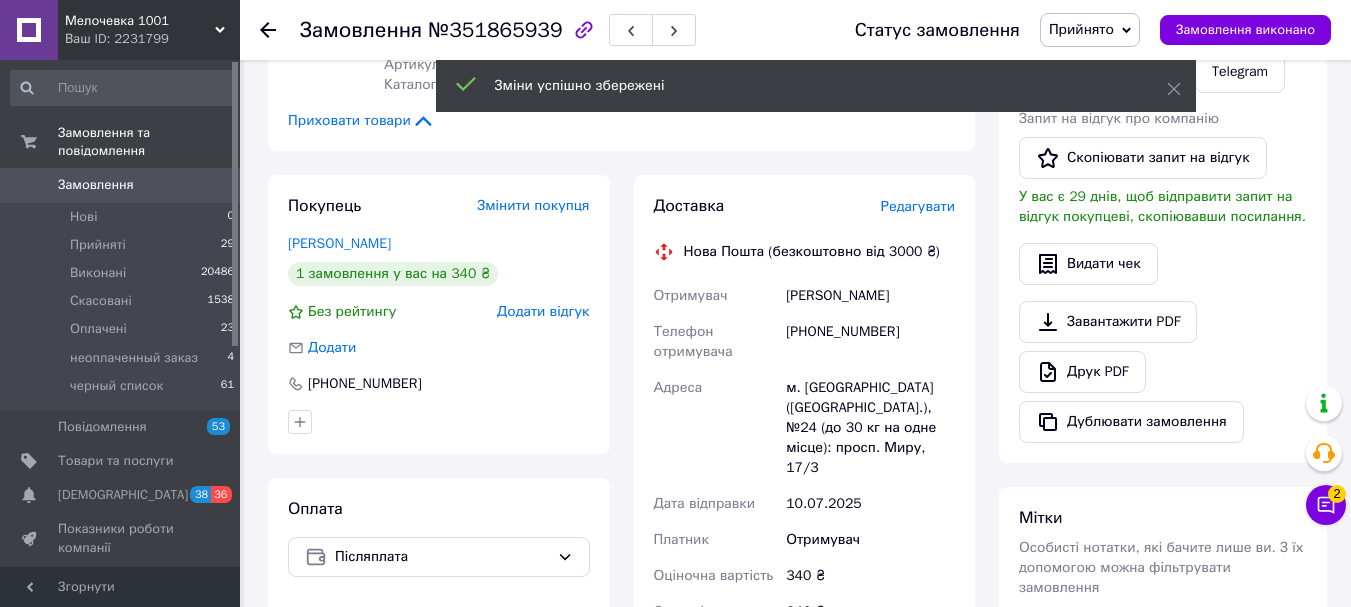 scroll, scrollTop: 800, scrollLeft: 0, axis: vertical 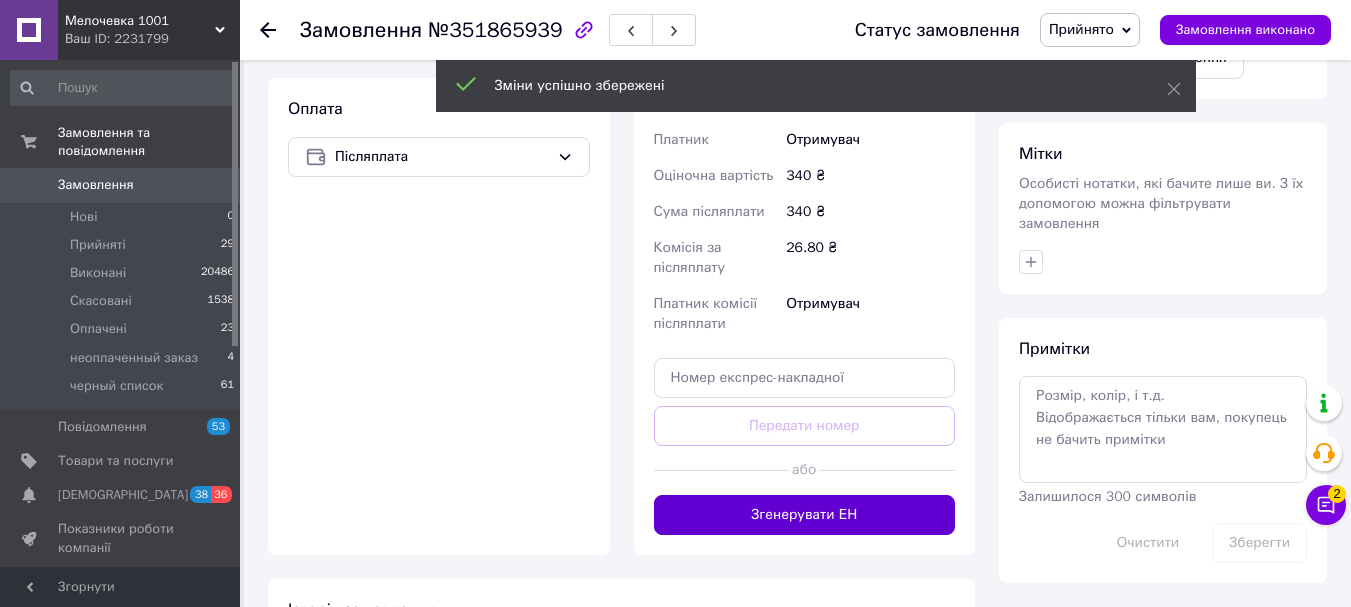 click on "Згенерувати ЕН" at bounding box center [805, 515] 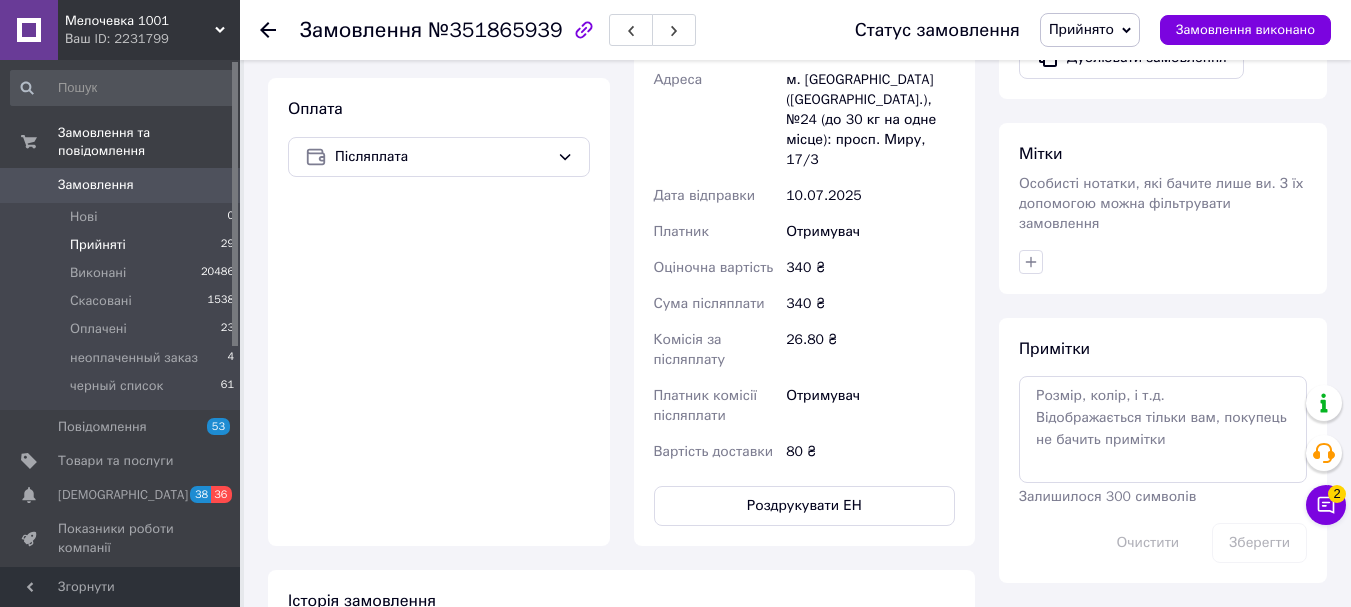 click on "Прийняті" at bounding box center (98, 245) 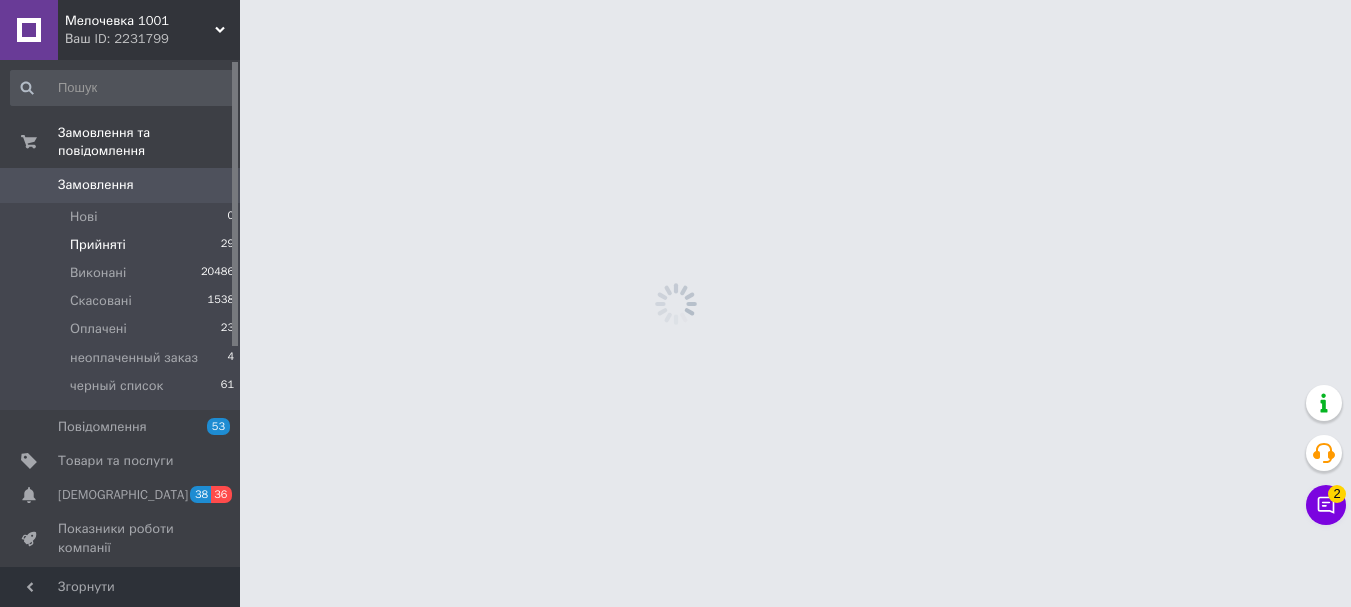 scroll, scrollTop: 0, scrollLeft: 0, axis: both 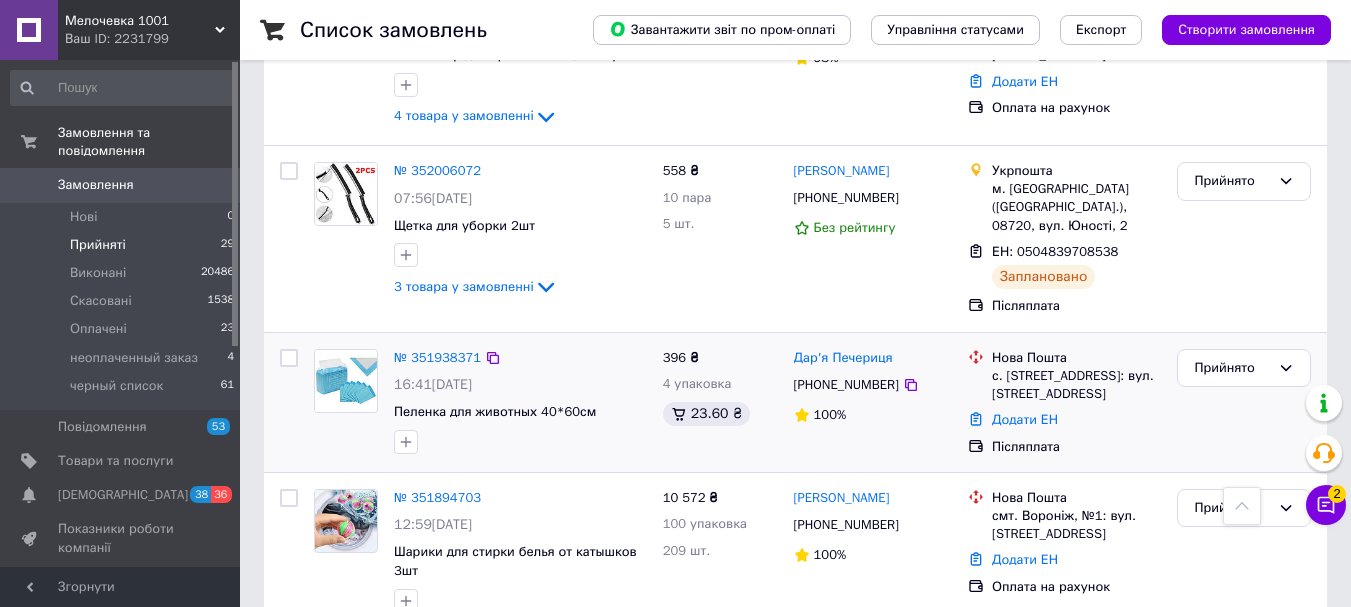 click at bounding box center (346, 381) 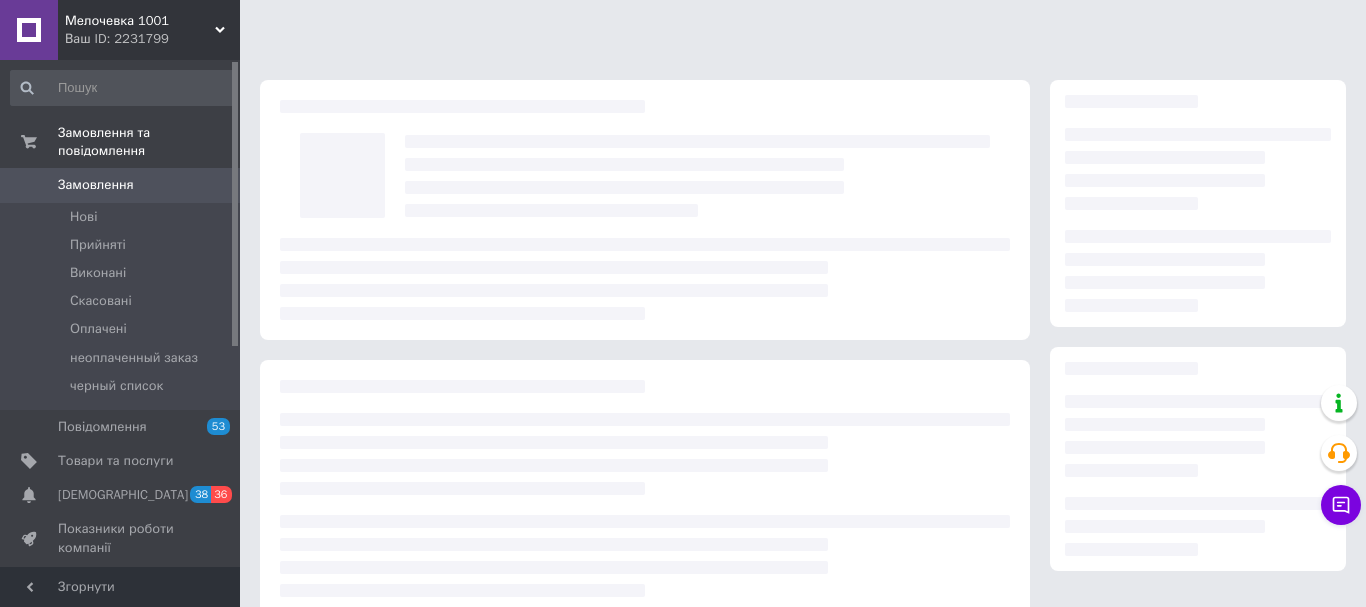scroll, scrollTop: 0, scrollLeft: 0, axis: both 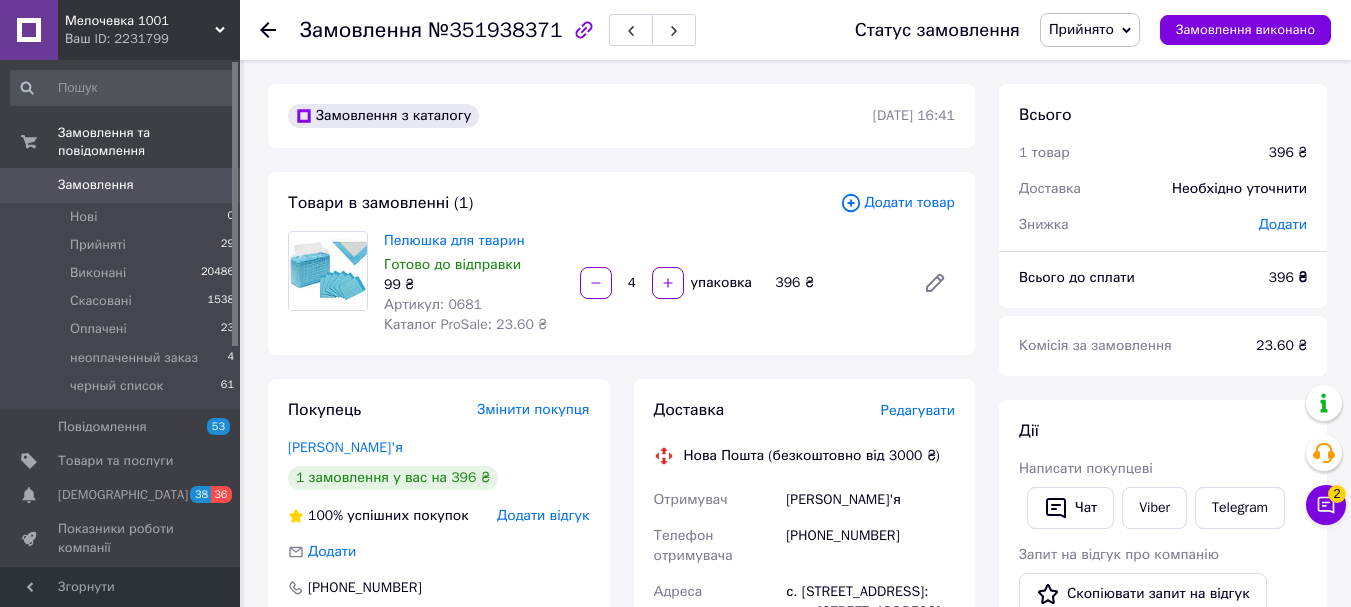 click on "Редагувати" at bounding box center (918, 410) 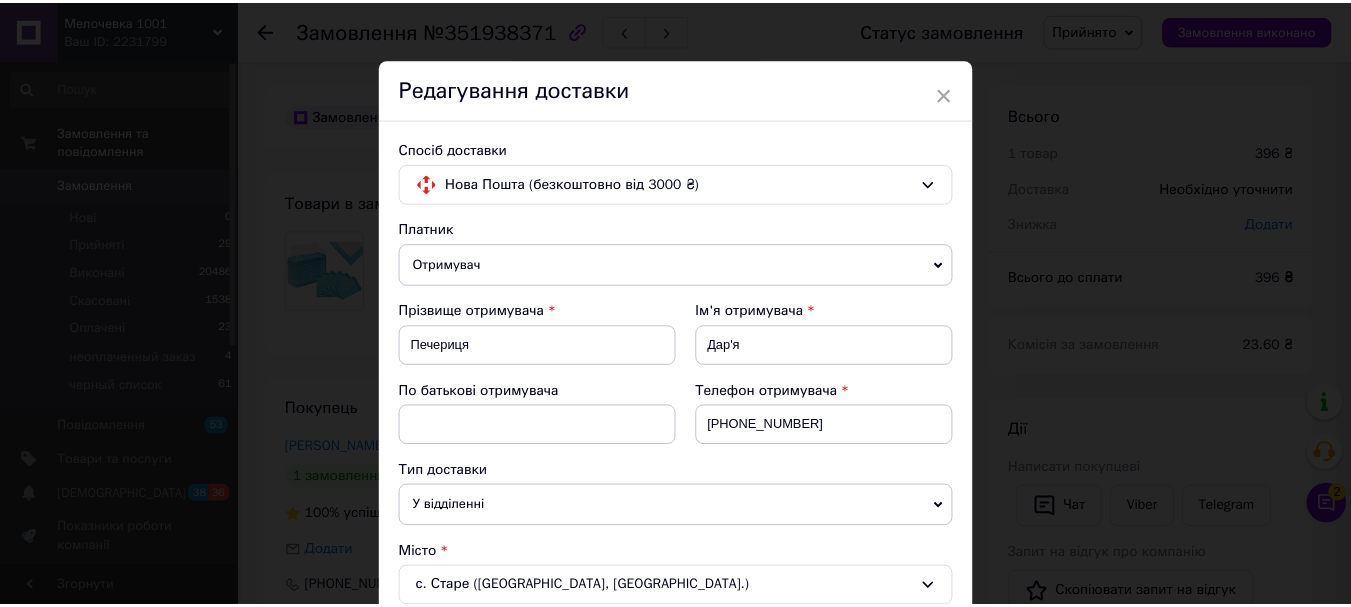 scroll, scrollTop: 0, scrollLeft: 0, axis: both 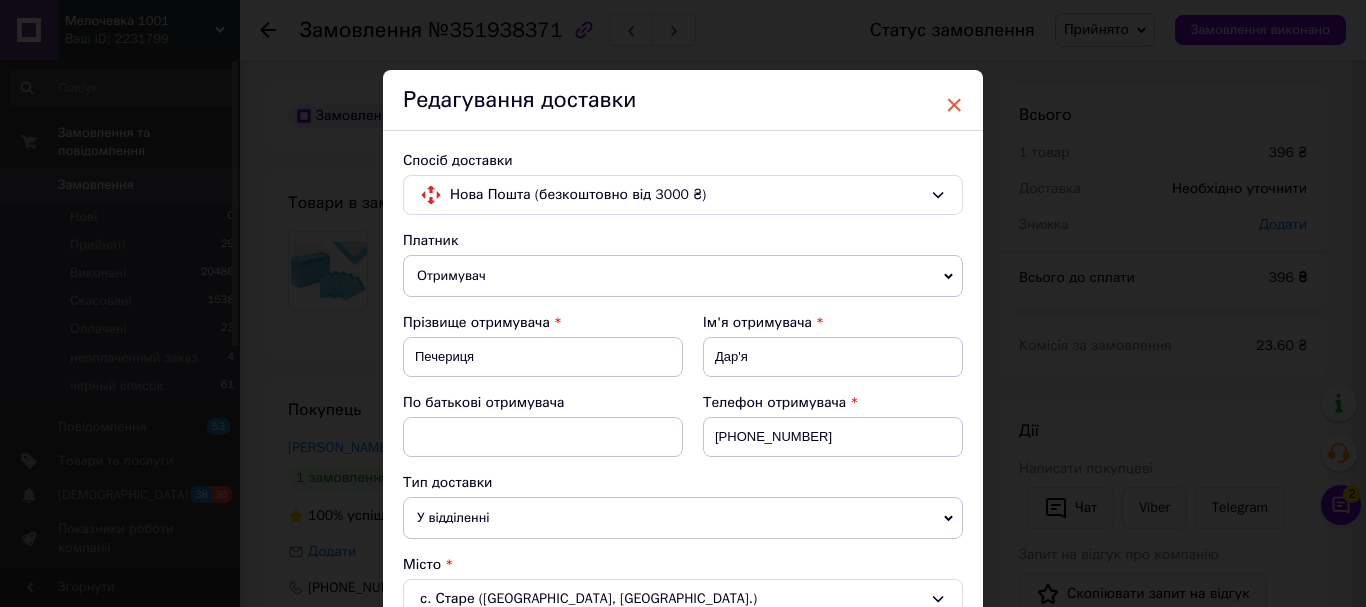 click on "×" at bounding box center [954, 105] 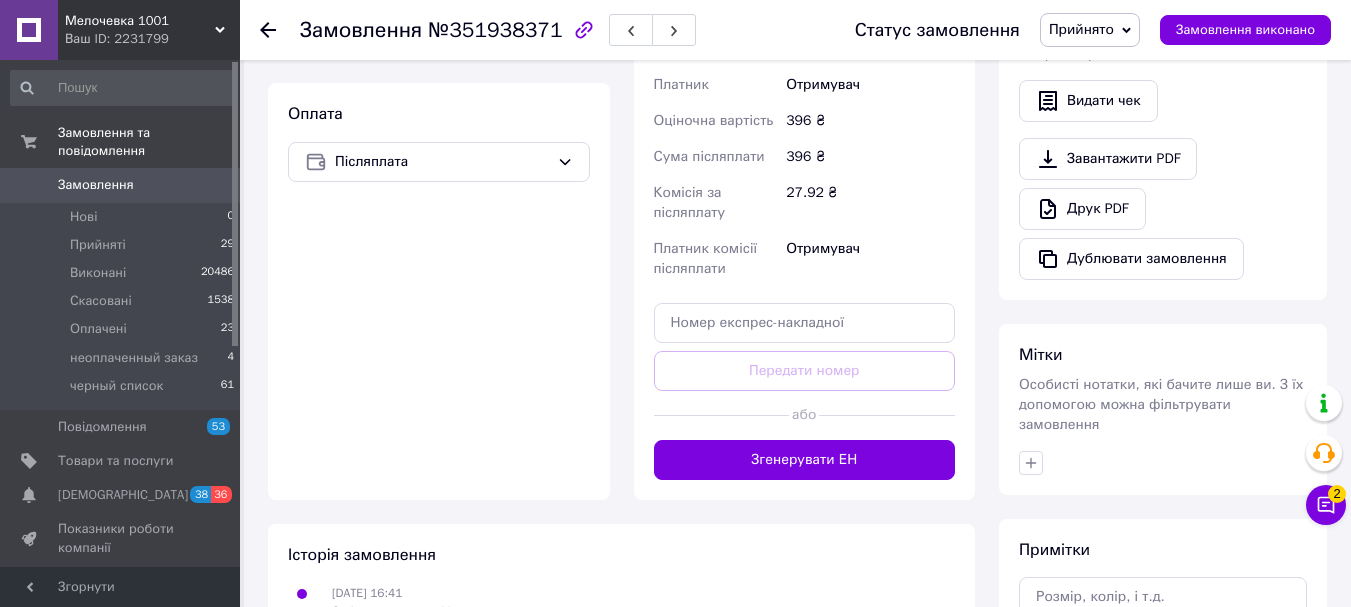 scroll, scrollTop: 600, scrollLeft: 0, axis: vertical 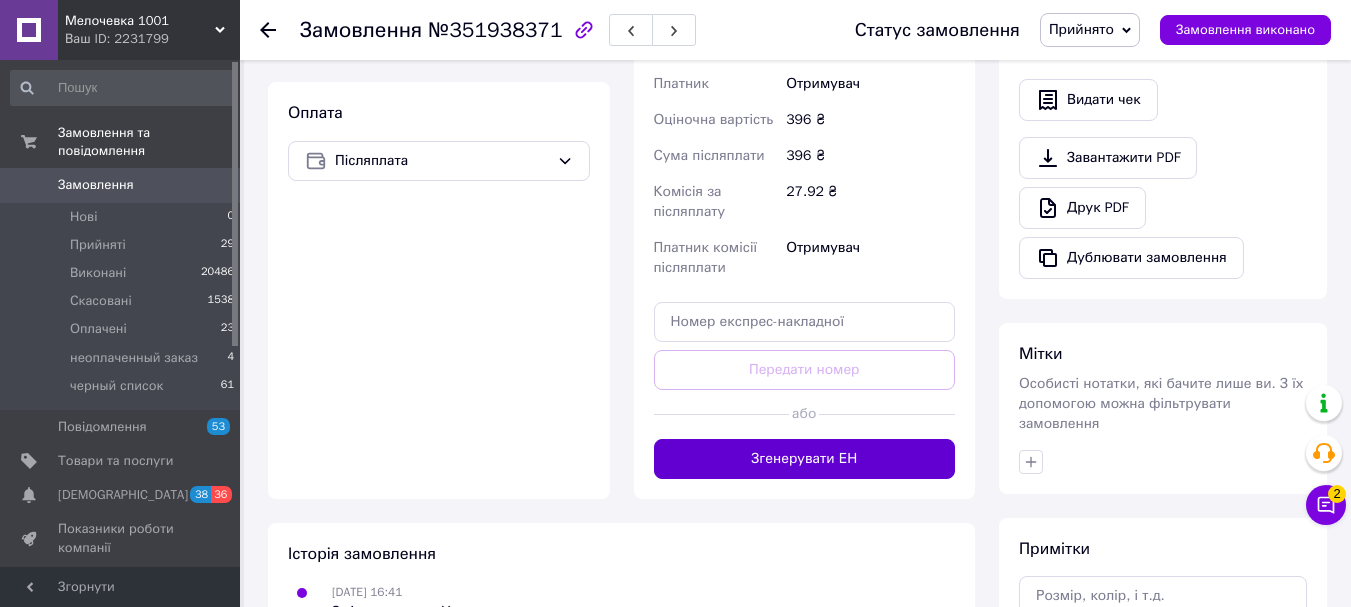 click on "Згенерувати ЕН" at bounding box center [805, 459] 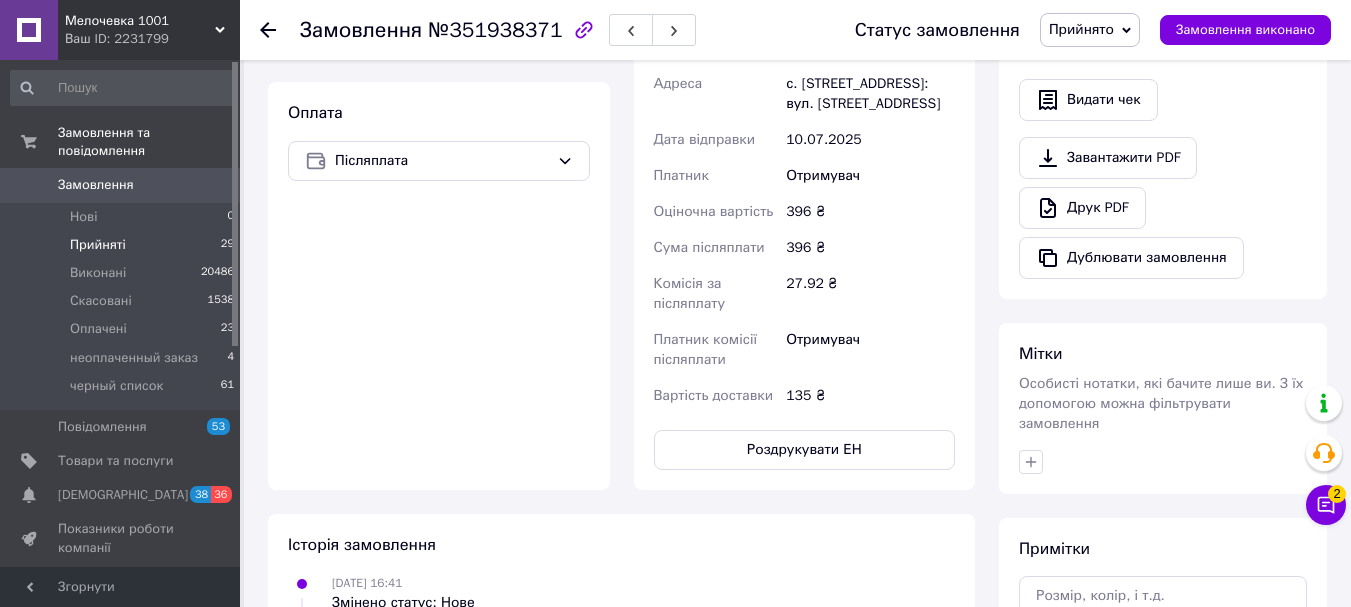 click on "Прийняті" at bounding box center [98, 245] 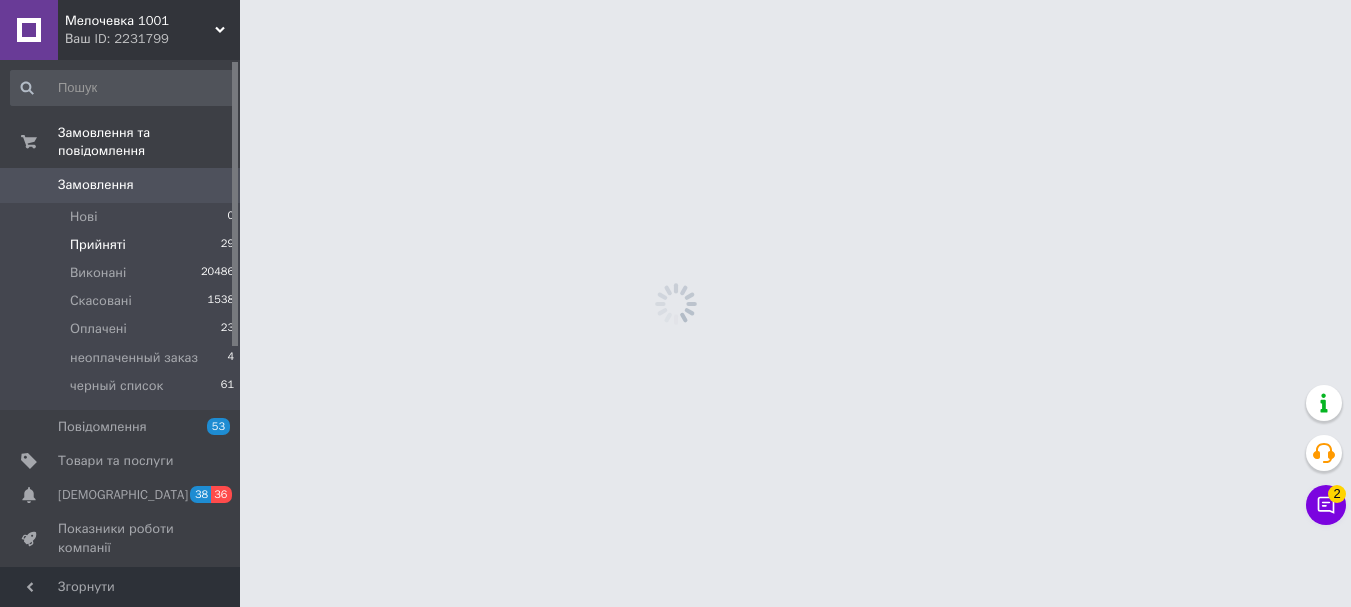 scroll, scrollTop: 0, scrollLeft: 0, axis: both 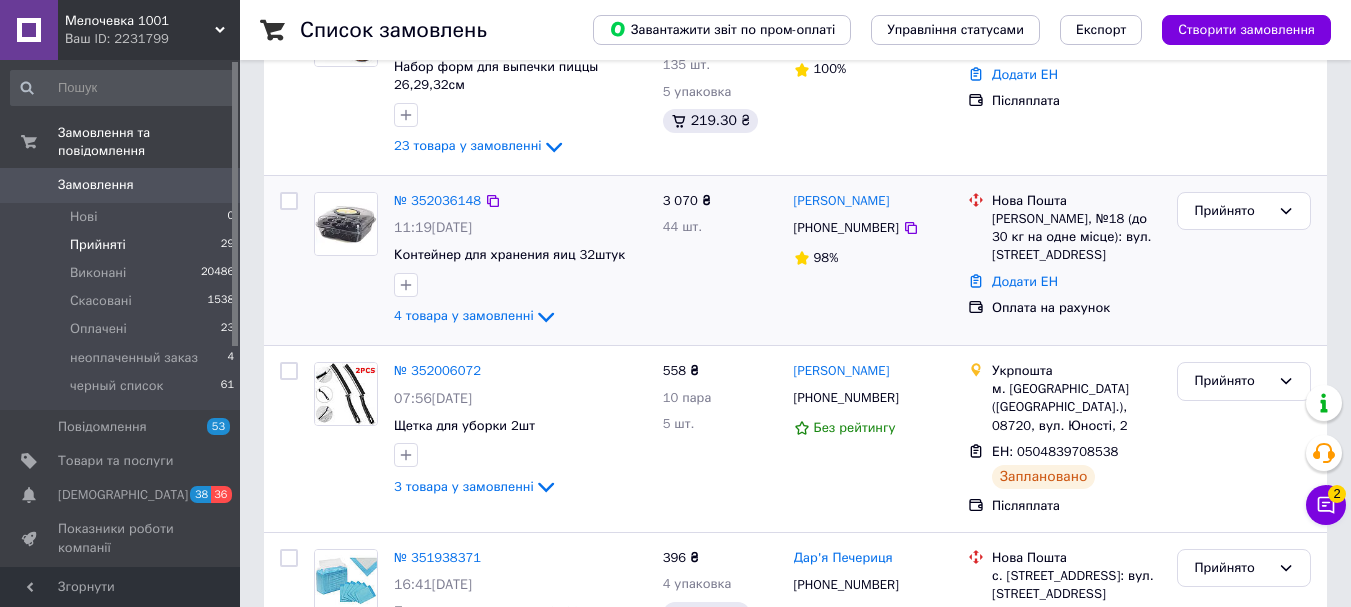 click at bounding box center [346, 224] 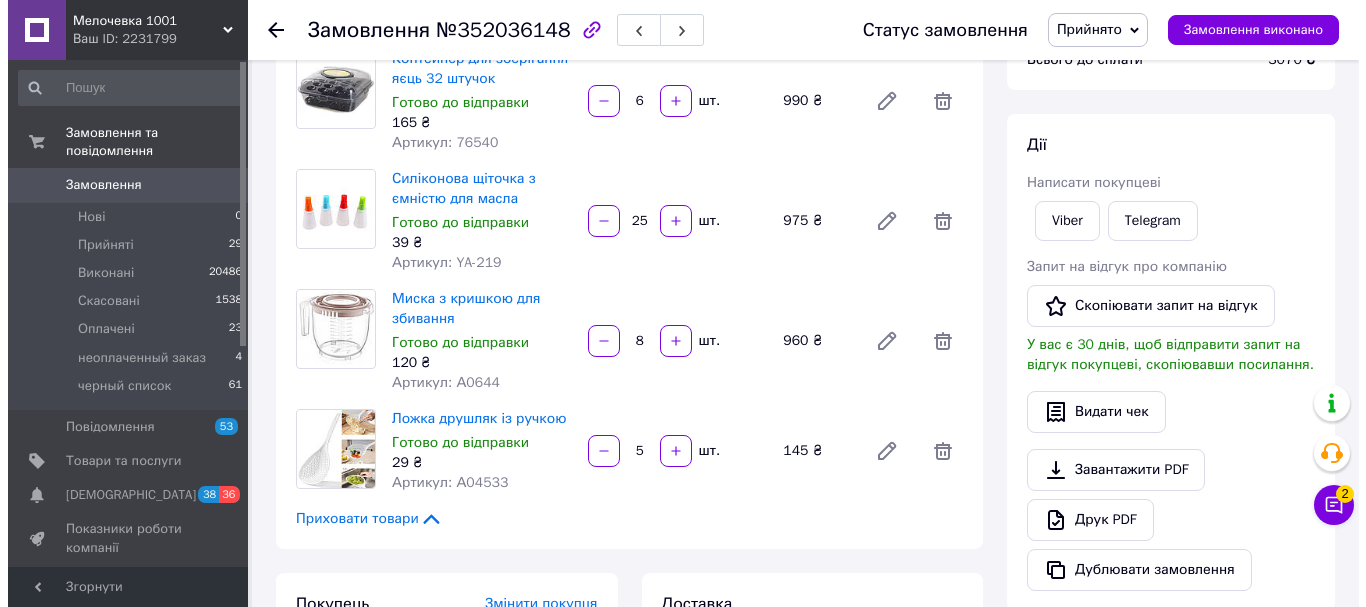 scroll, scrollTop: 400, scrollLeft: 0, axis: vertical 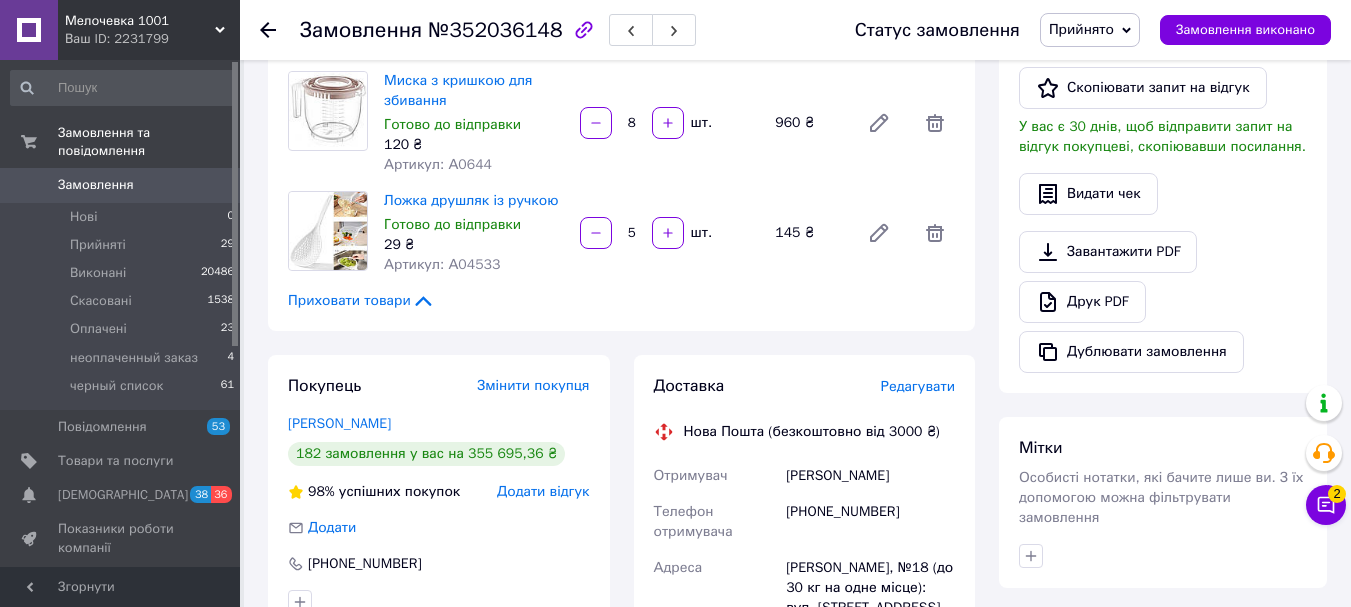 click on "Редагувати" at bounding box center (918, 386) 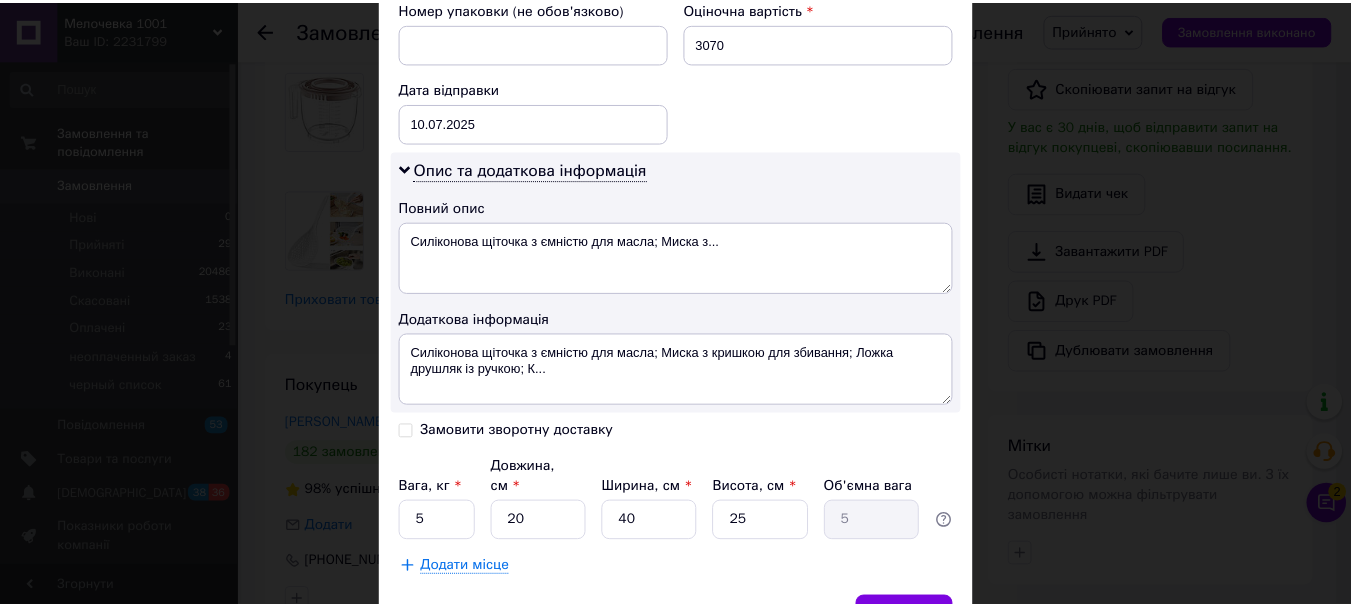 scroll, scrollTop: 981, scrollLeft: 0, axis: vertical 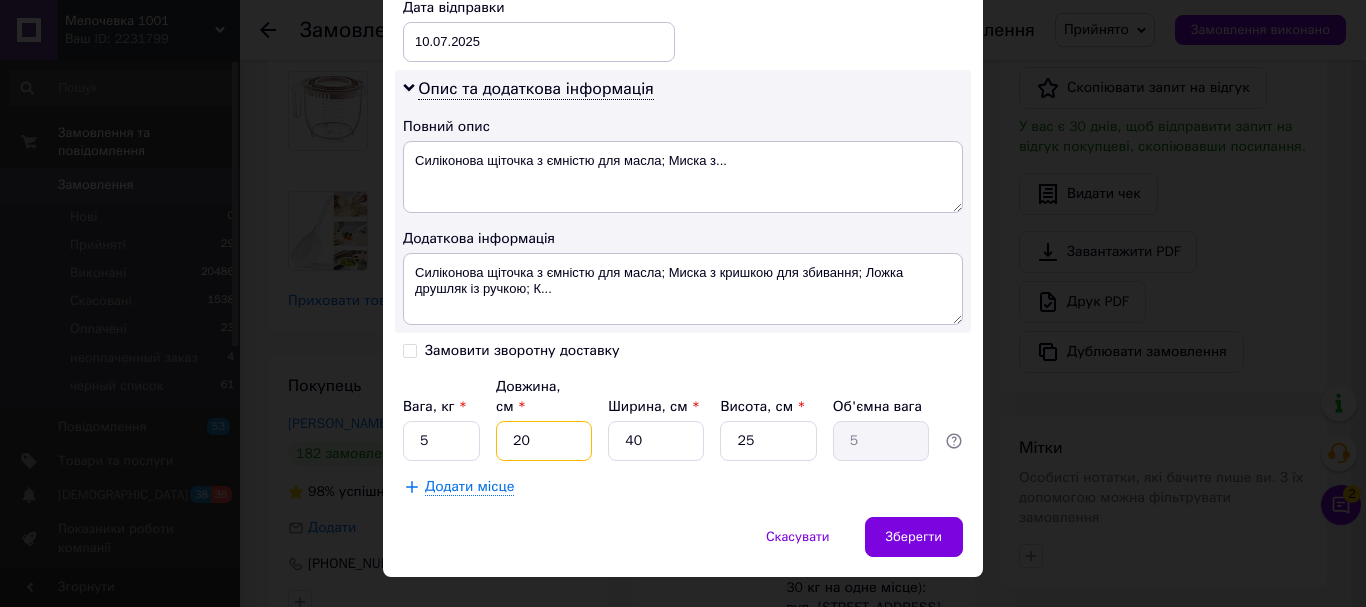click on "20" at bounding box center [544, 441] 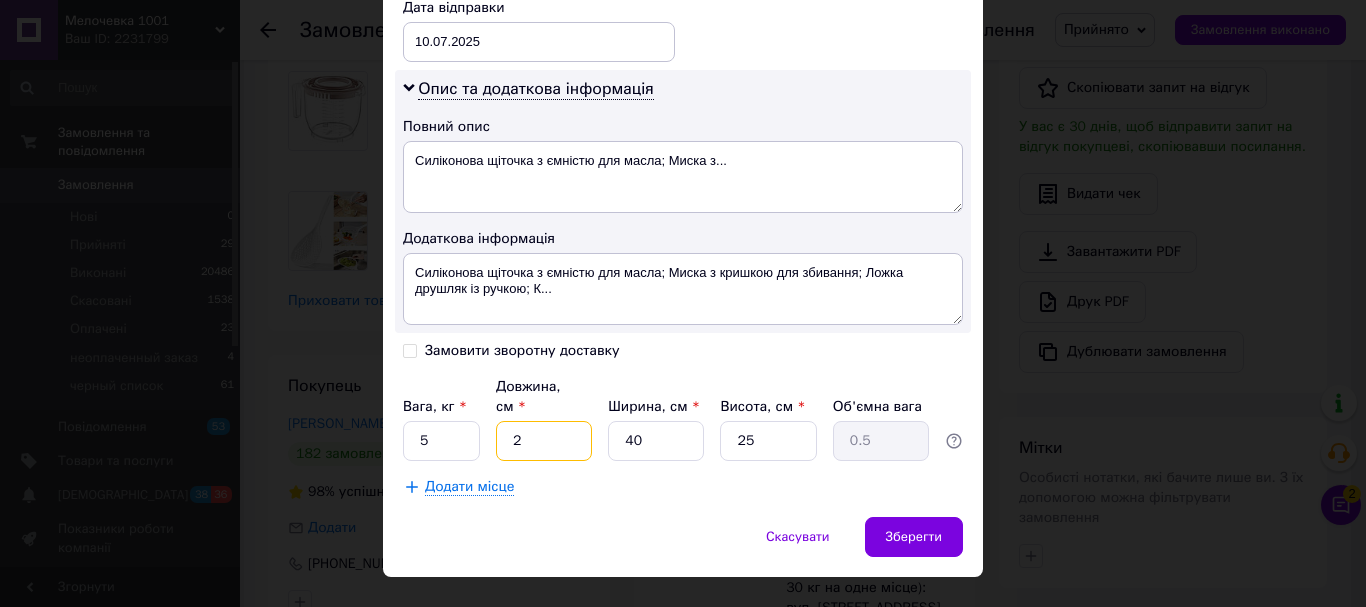 type 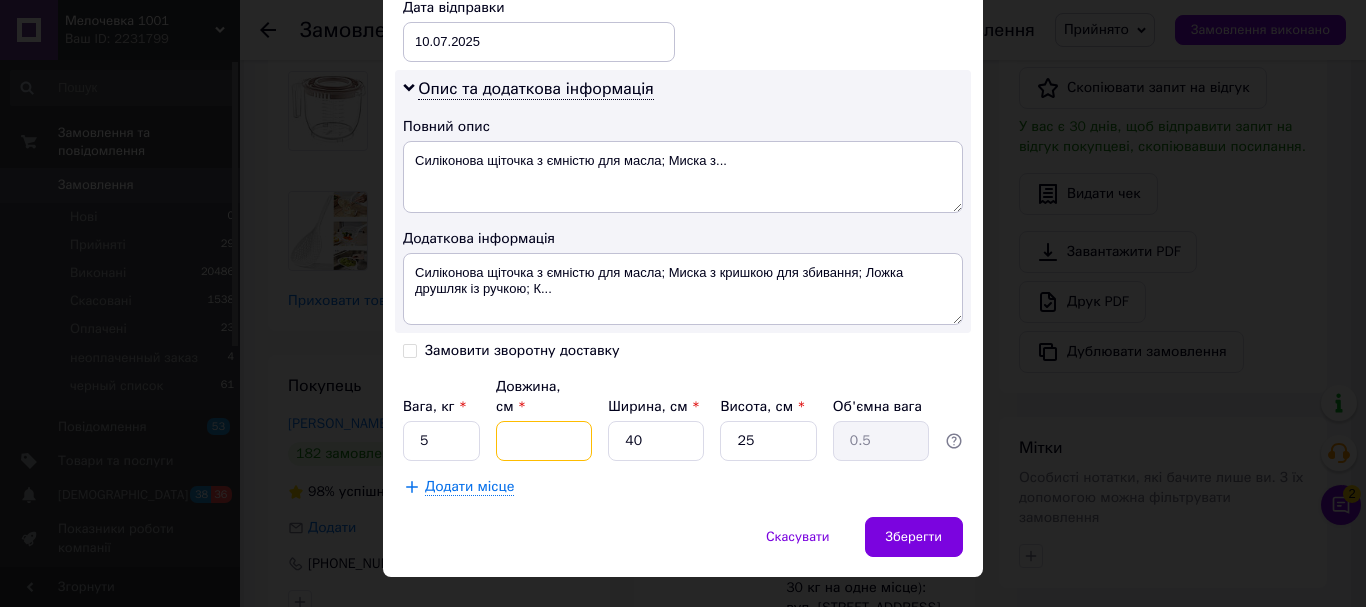 type 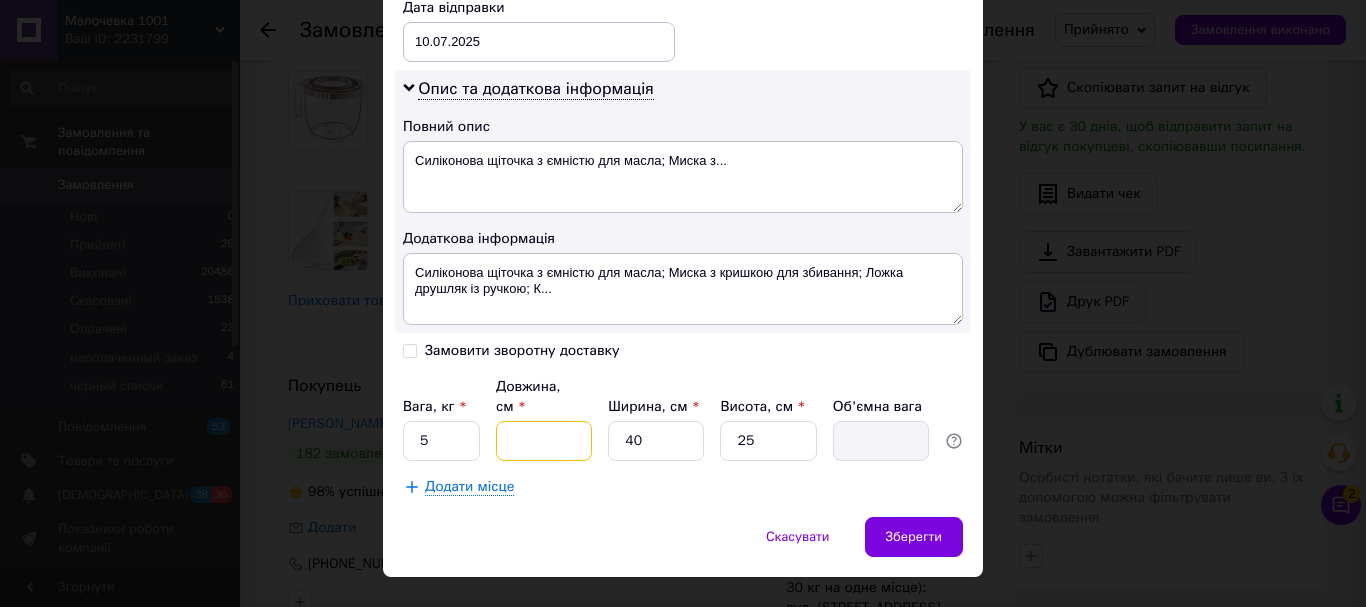 type on "5" 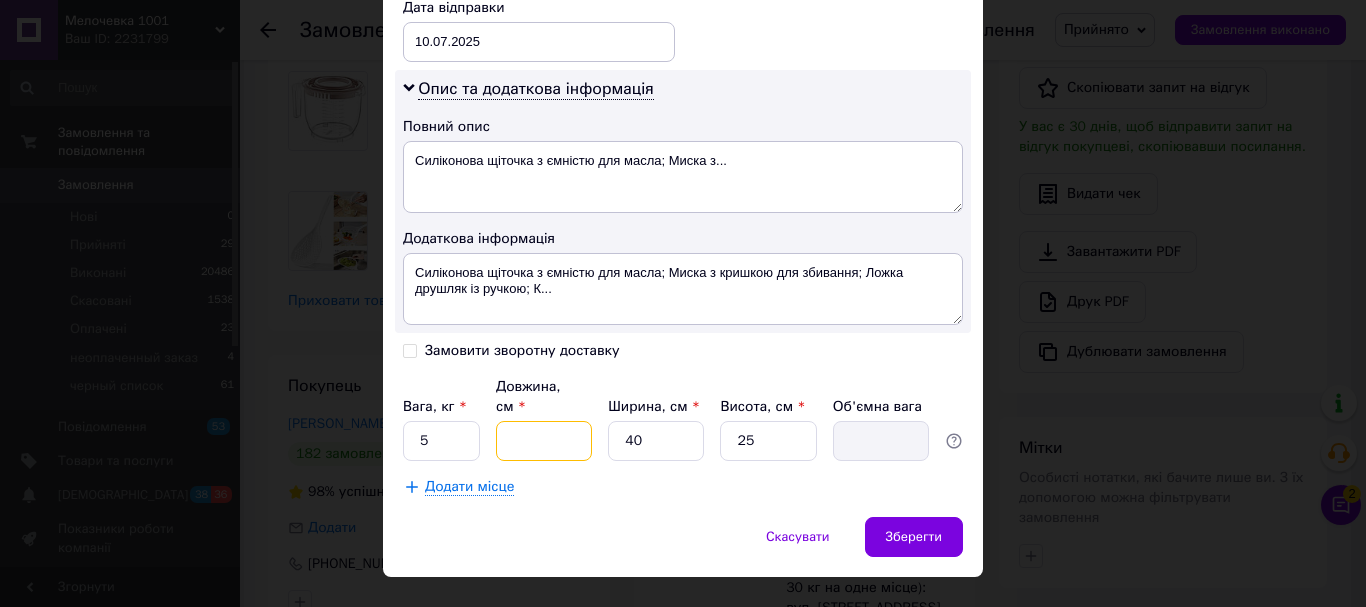 type on "1.25" 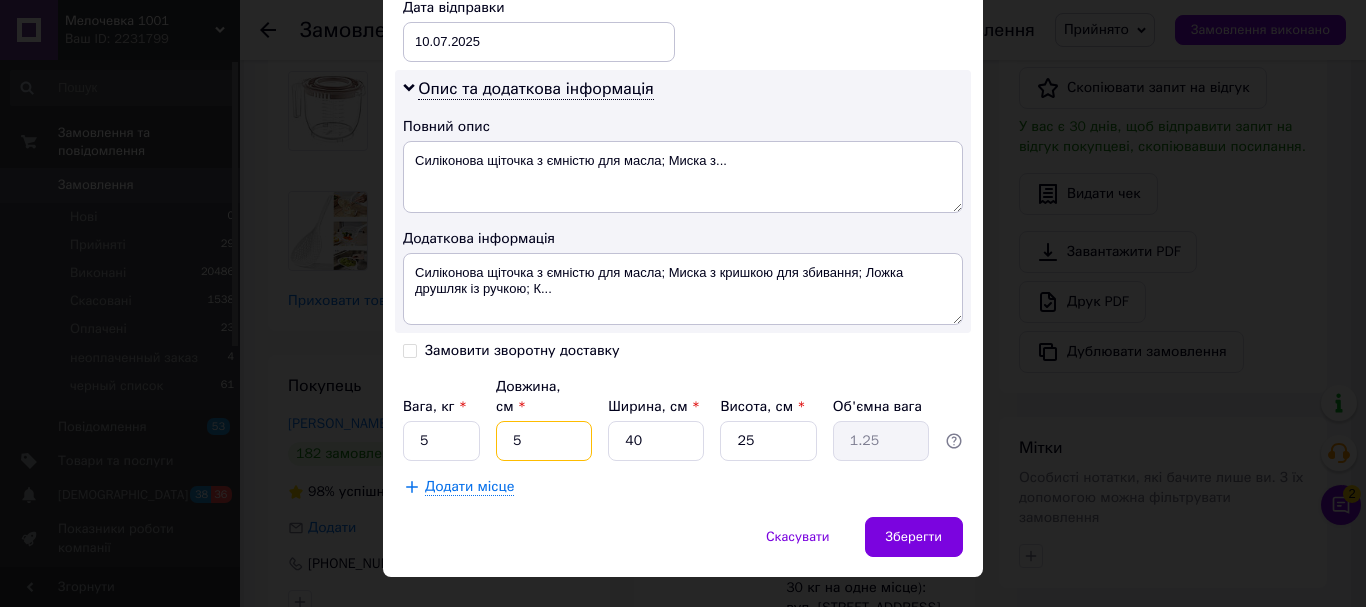 type on "58" 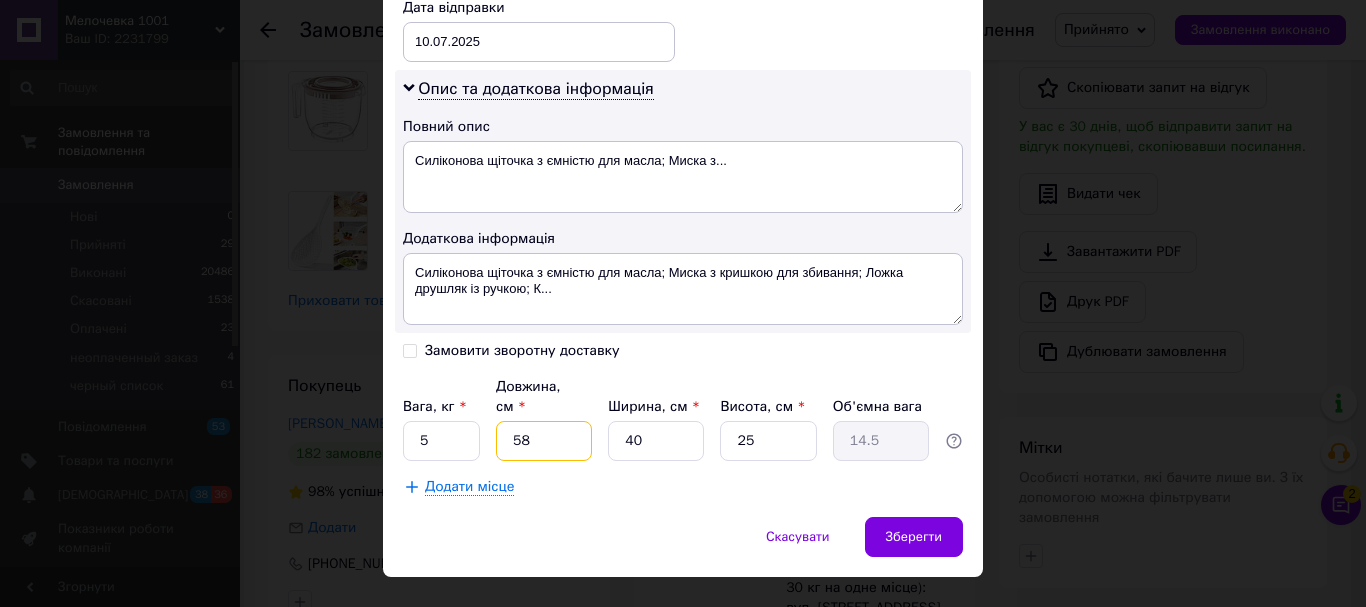 type on "58" 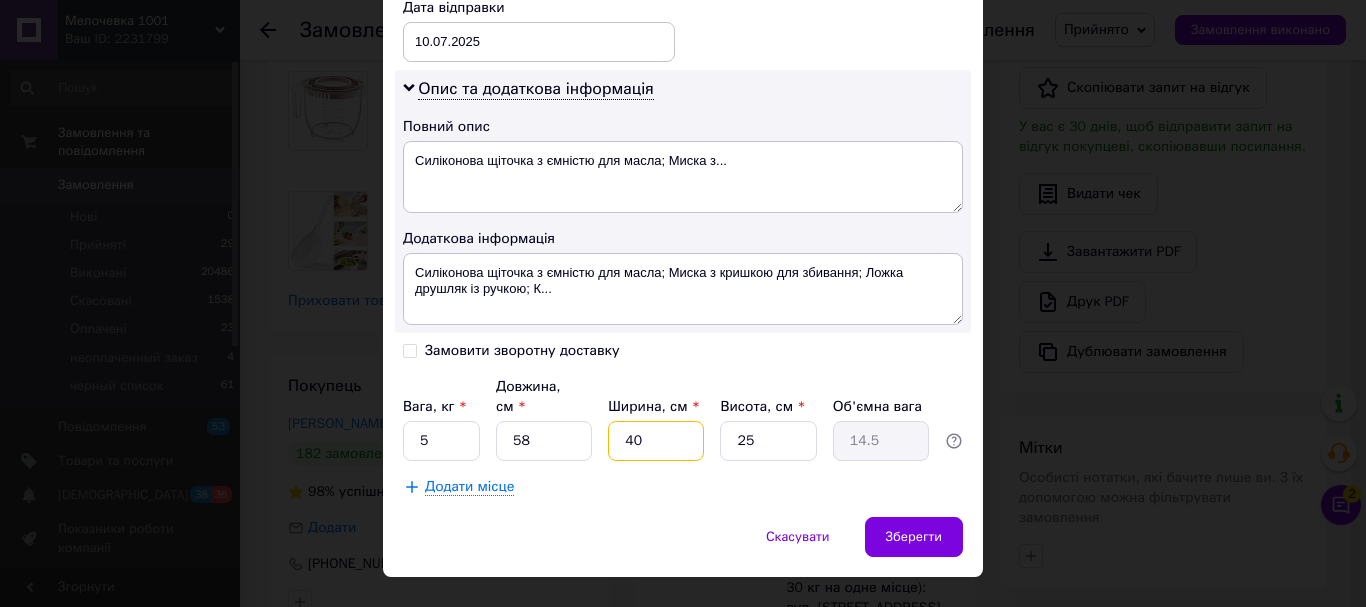 click on "40" at bounding box center [656, 441] 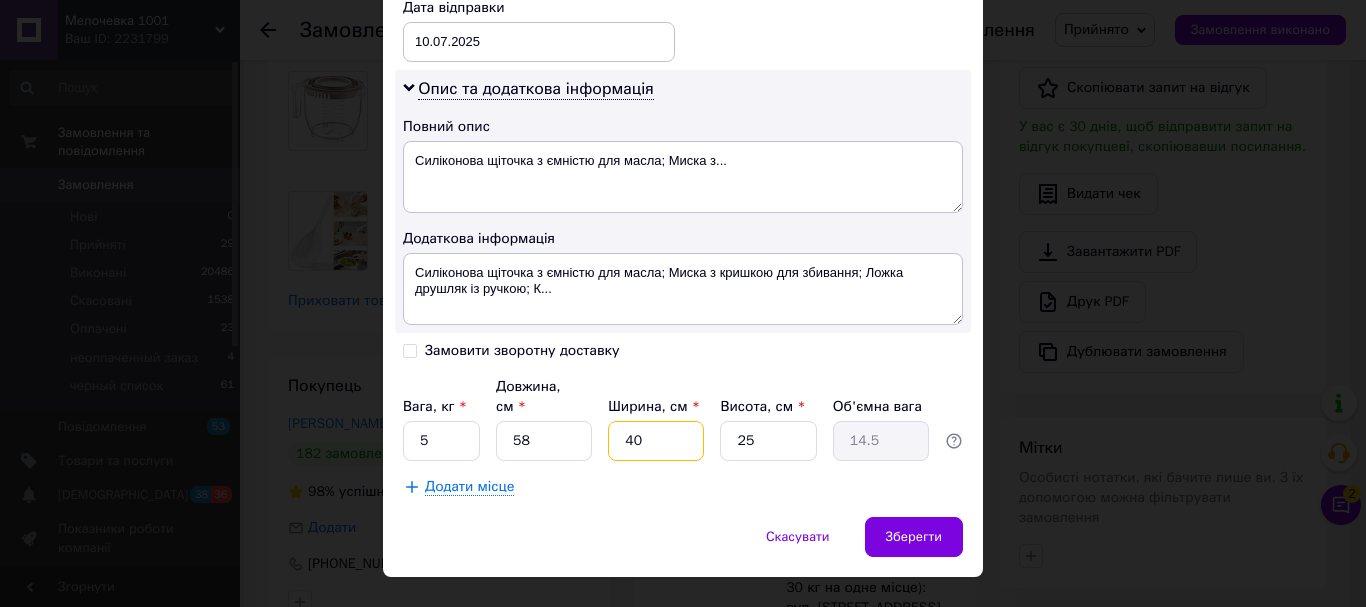 type on "4" 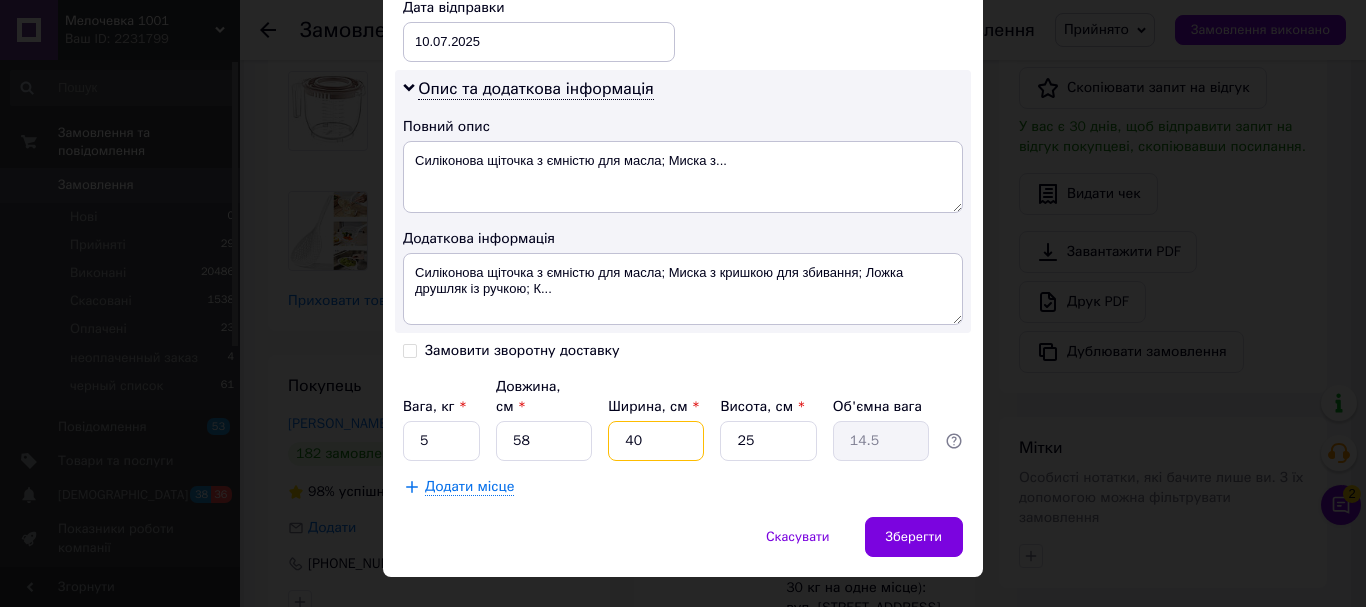 type on "1.45" 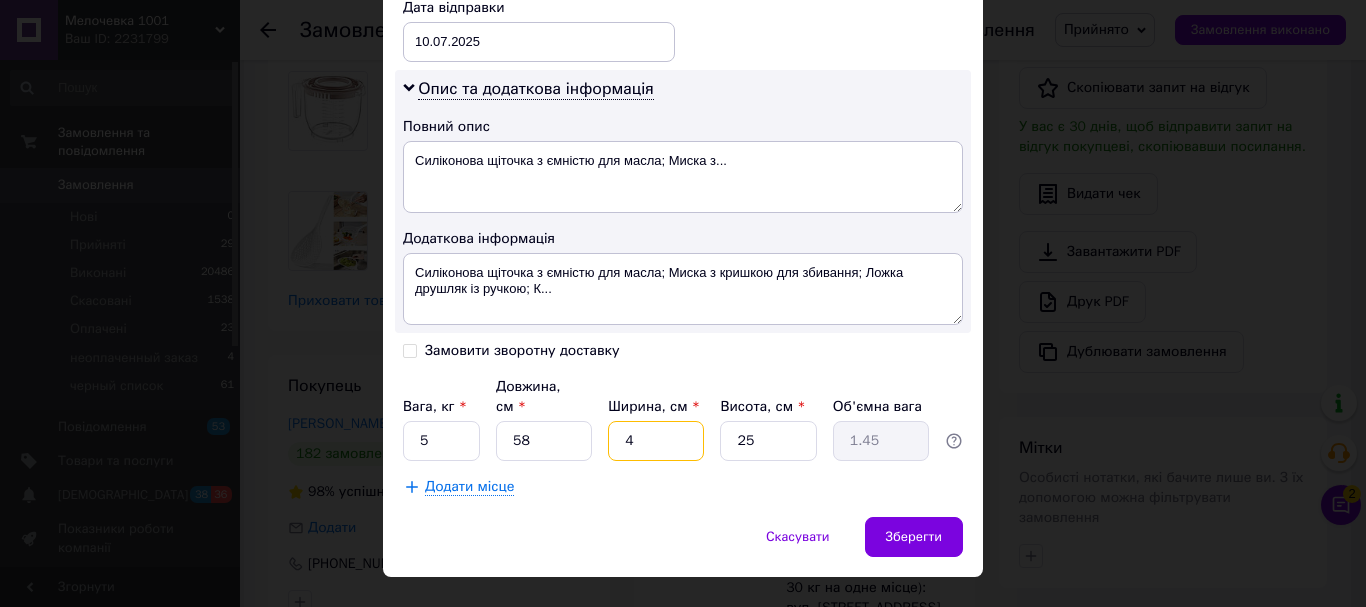 type 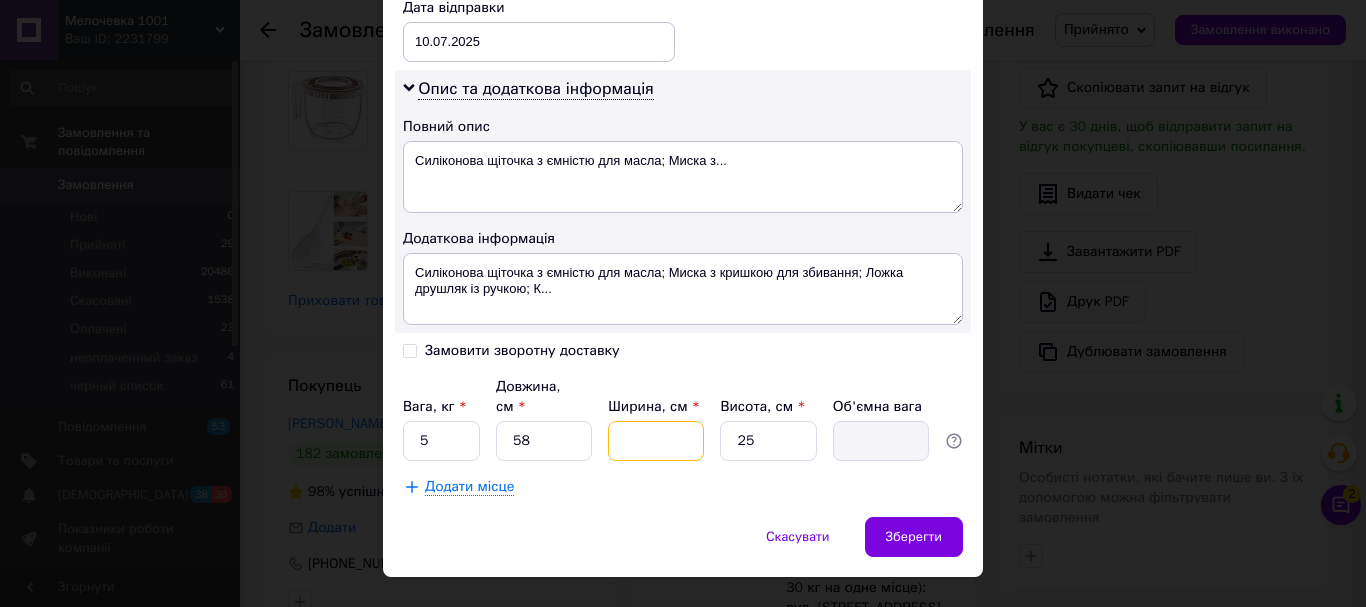 type on "3" 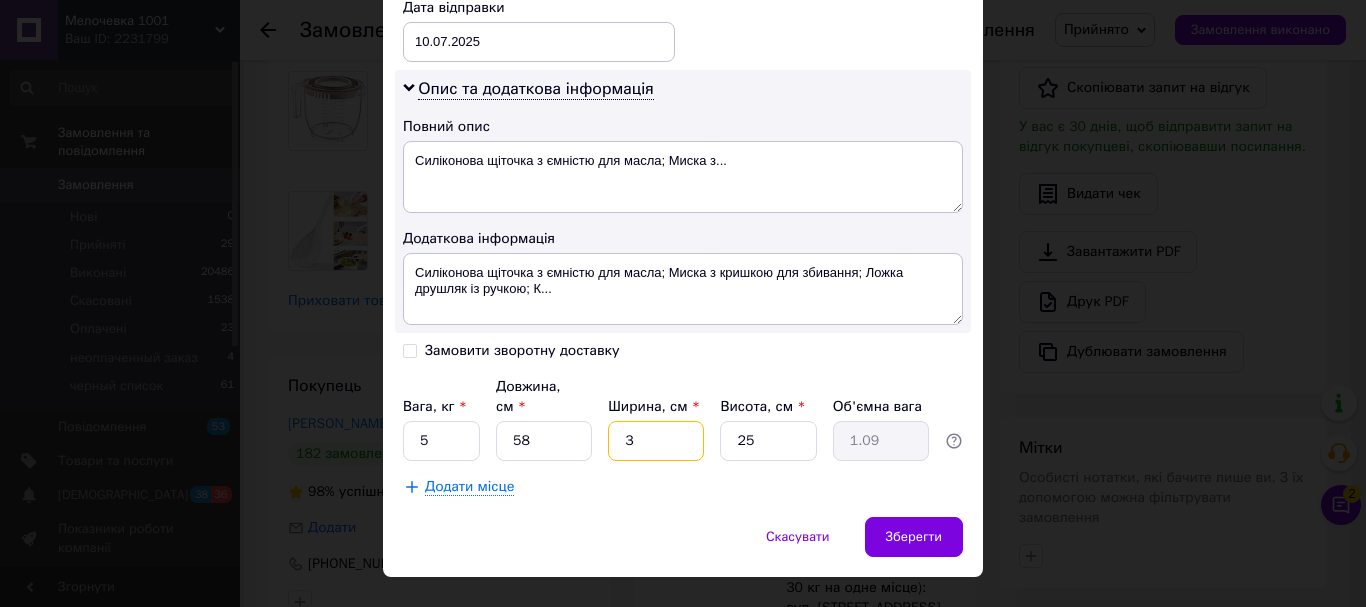 type on "39" 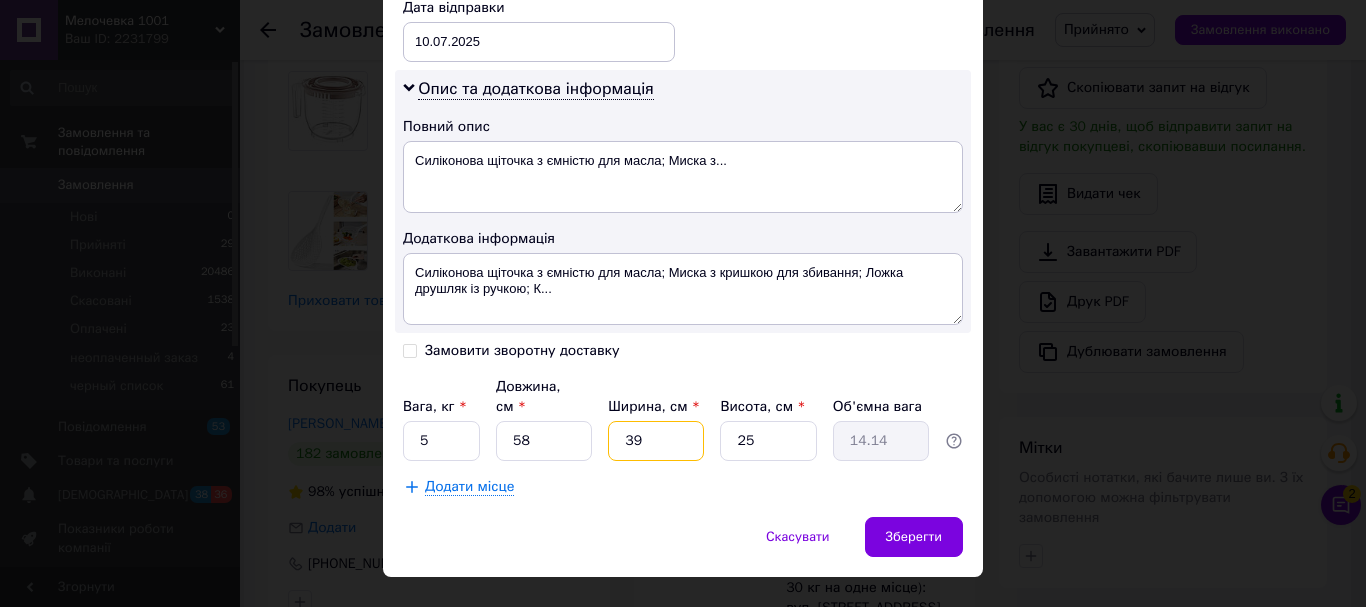 type on "39" 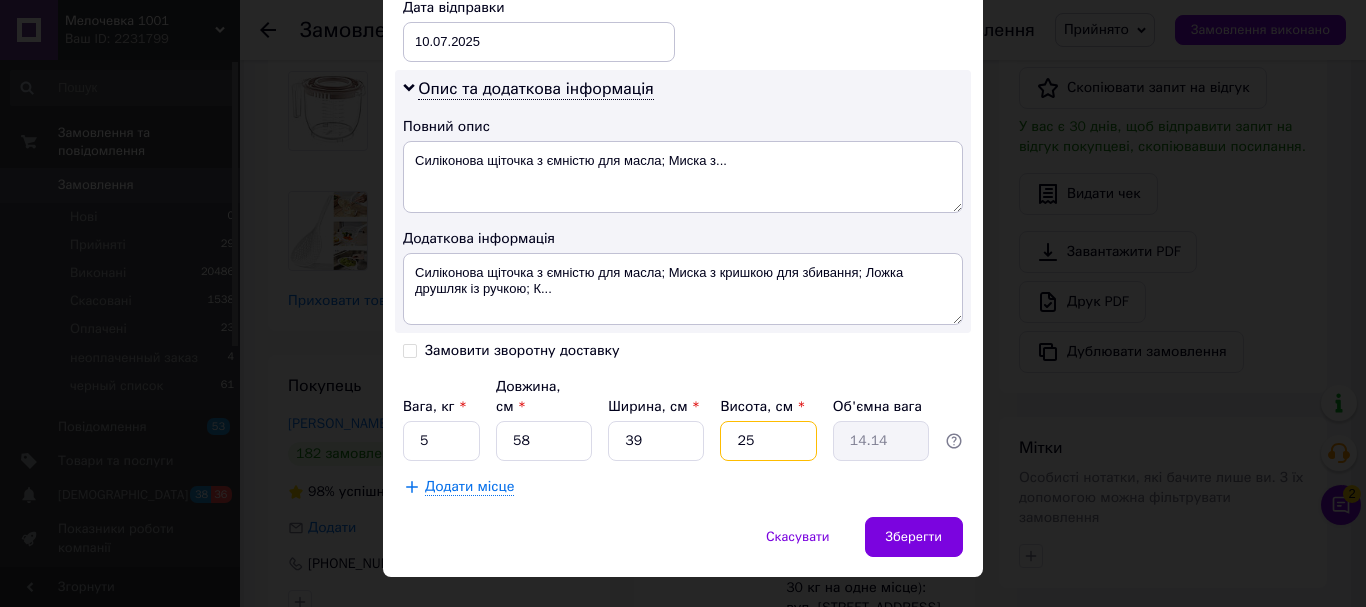 click on "25" at bounding box center [768, 441] 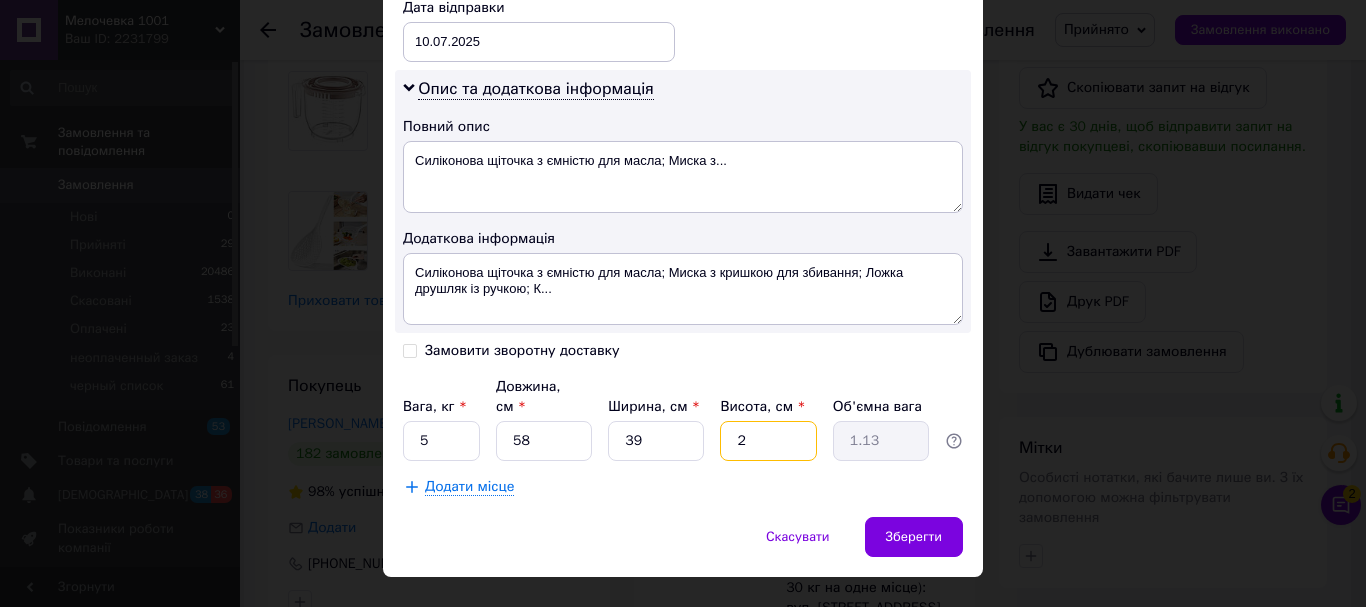type 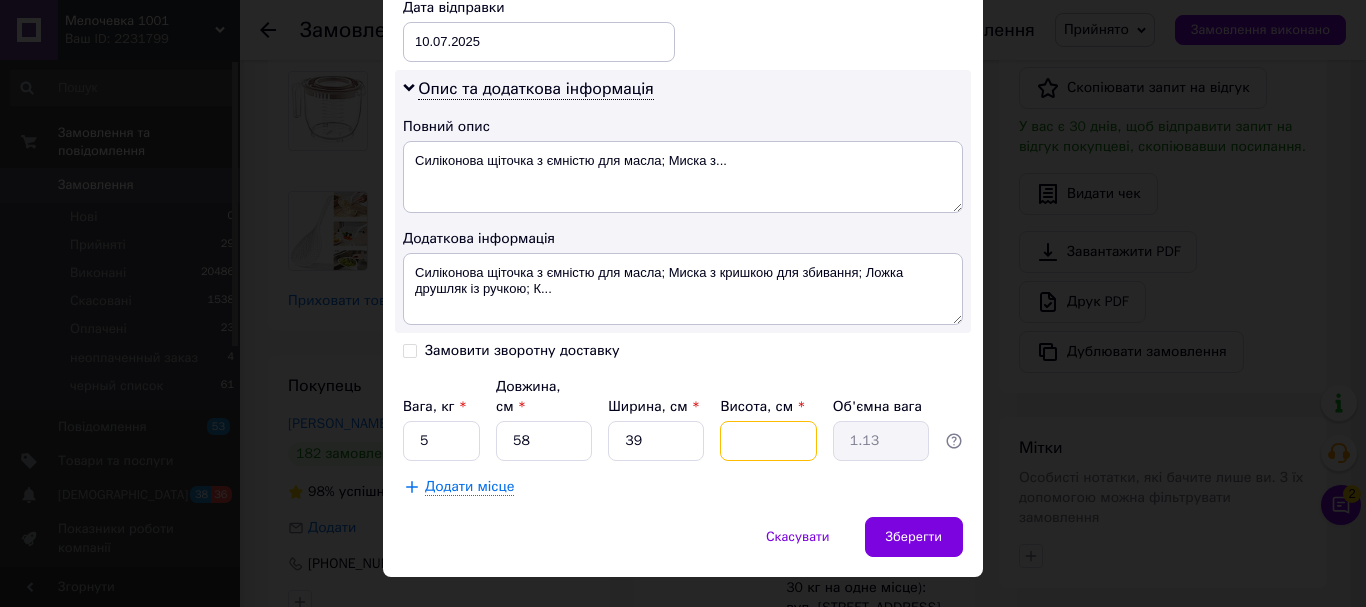 type 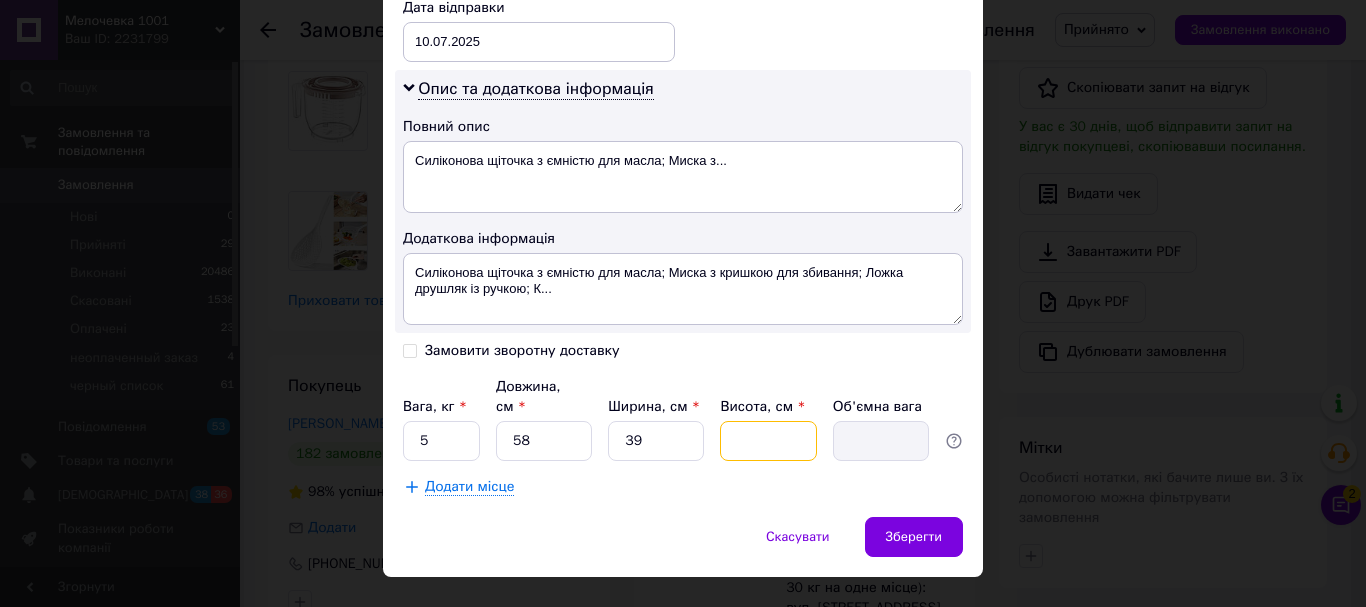 type on "4" 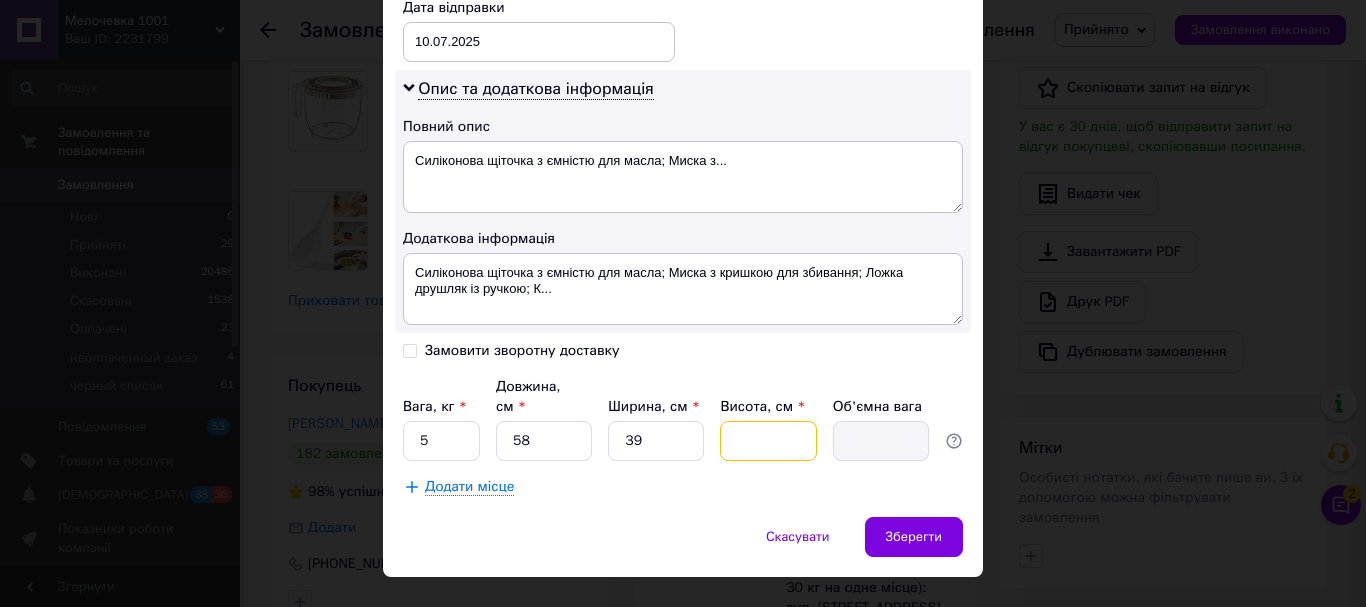 type on "2.26" 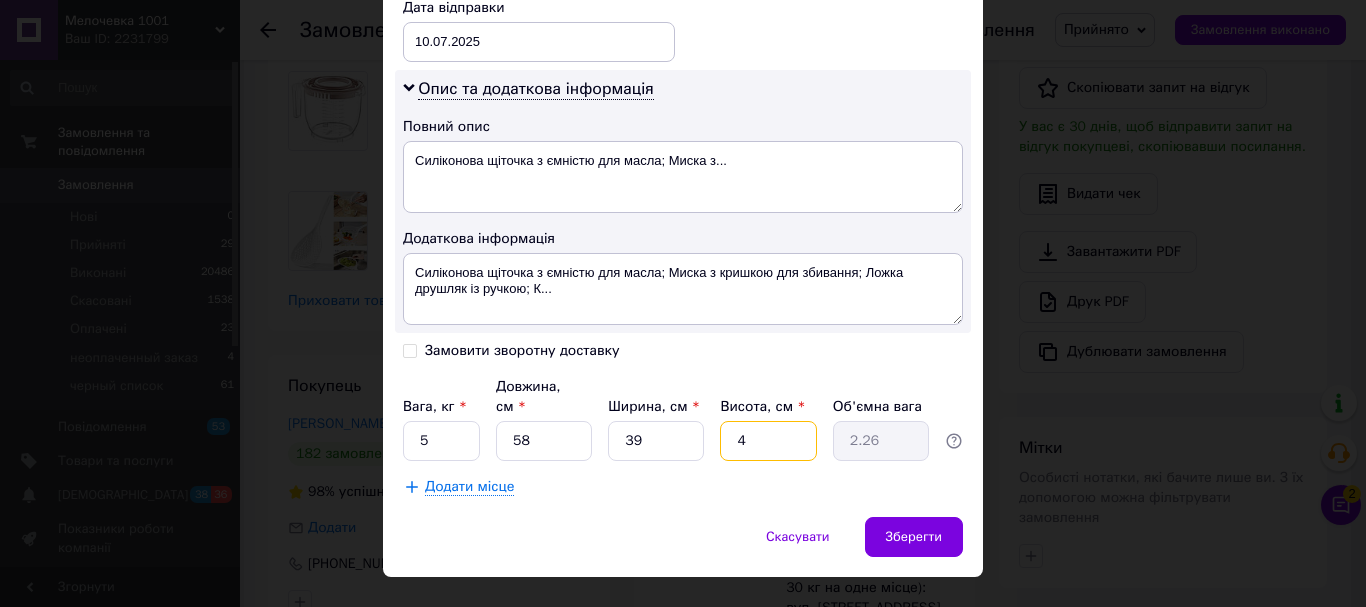 type on "41" 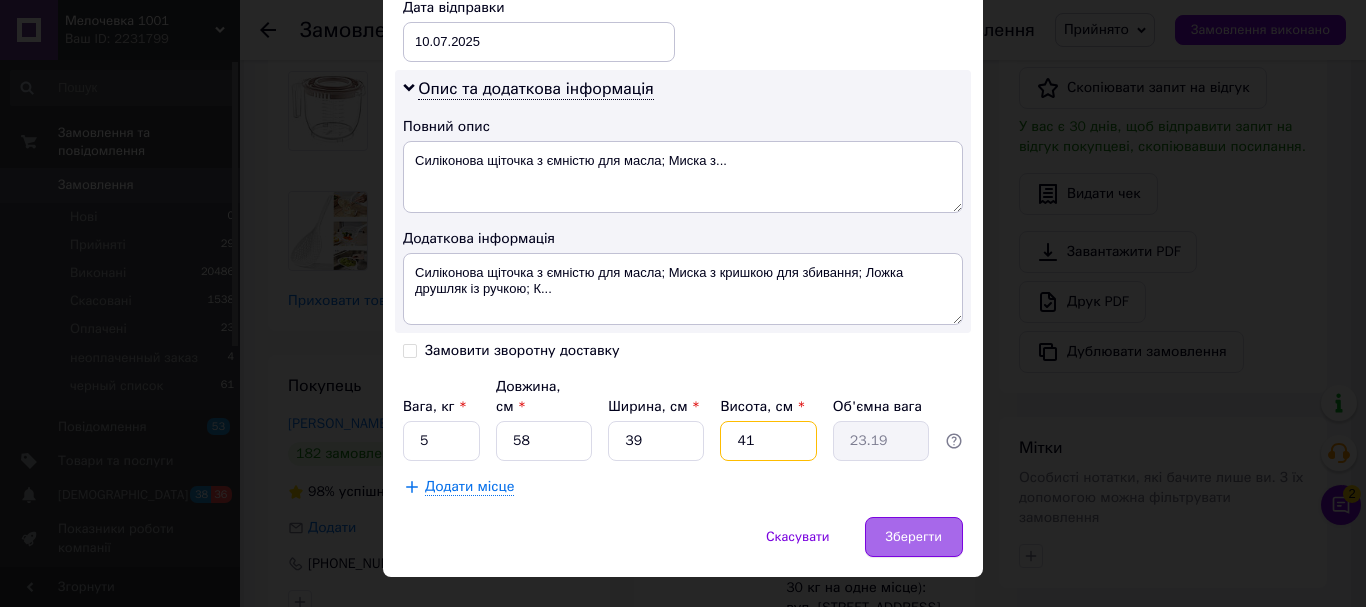 type on "41" 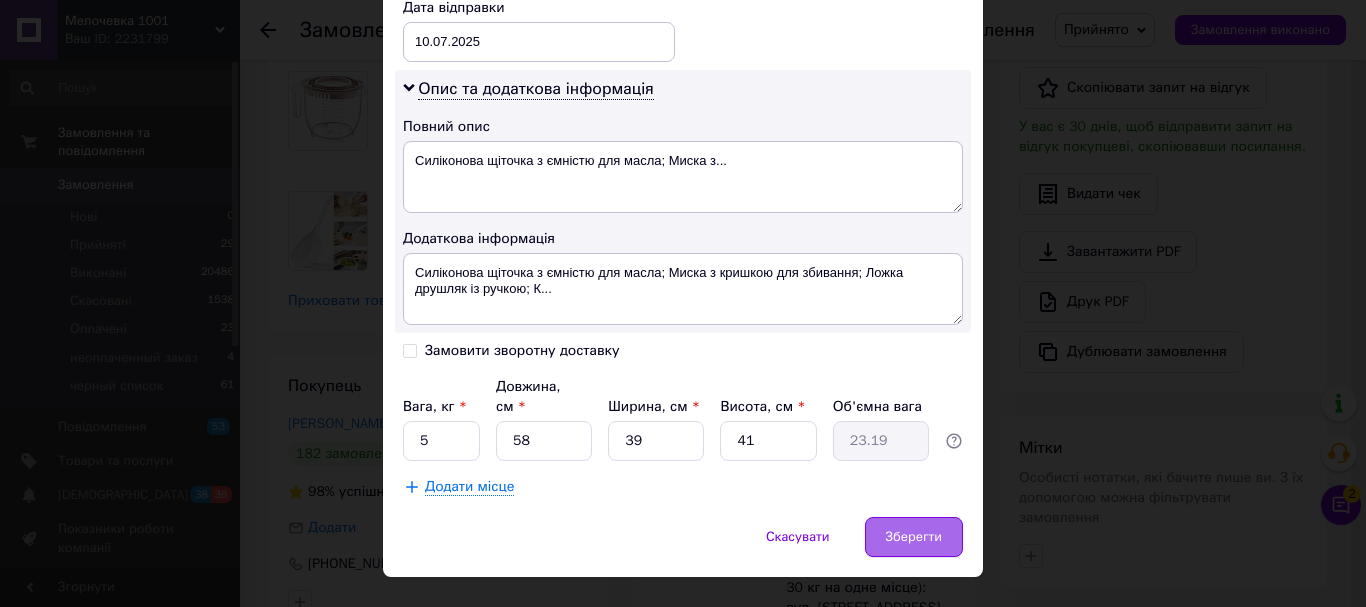click on "Зберегти" at bounding box center (914, 537) 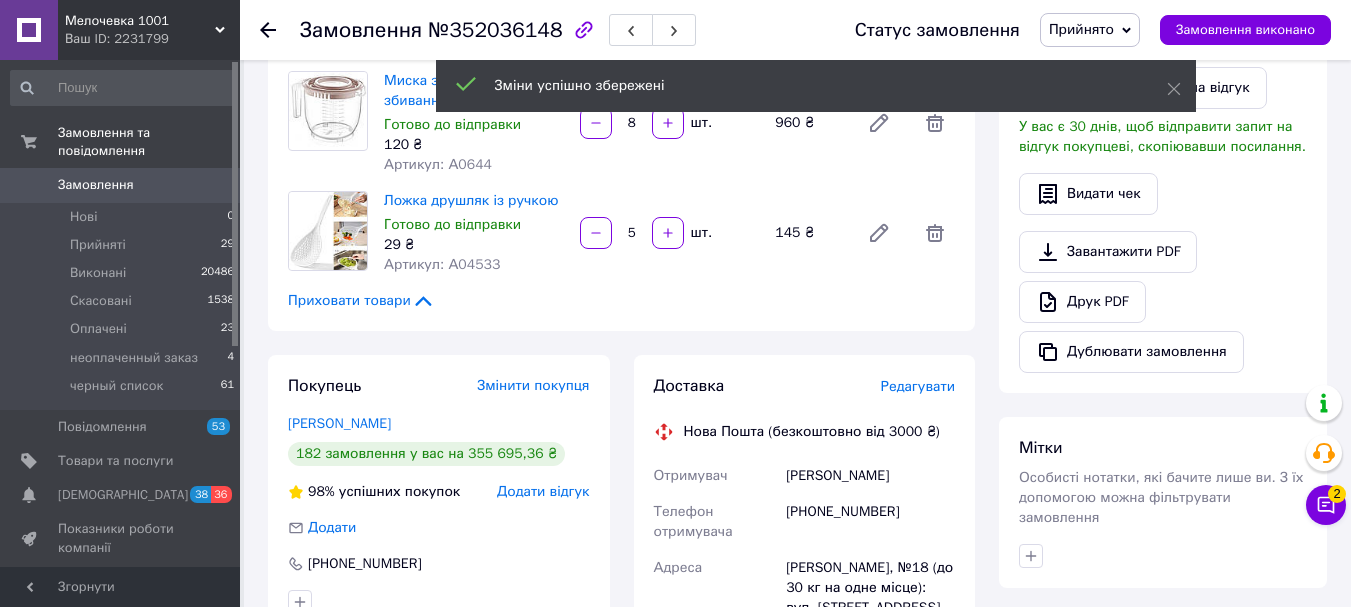 scroll, scrollTop: 800, scrollLeft: 0, axis: vertical 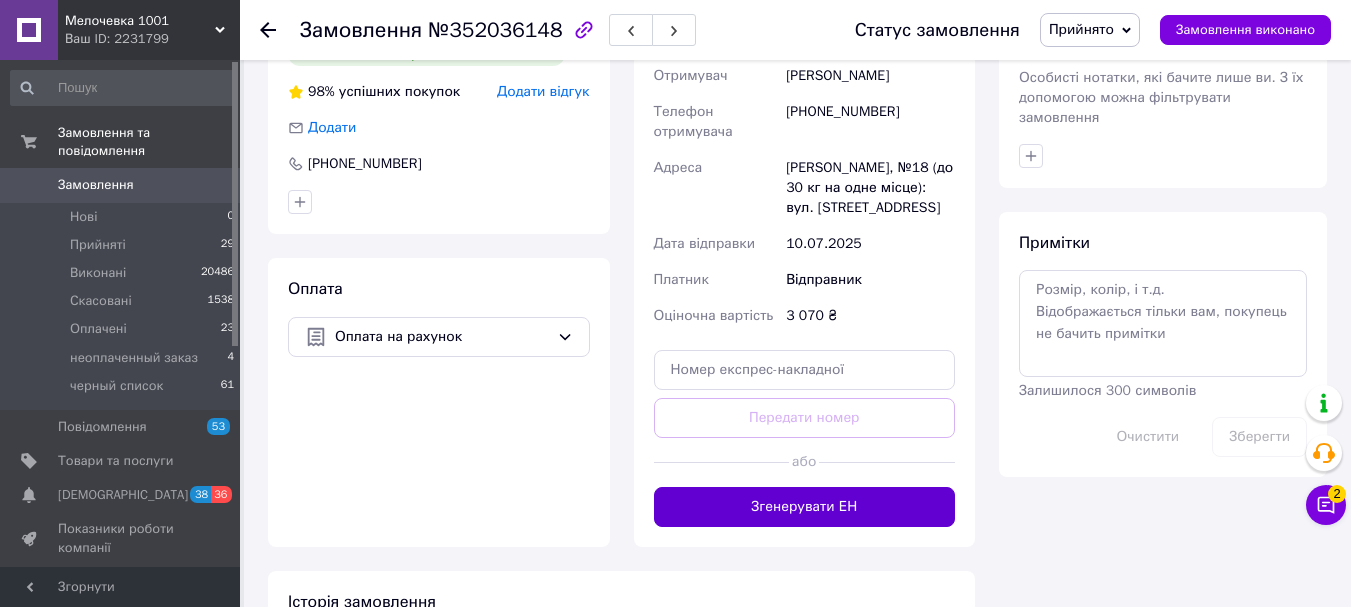 click on "Згенерувати ЕН" at bounding box center (805, 507) 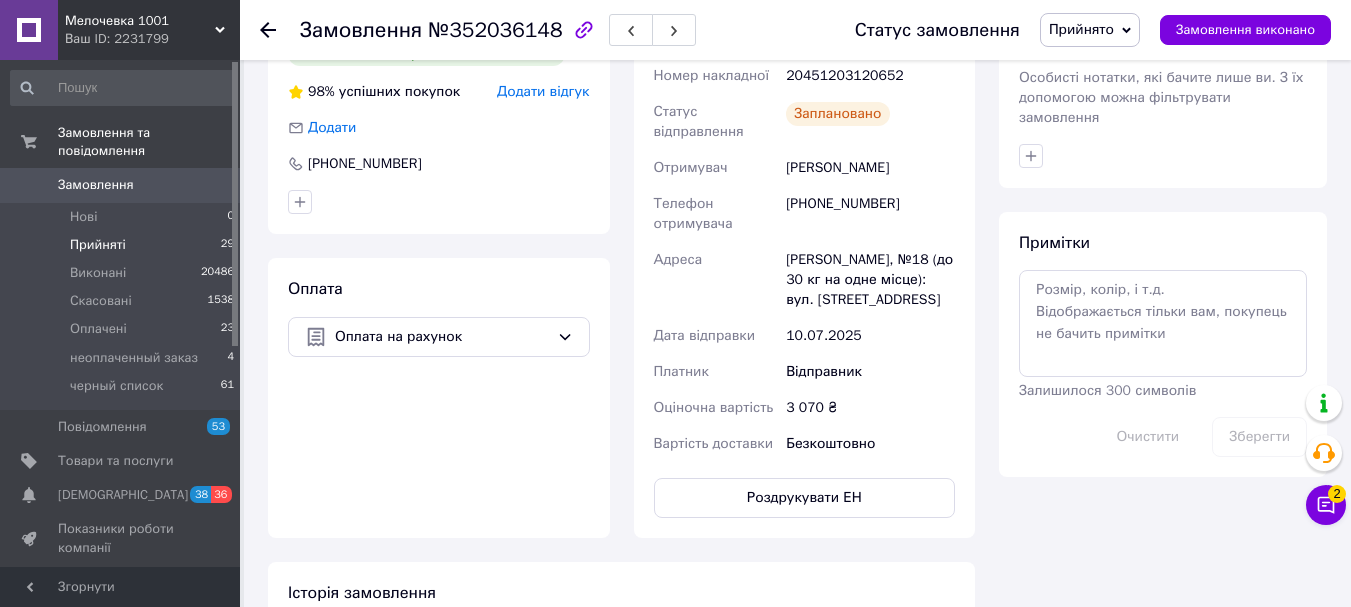 click on "Прийняті" at bounding box center (98, 245) 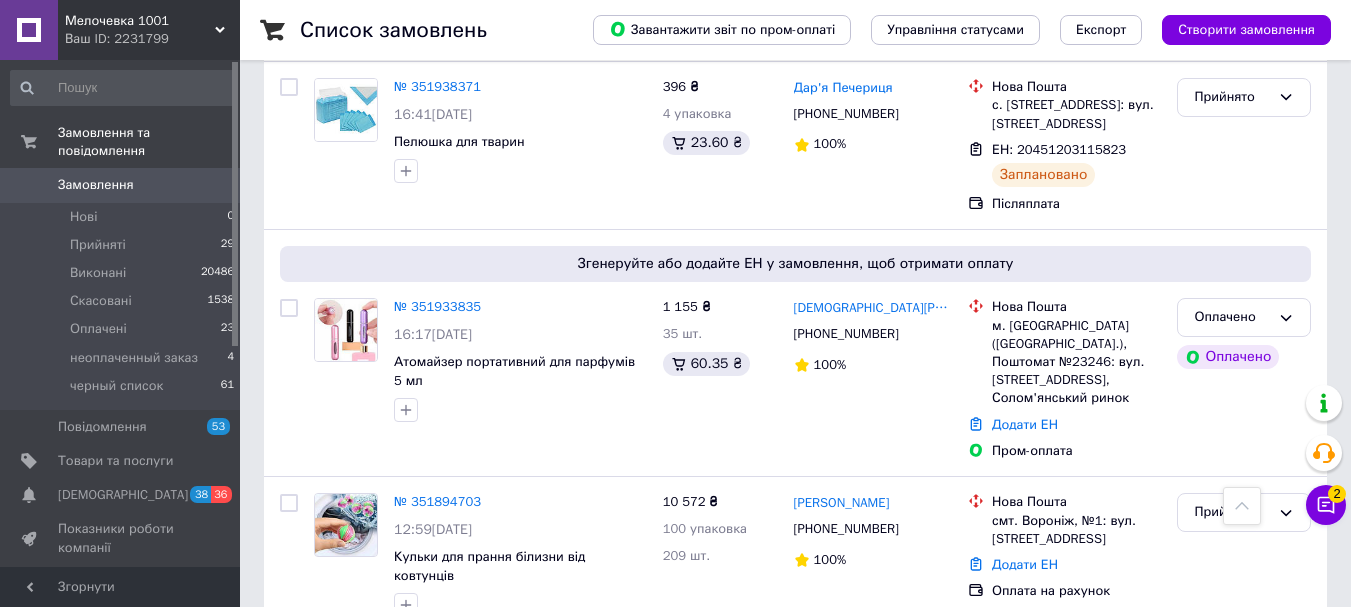 scroll, scrollTop: 1100, scrollLeft: 0, axis: vertical 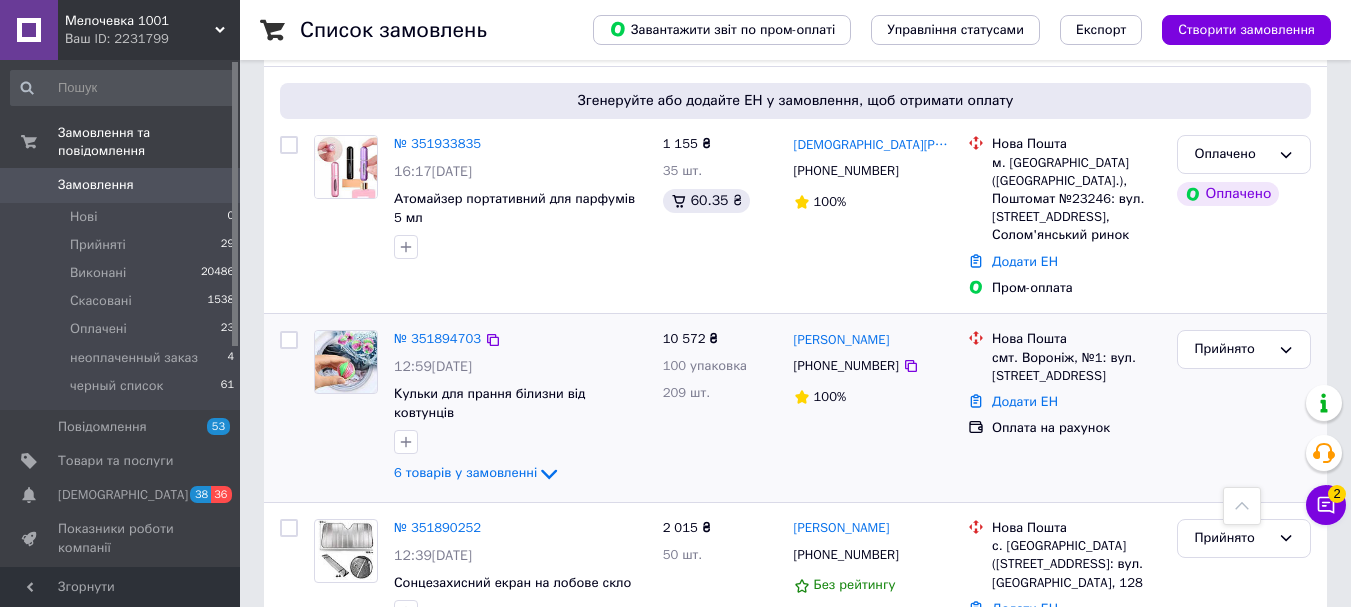 click at bounding box center (346, 362) 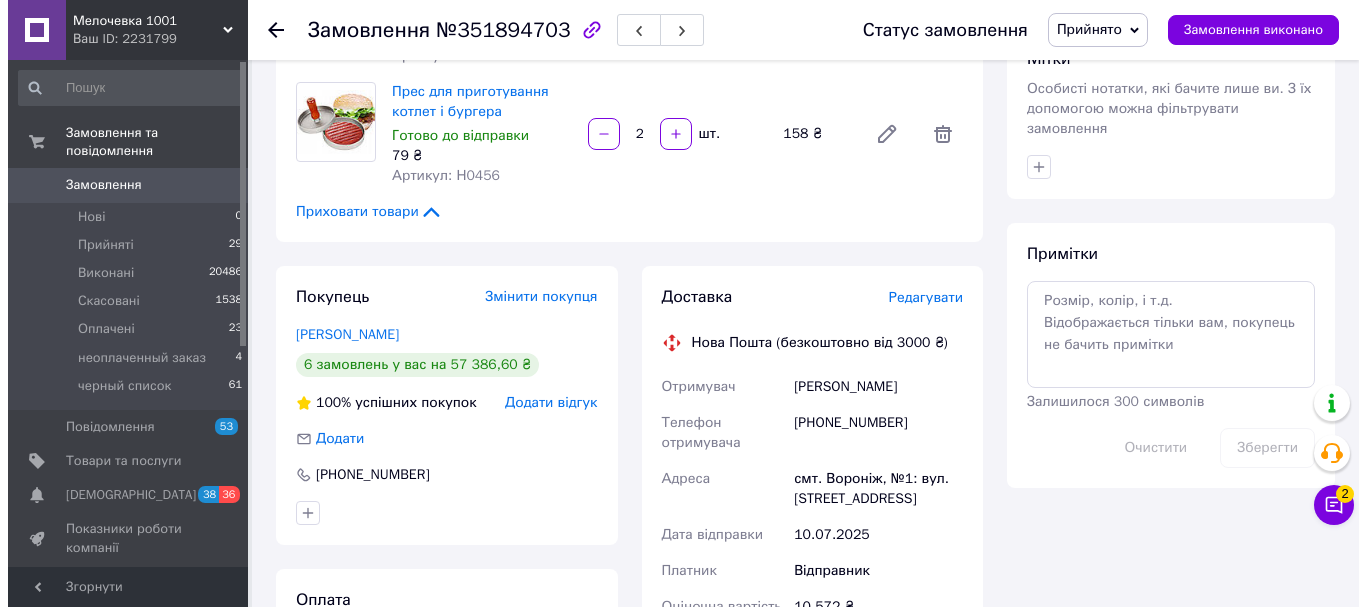scroll, scrollTop: 900, scrollLeft: 0, axis: vertical 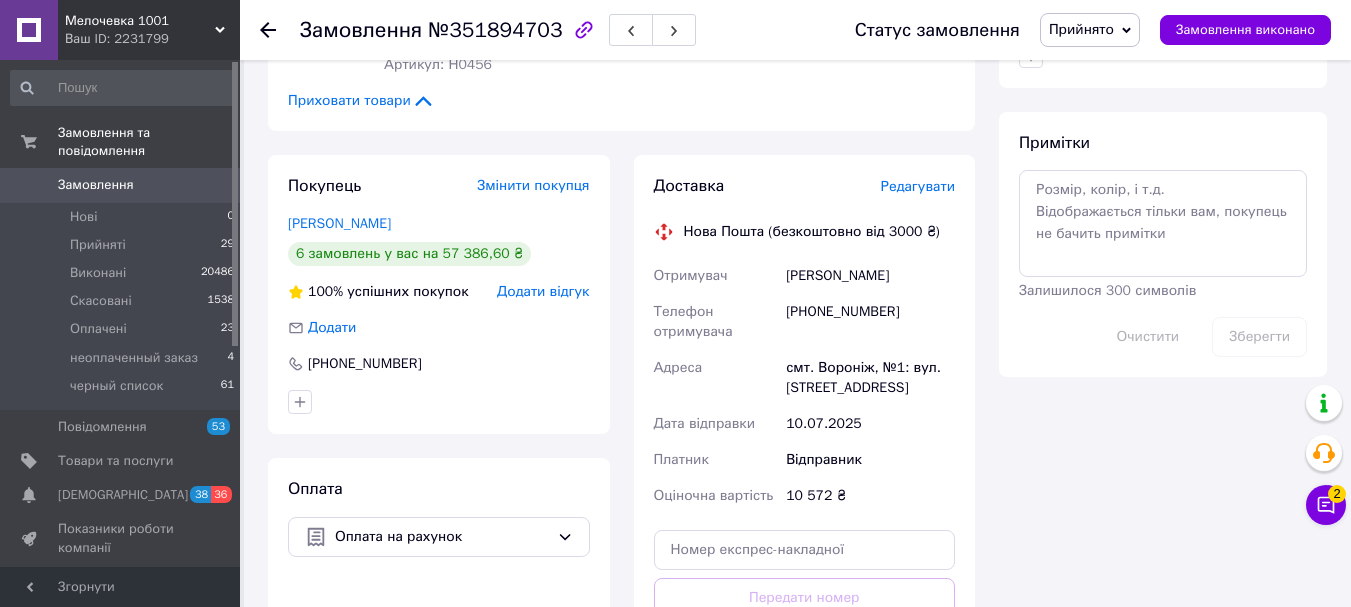 click on "Редагувати" at bounding box center (918, 186) 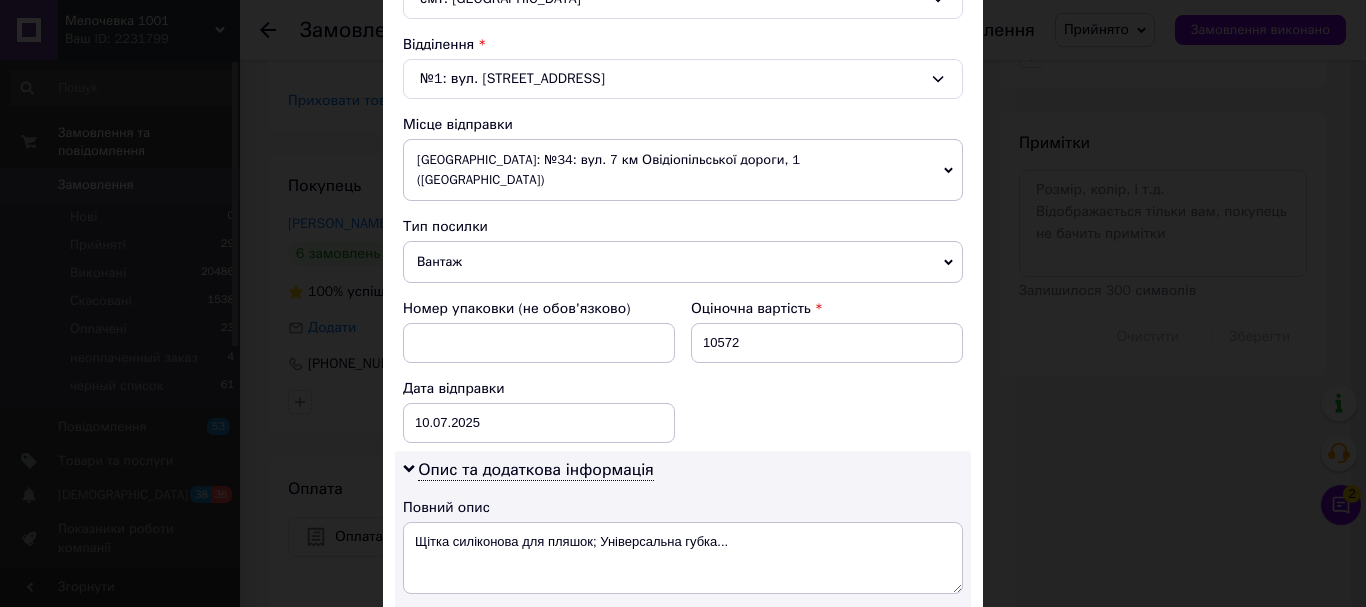 scroll, scrollTop: 900, scrollLeft: 0, axis: vertical 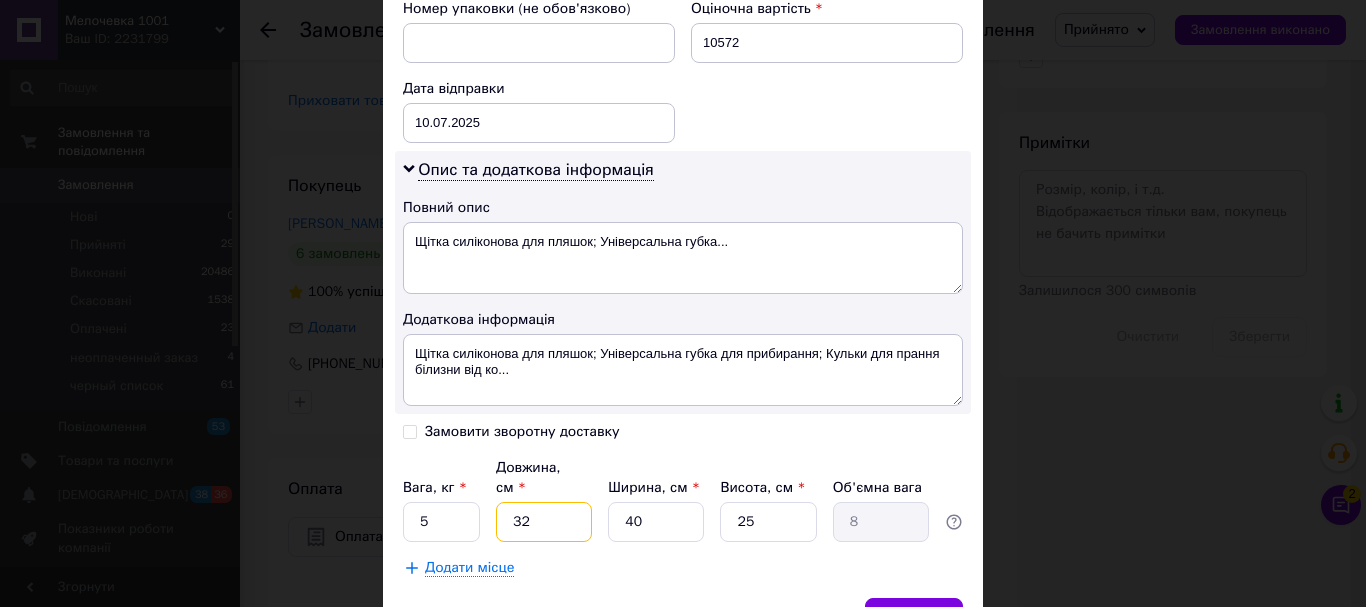 click on "32" at bounding box center [544, 522] 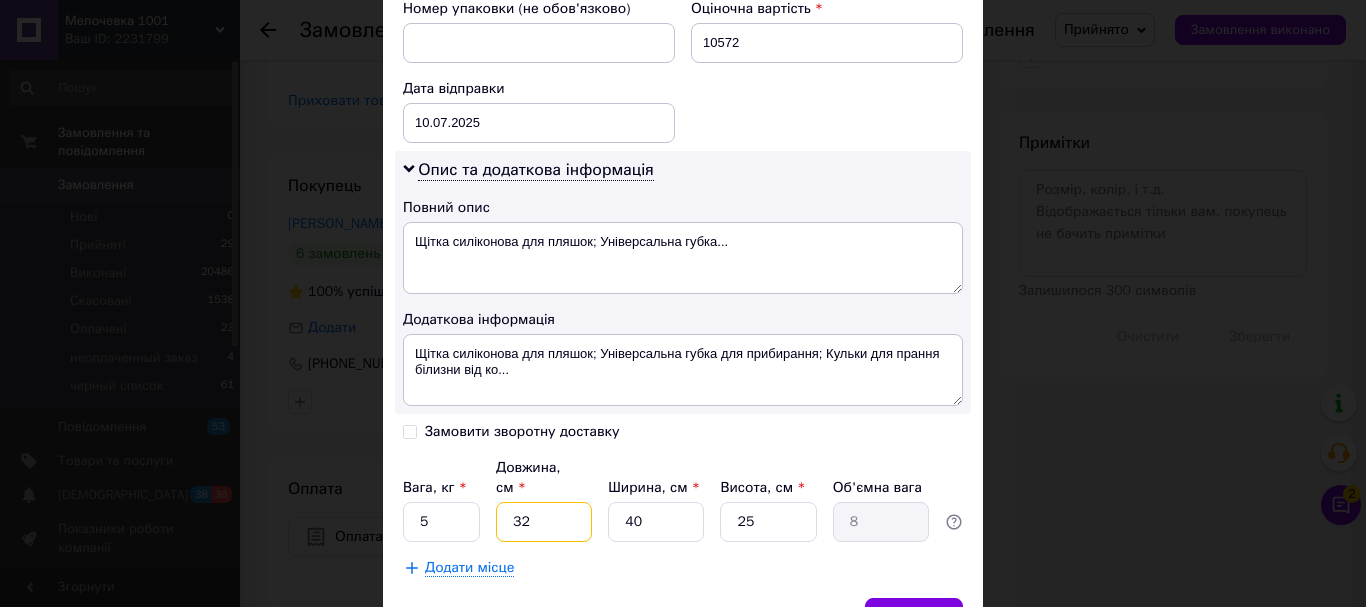 type on "3" 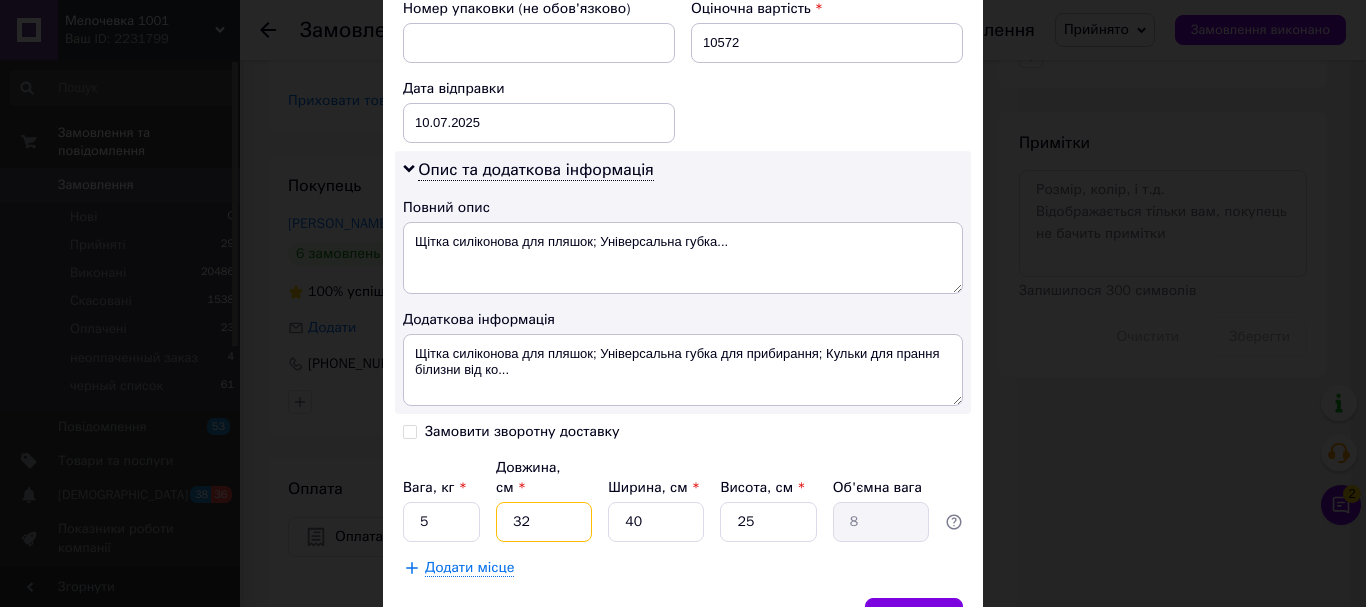 type on "0.75" 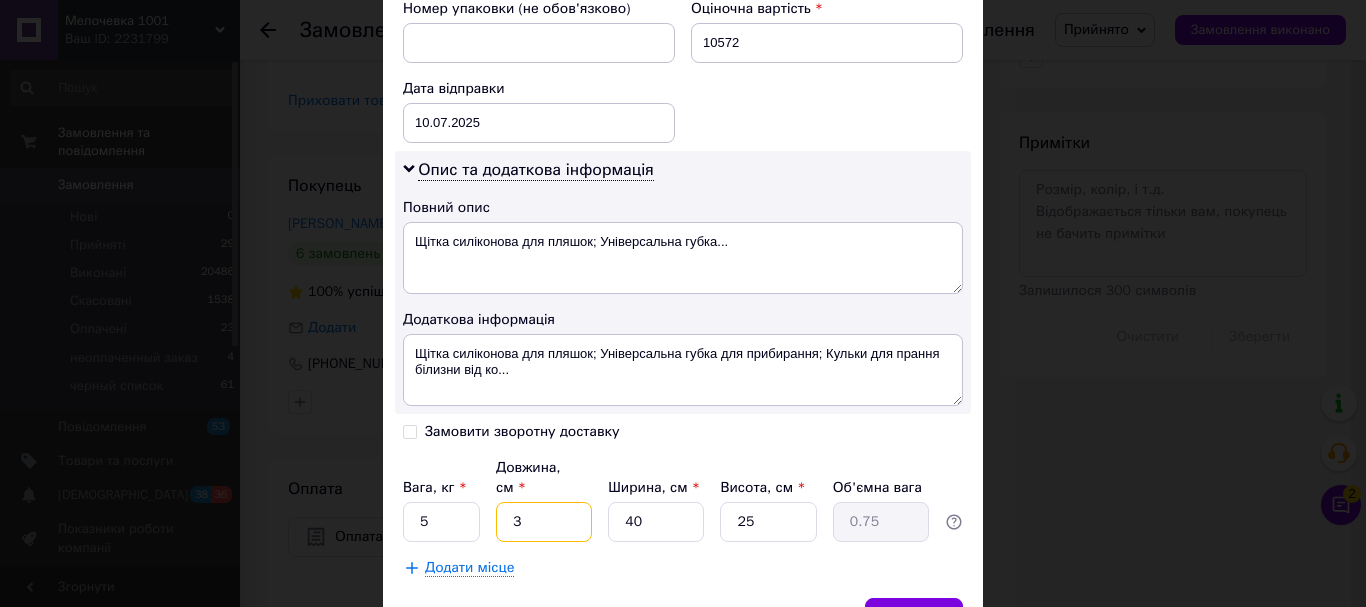 type 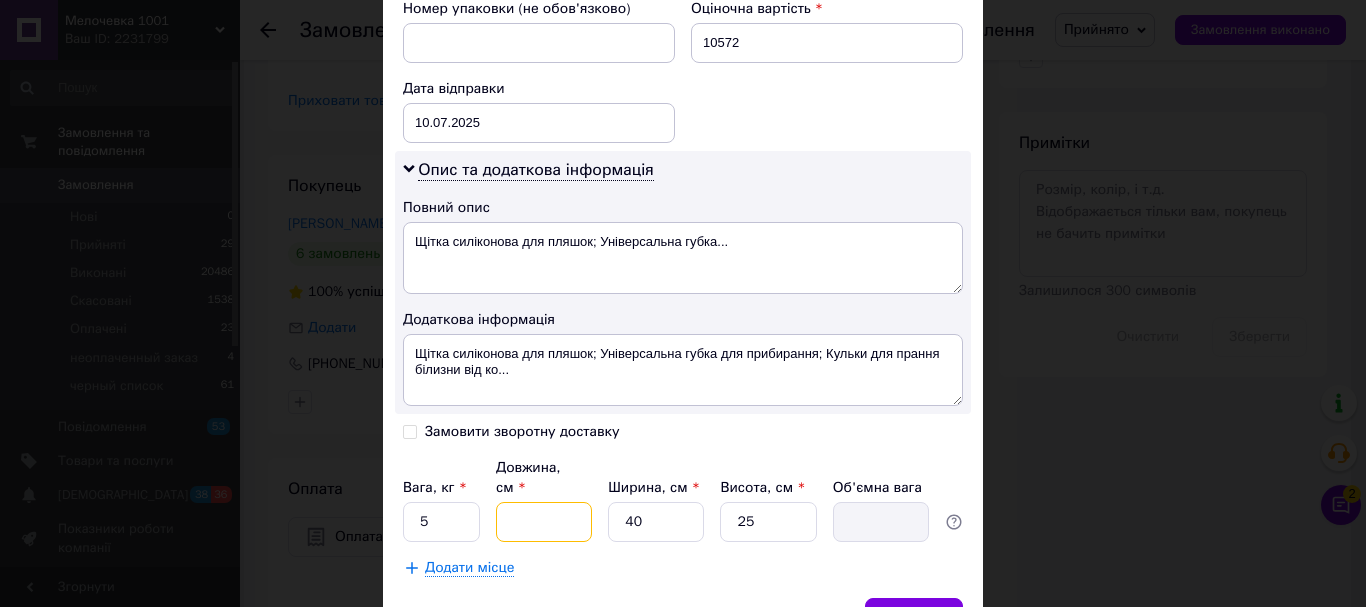 type on "5" 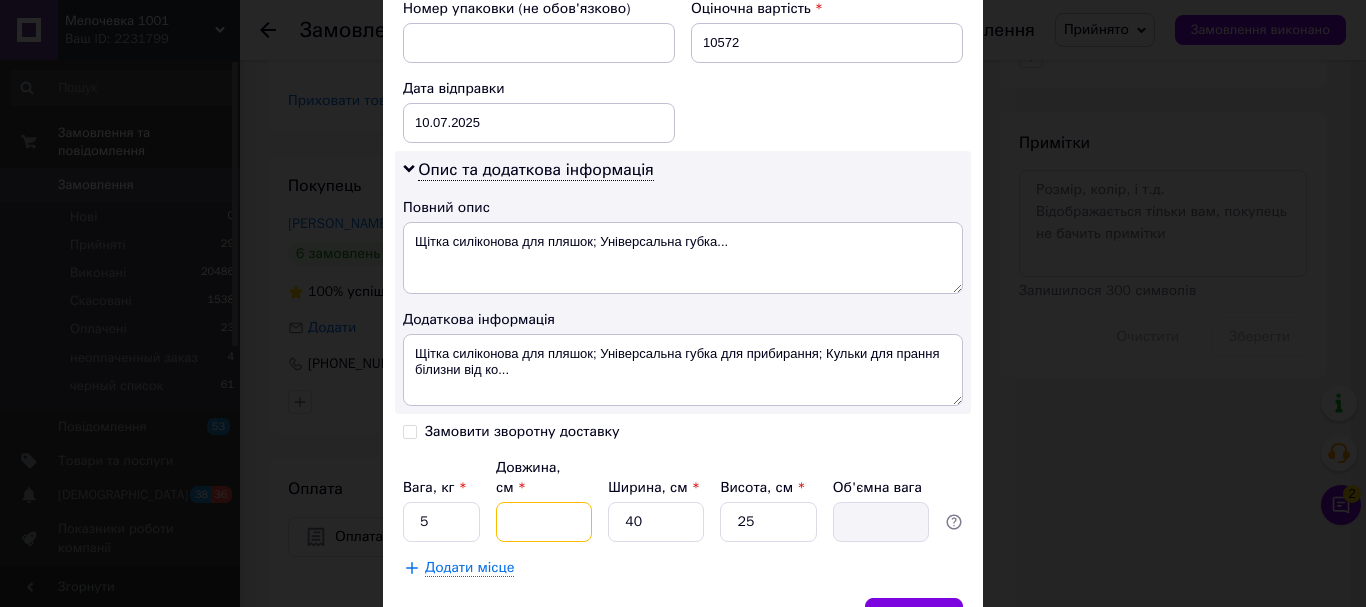 type on "1.25" 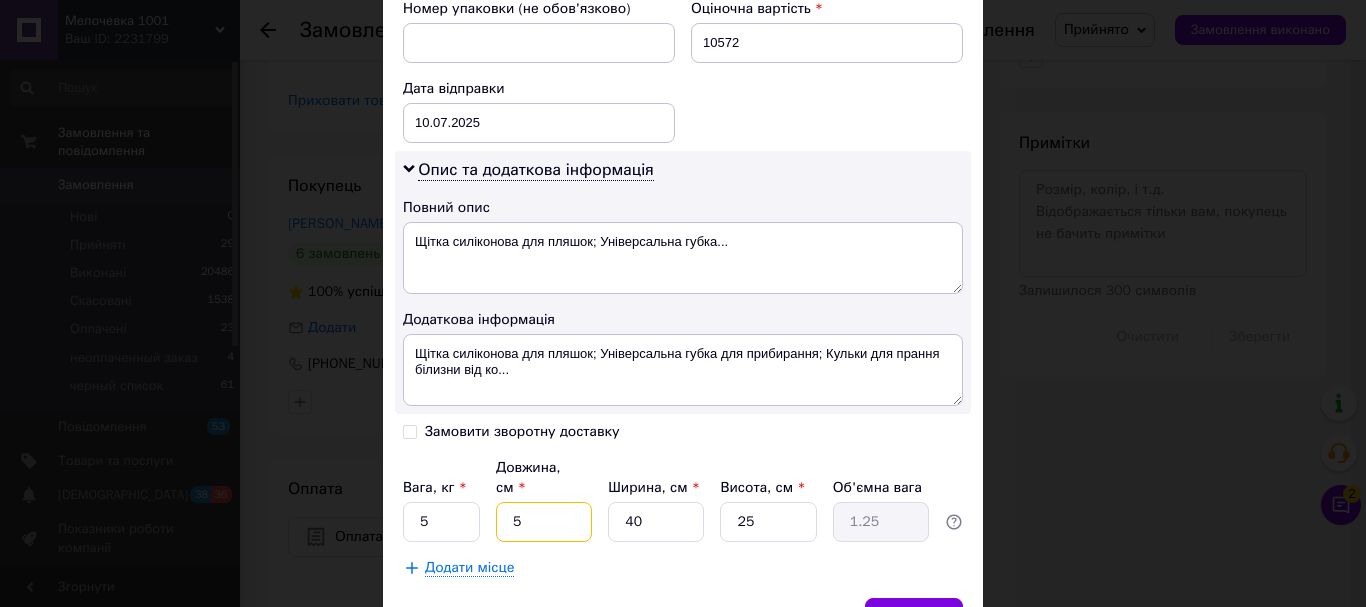 type on "53" 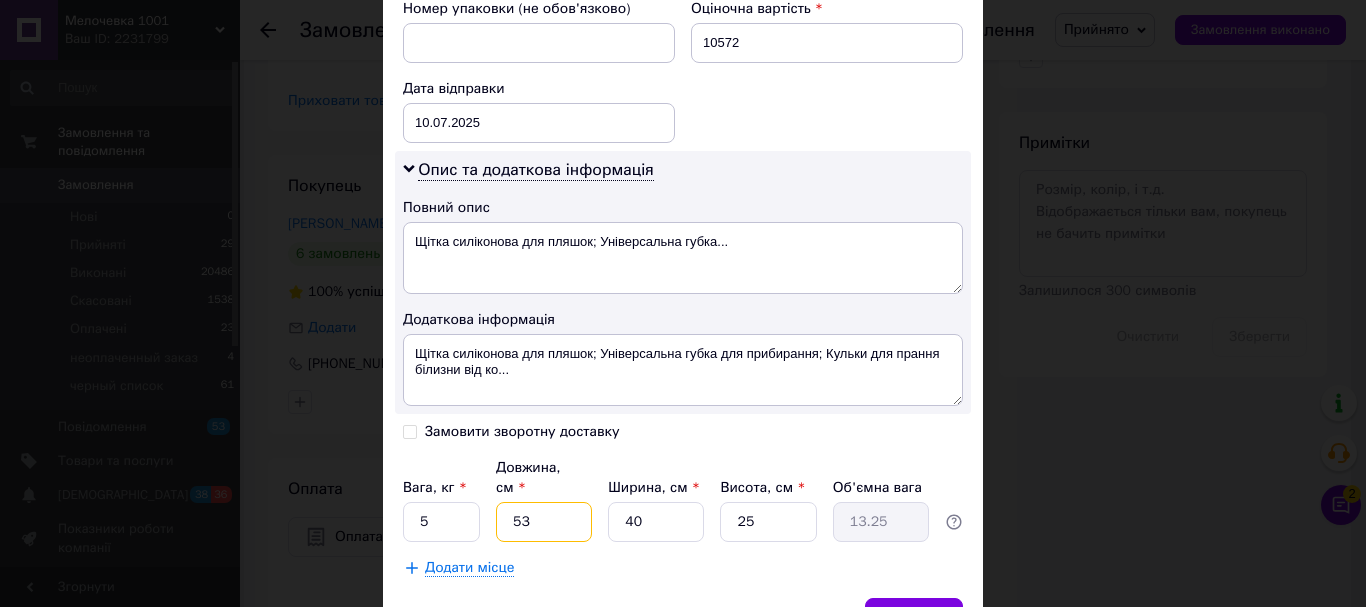 type on "5" 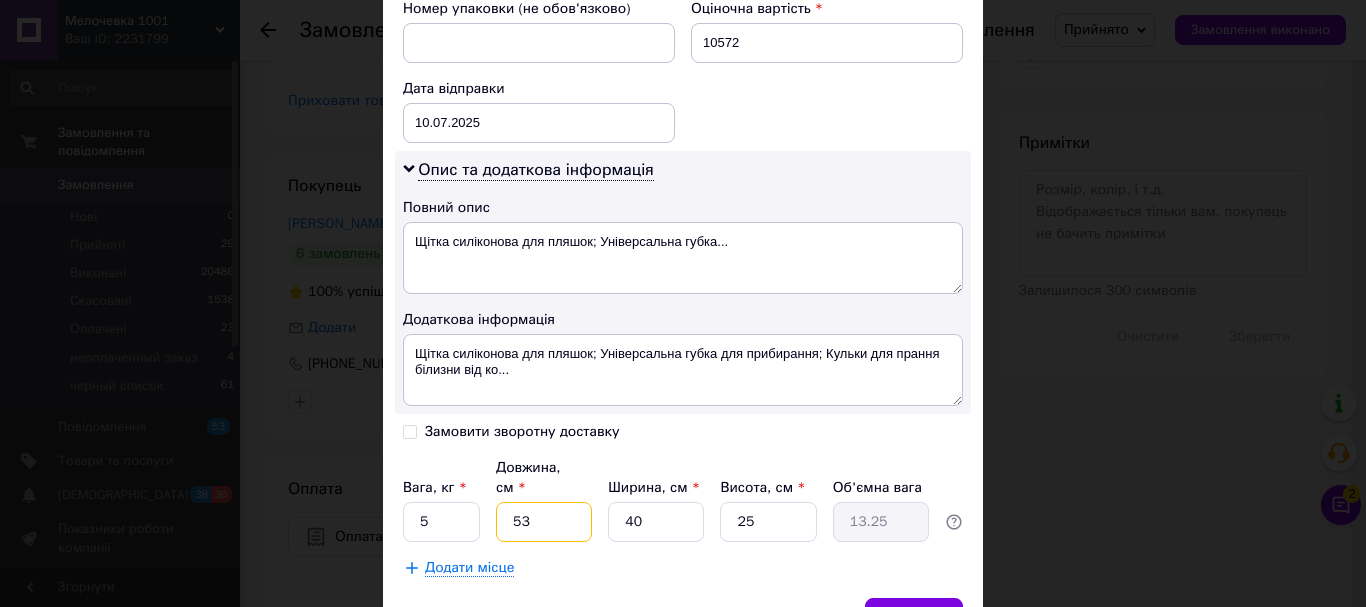 type on "1.25" 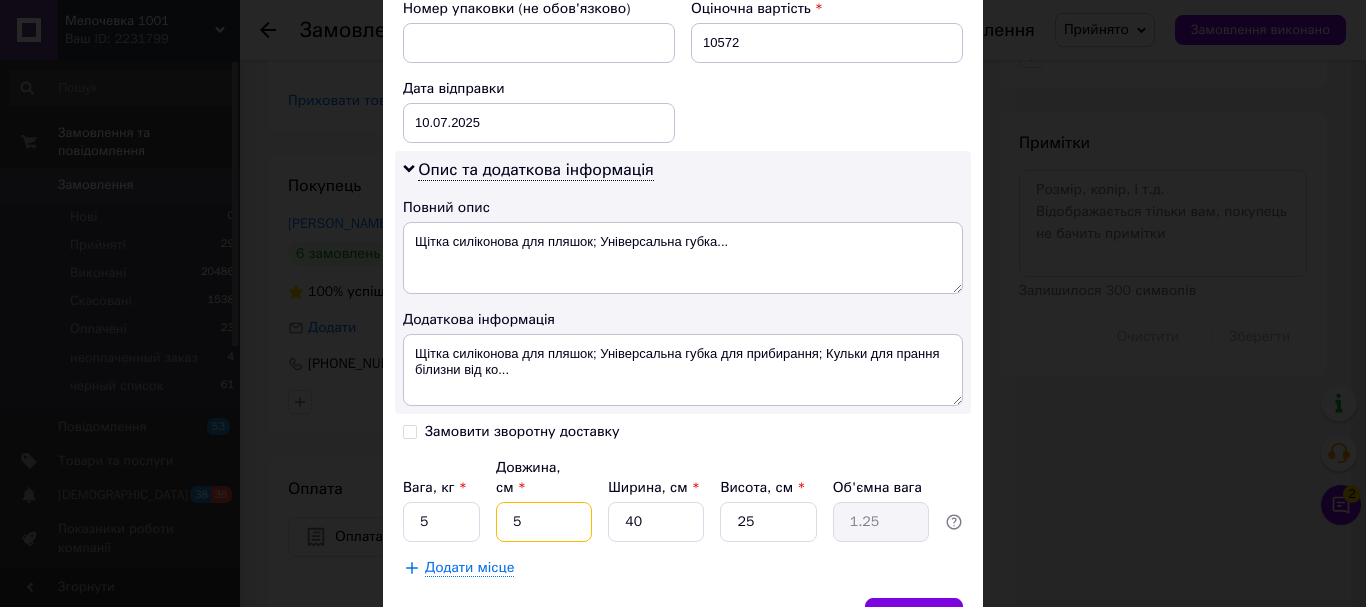 type on "52" 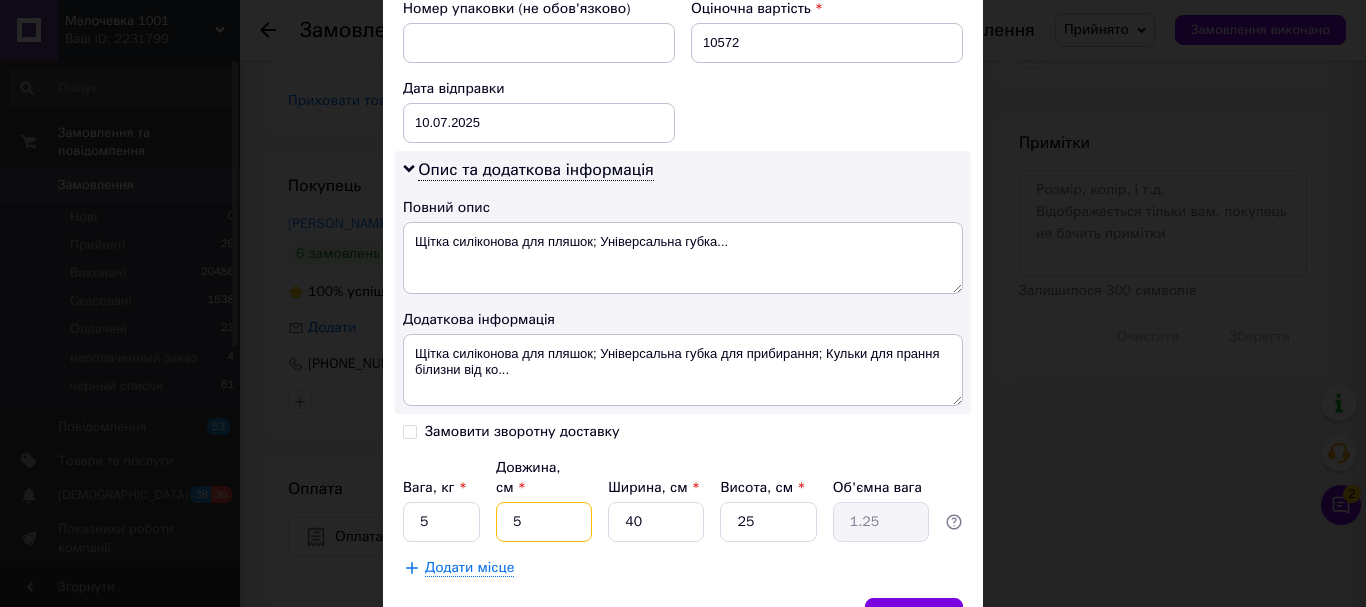 type on "13" 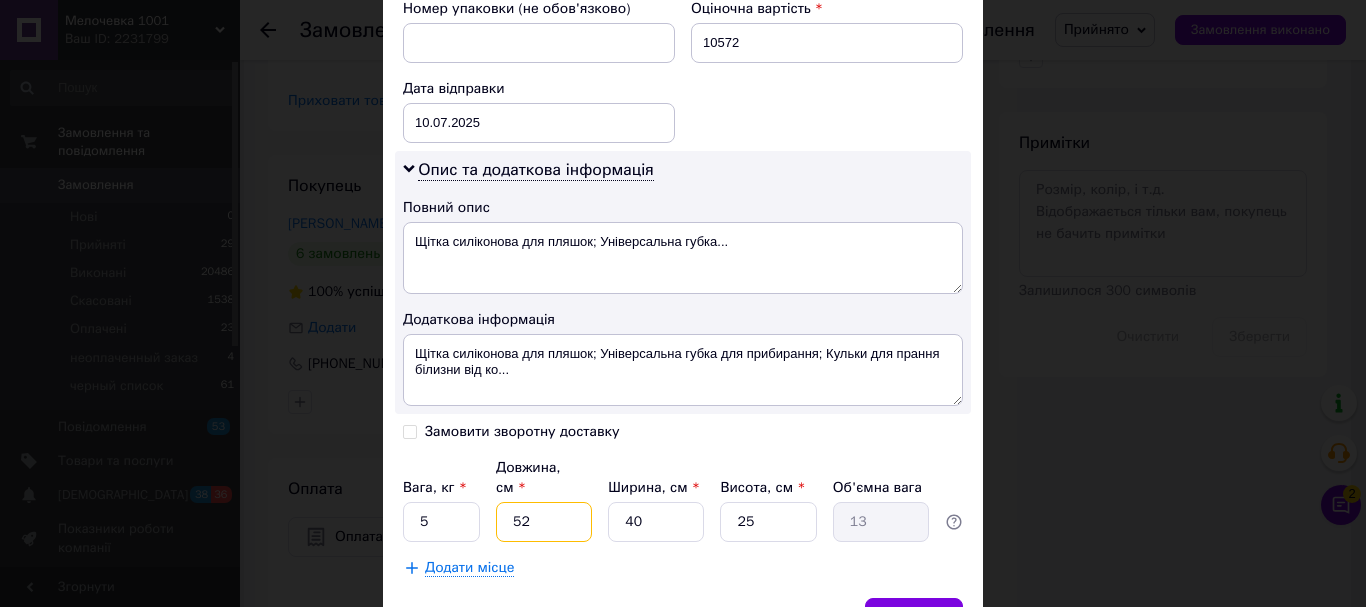 type on "52" 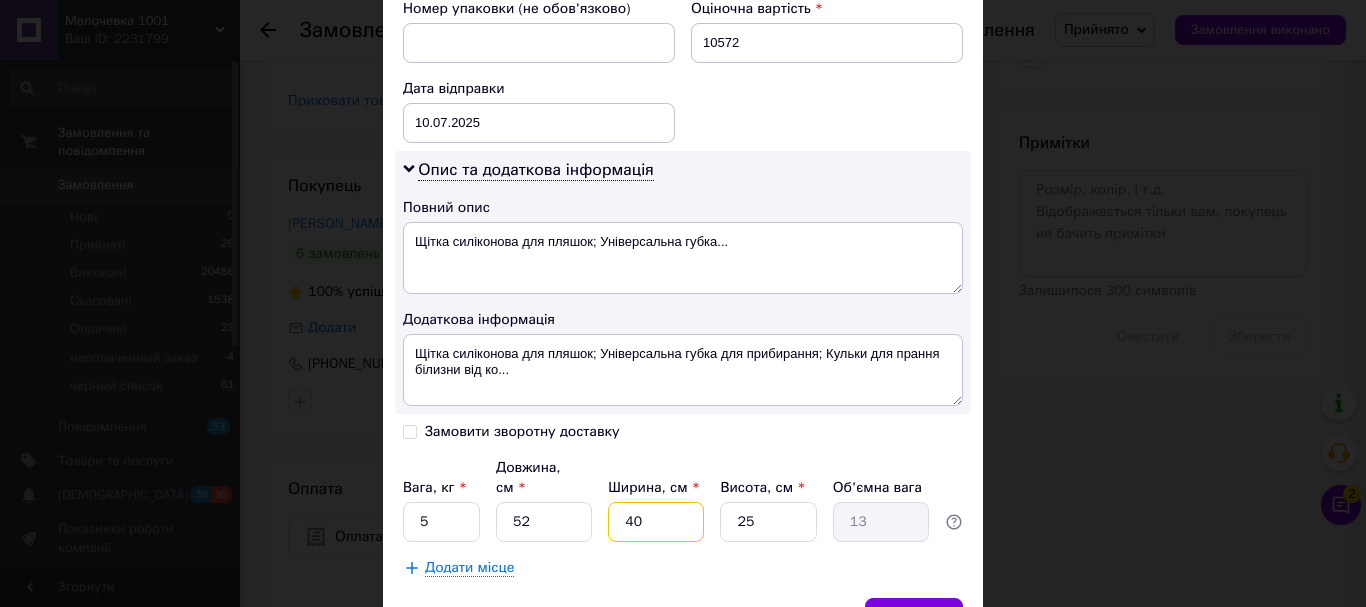 click on "40" at bounding box center (656, 522) 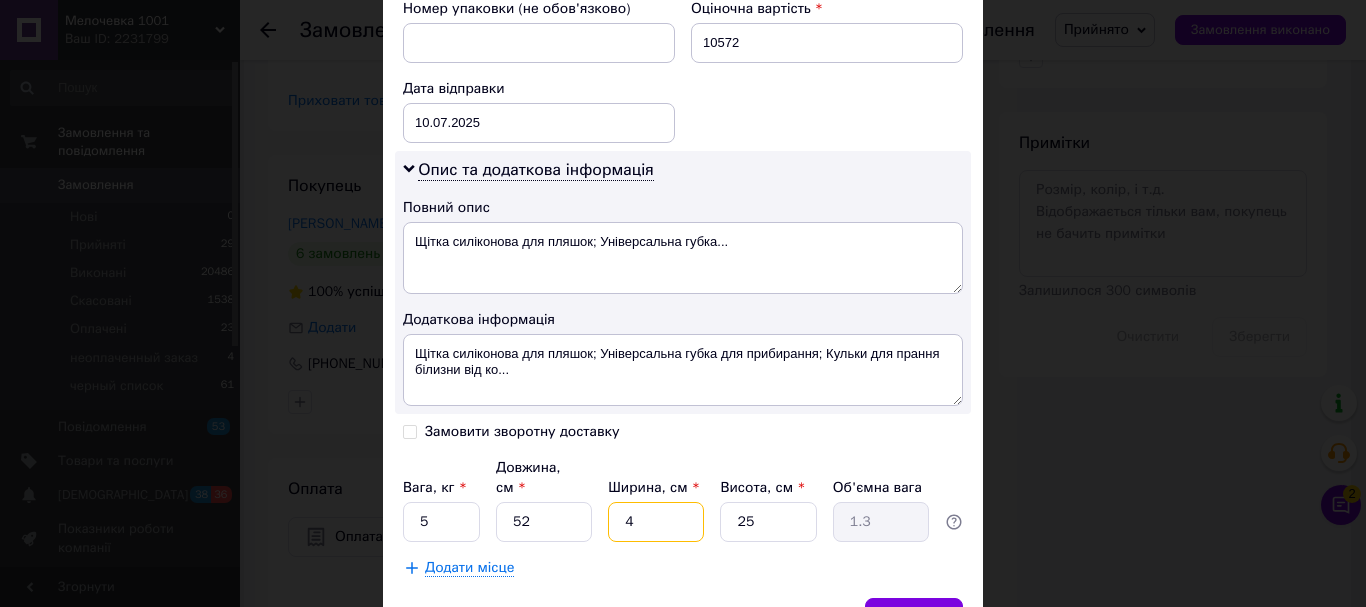 type 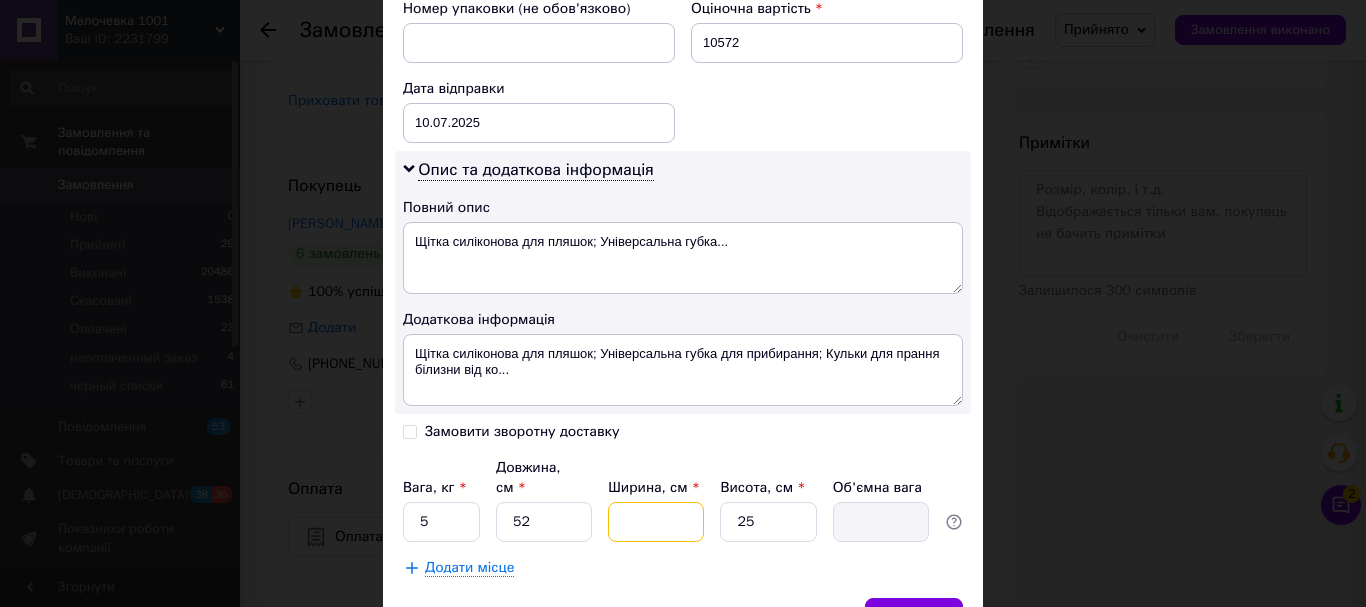 type on "5" 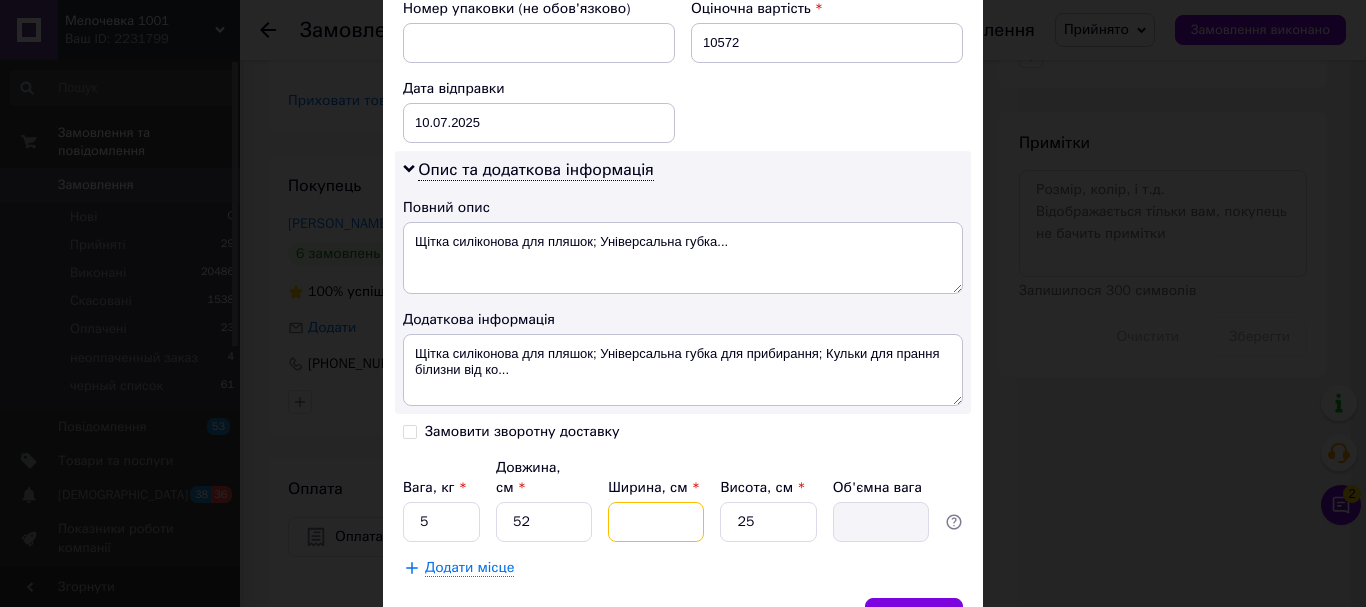 type on "1.63" 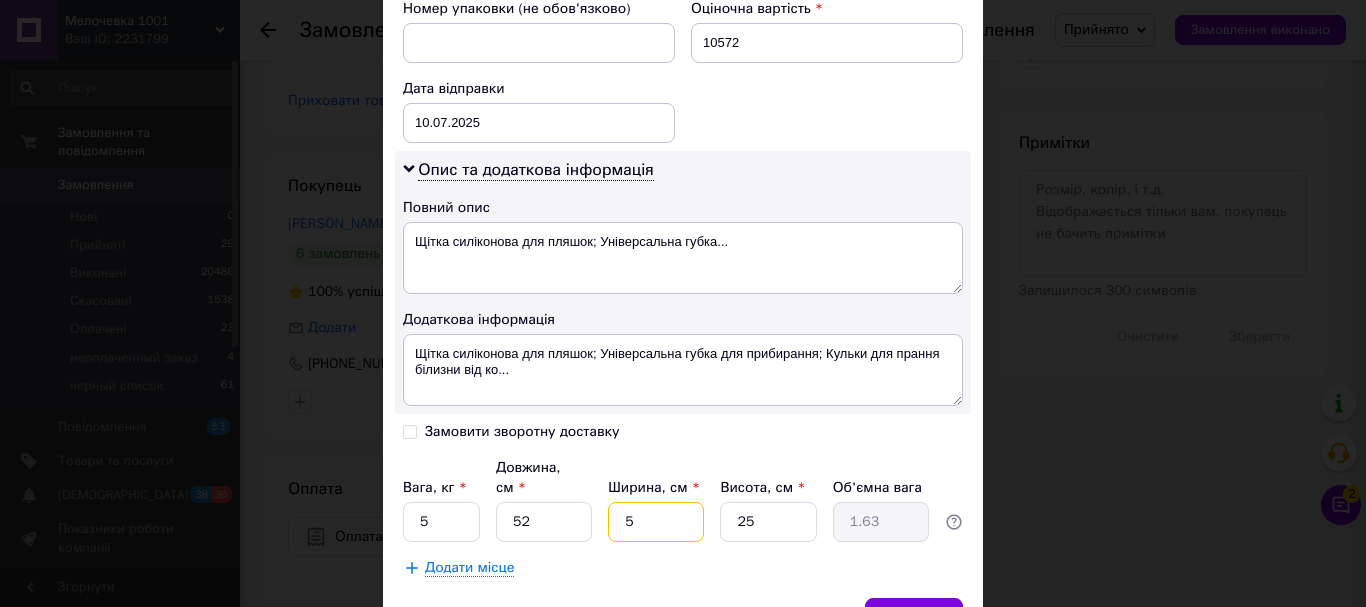 type on "53" 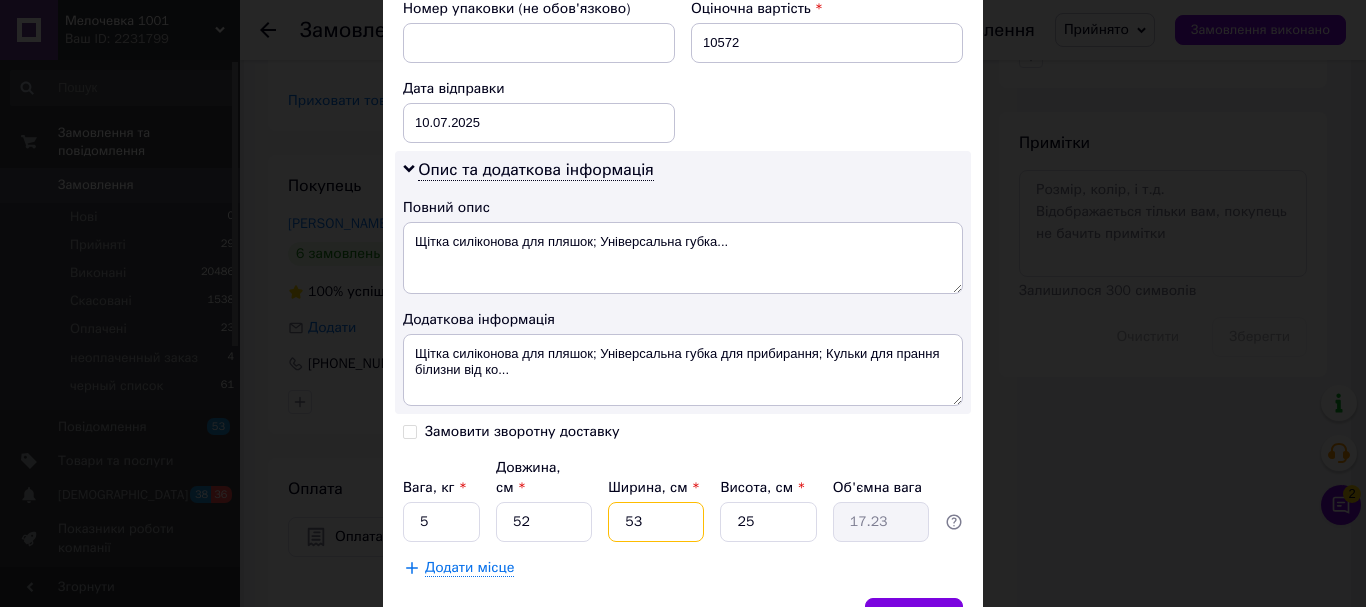 type on "53" 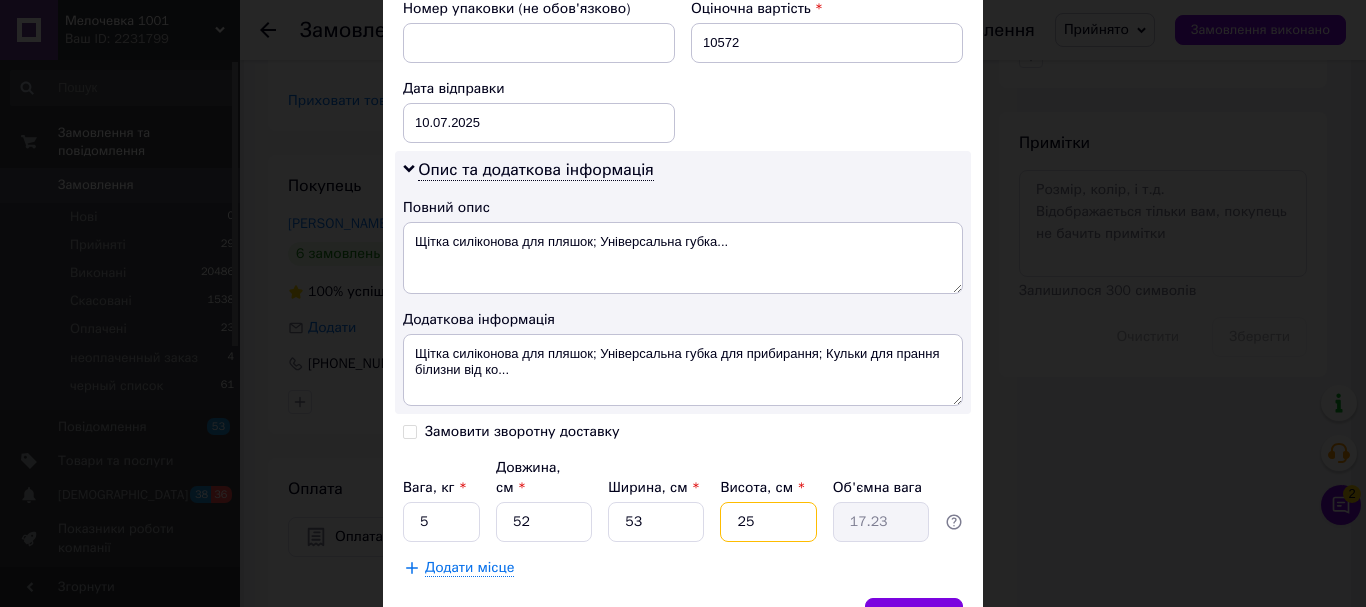 click on "25" at bounding box center (768, 522) 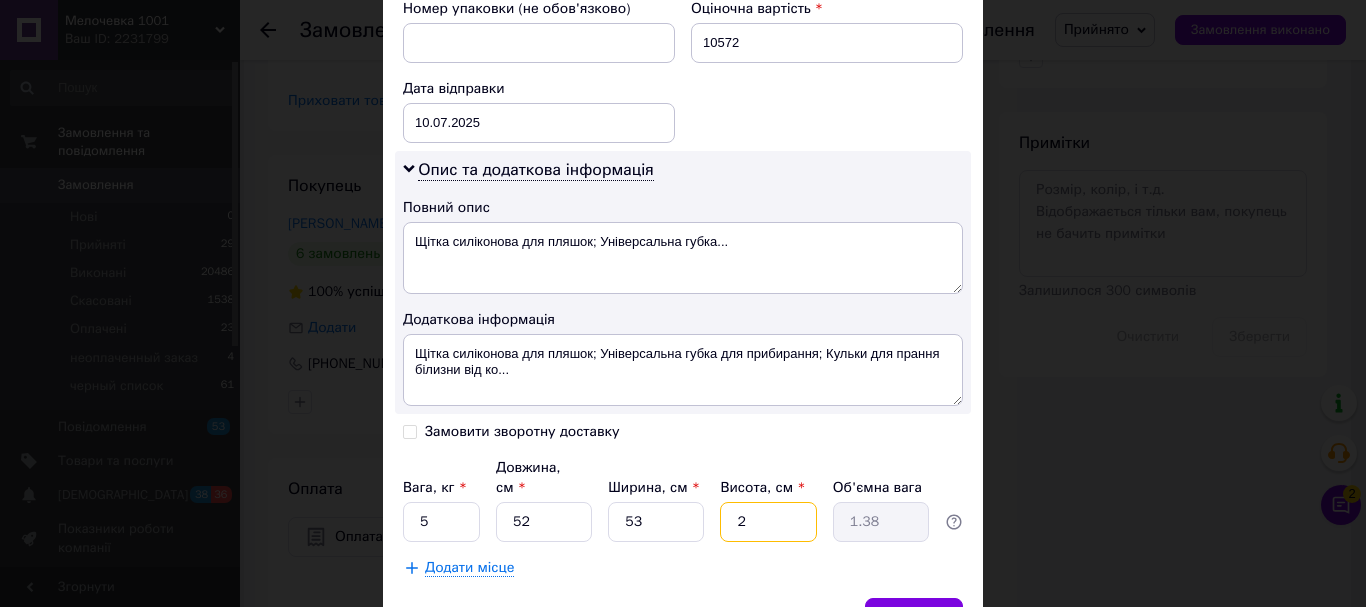 type 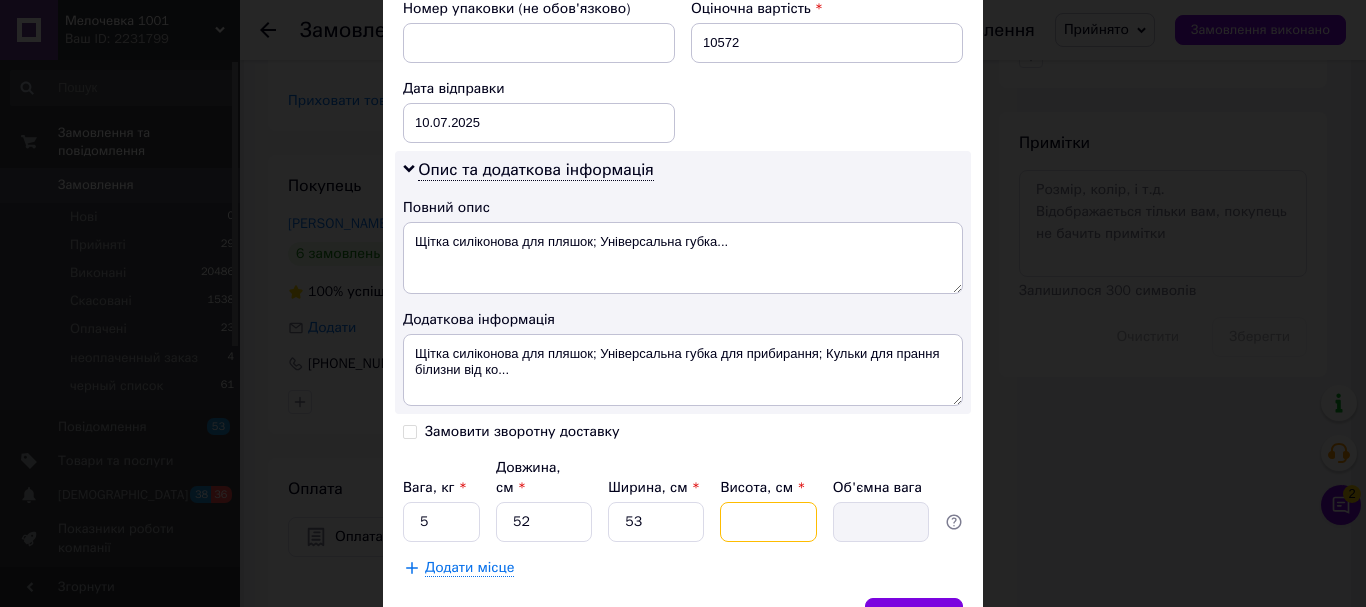 type on "3" 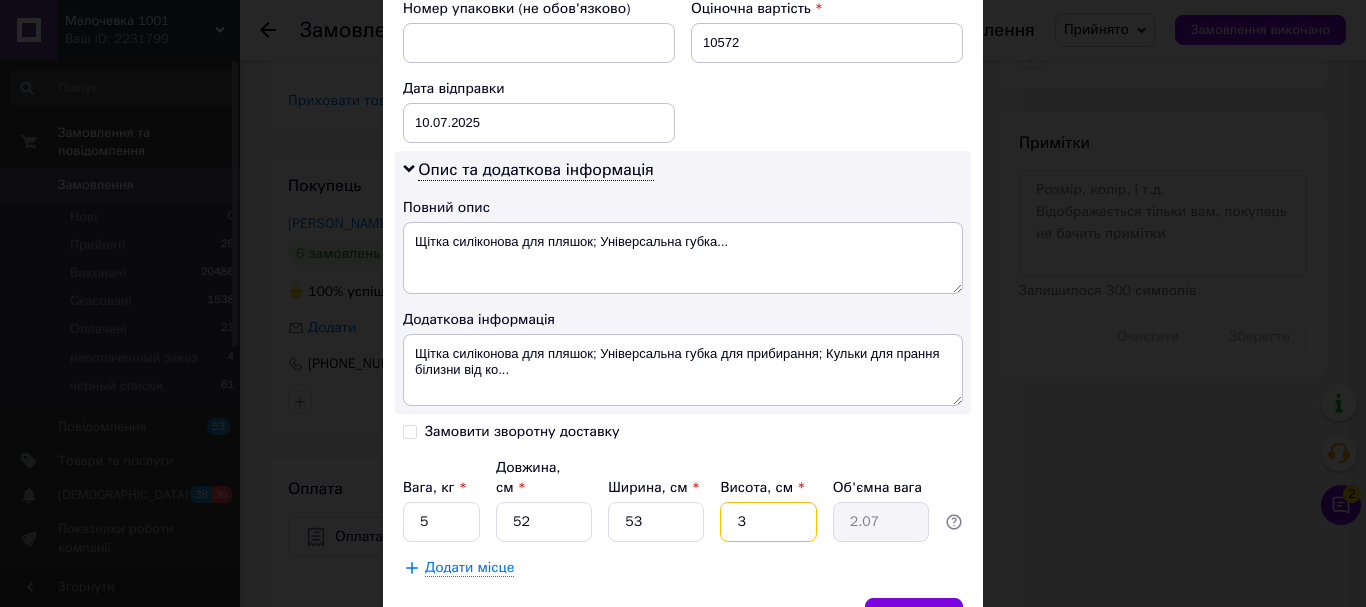 type on "38" 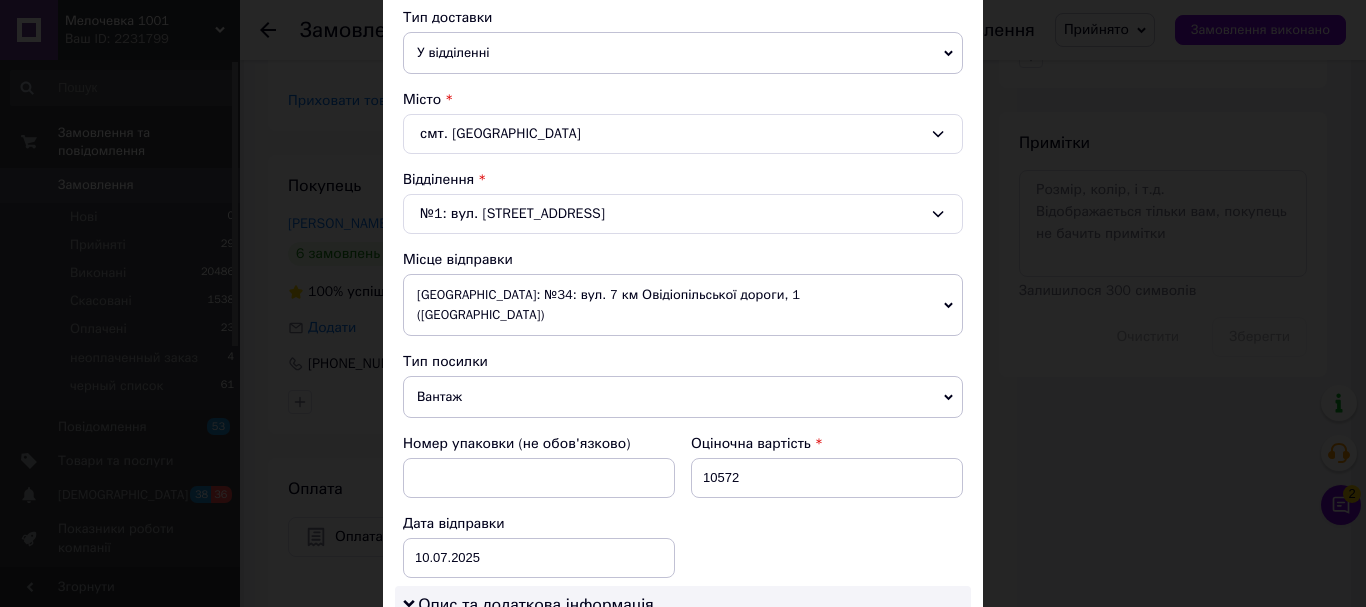 scroll, scrollTop: 500, scrollLeft: 0, axis: vertical 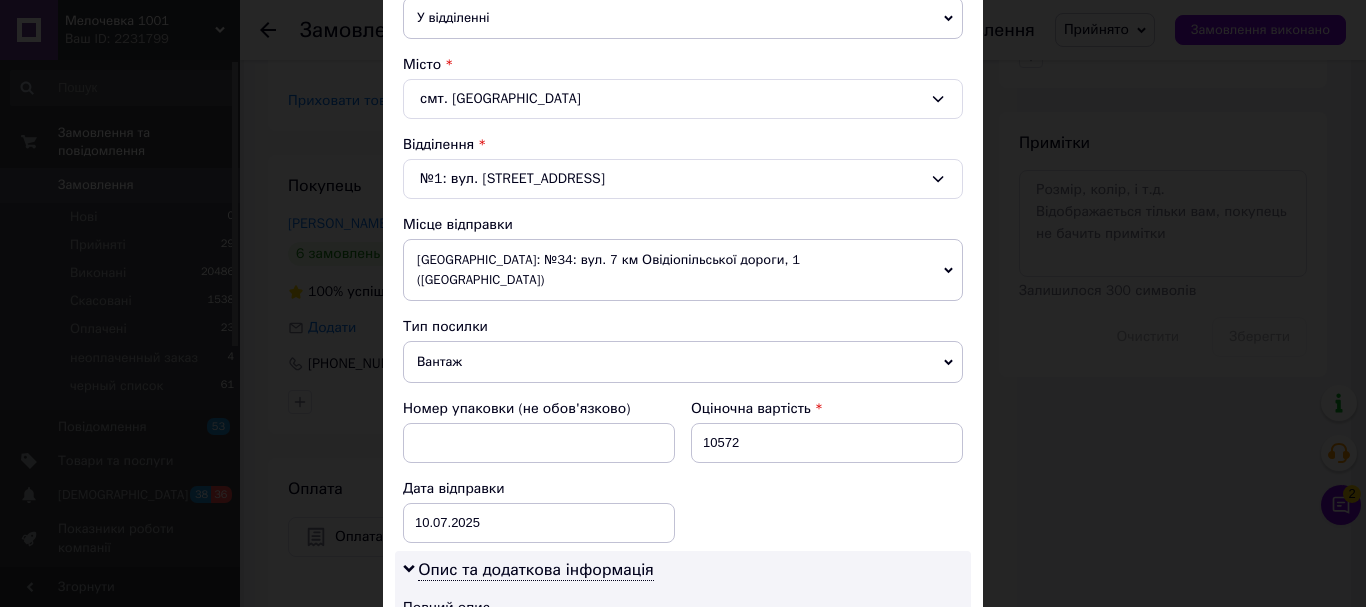 type on "38" 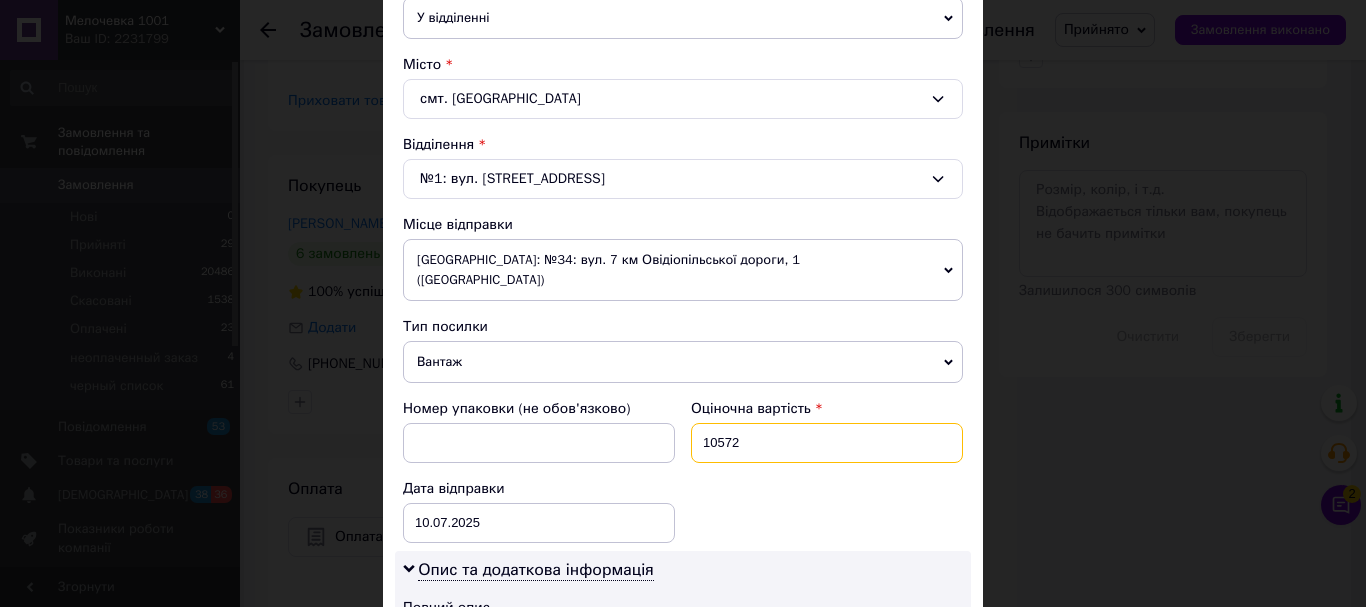 click on "10572" at bounding box center [827, 443] 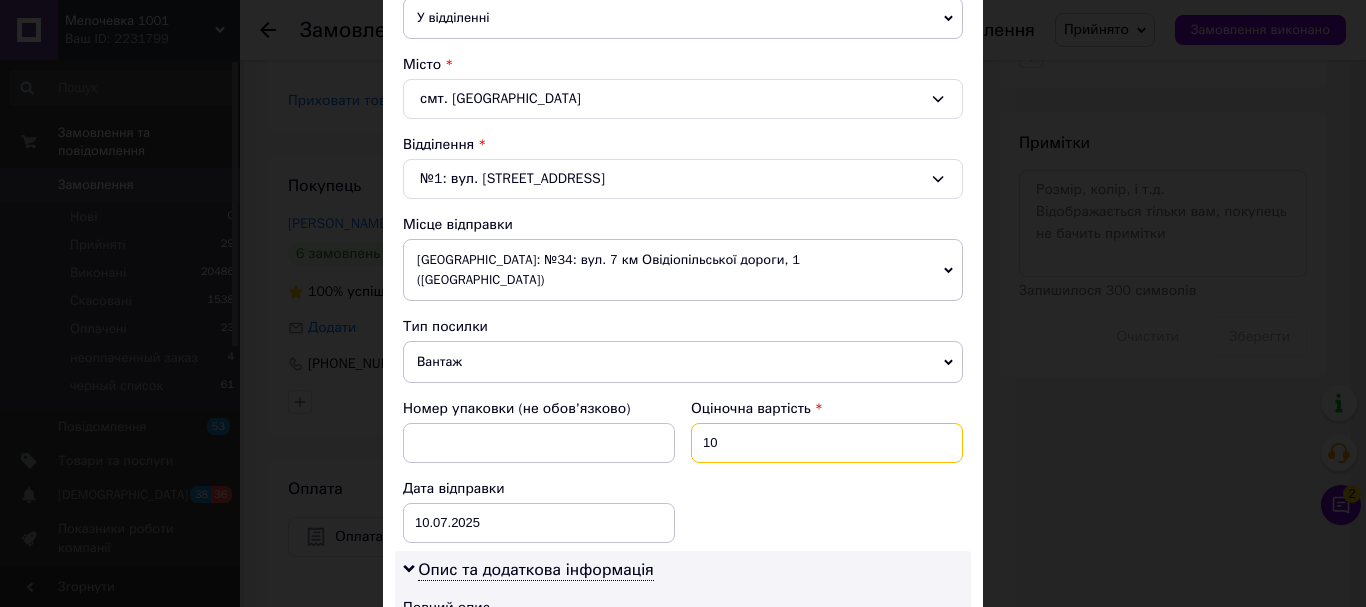 type on "1" 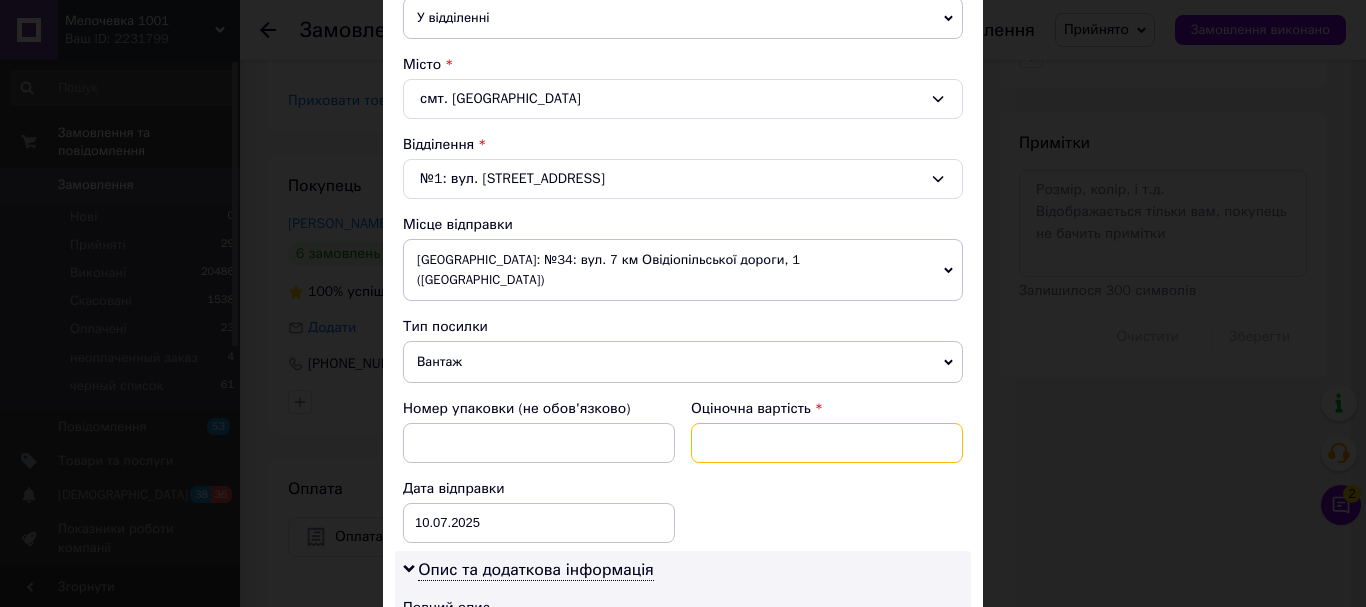 scroll, scrollTop: 900, scrollLeft: 0, axis: vertical 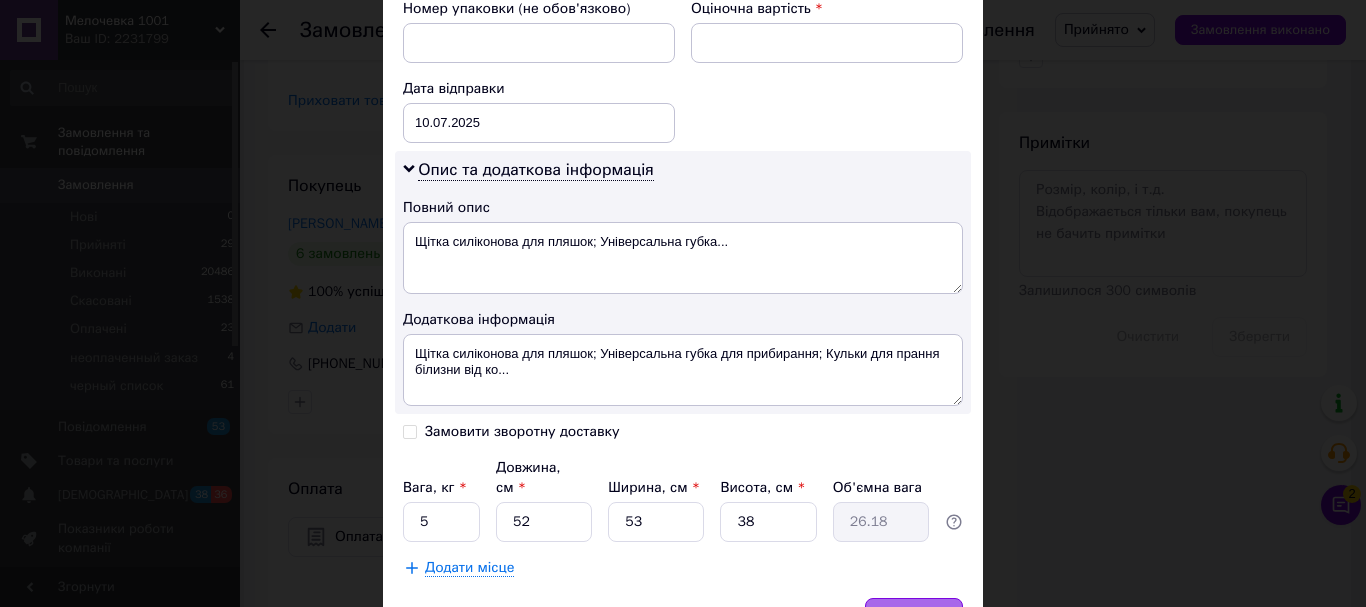 click on "Зберегти" at bounding box center (914, 618) 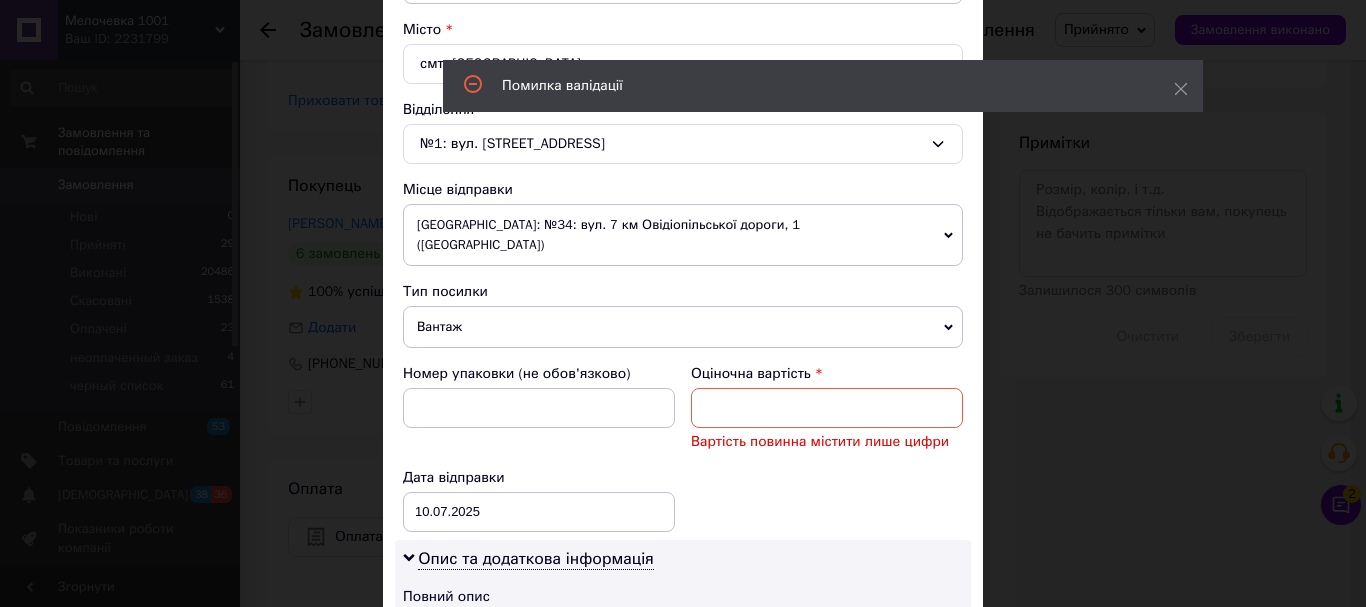 scroll, scrollTop: 500, scrollLeft: 0, axis: vertical 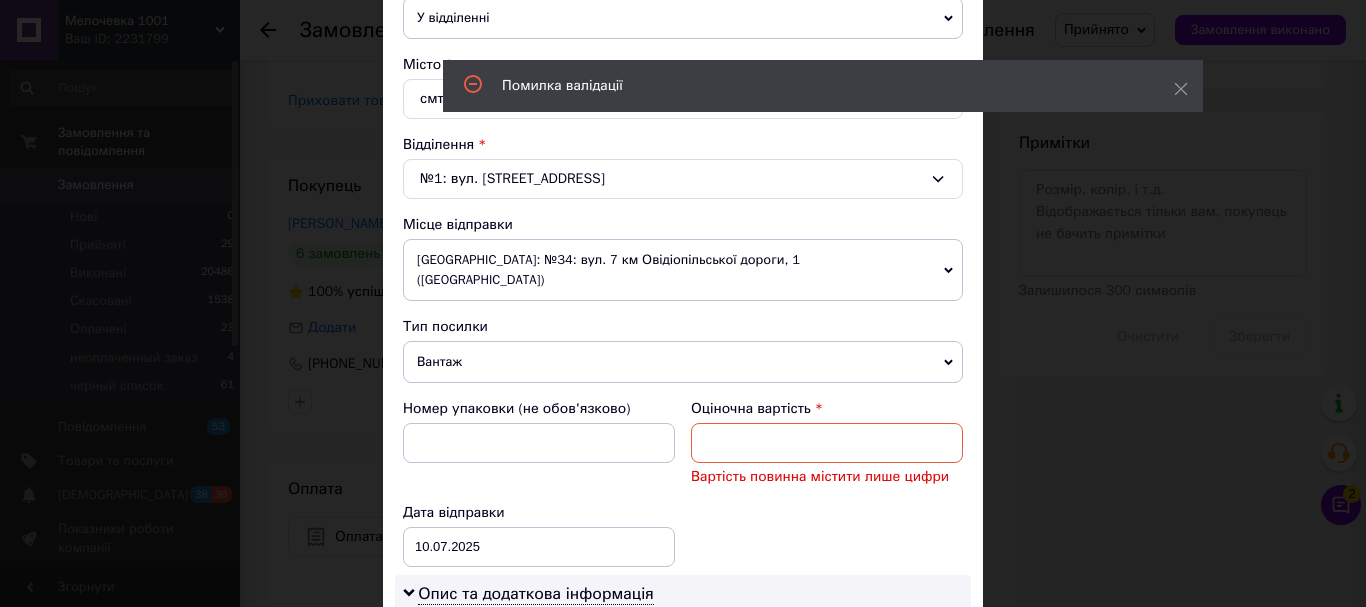 click at bounding box center [827, 443] 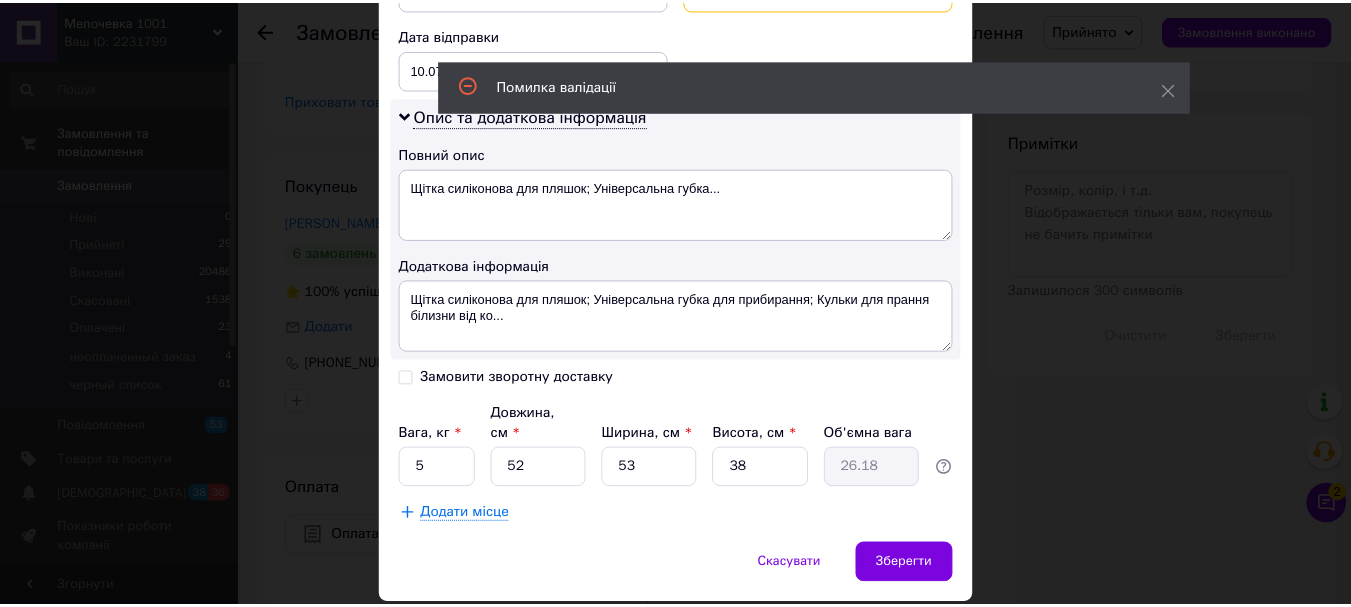 scroll, scrollTop: 981, scrollLeft: 0, axis: vertical 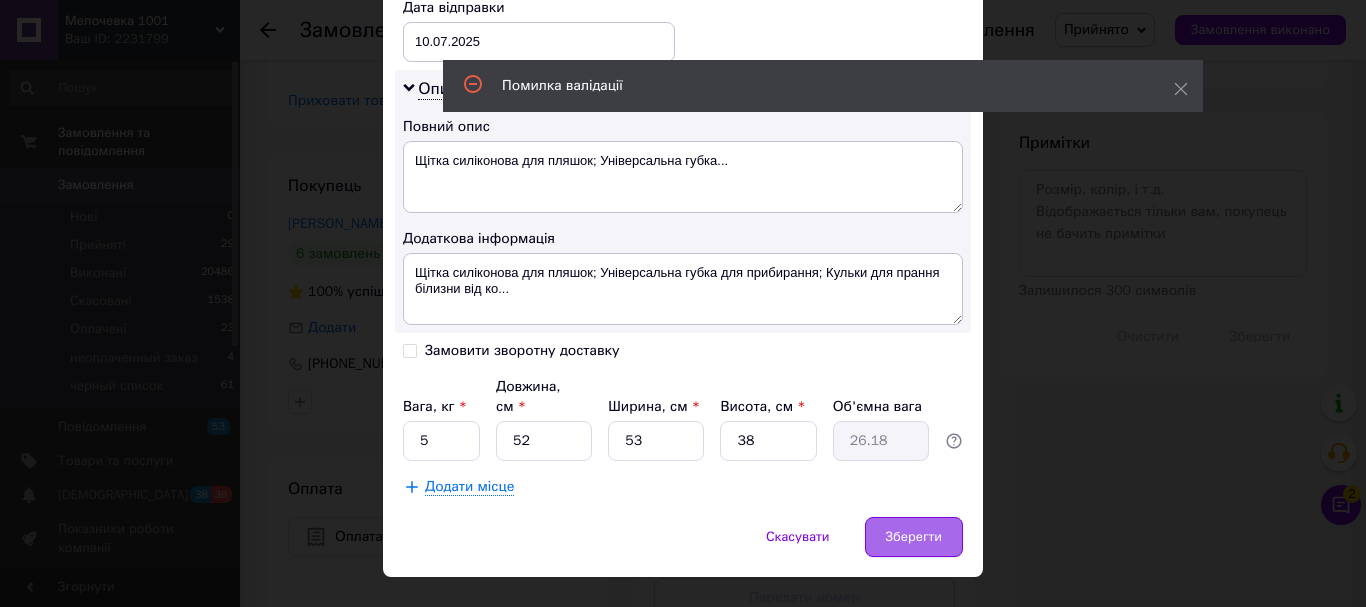 type on "200" 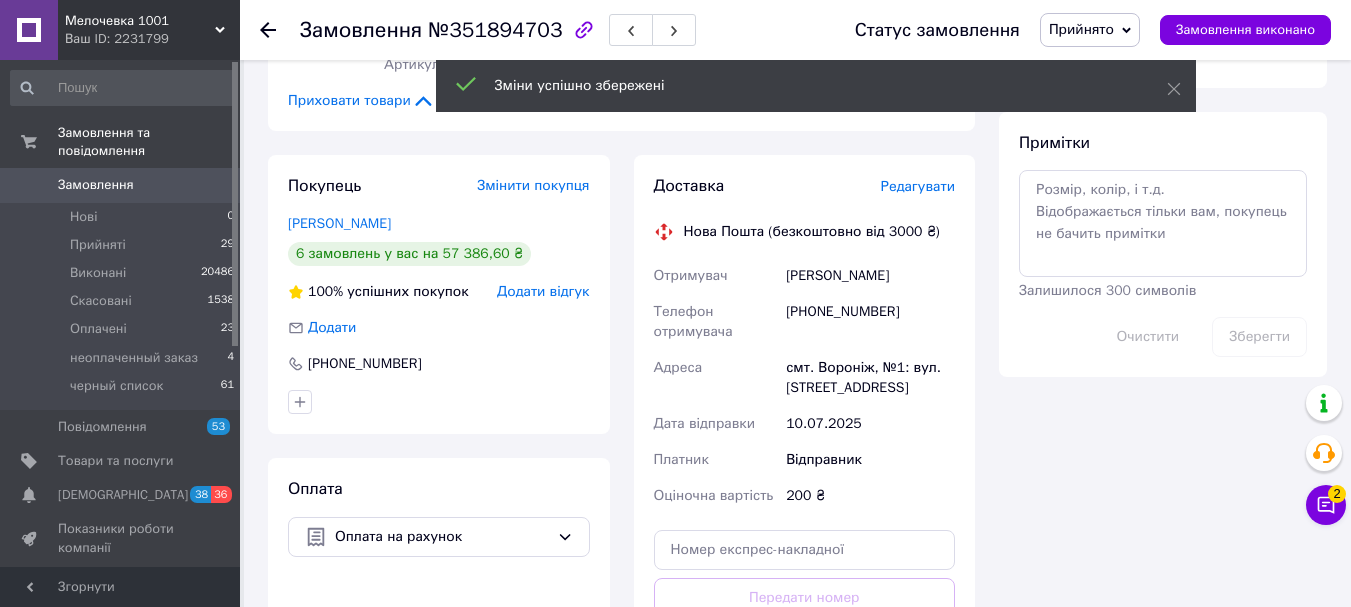 scroll, scrollTop: 1000, scrollLeft: 0, axis: vertical 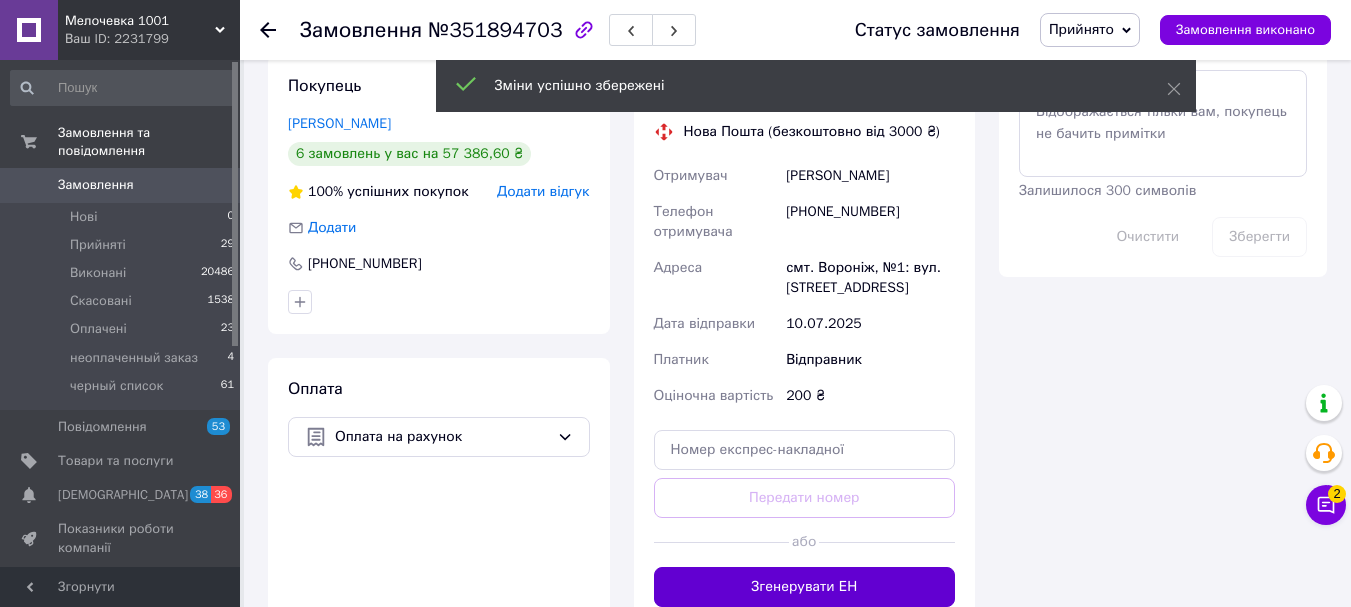 click on "Згенерувати ЕН" at bounding box center (805, 587) 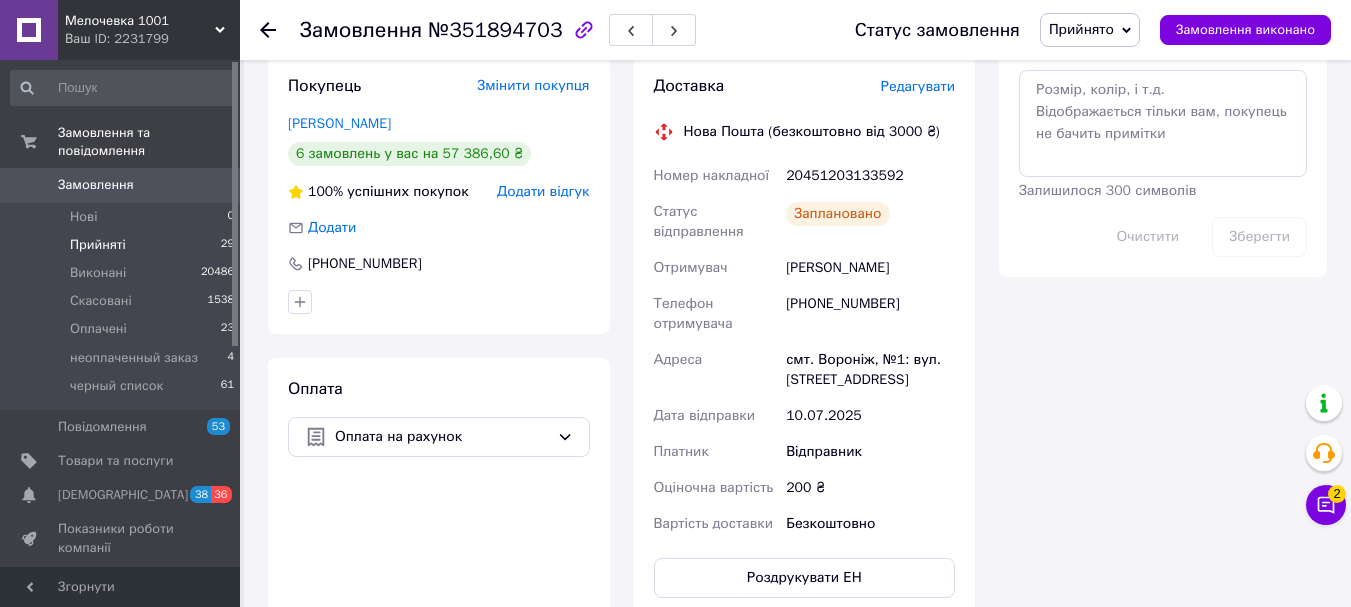 click on "Прийняті" at bounding box center [98, 245] 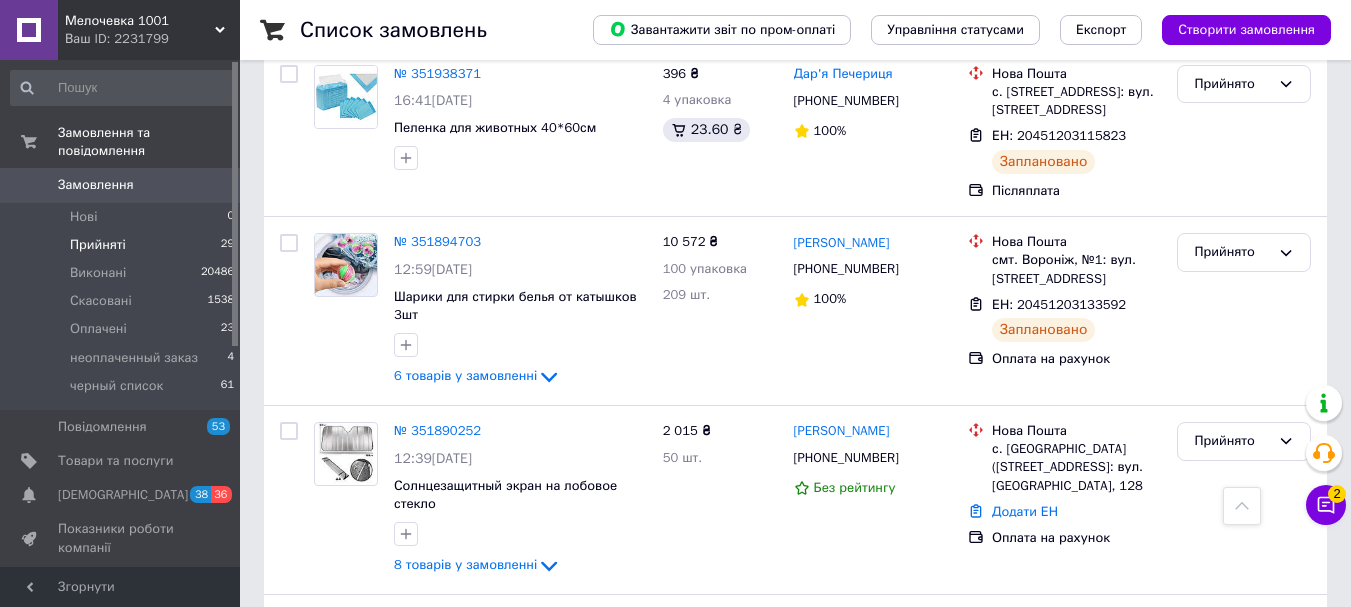scroll, scrollTop: 1000, scrollLeft: 0, axis: vertical 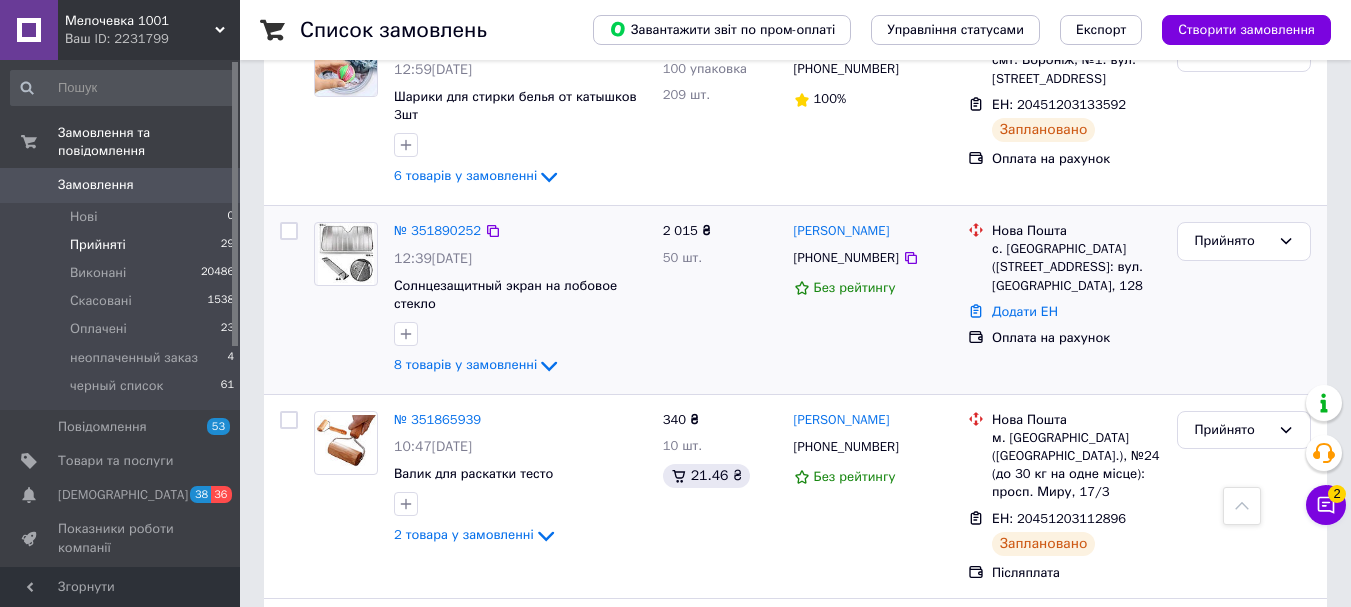 click at bounding box center (346, 254) 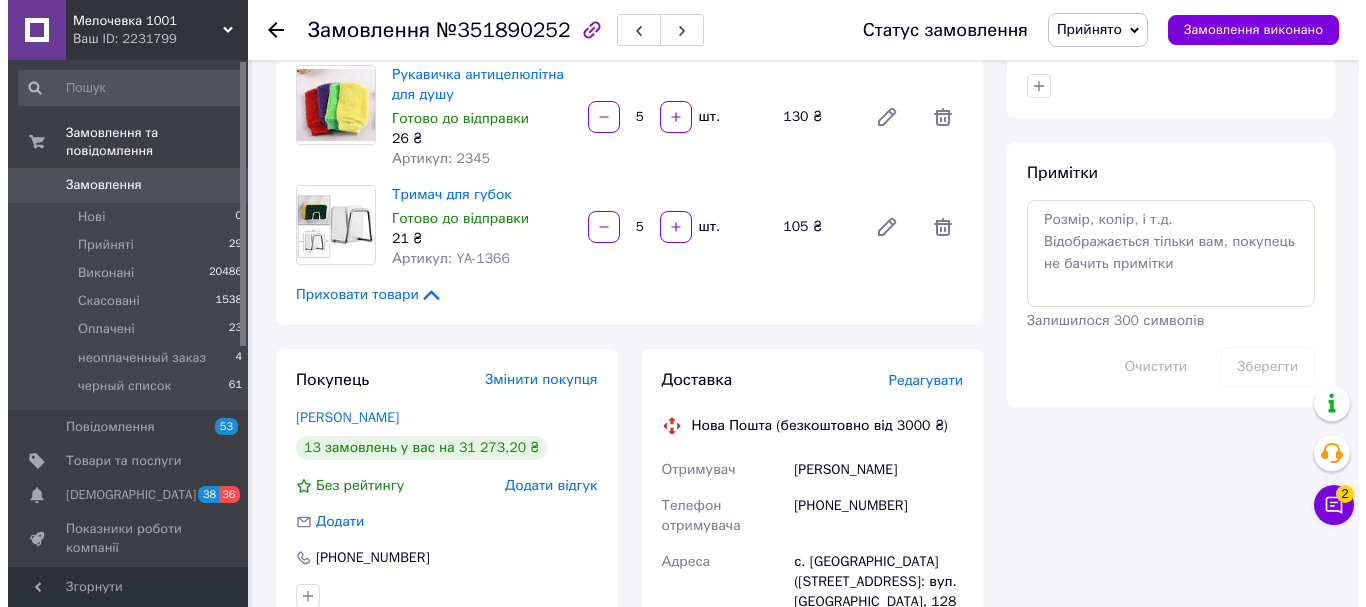scroll, scrollTop: 1100, scrollLeft: 0, axis: vertical 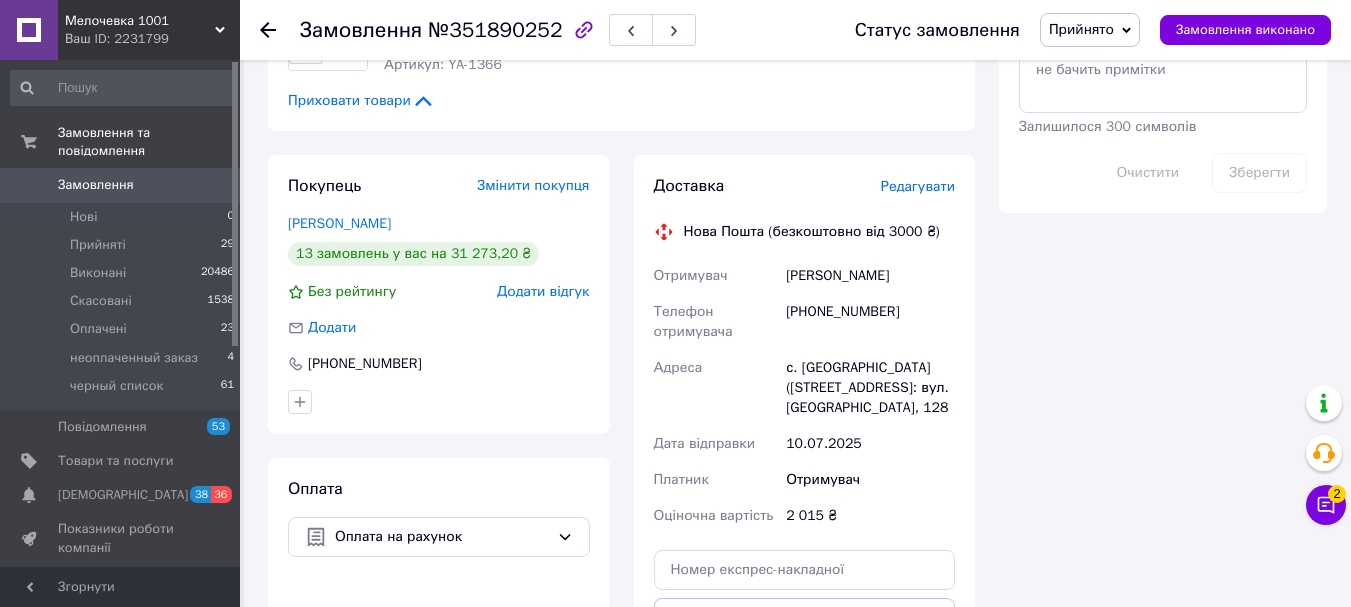 click on "Редагувати" at bounding box center [918, 186] 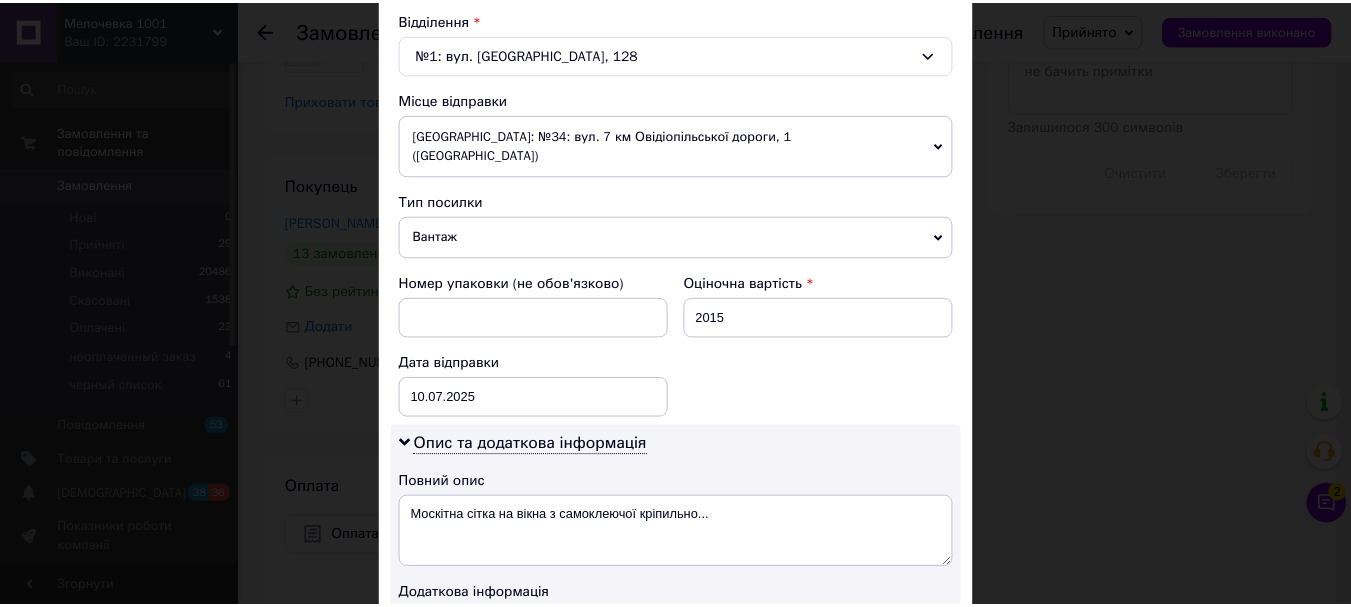 scroll, scrollTop: 981, scrollLeft: 0, axis: vertical 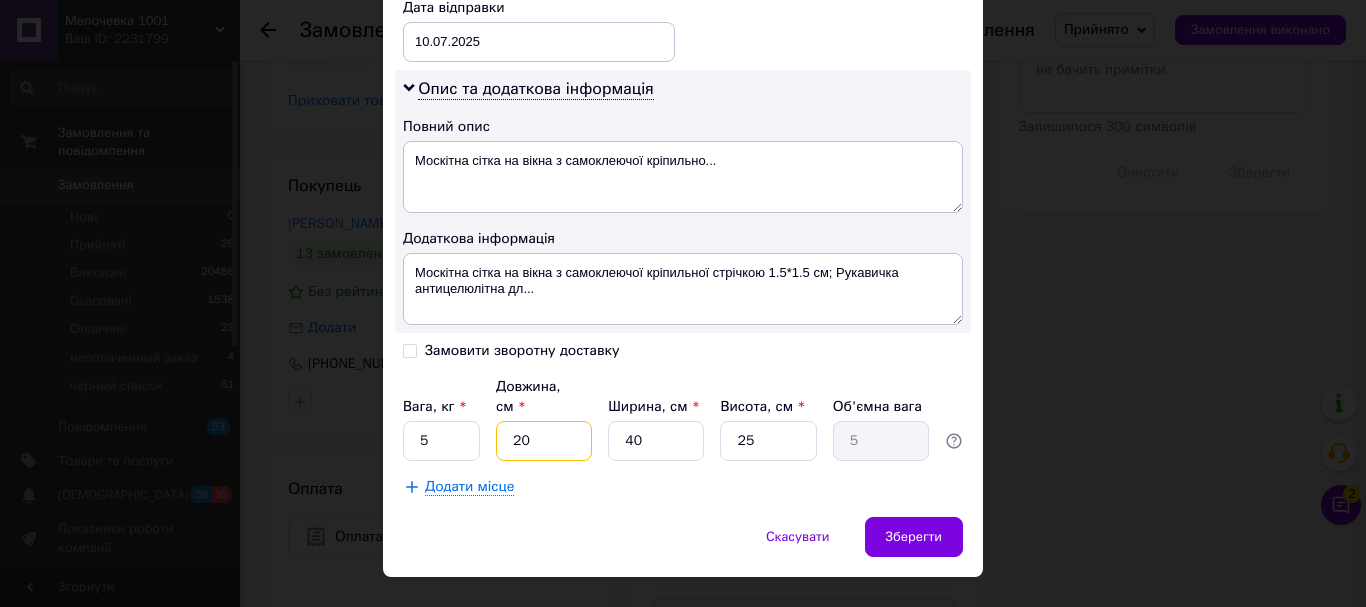 click on "20" at bounding box center [544, 441] 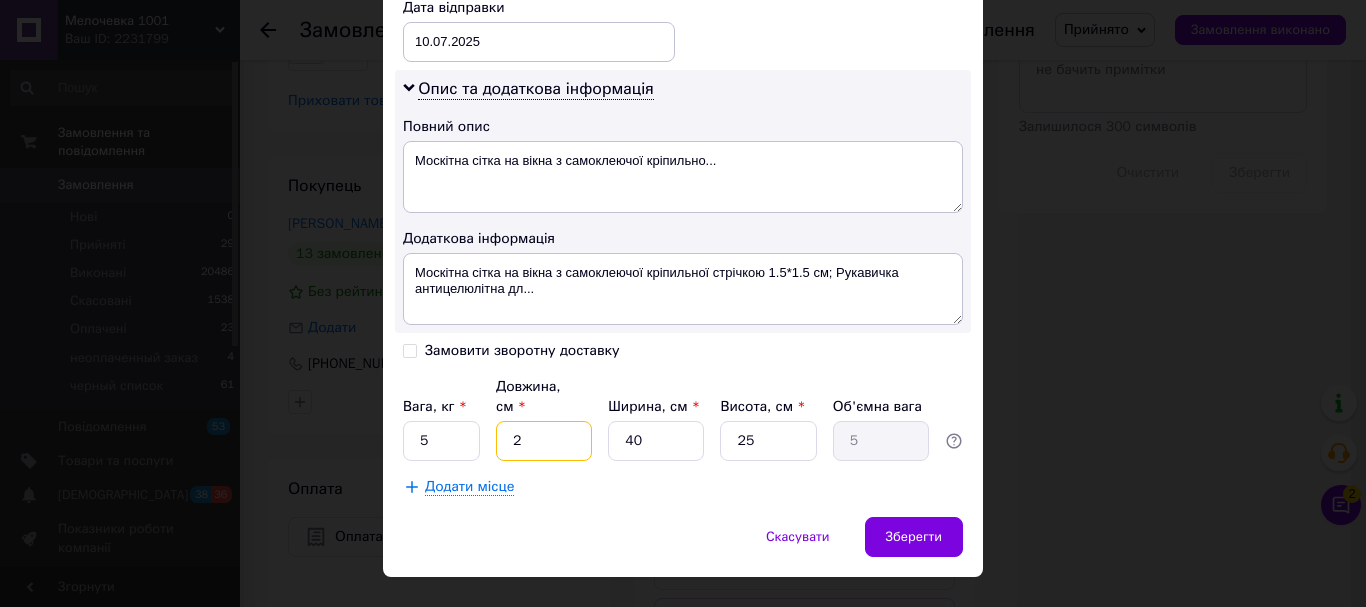type on "0.5" 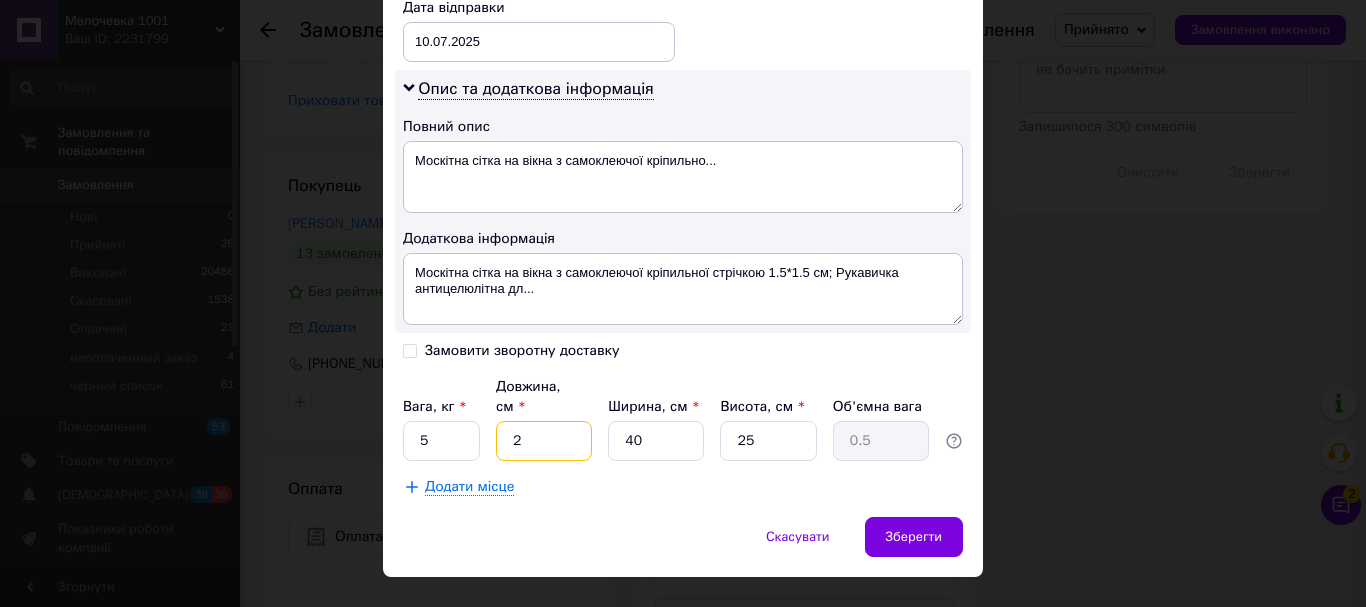 type 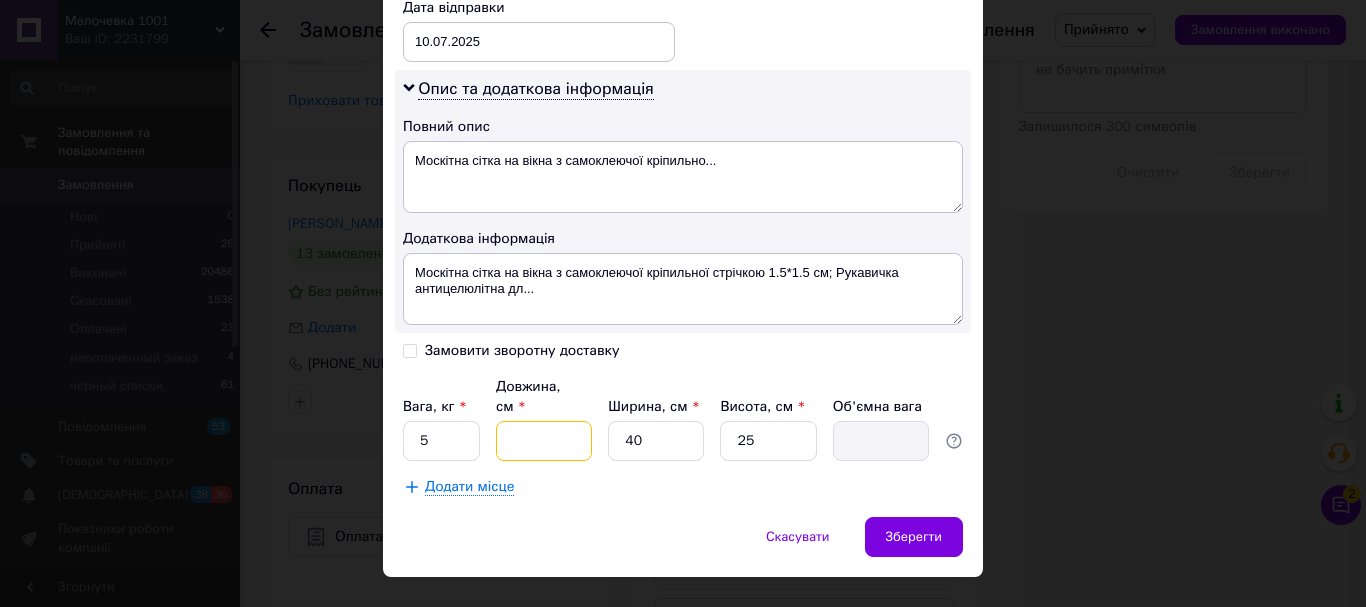 type on "6" 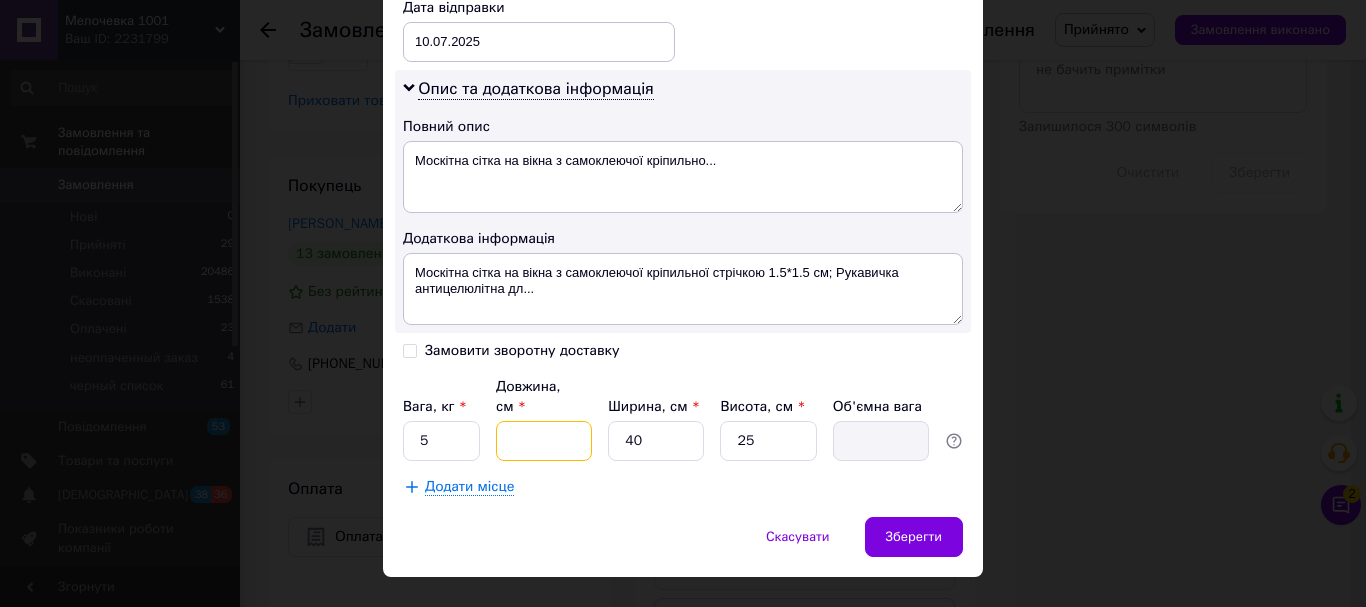 type on "1.5" 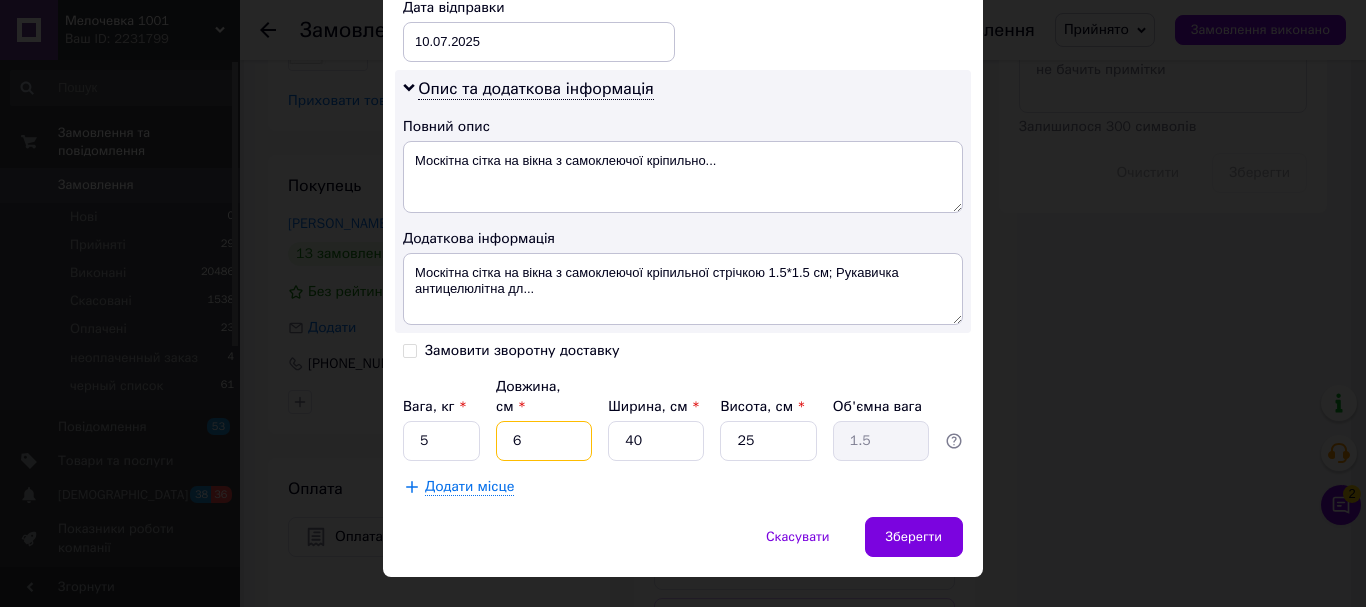type on "60" 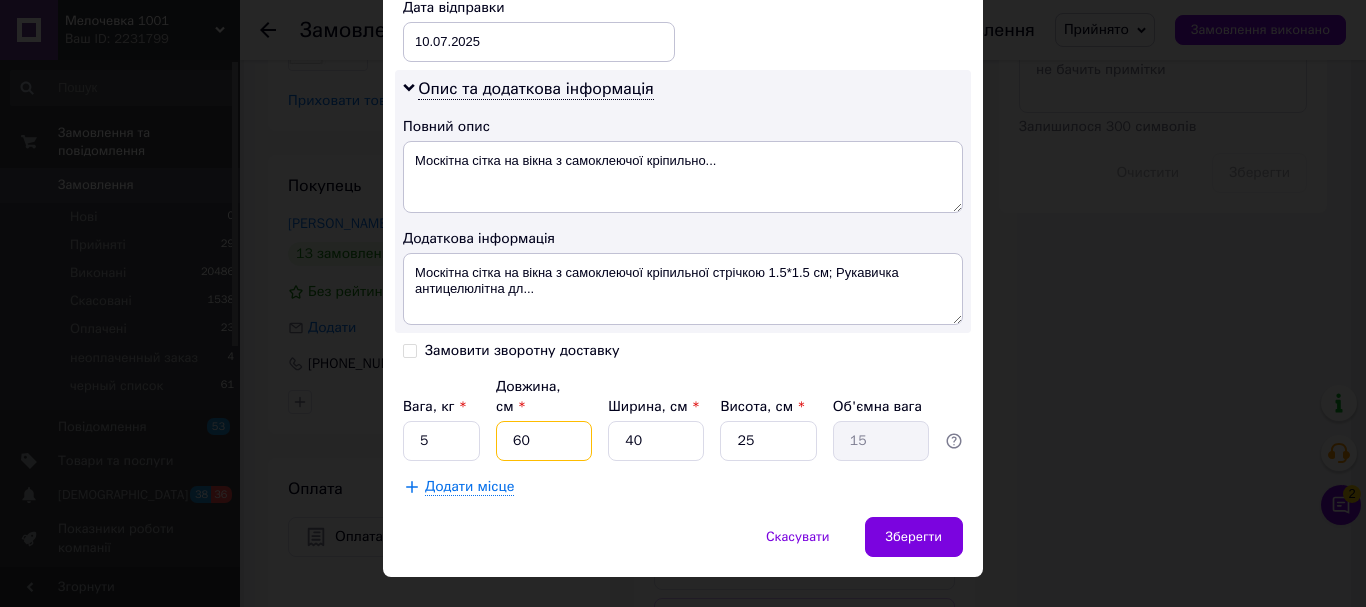 type on "60" 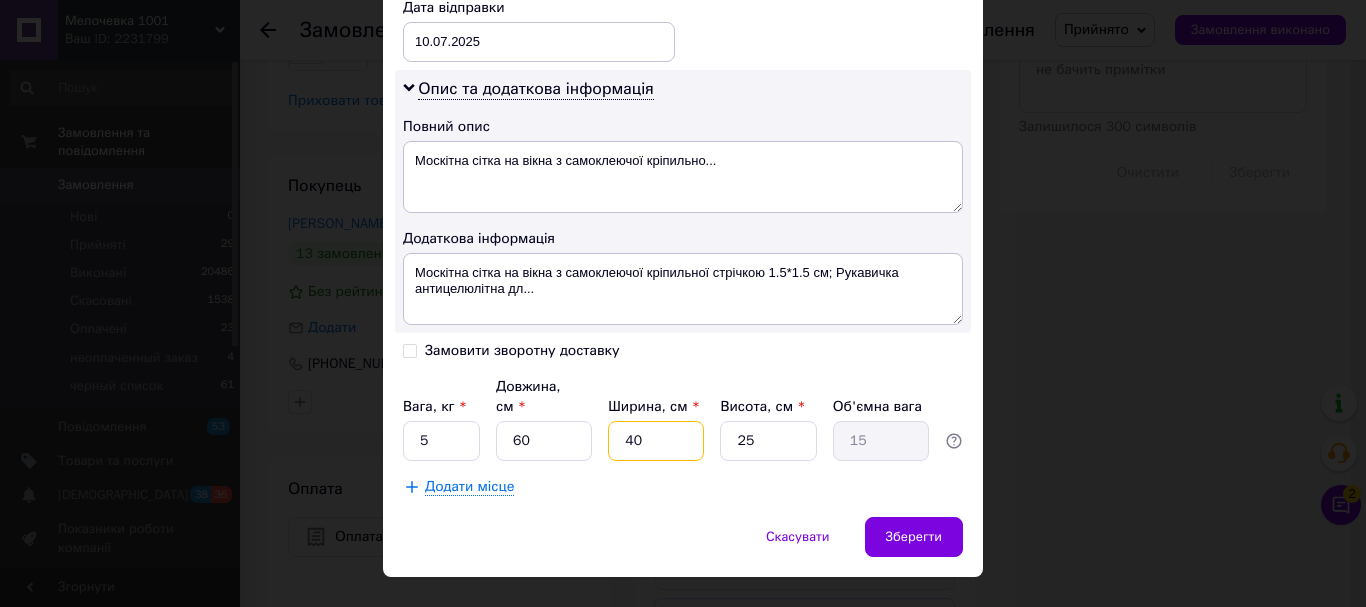 click on "40" at bounding box center [656, 441] 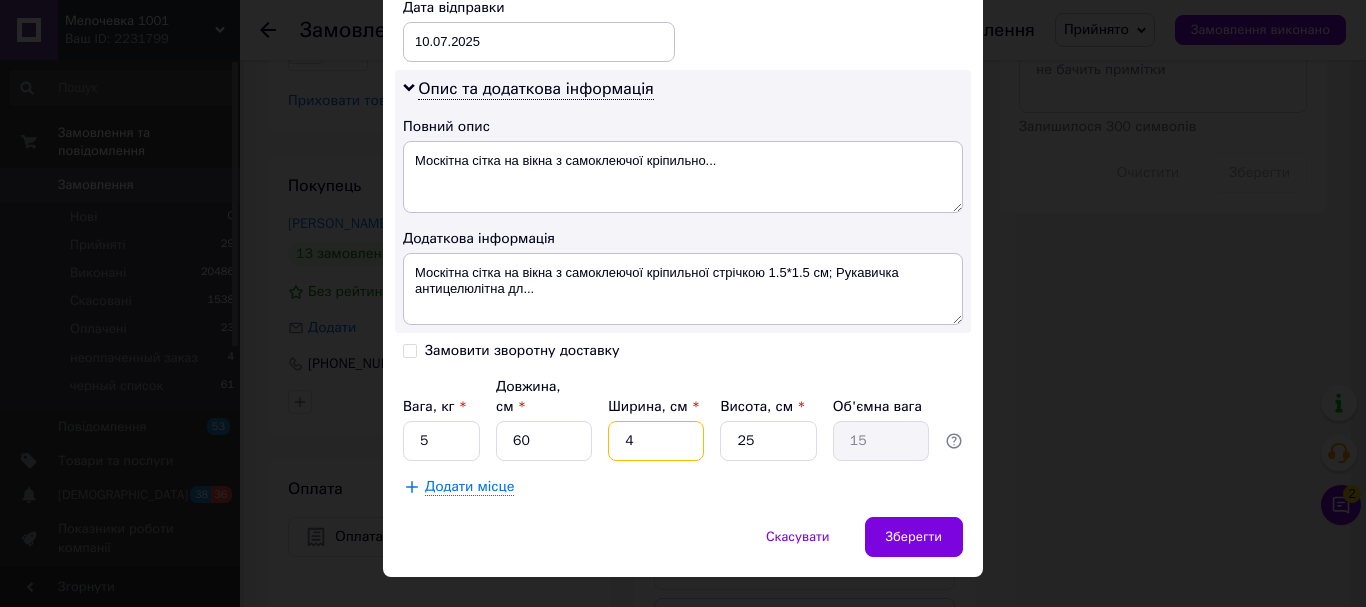 type on "4" 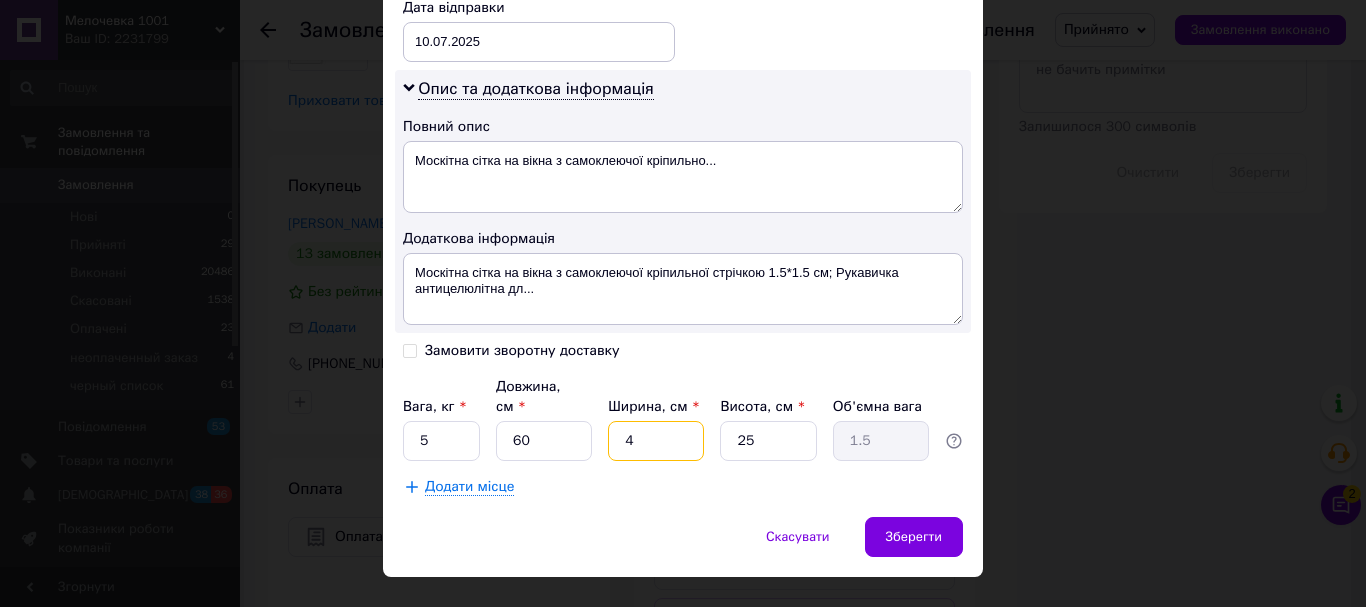 type 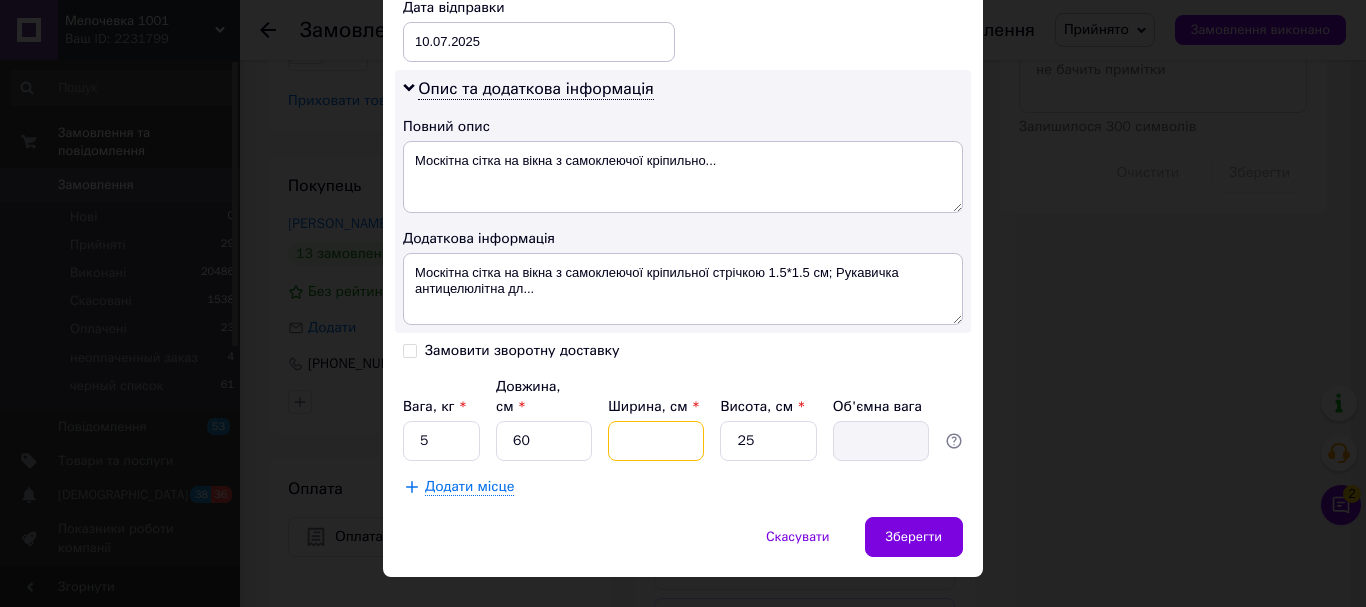type on "3" 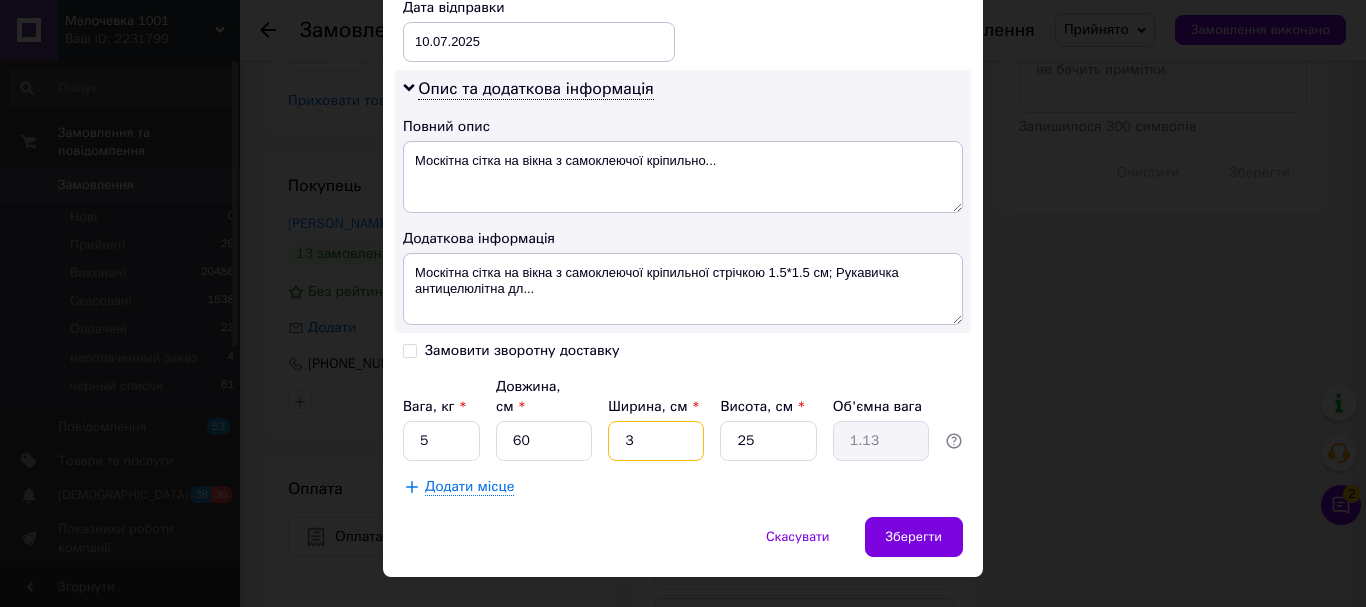 type on "35" 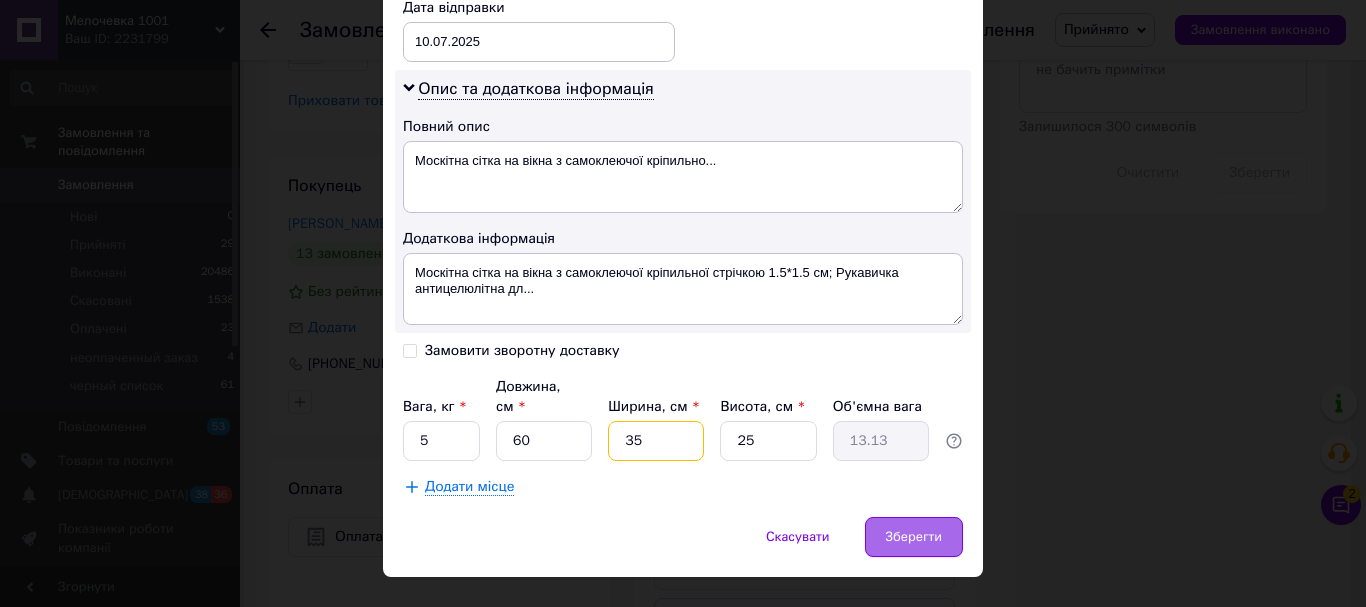 type on "35" 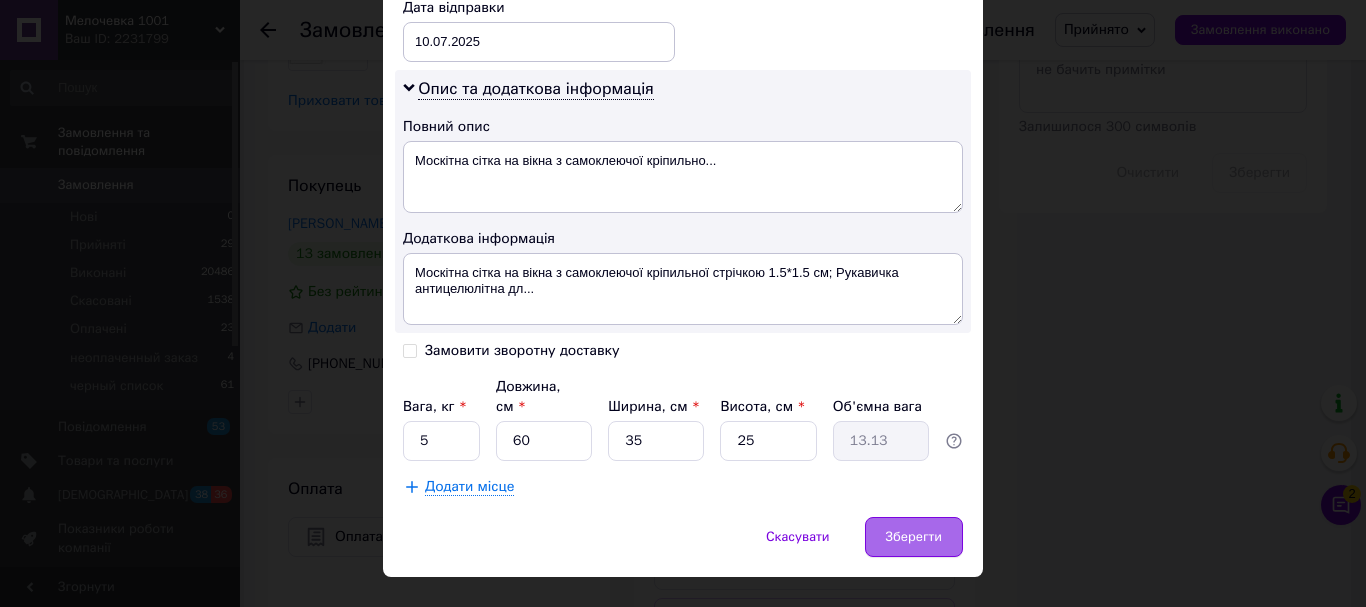 click on "Зберегти" at bounding box center (914, 537) 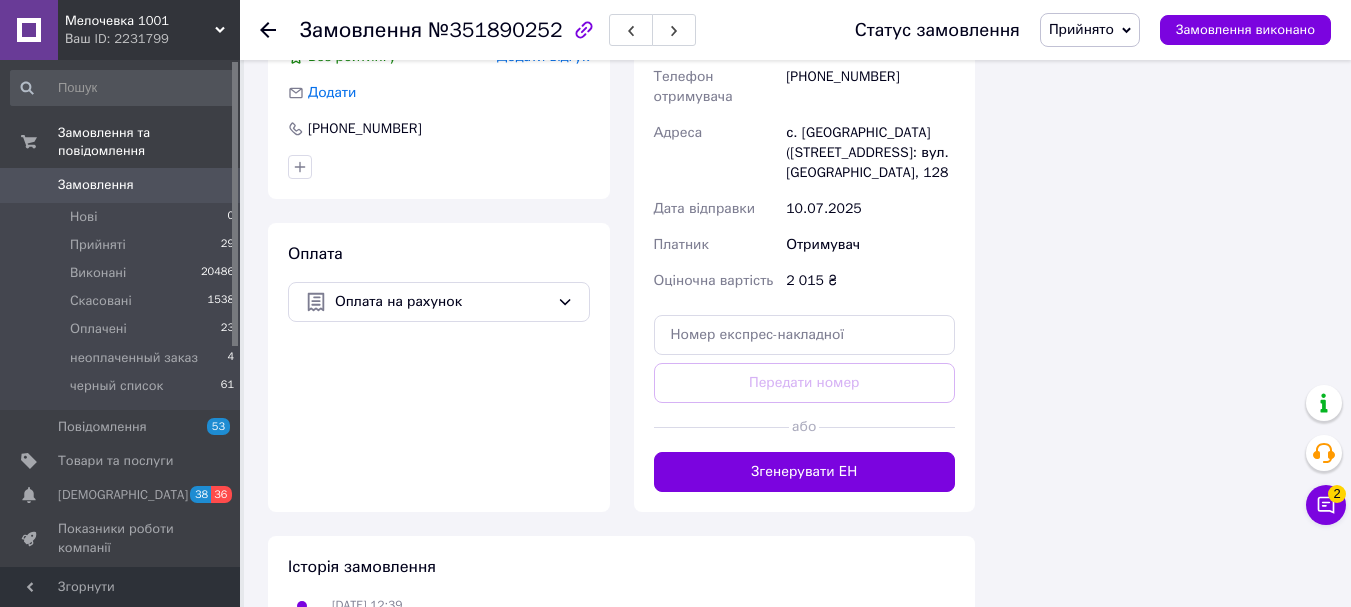 scroll, scrollTop: 1300, scrollLeft: 0, axis: vertical 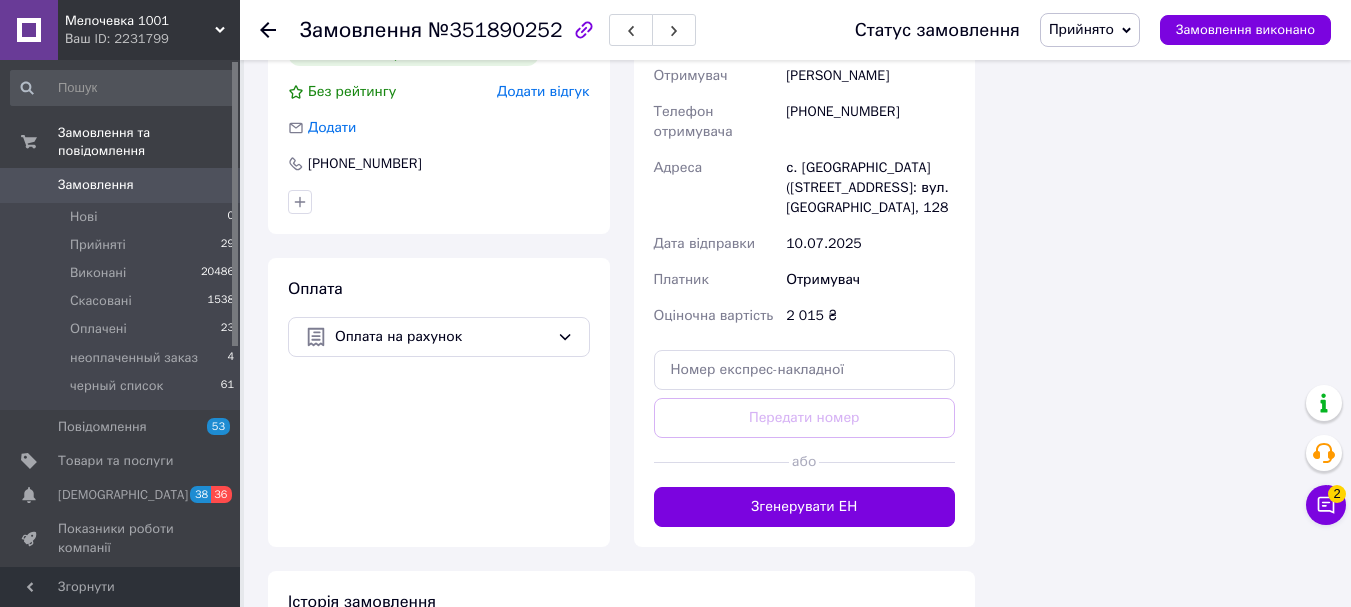 click on "Згенерувати ЕН" at bounding box center (805, 507) 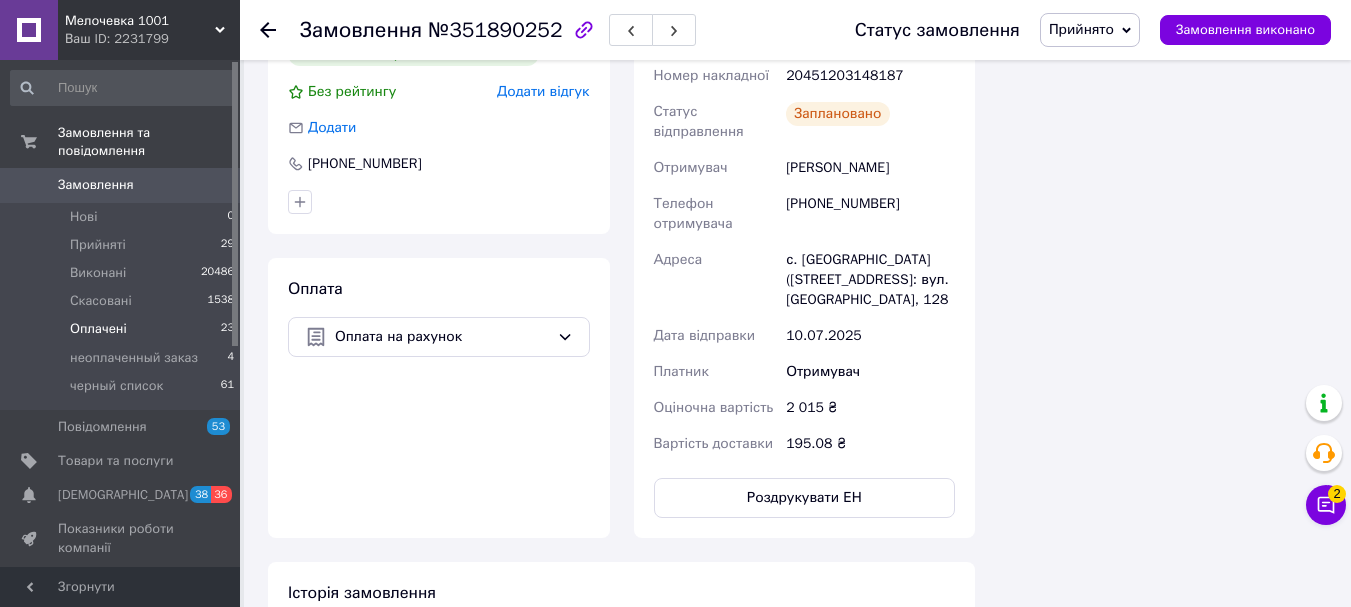 click on "Оплачені" at bounding box center [98, 329] 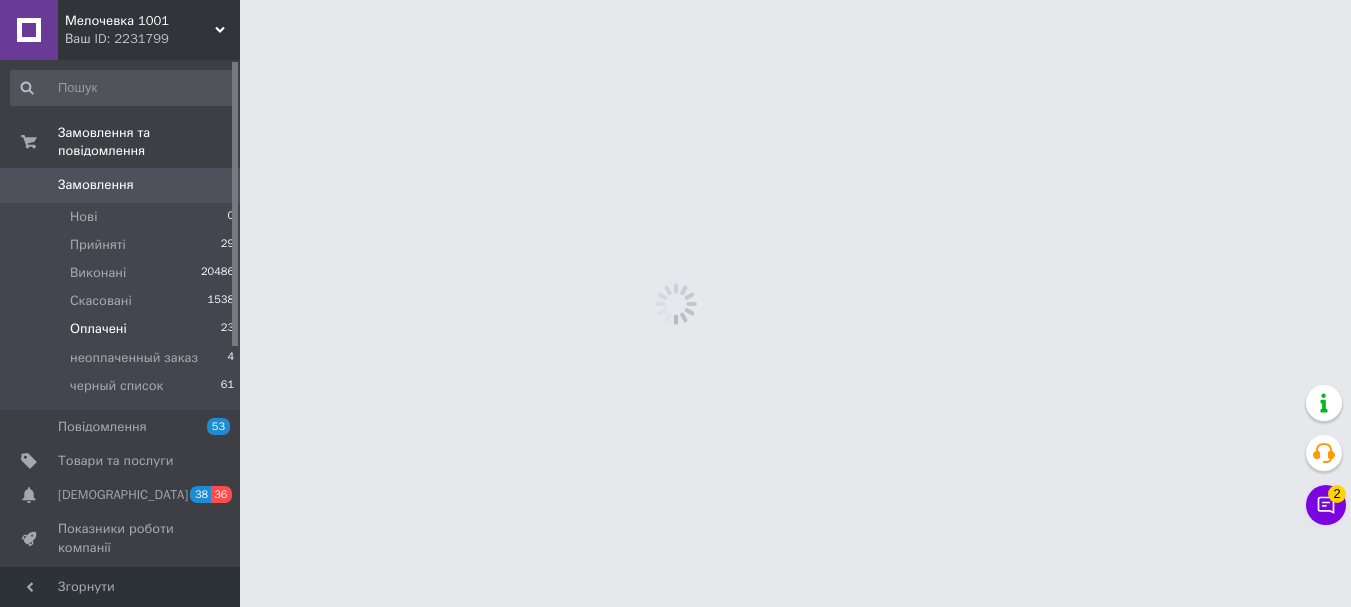 scroll, scrollTop: 0, scrollLeft: 0, axis: both 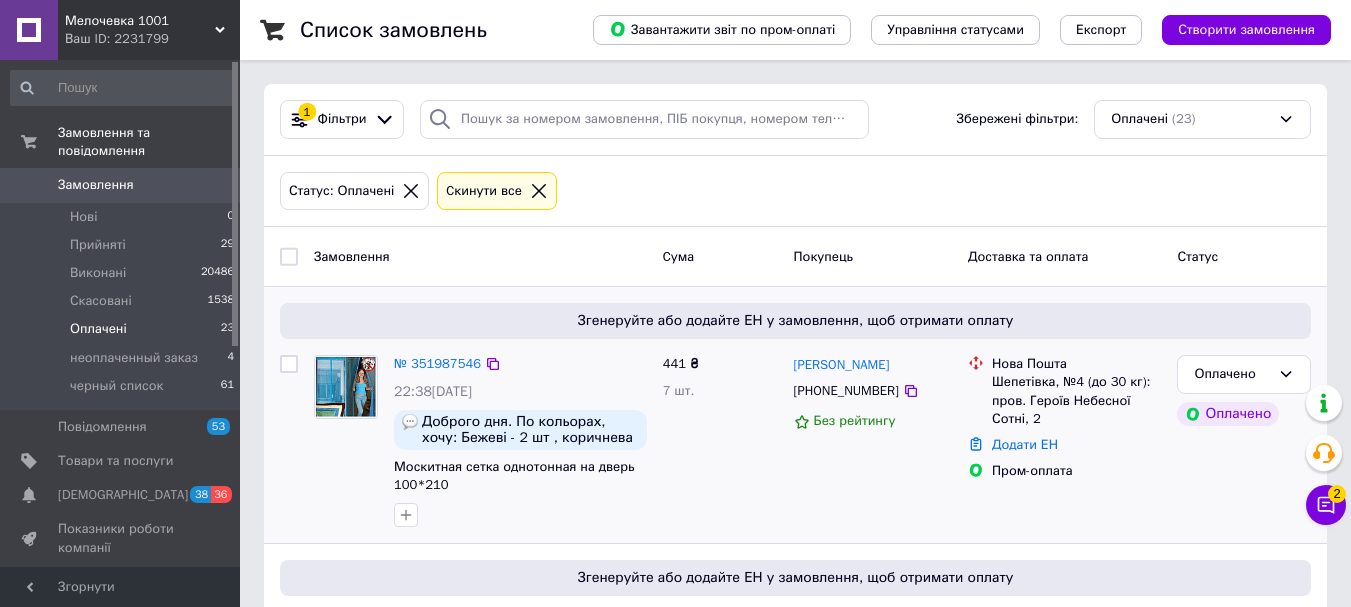 click at bounding box center [346, 387] 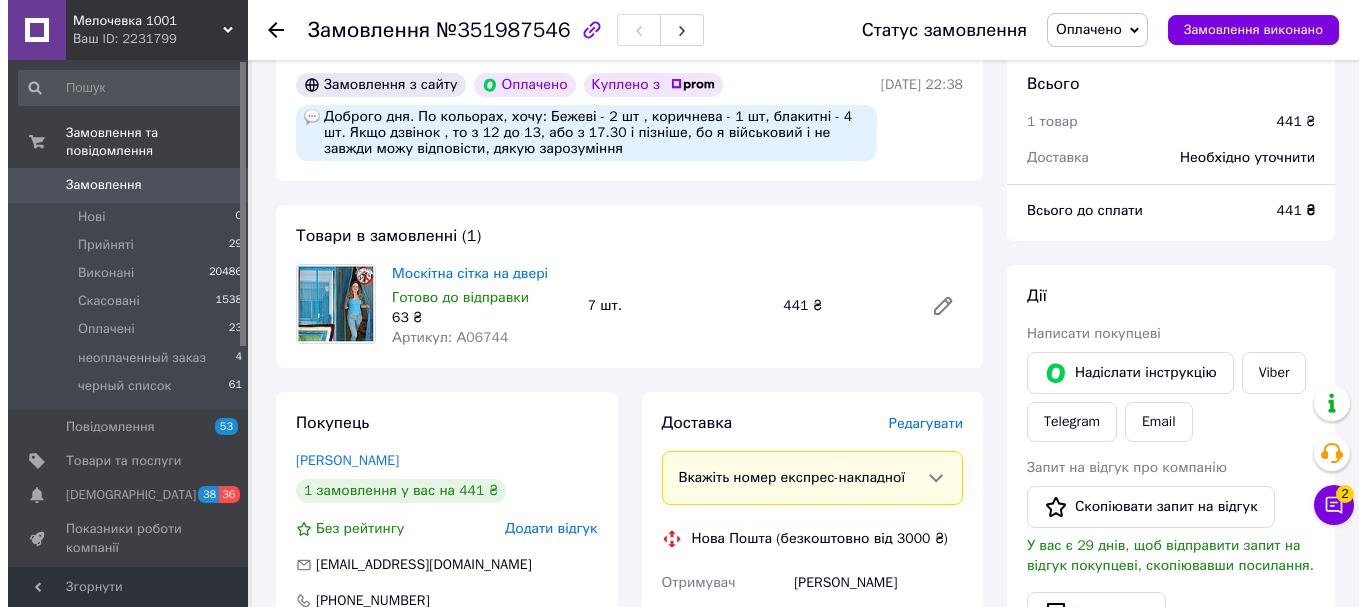 scroll, scrollTop: 200, scrollLeft: 0, axis: vertical 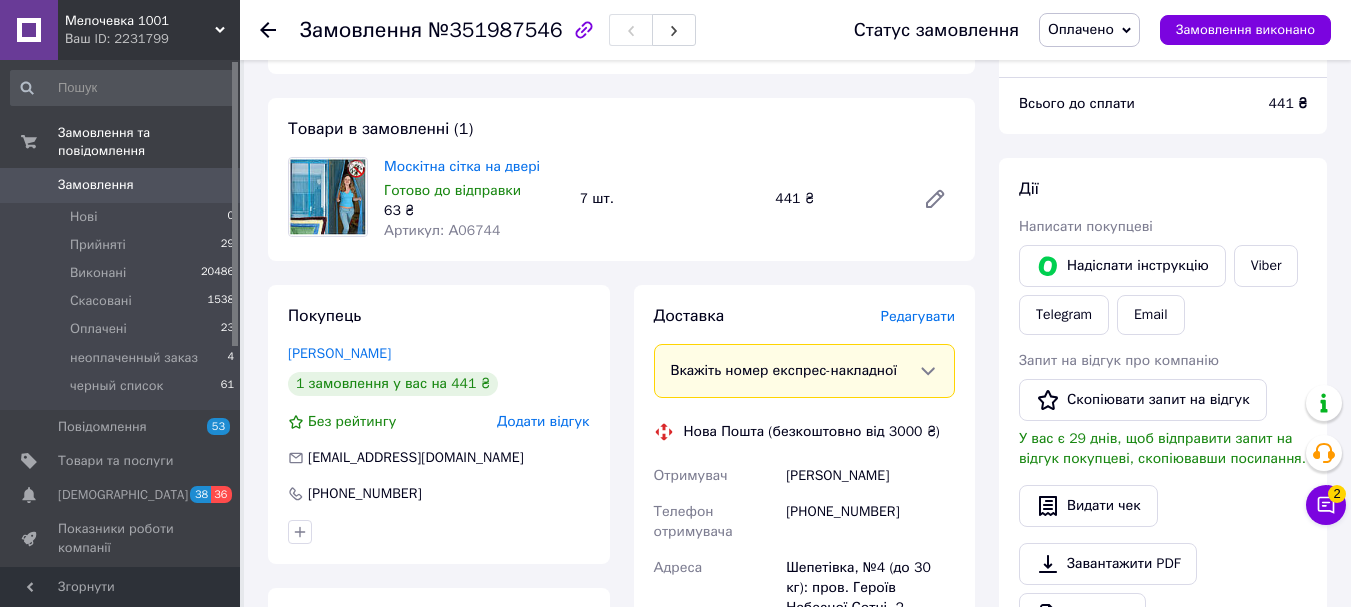 click on "Редагувати" at bounding box center (918, 316) 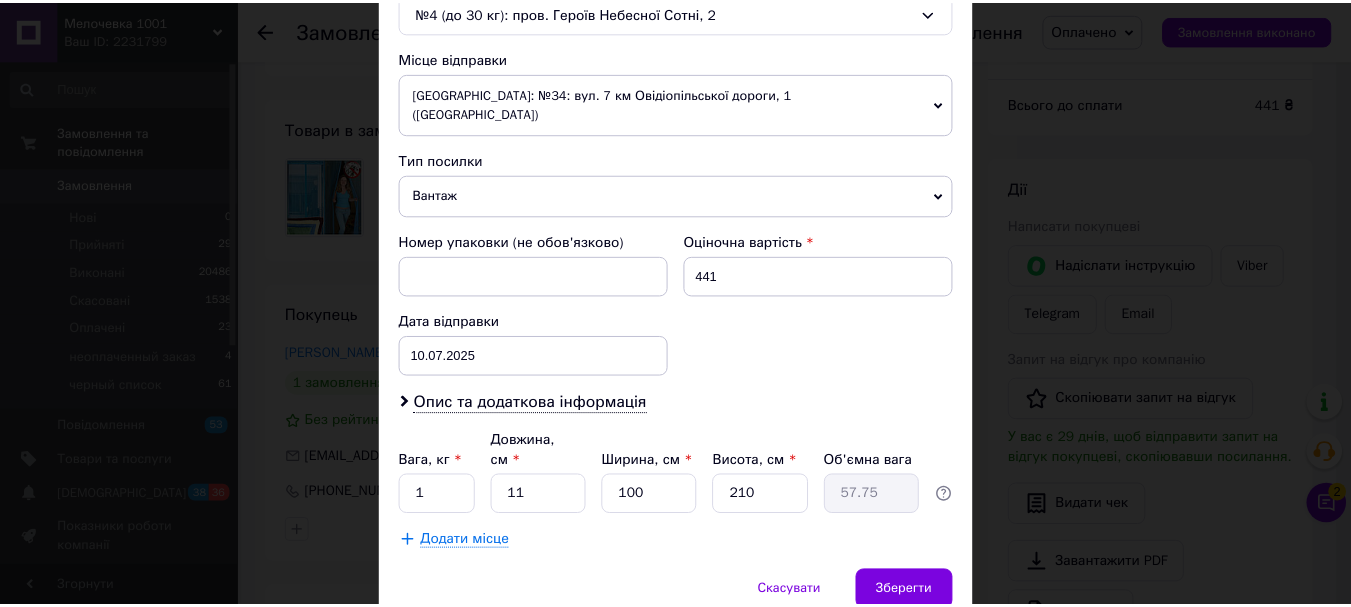 scroll, scrollTop: 700, scrollLeft: 0, axis: vertical 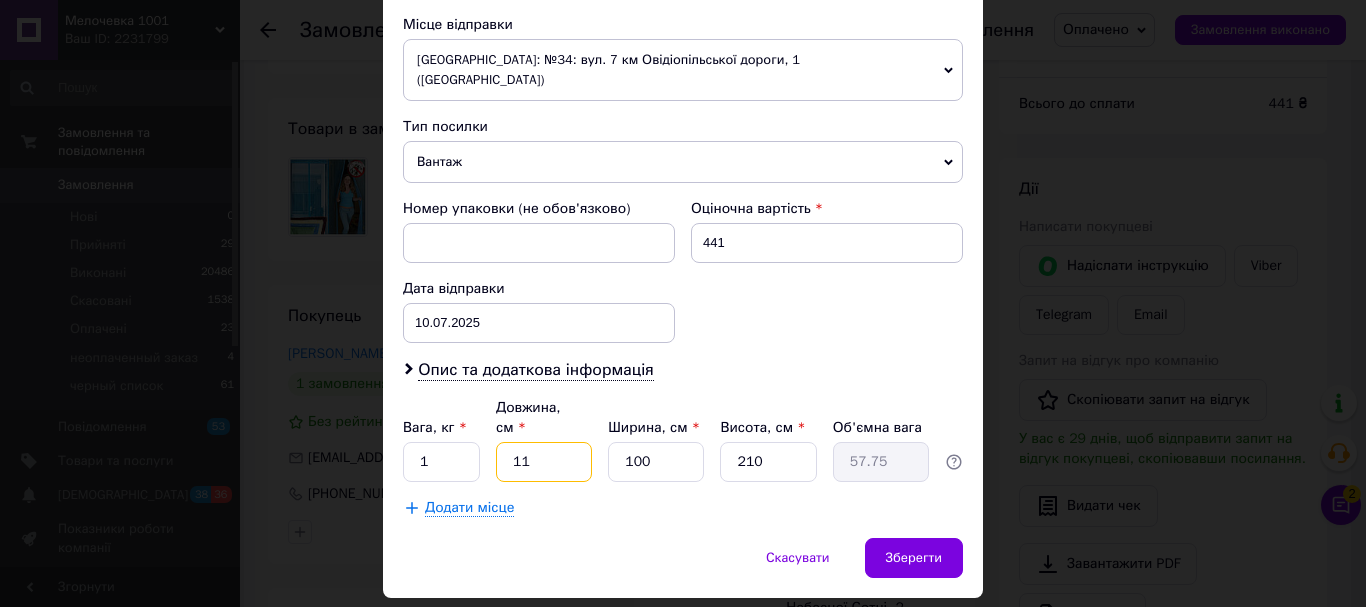 click on "11" at bounding box center [544, 462] 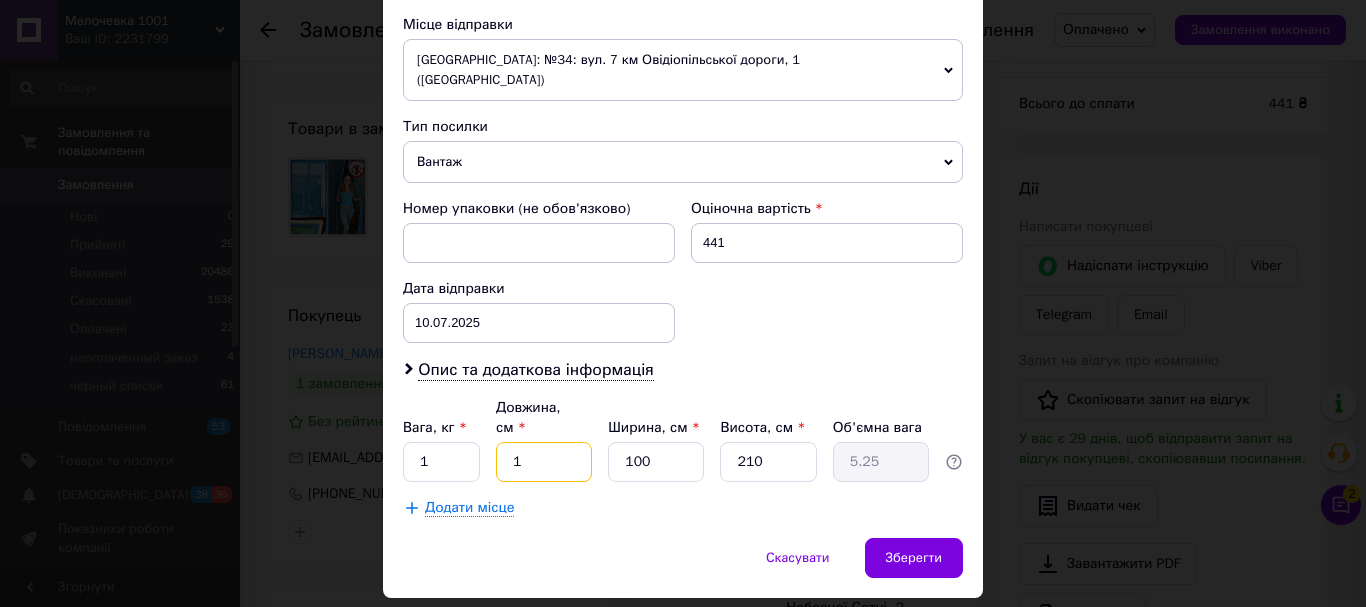type 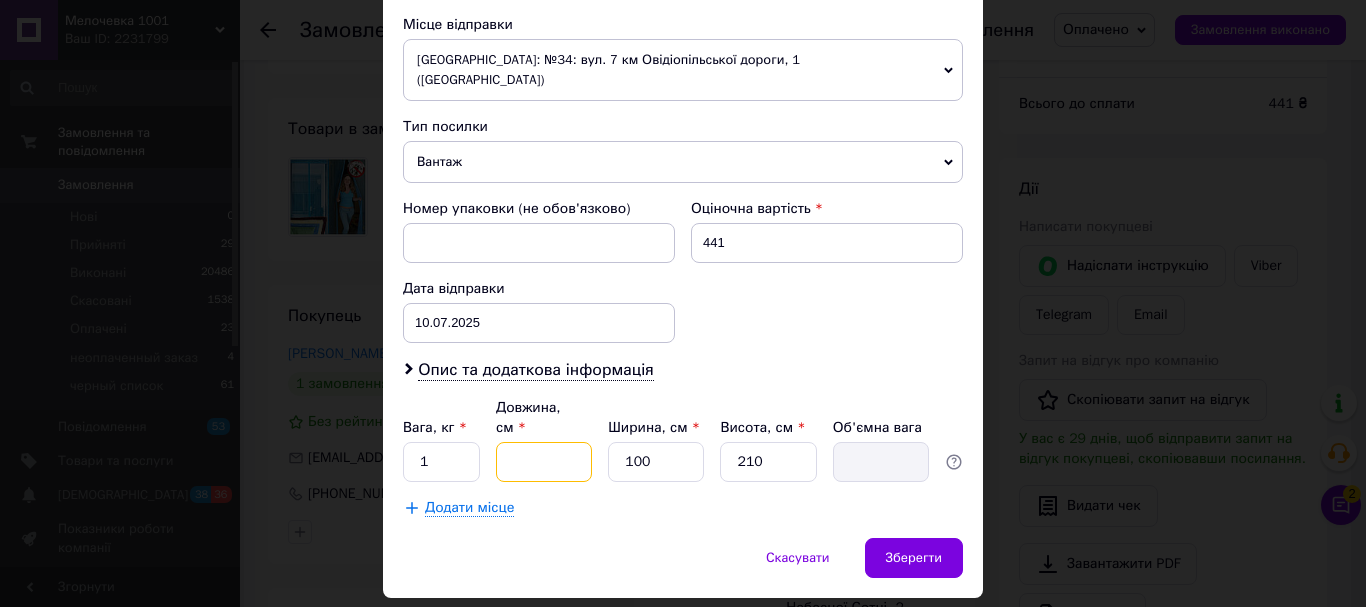 type on "3" 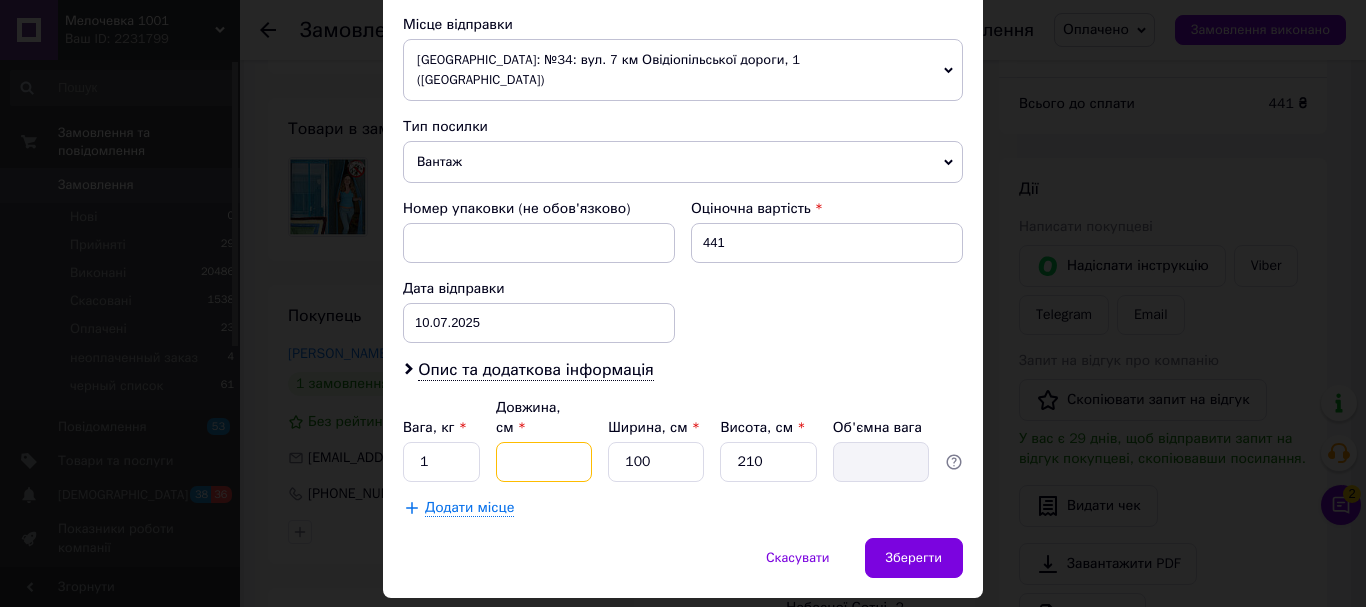 type on "15.75" 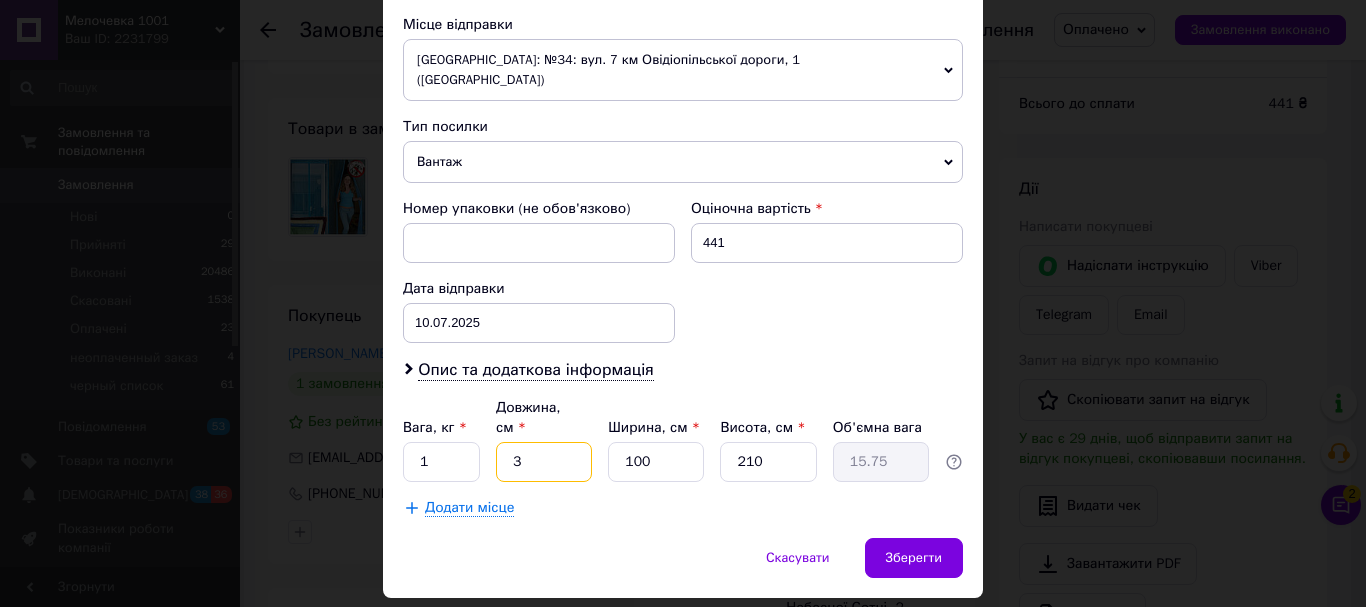 type on "32" 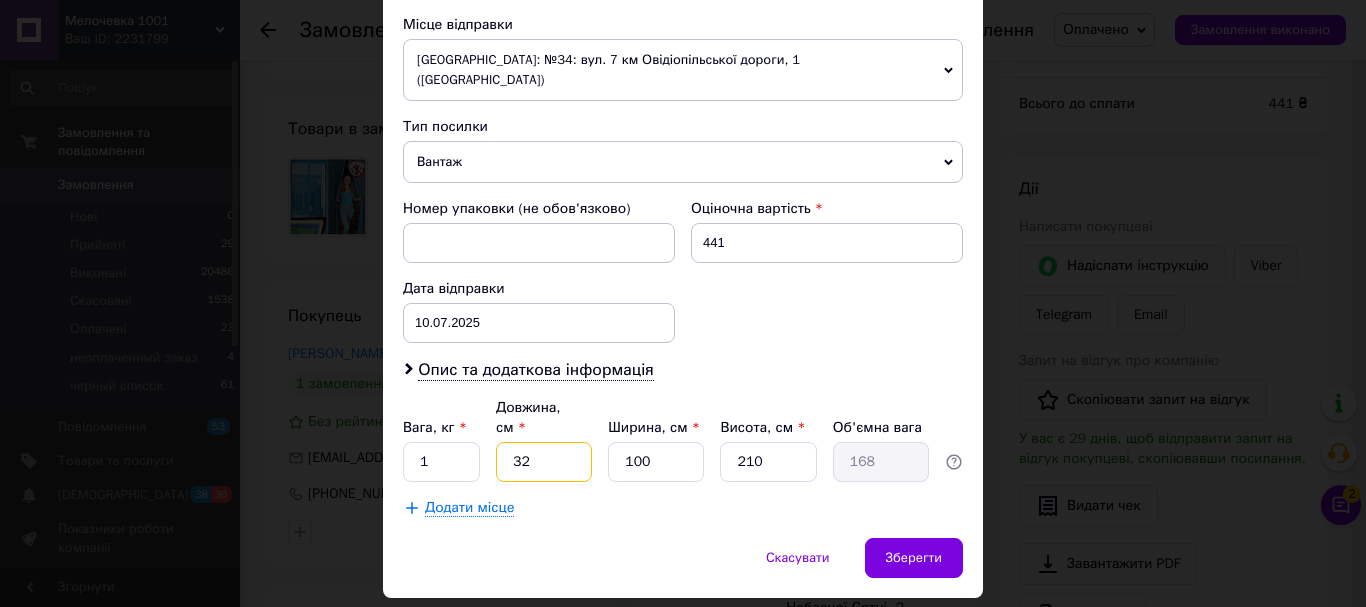 type on "32" 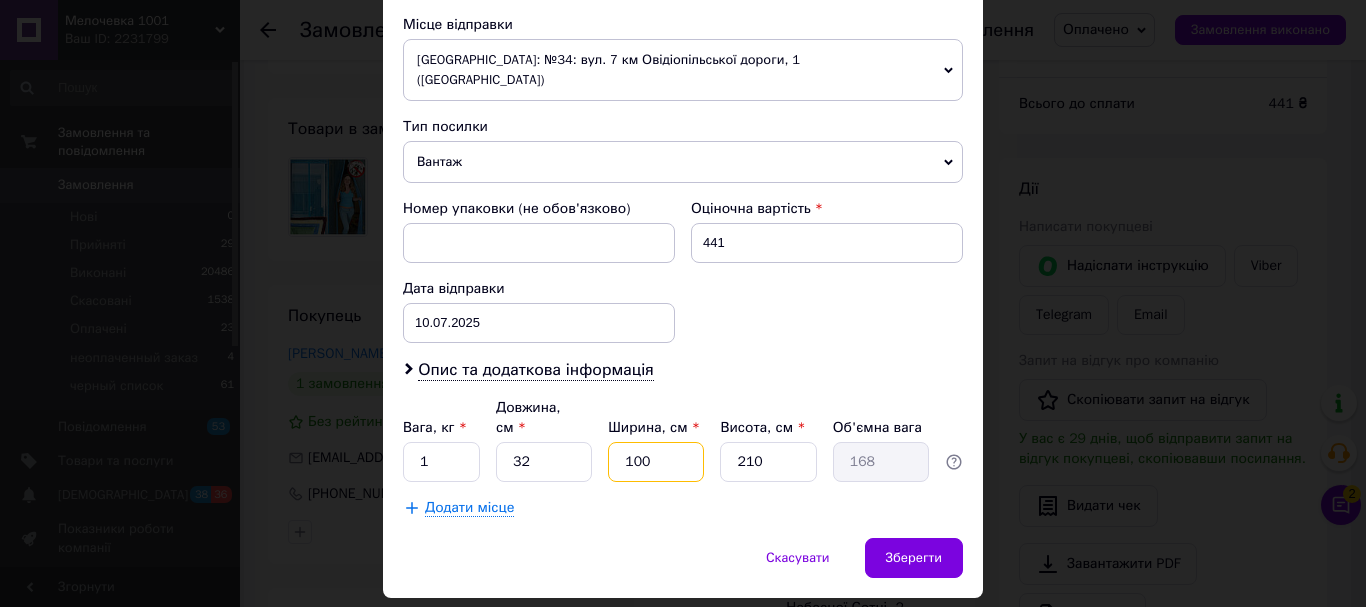 click on "100" at bounding box center [656, 462] 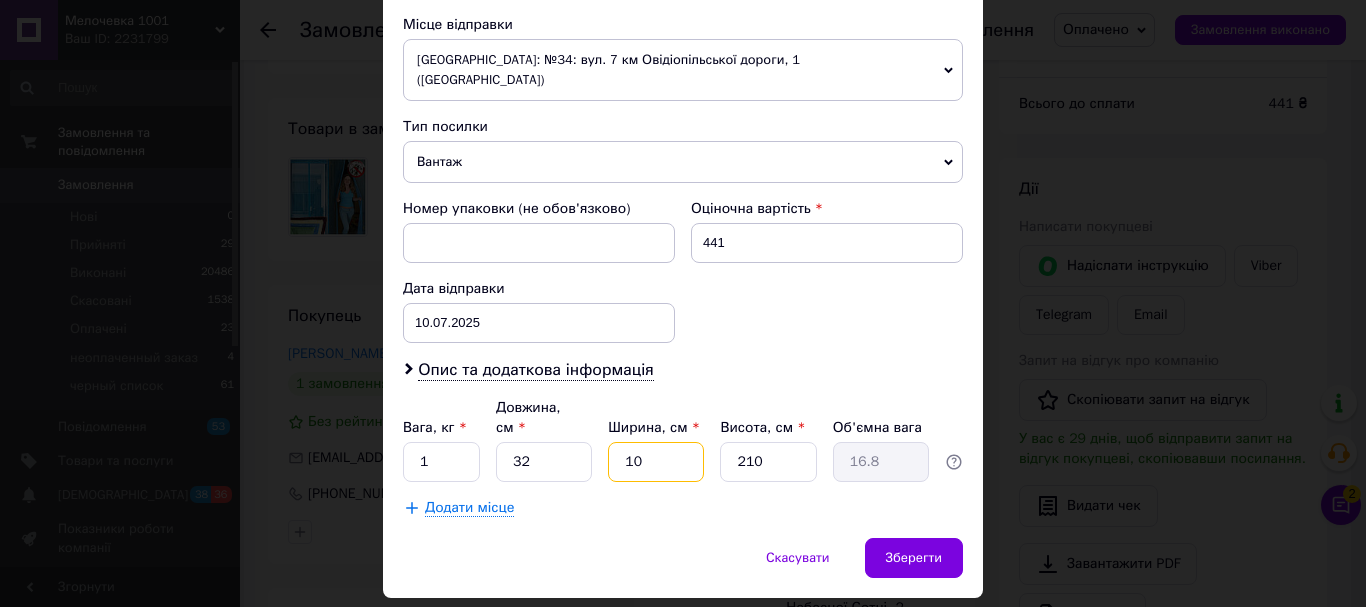 type on "1" 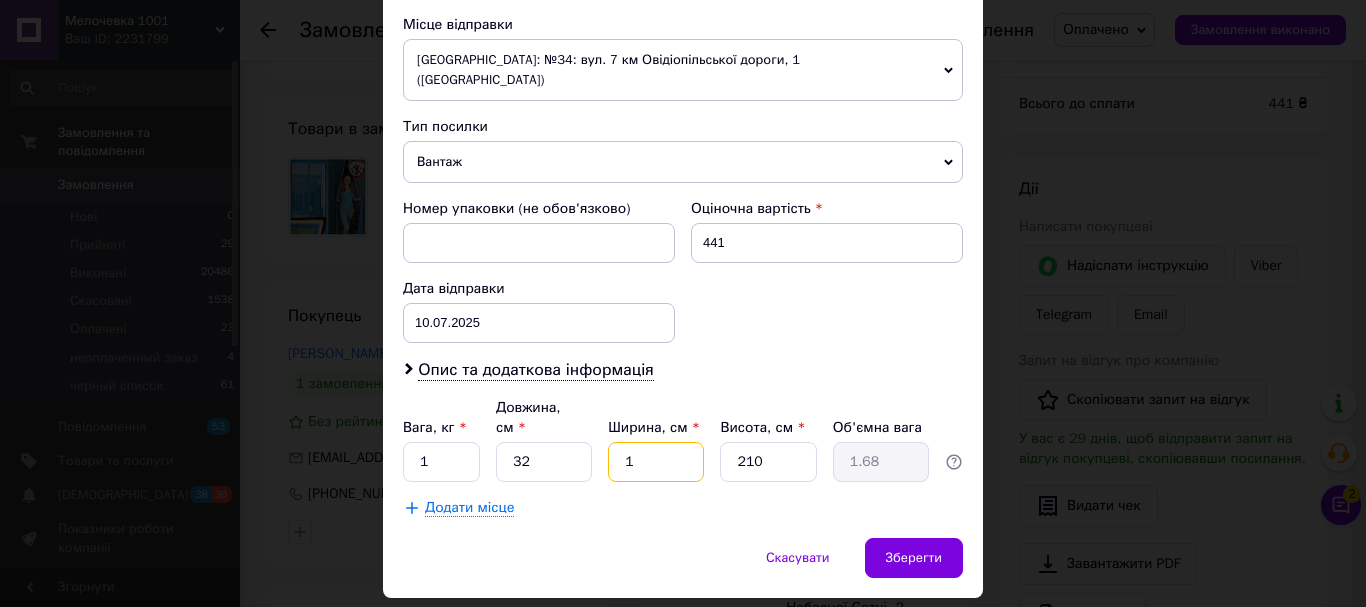 type 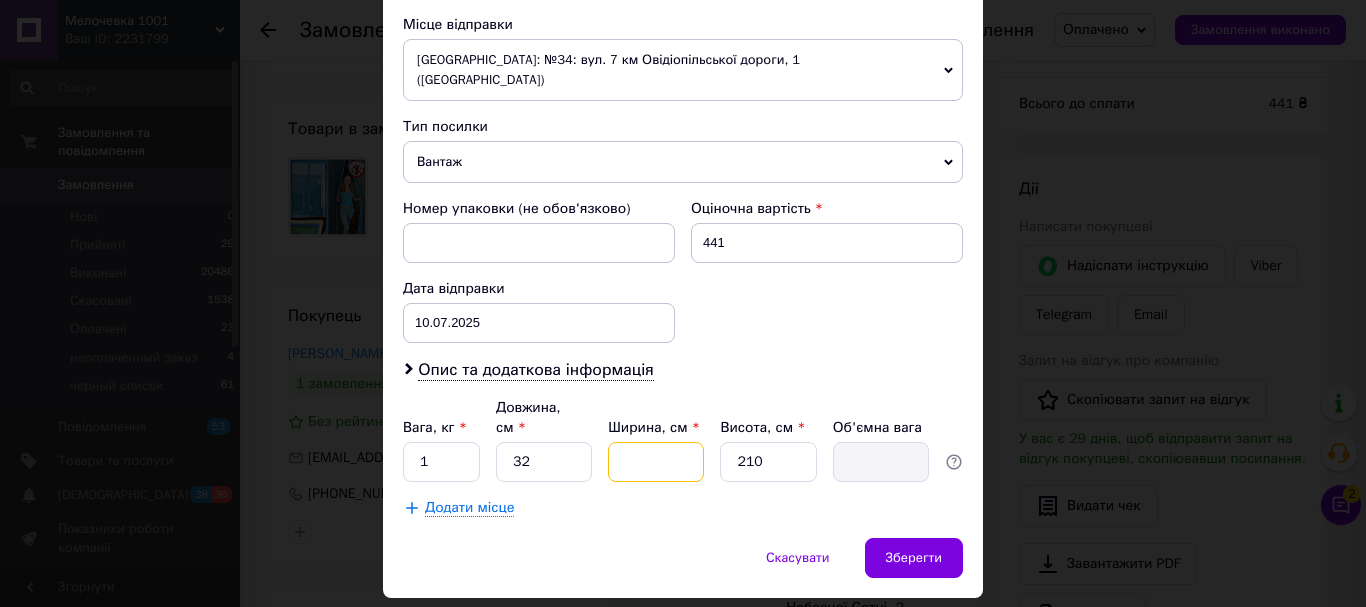 type on "2" 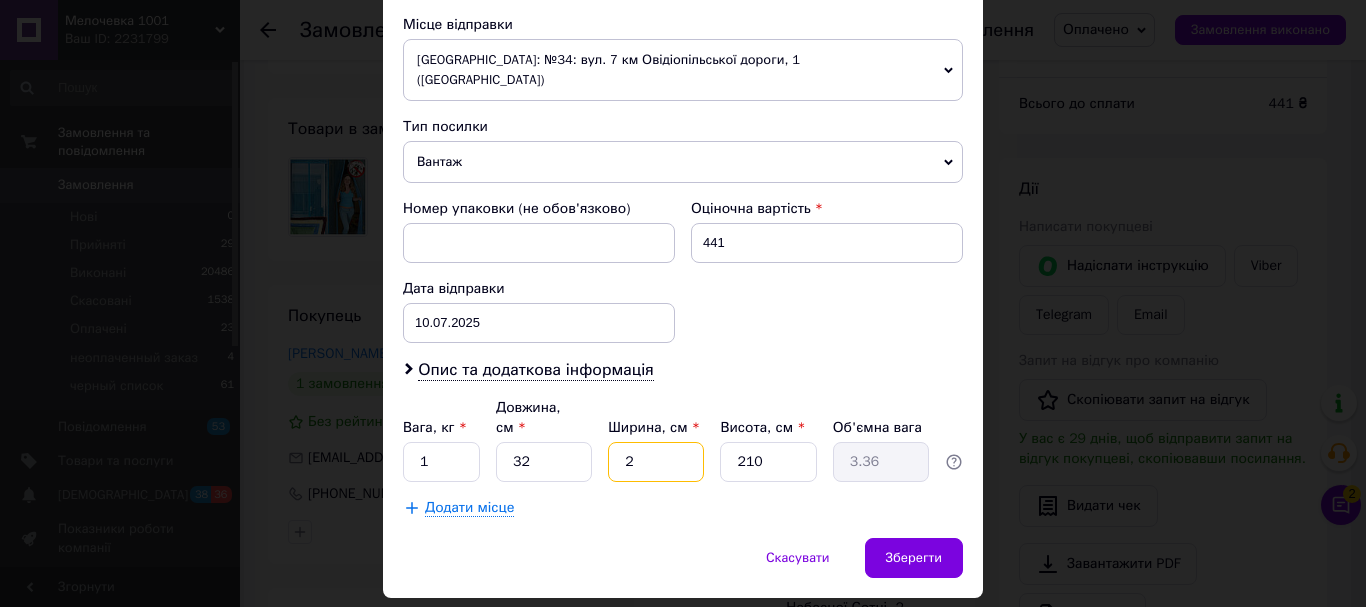 type on "24" 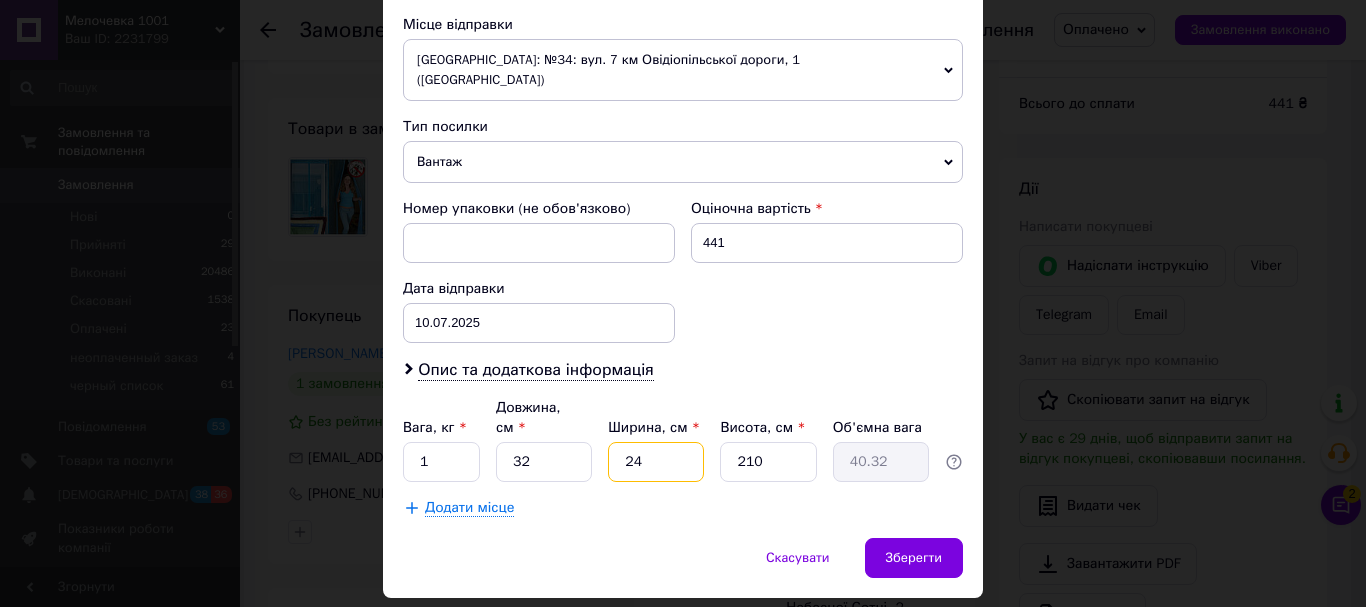 type on "24" 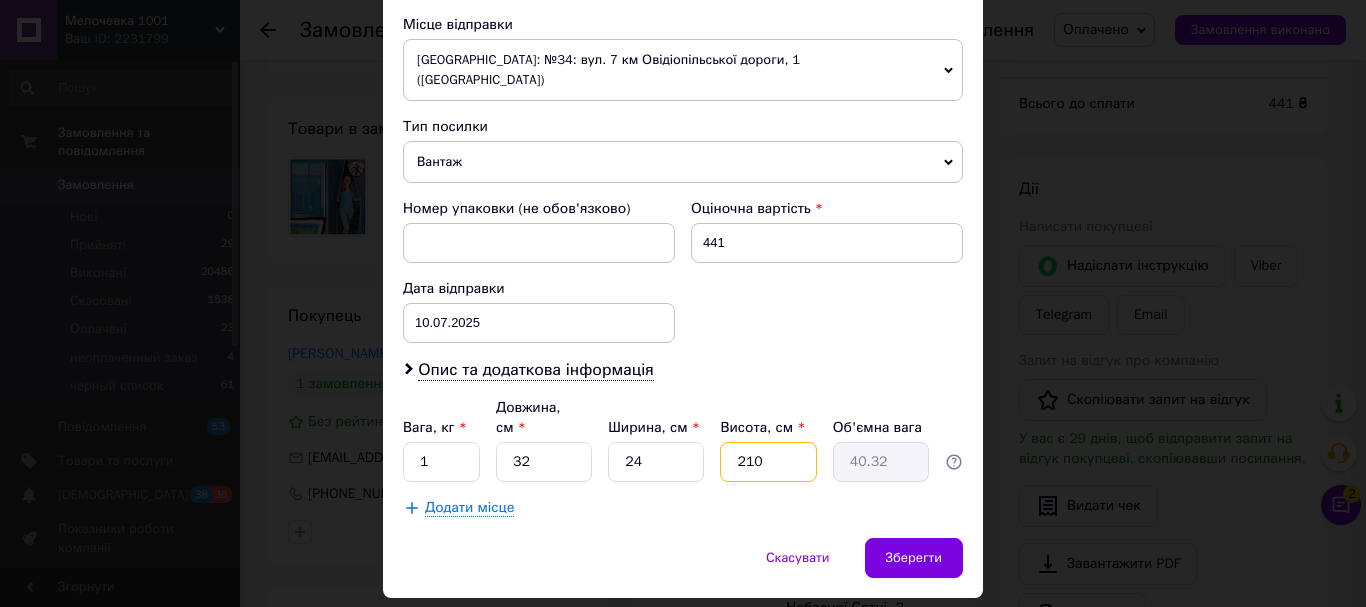 click on "210" at bounding box center [768, 462] 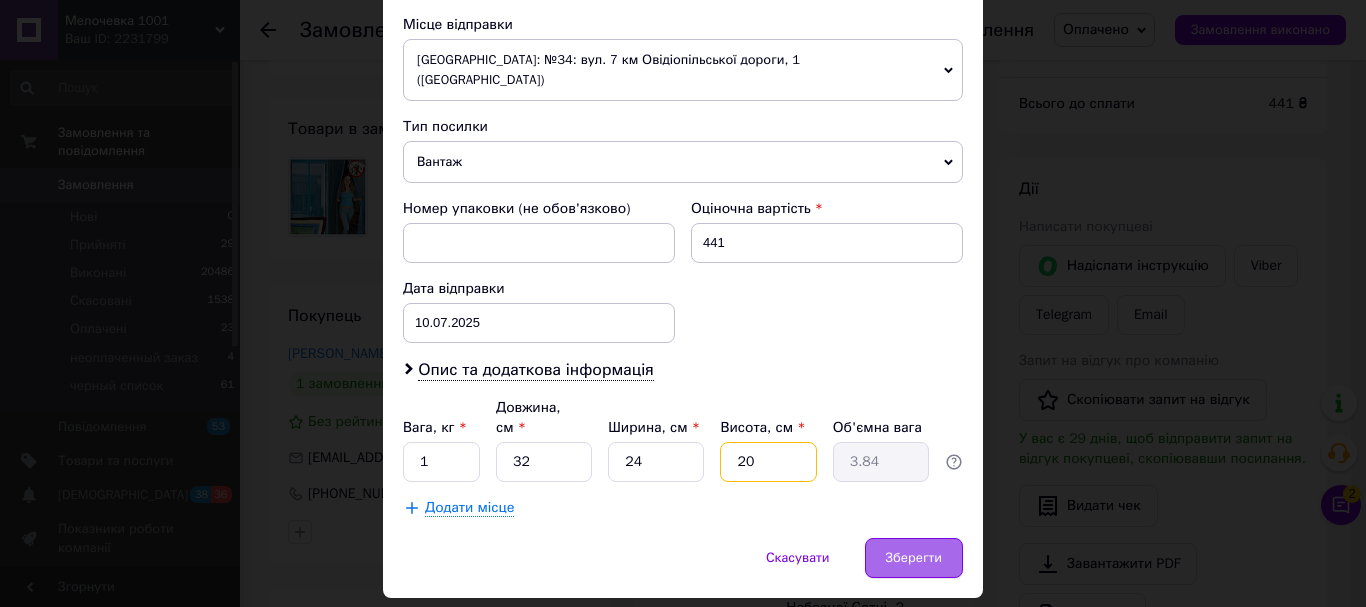 type on "20" 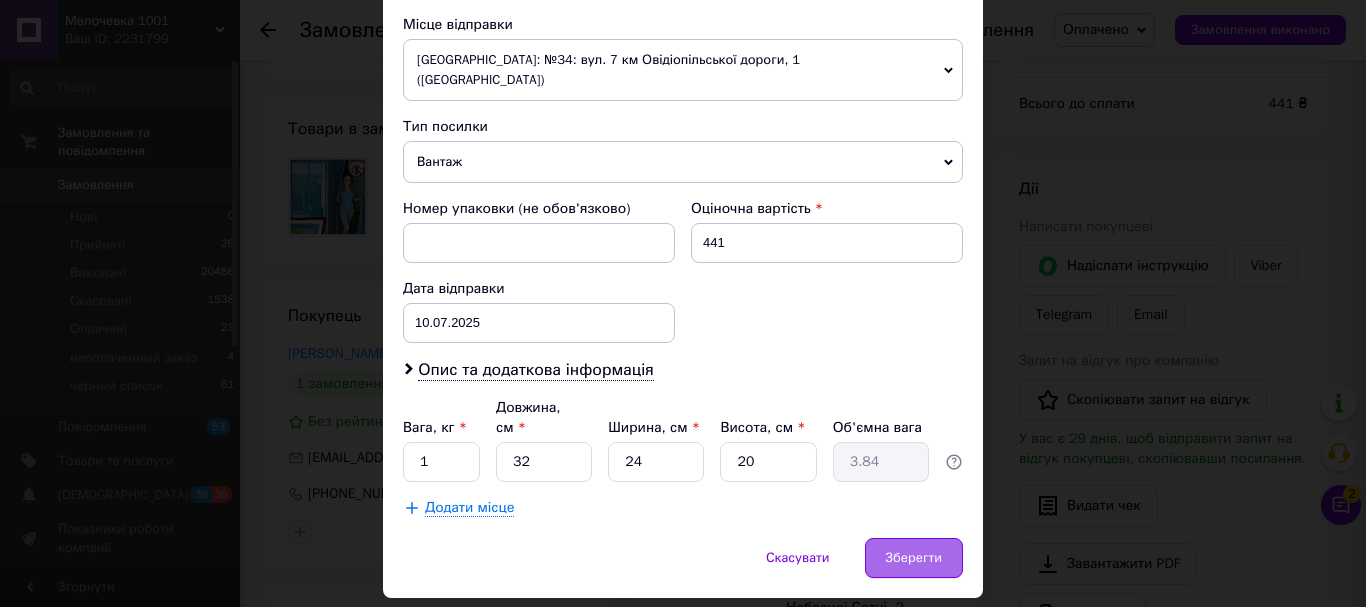 click on "Зберегти" at bounding box center (914, 558) 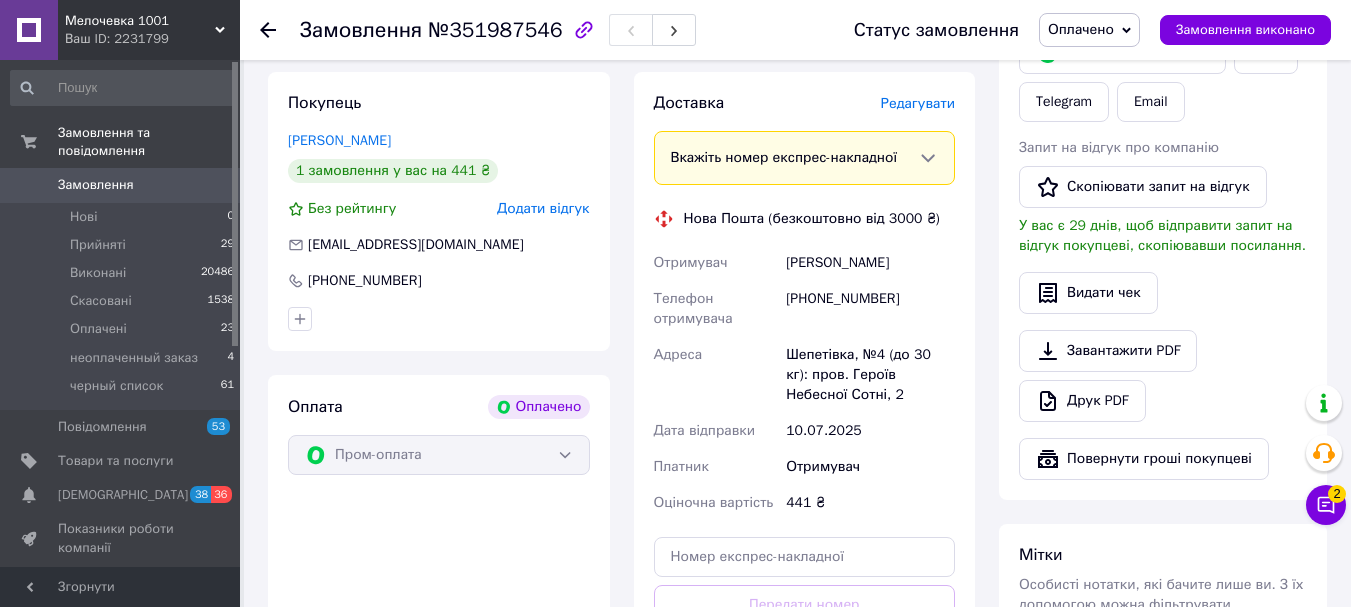 scroll, scrollTop: 600, scrollLeft: 0, axis: vertical 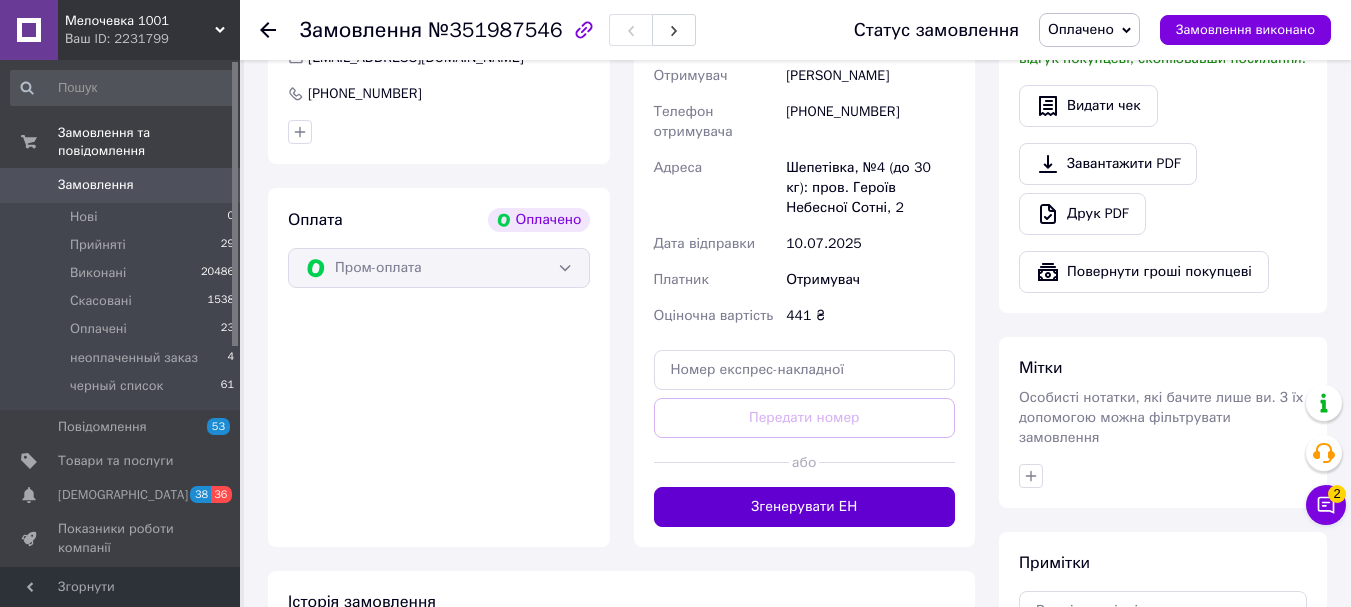 click on "Згенерувати ЕН" at bounding box center [805, 507] 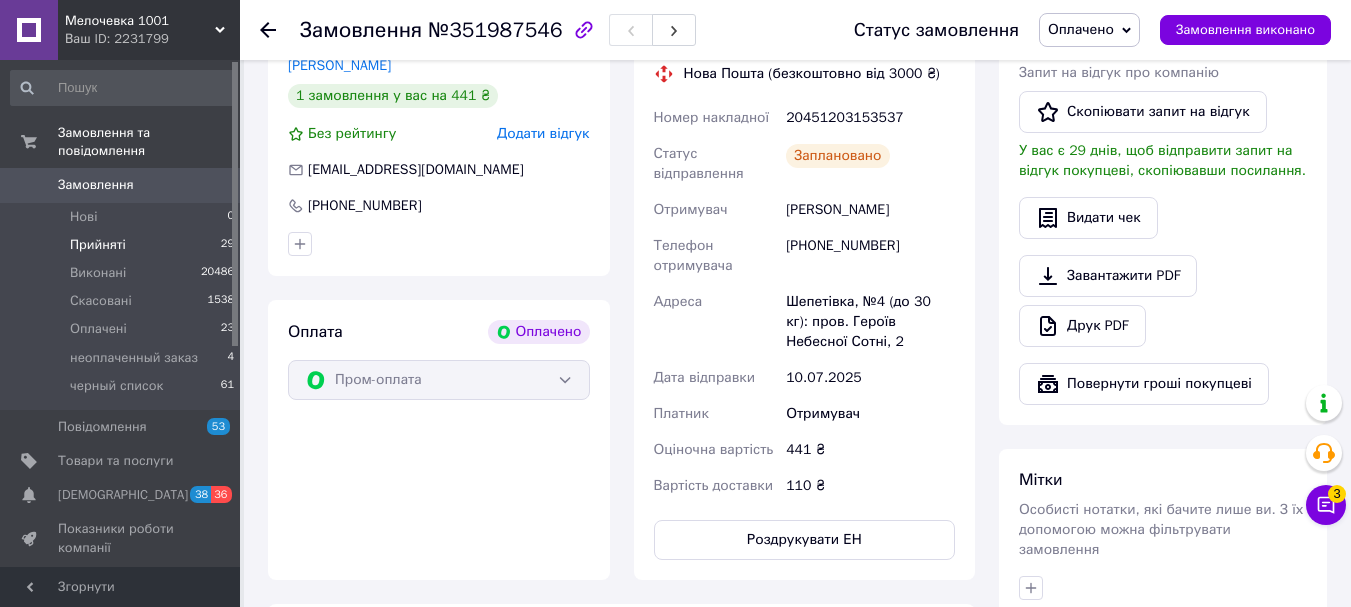scroll, scrollTop: 400, scrollLeft: 0, axis: vertical 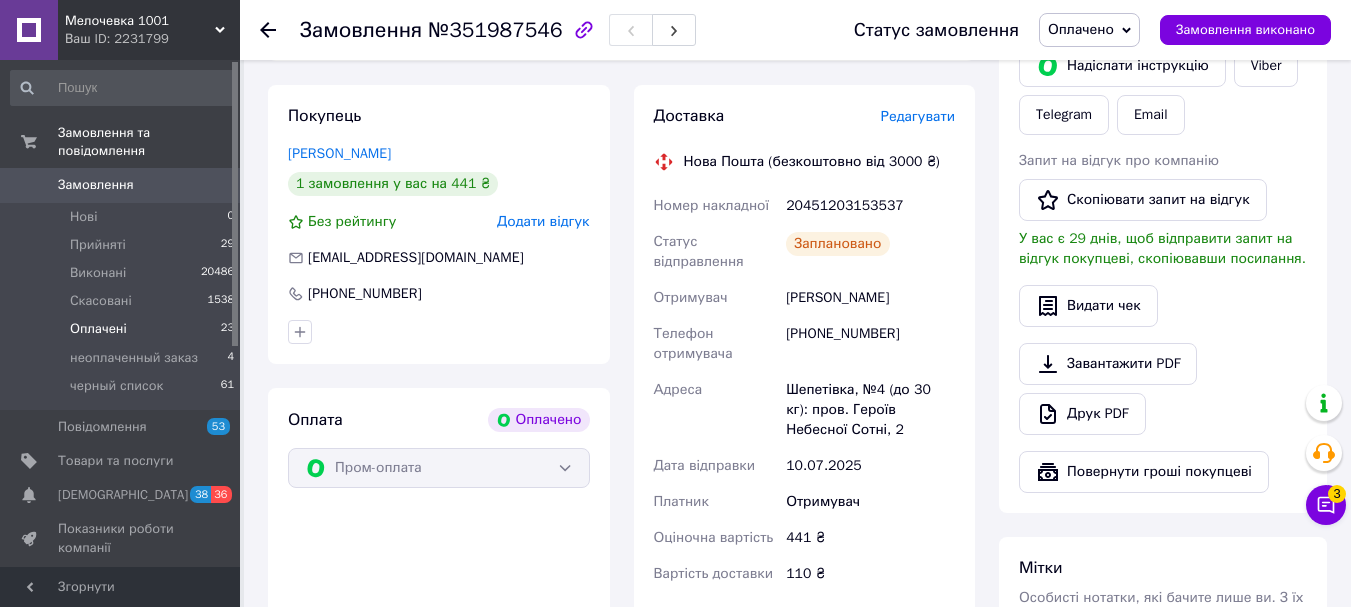 click on "Оплачені" at bounding box center [98, 329] 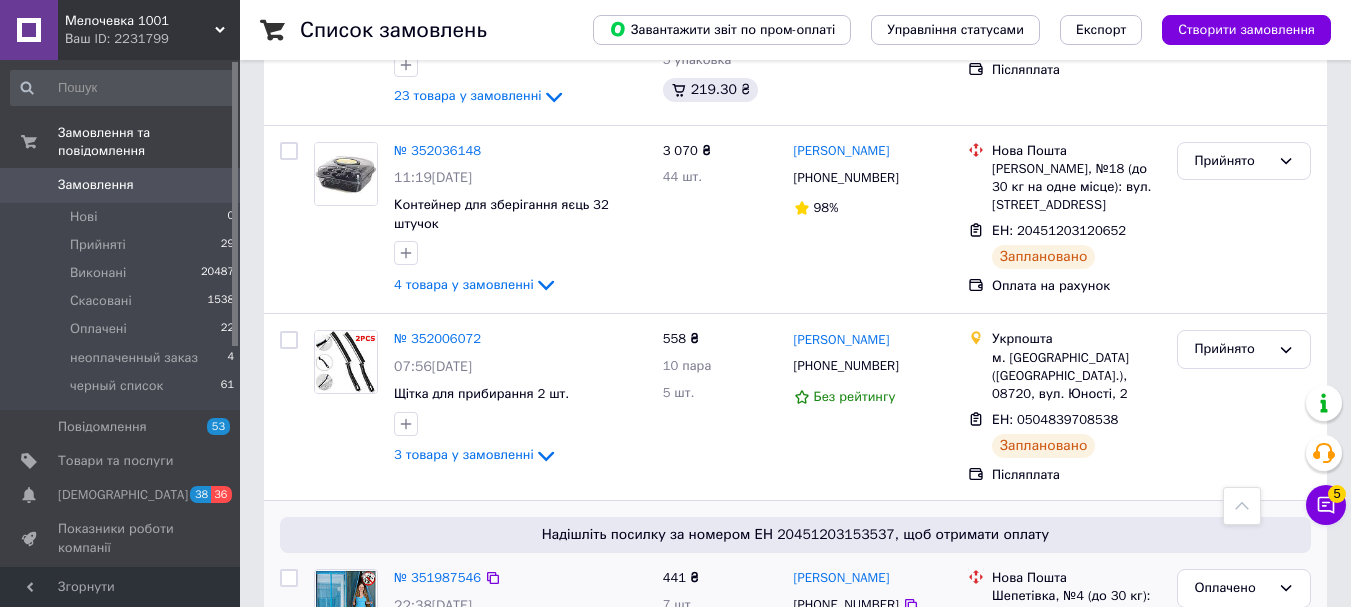 scroll, scrollTop: 0, scrollLeft: 0, axis: both 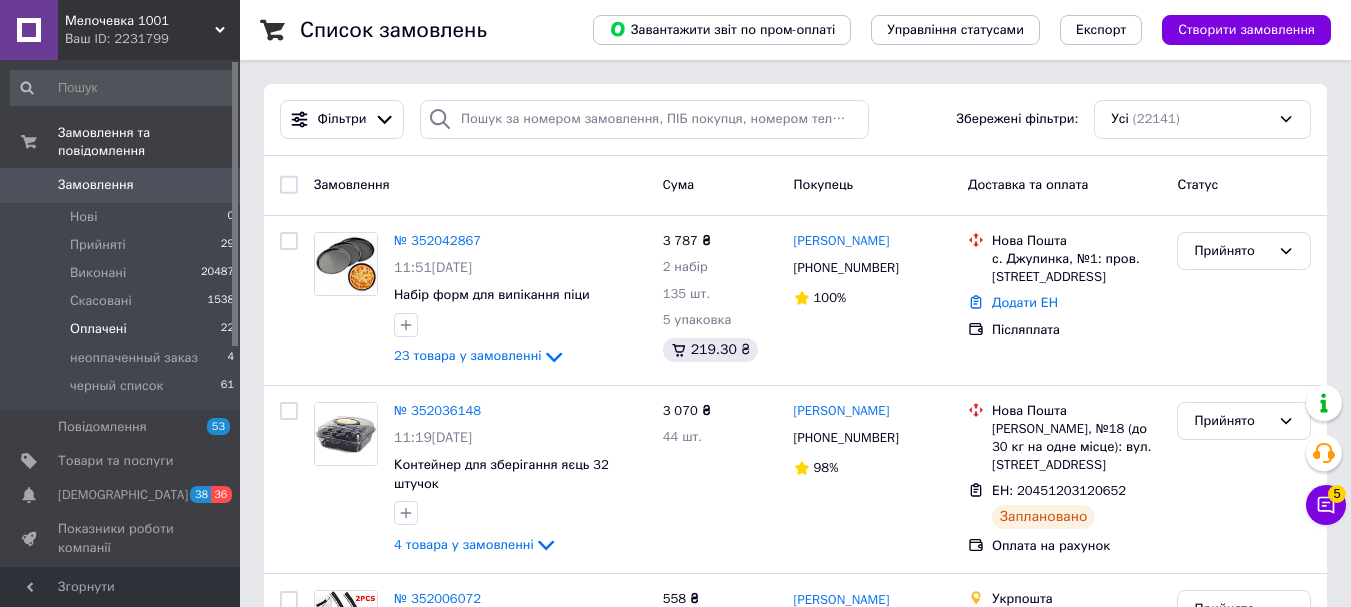 click on "Оплачені" at bounding box center [98, 329] 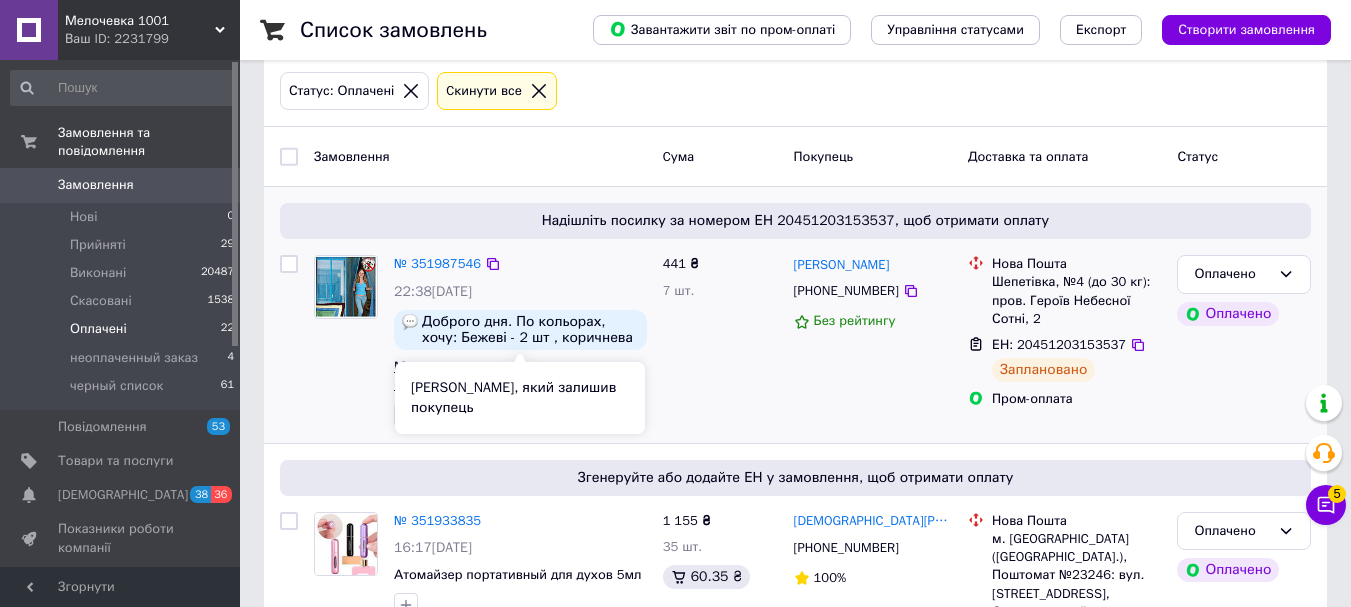 scroll, scrollTop: 200, scrollLeft: 0, axis: vertical 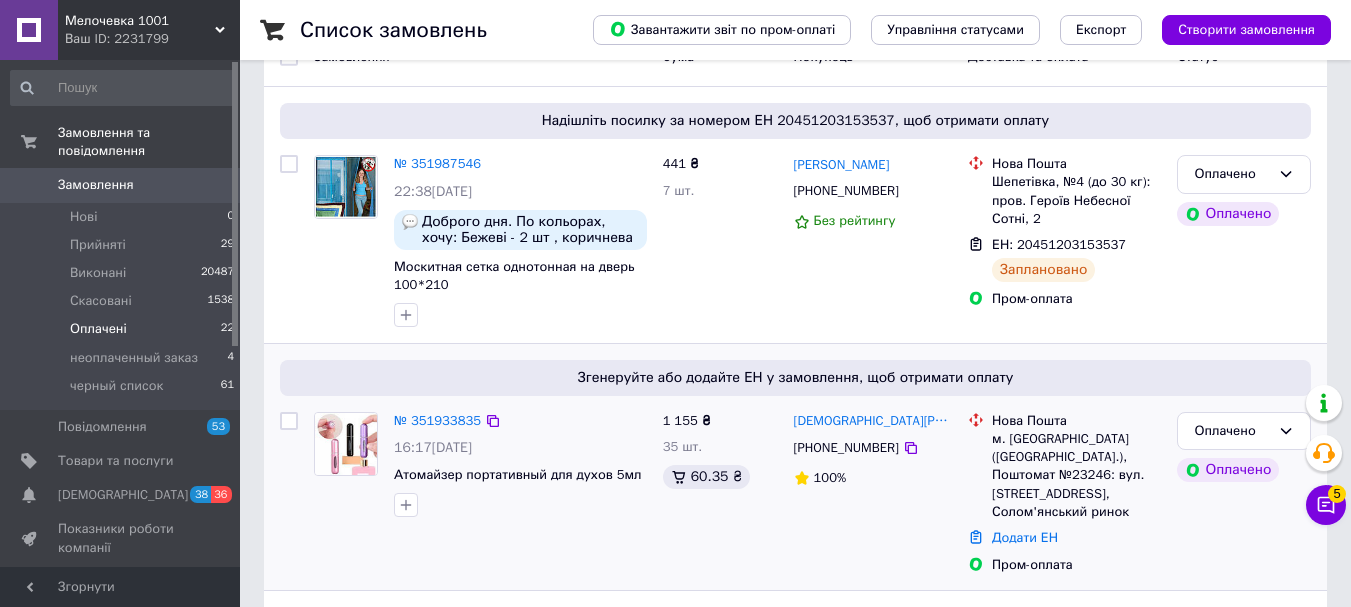 click at bounding box center (346, 444) 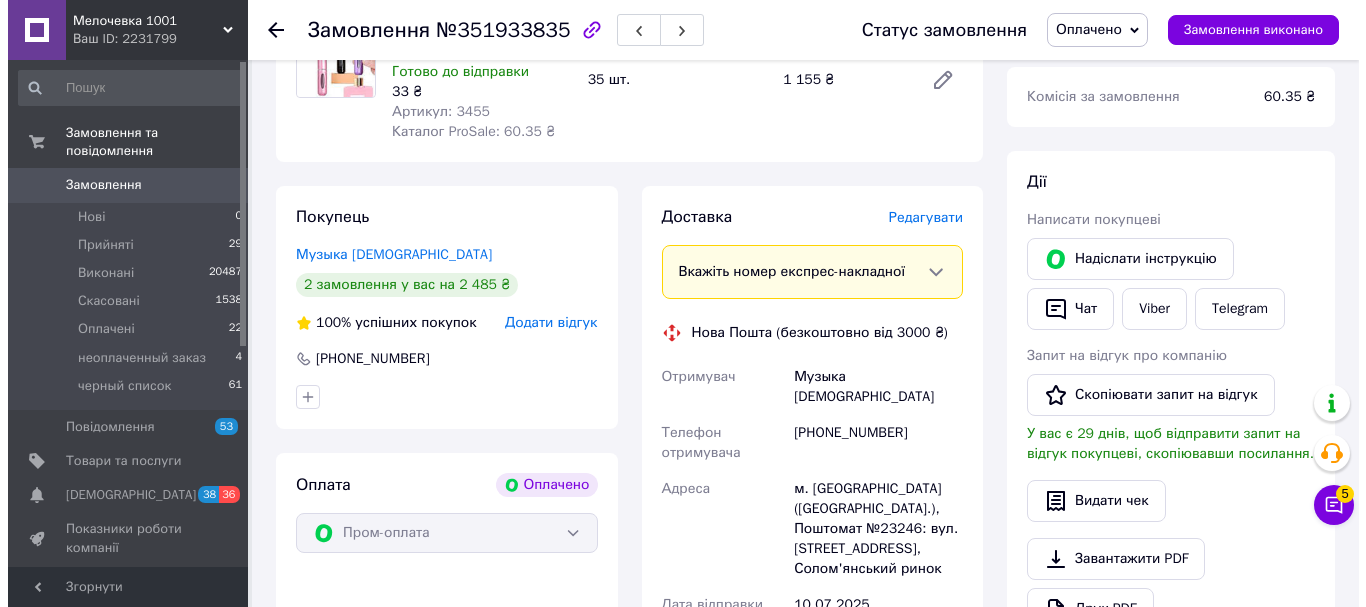 scroll, scrollTop: 293, scrollLeft: 0, axis: vertical 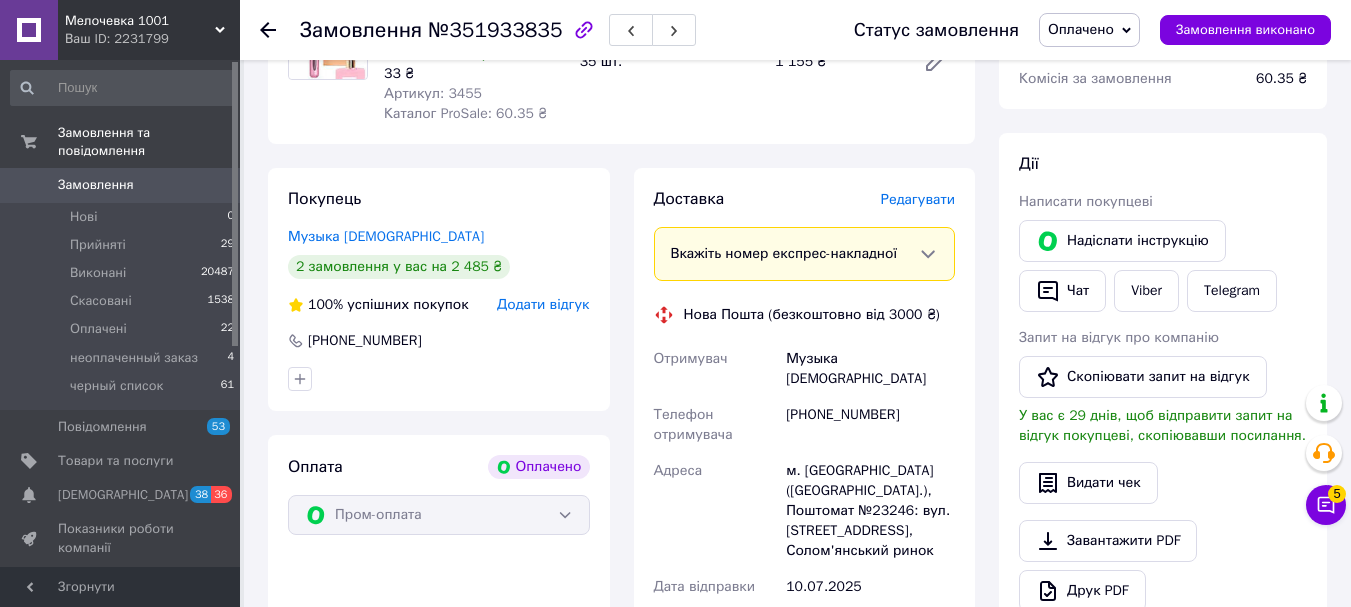 click on "Редагувати" at bounding box center [918, 199] 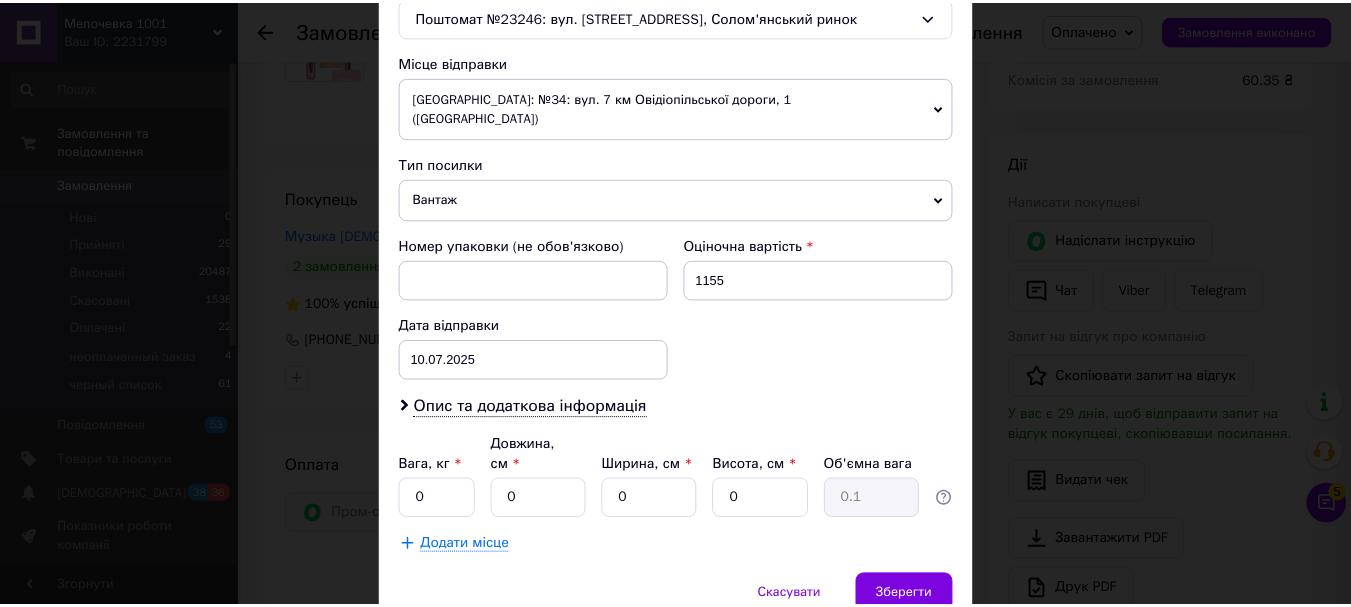 scroll, scrollTop: 721, scrollLeft: 0, axis: vertical 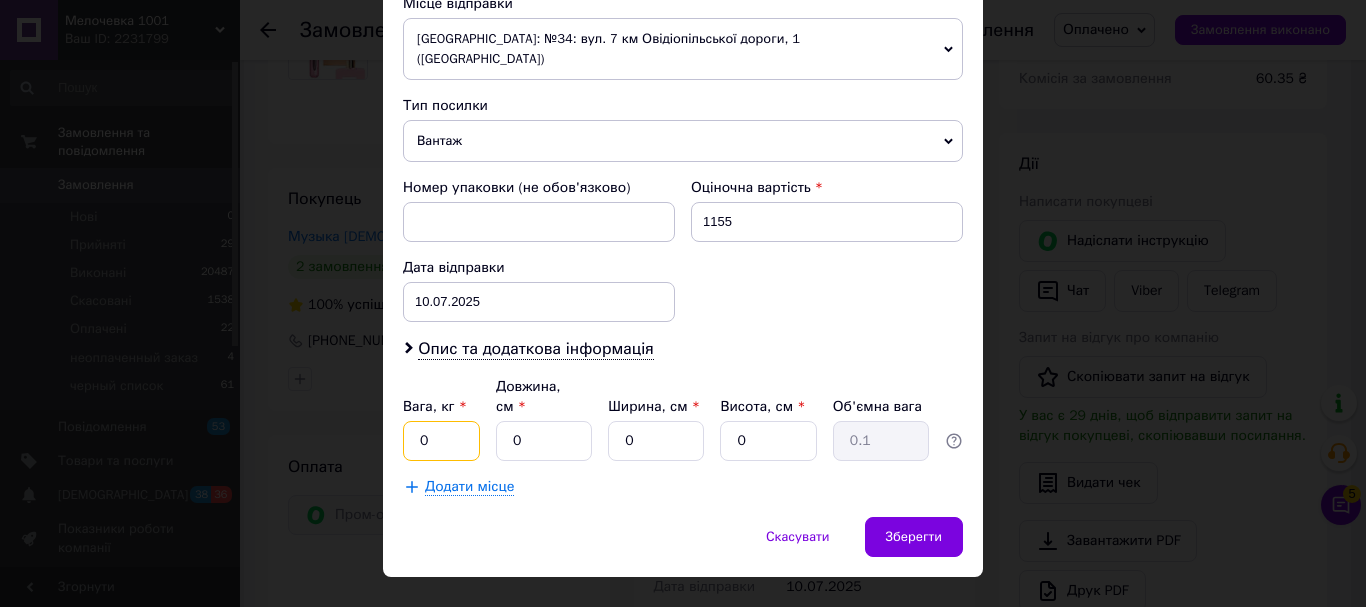 click on "0" at bounding box center (441, 441) 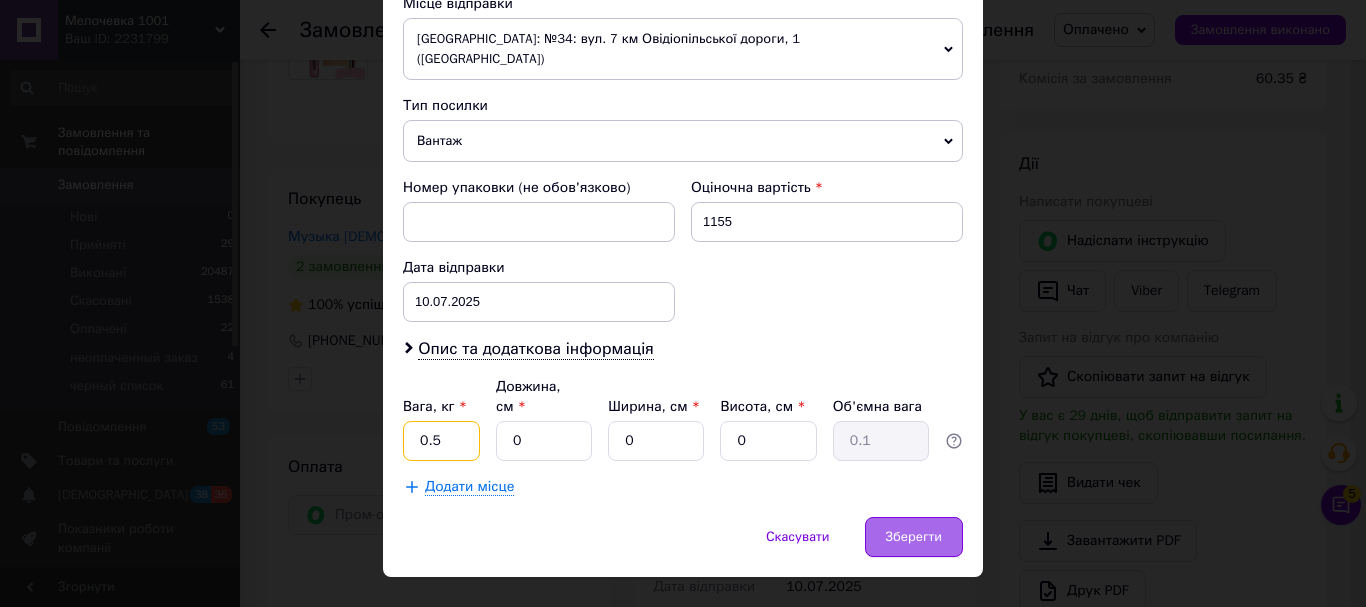 type on "0.5" 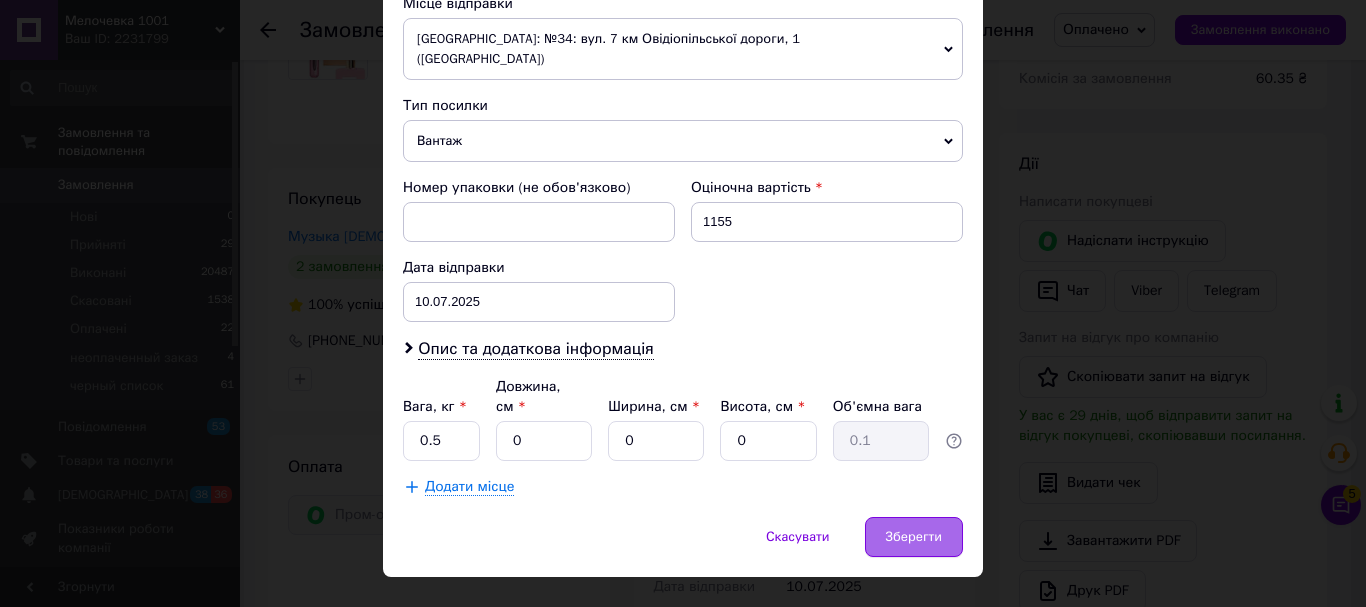 click on "Зберегти" at bounding box center (914, 537) 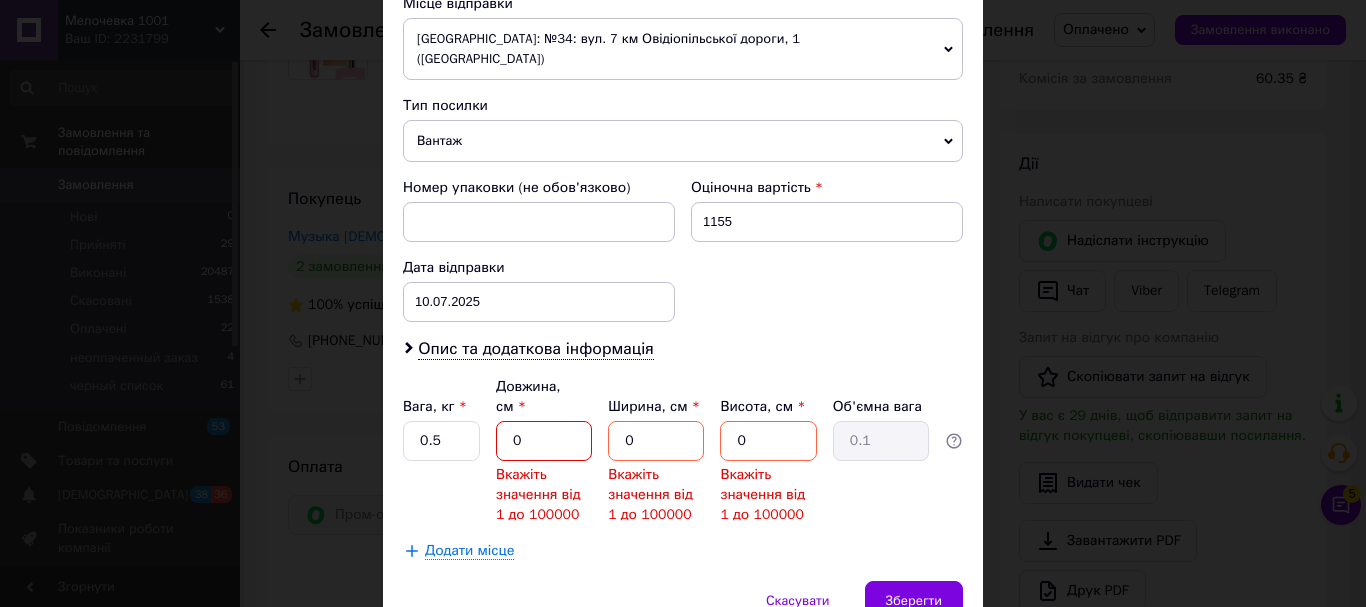 click on "0" at bounding box center [544, 441] 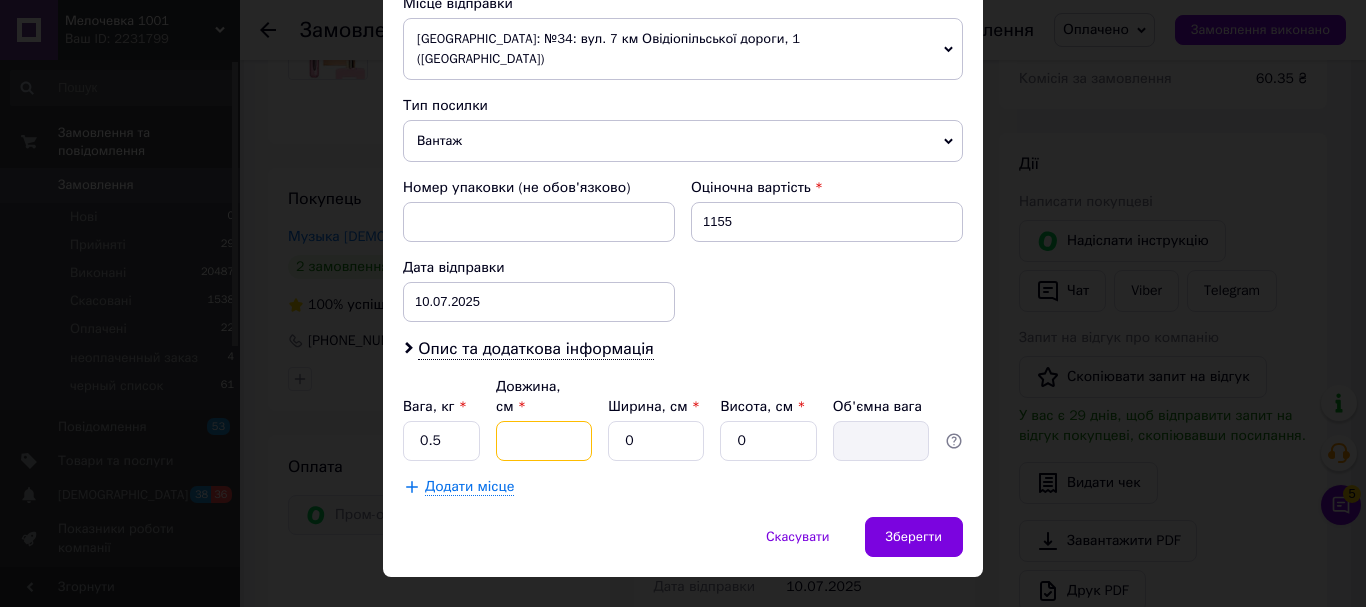 type on "1" 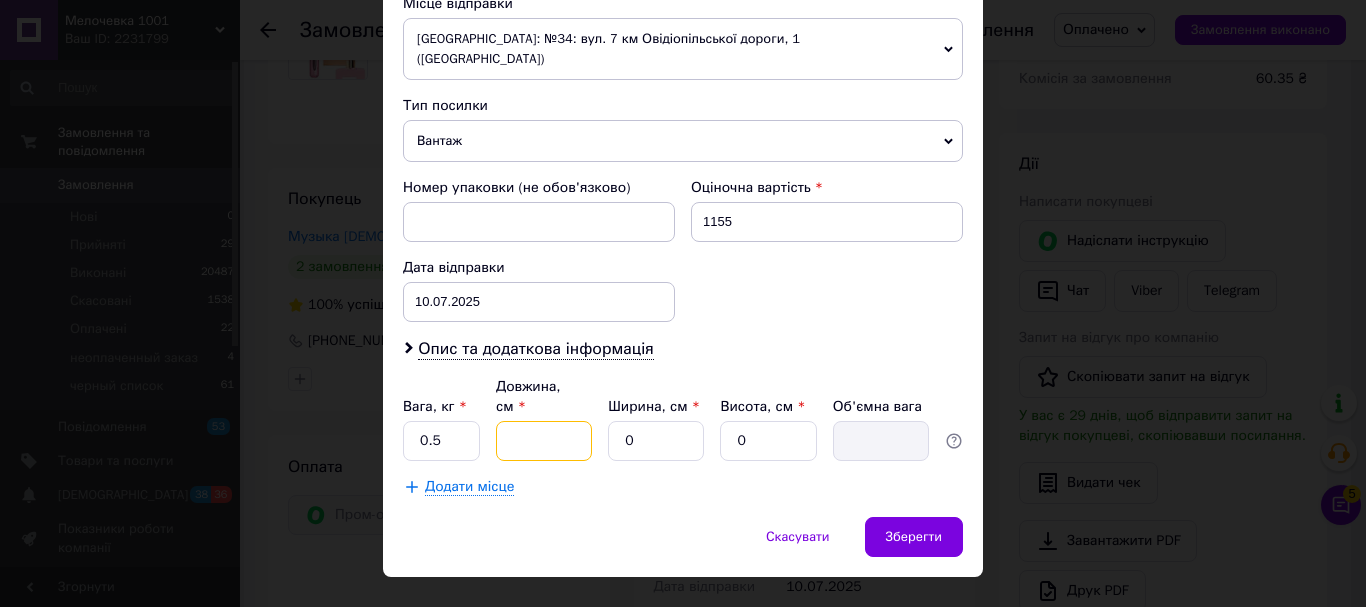 type on "0.1" 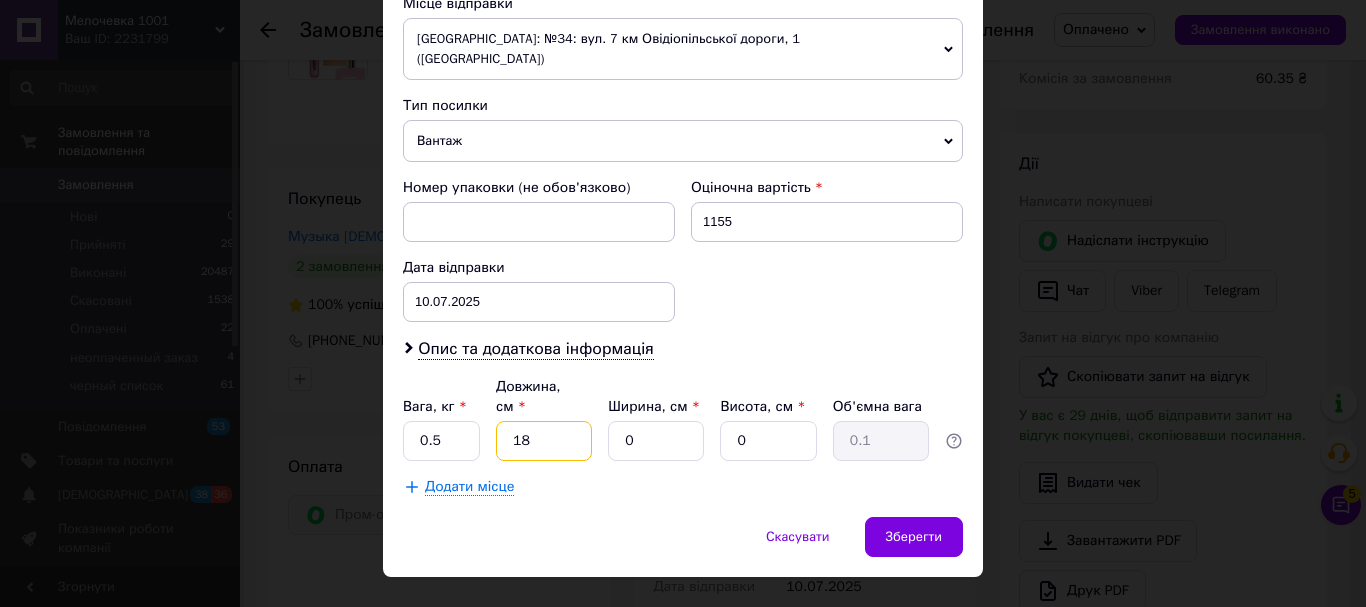 type on "18" 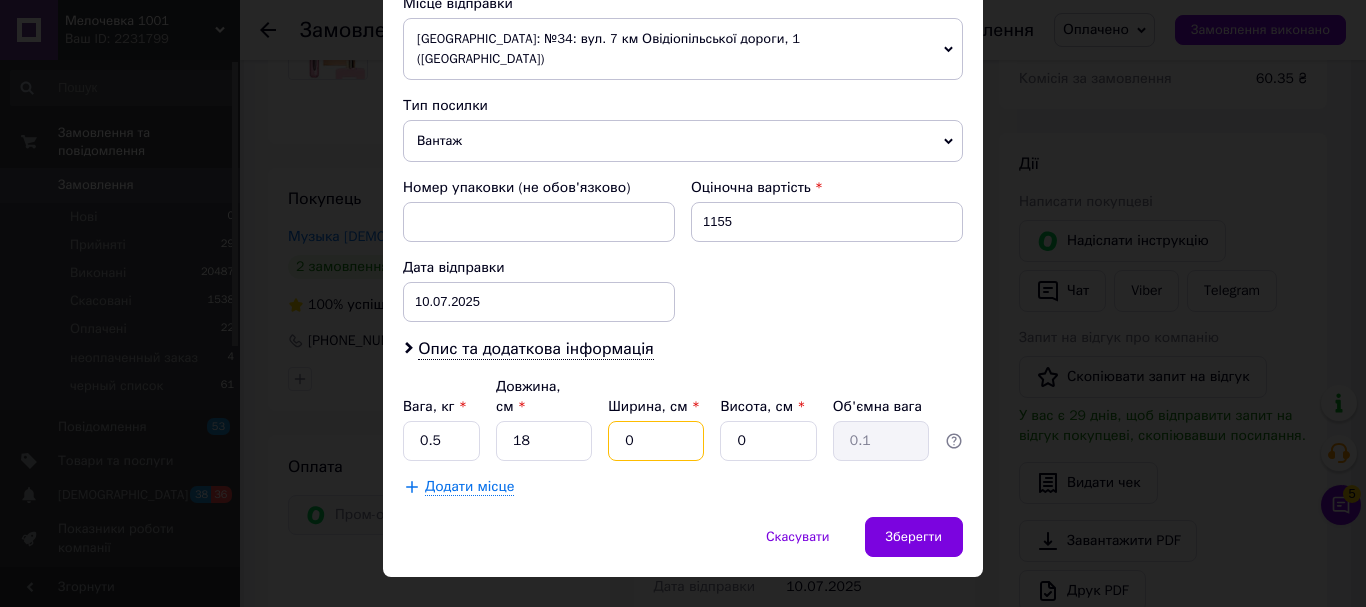 click on "0" at bounding box center [656, 441] 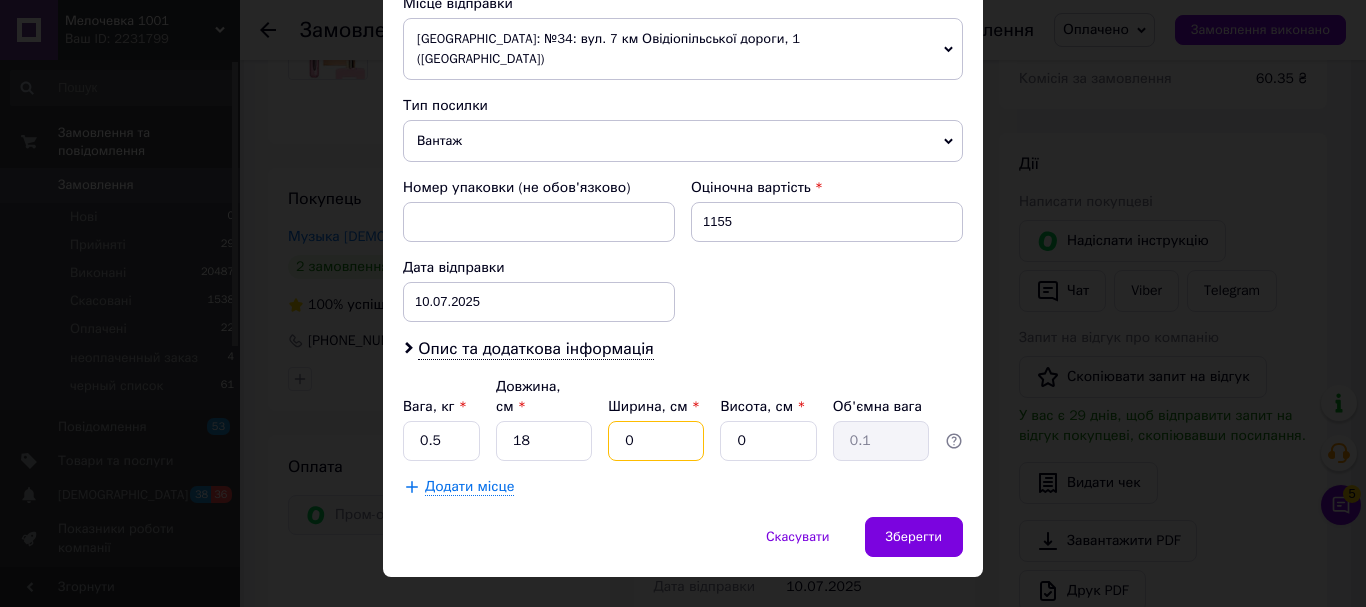 type 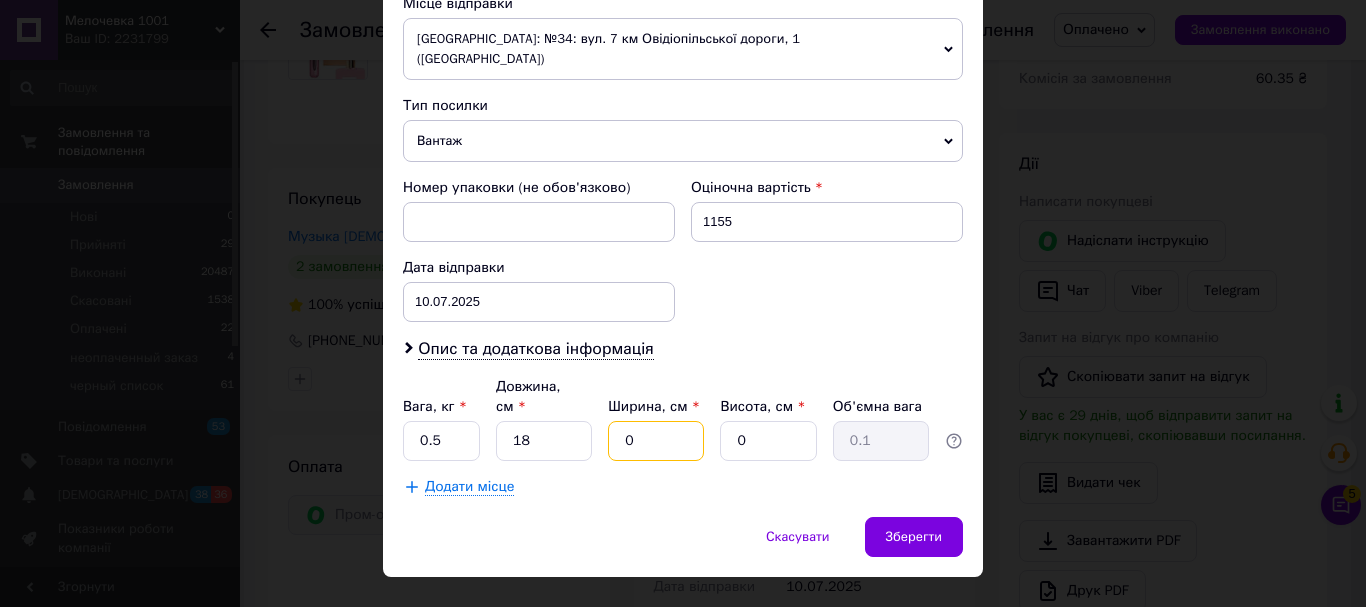 type 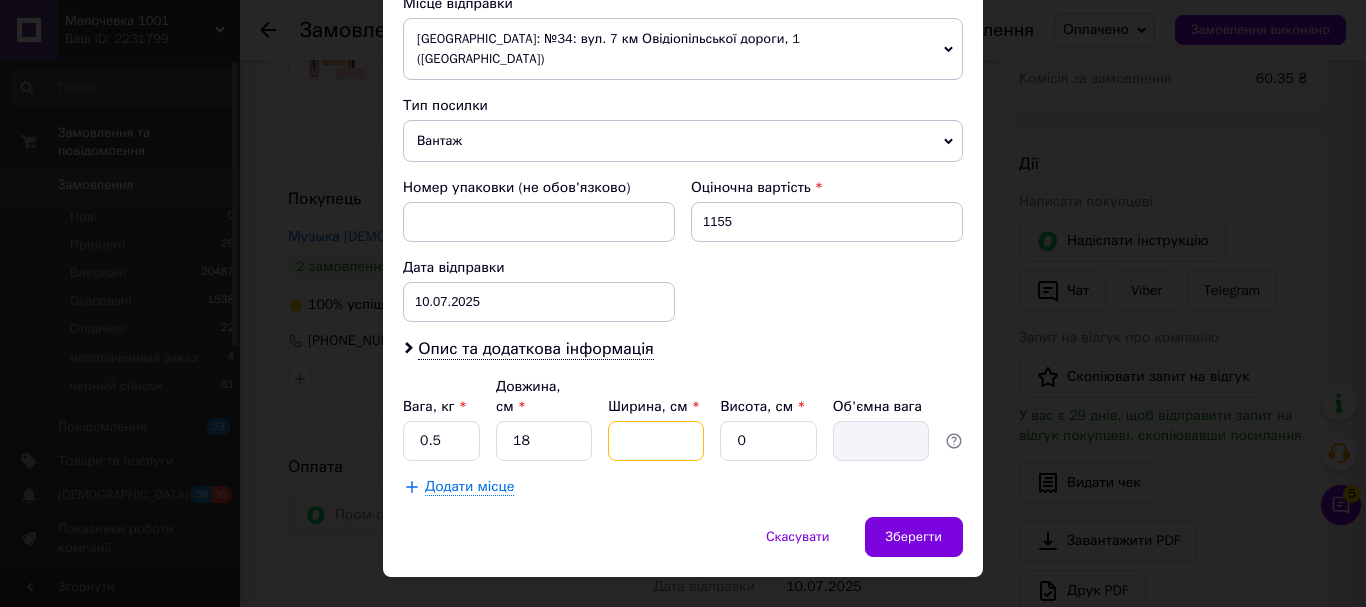 type on "8" 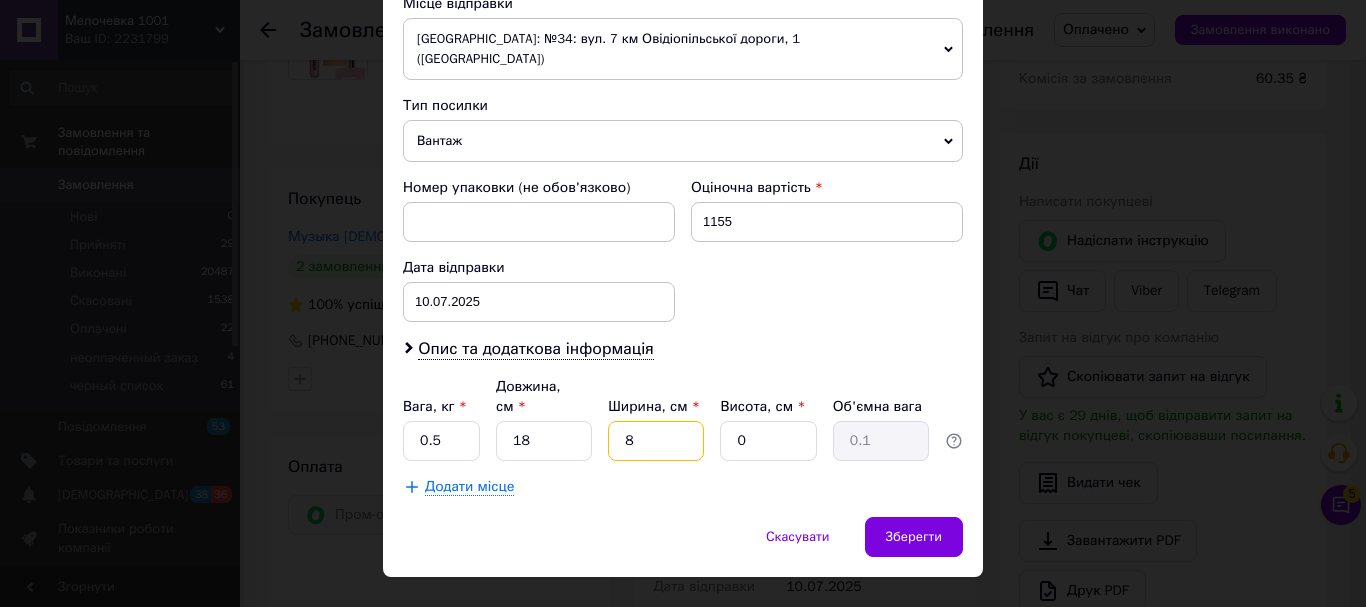 type on "8" 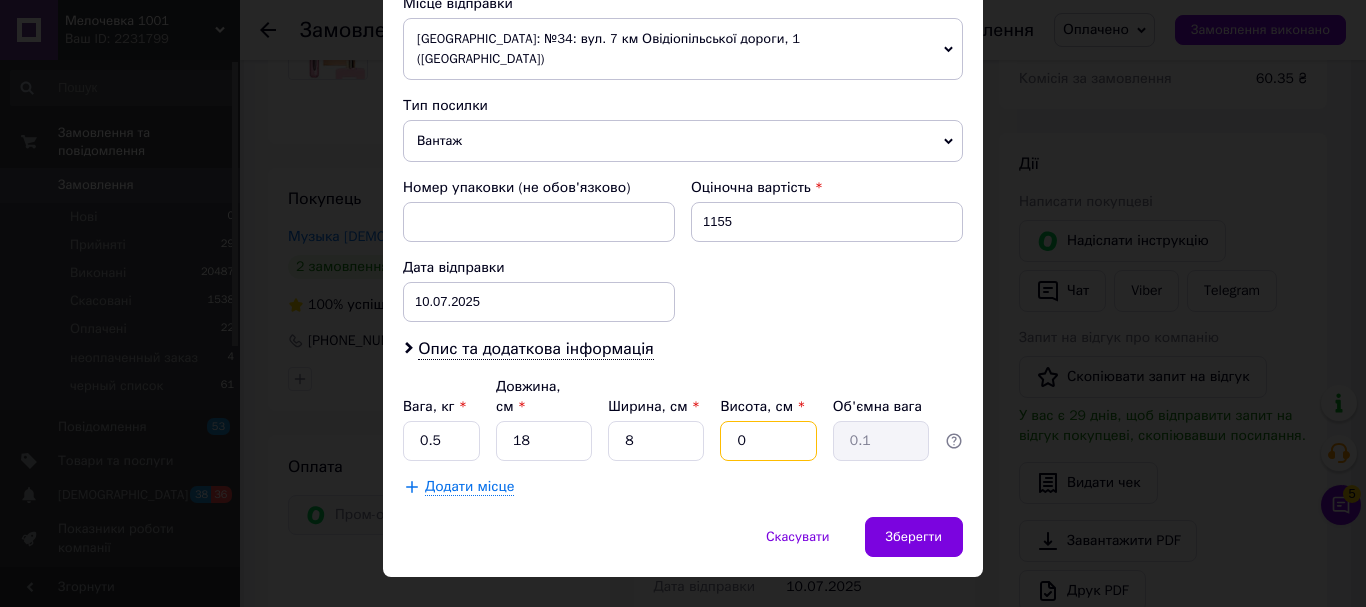 click on "0" at bounding box center (768, 441) 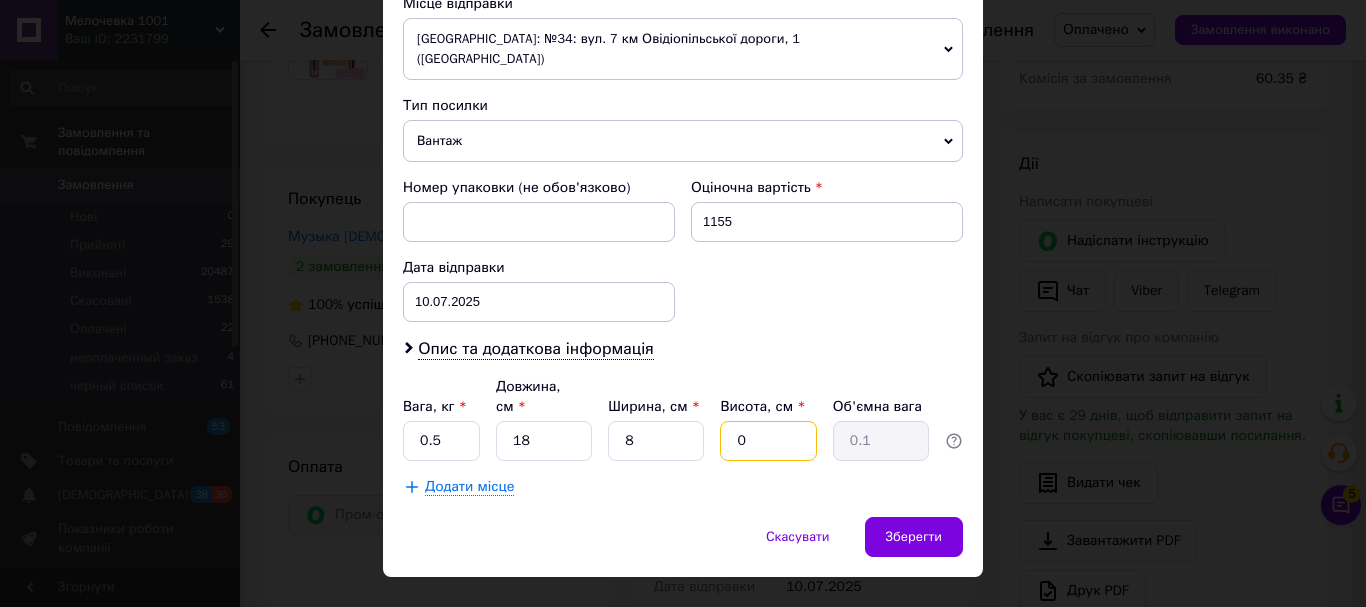 type 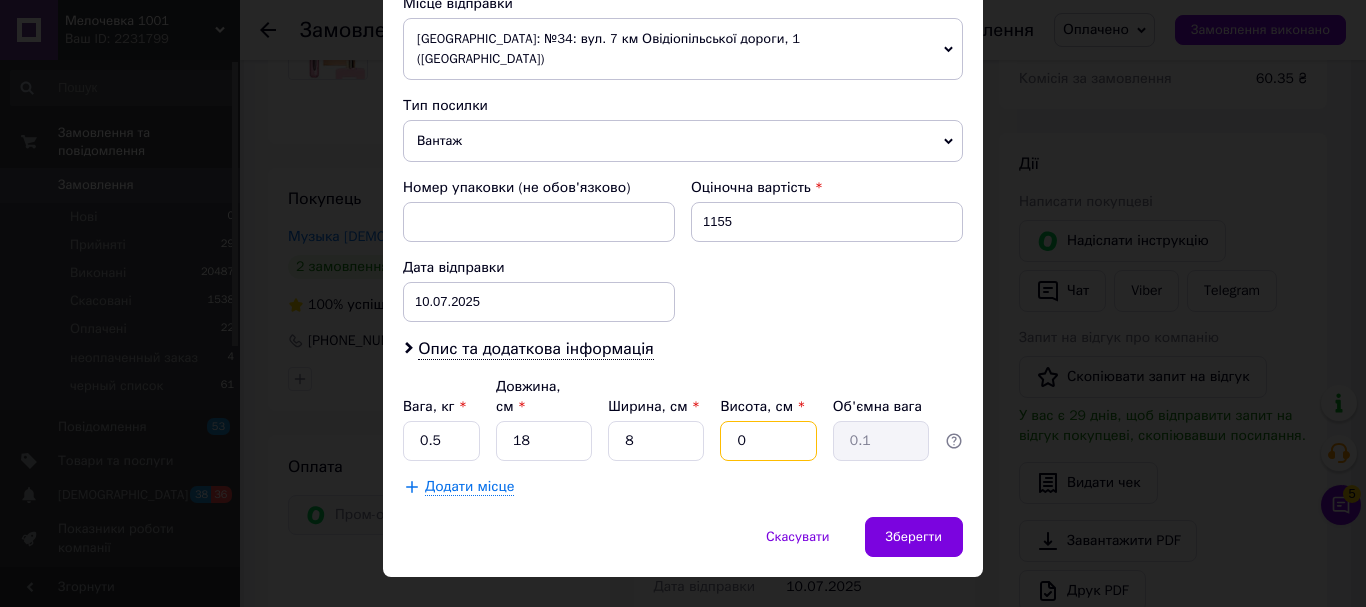 type 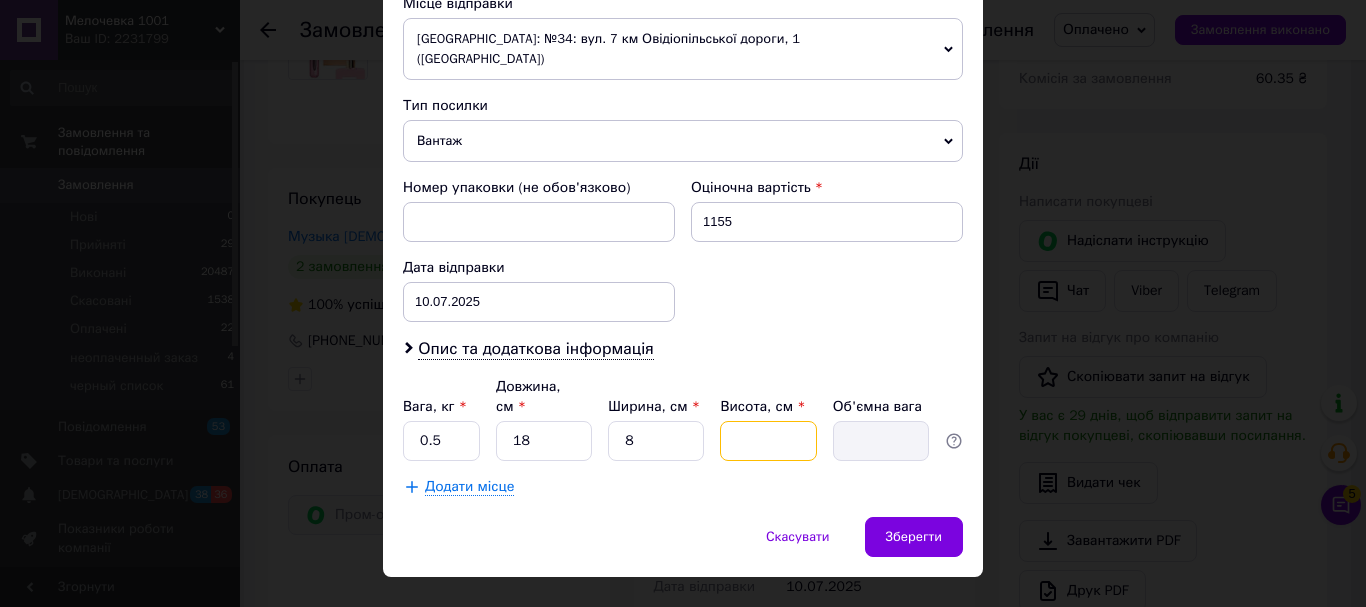 type on "8" 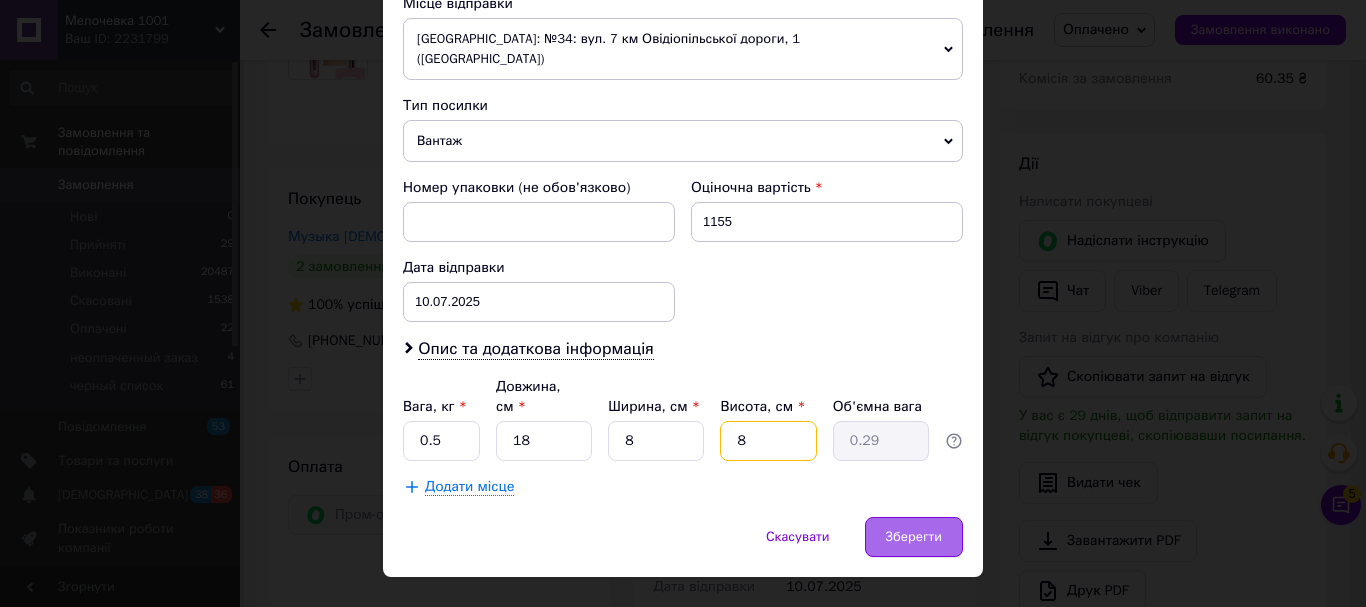 type on "8" 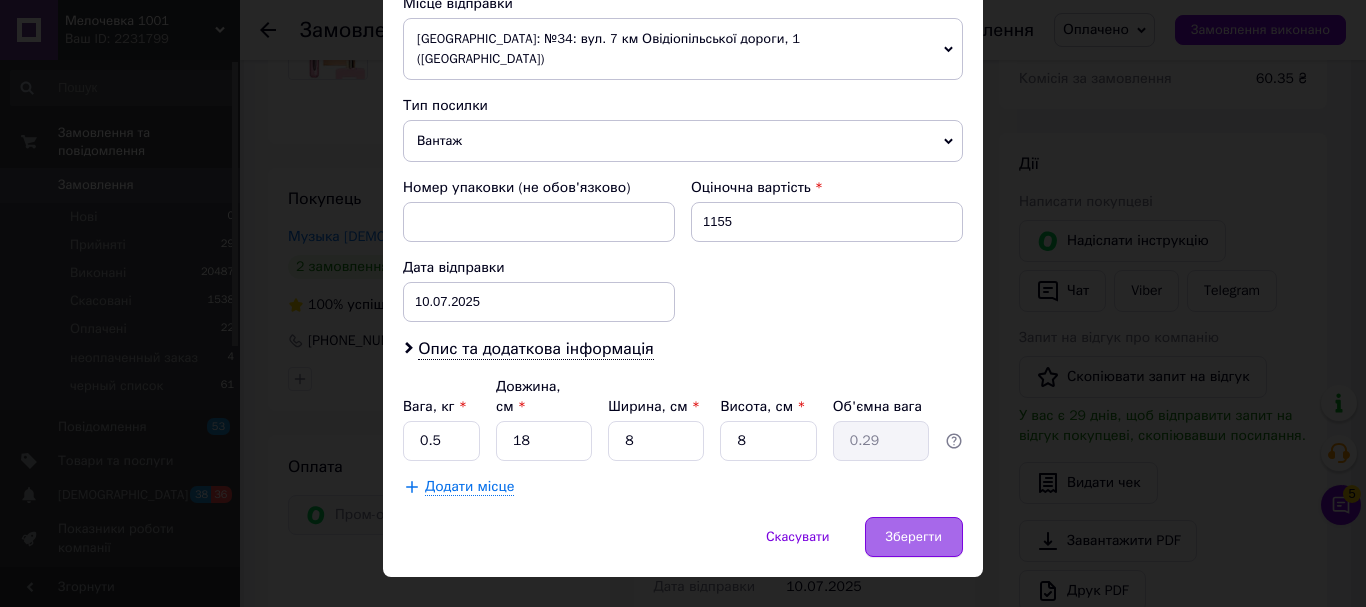 click on "Зберегти" at bounding box center (914, 537) 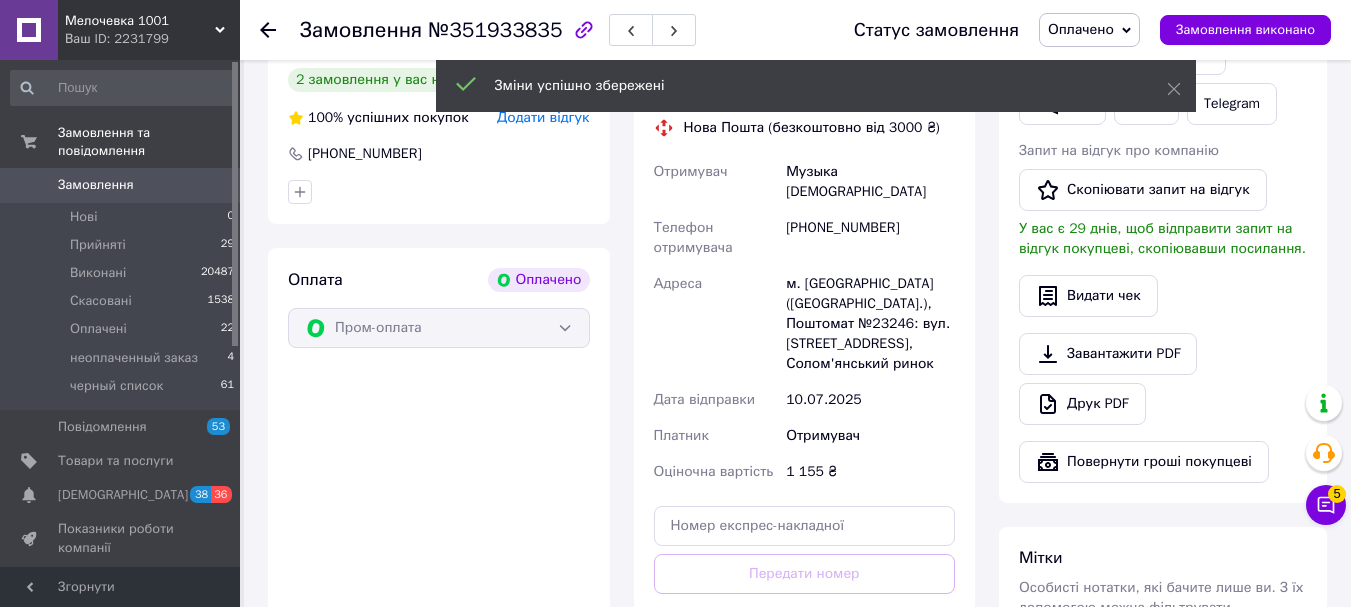 scroll, scrollTop: 693, scrollLeft: 0, axis: vertical 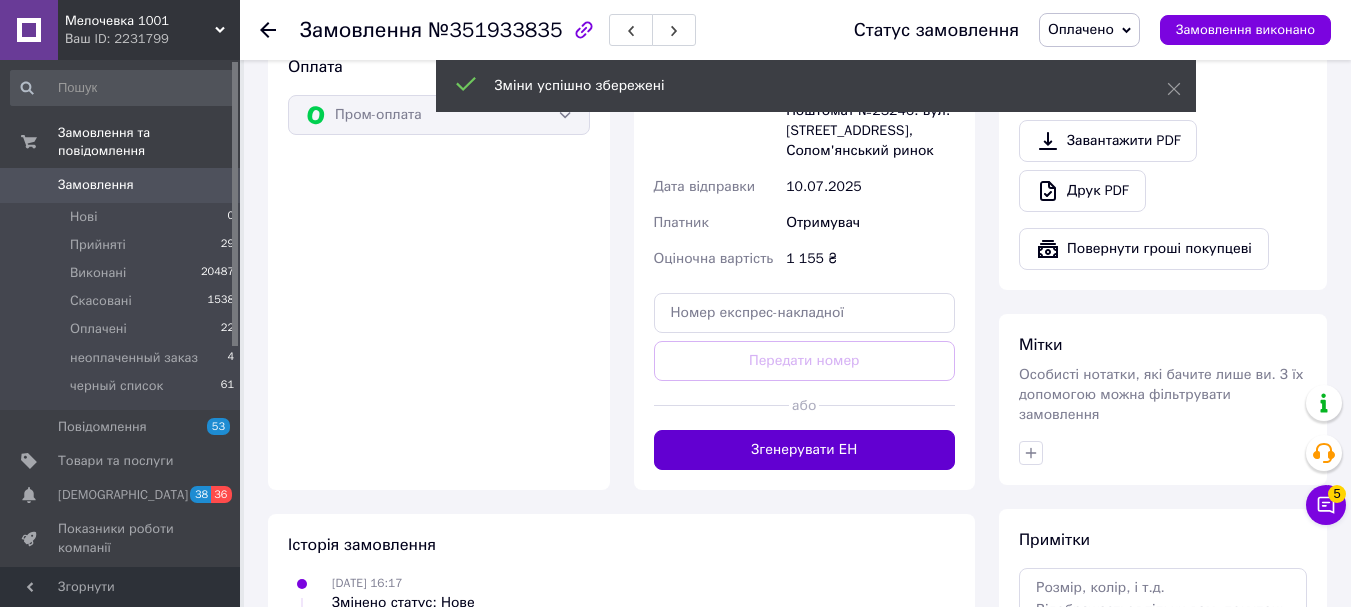 click on "Згенерувати ЕН" at bounding box center [805, 450] 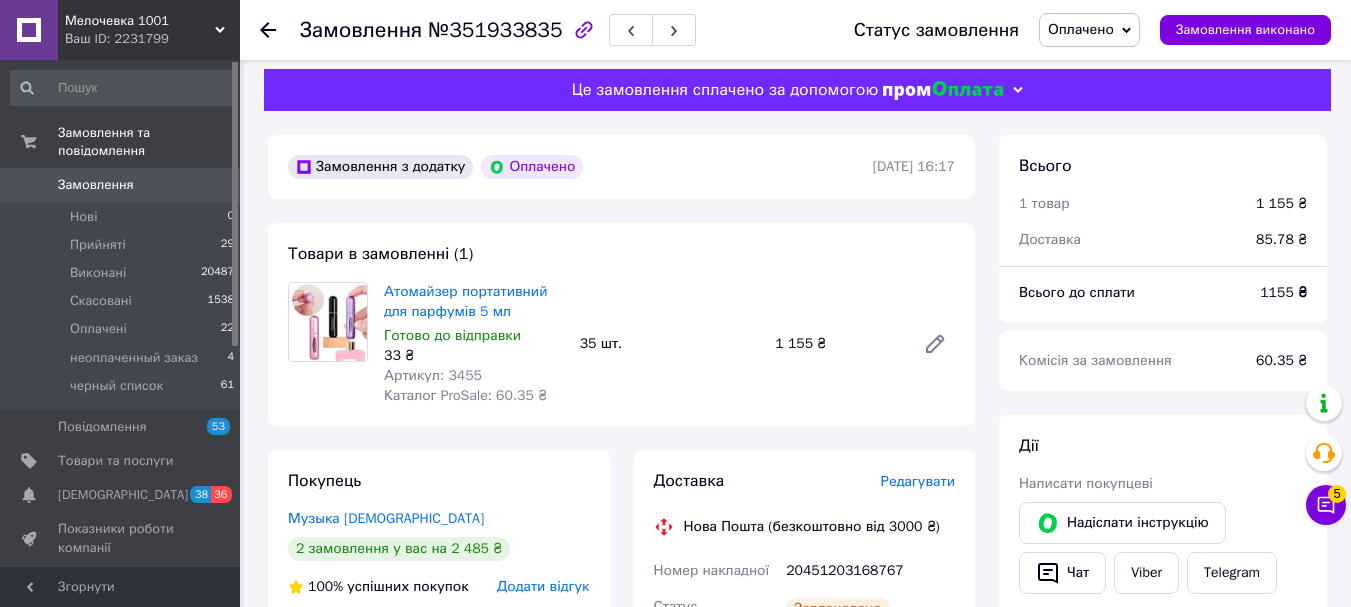 scroll, scrollTop: 0, scrollLeft: 0, axis: both 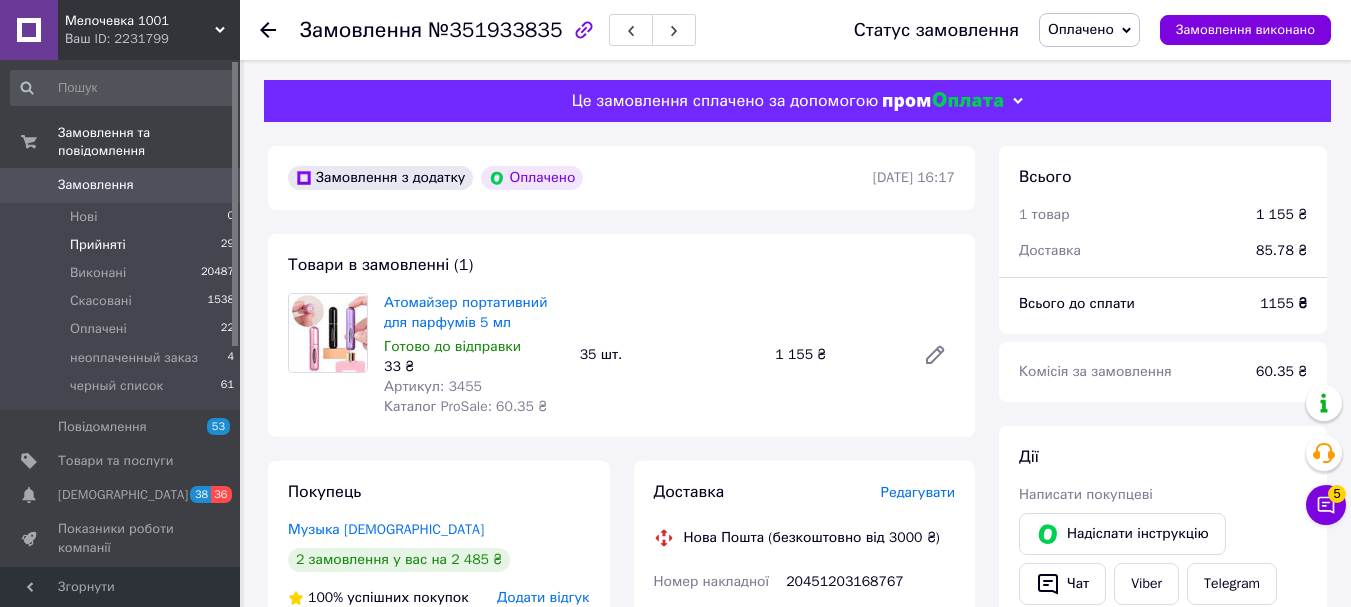 click on "Прийняті" at bounding box center (98, 245) 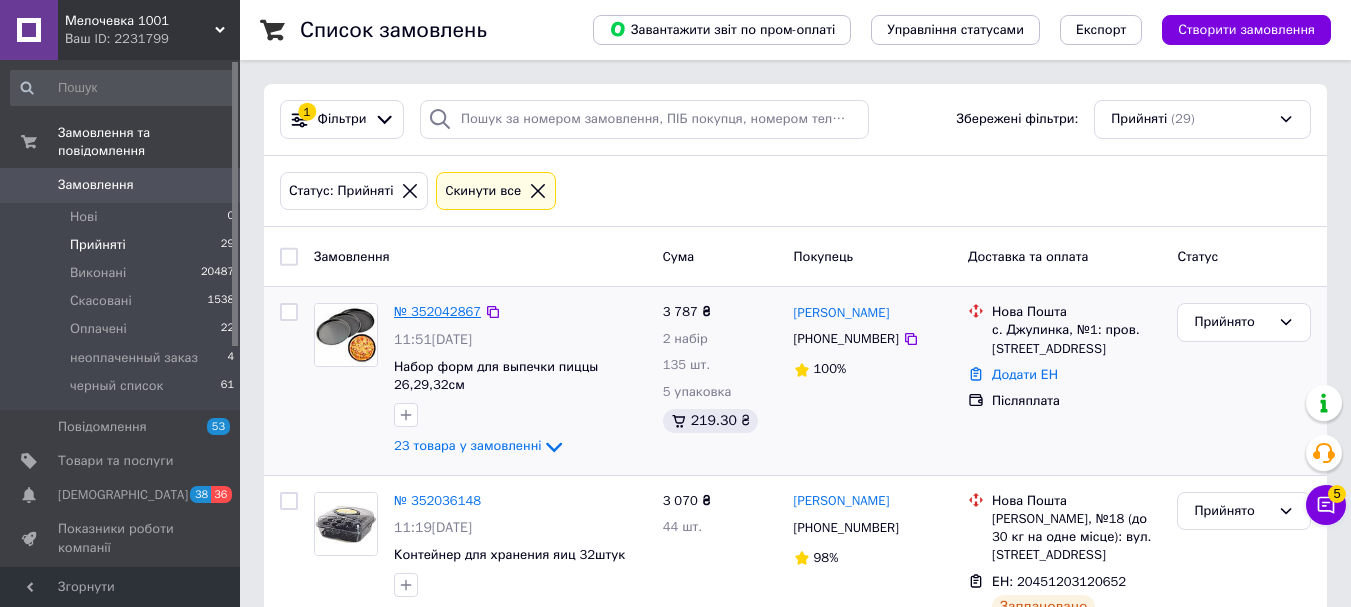 click on "№ 352042867" at bounding box center (437, 311) 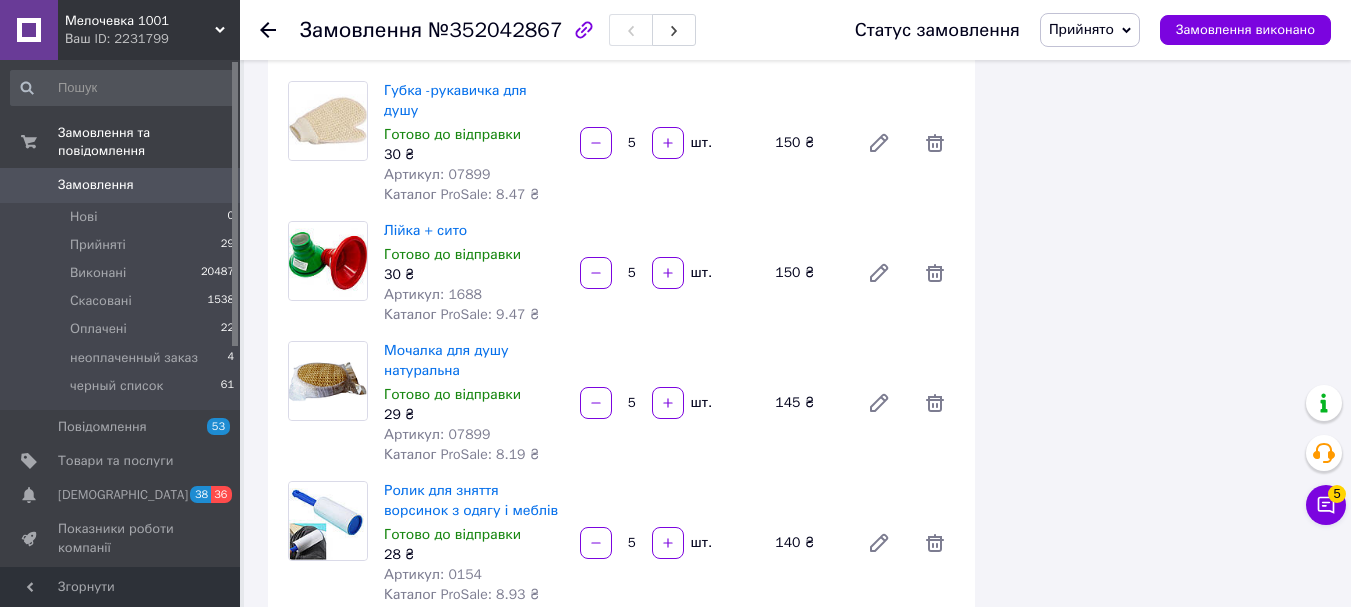 scroll, scrollTop: 1600, scrollLeft: 0, axis: vertical 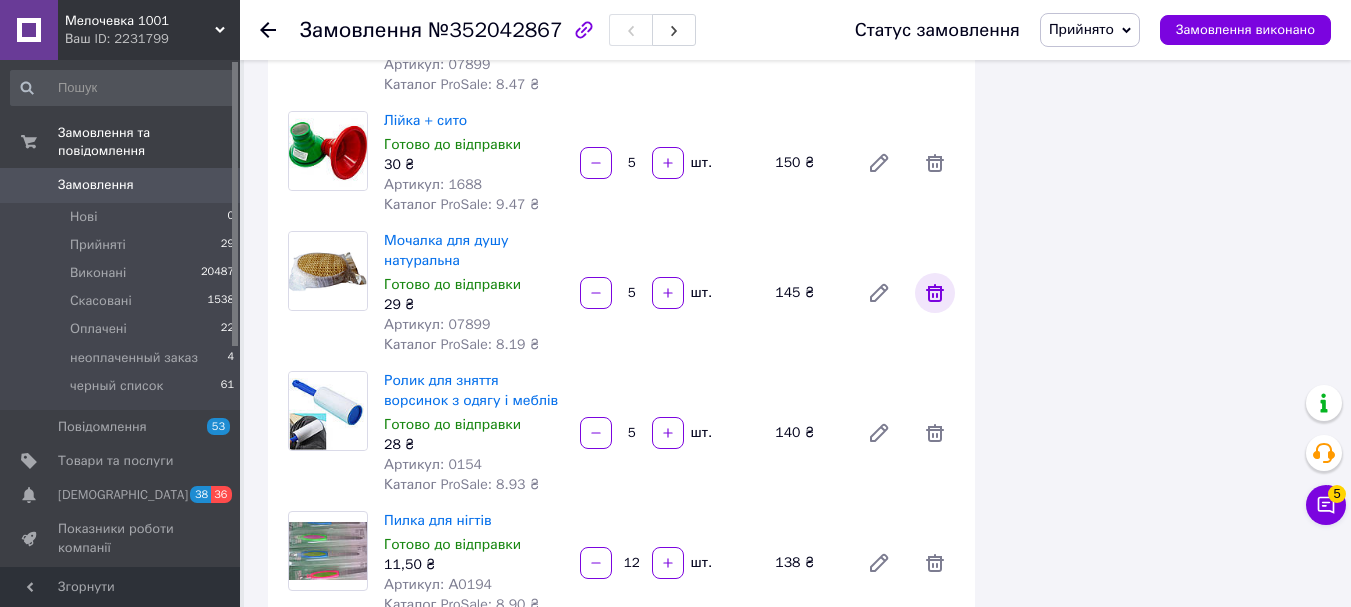 click 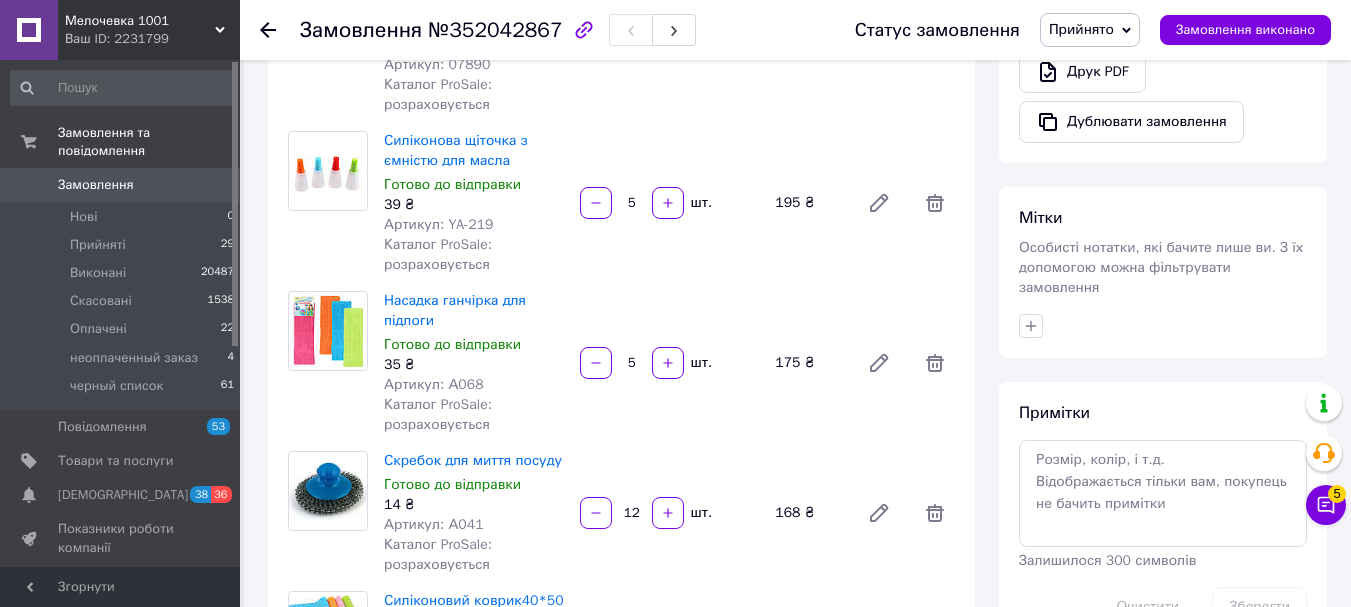scroll, scrollTop: 600, scrollLeft: 0, axis: vertical 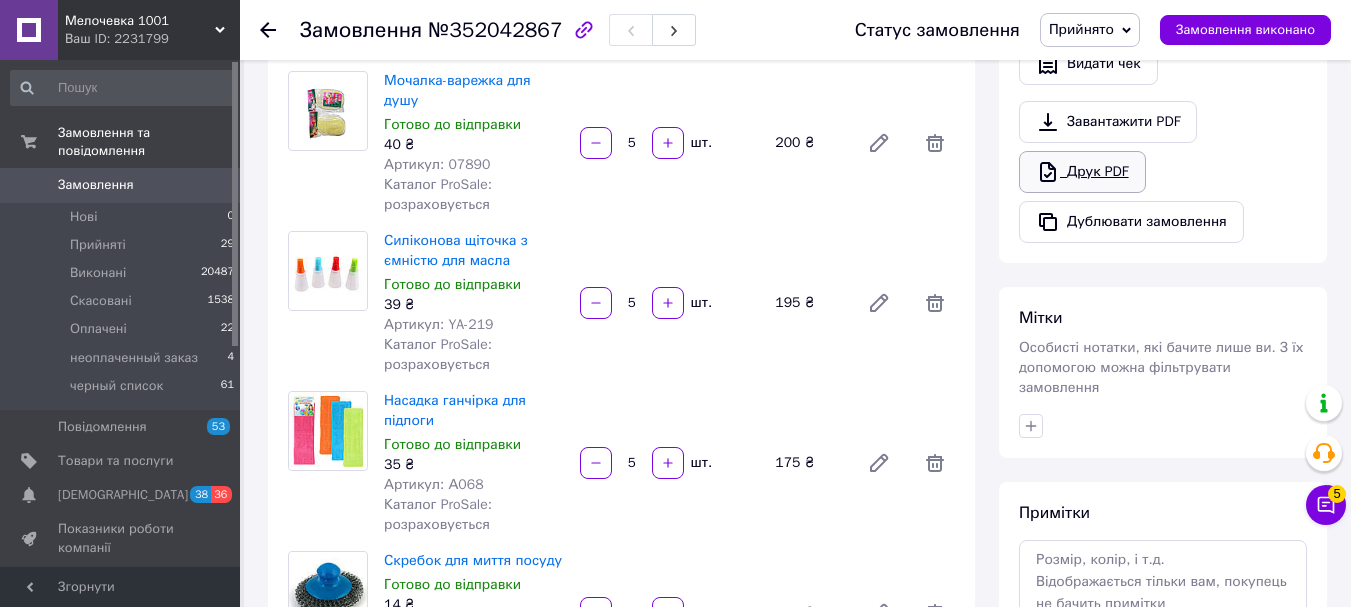click on "Друк PDF" at bounding box center [1082, 172] 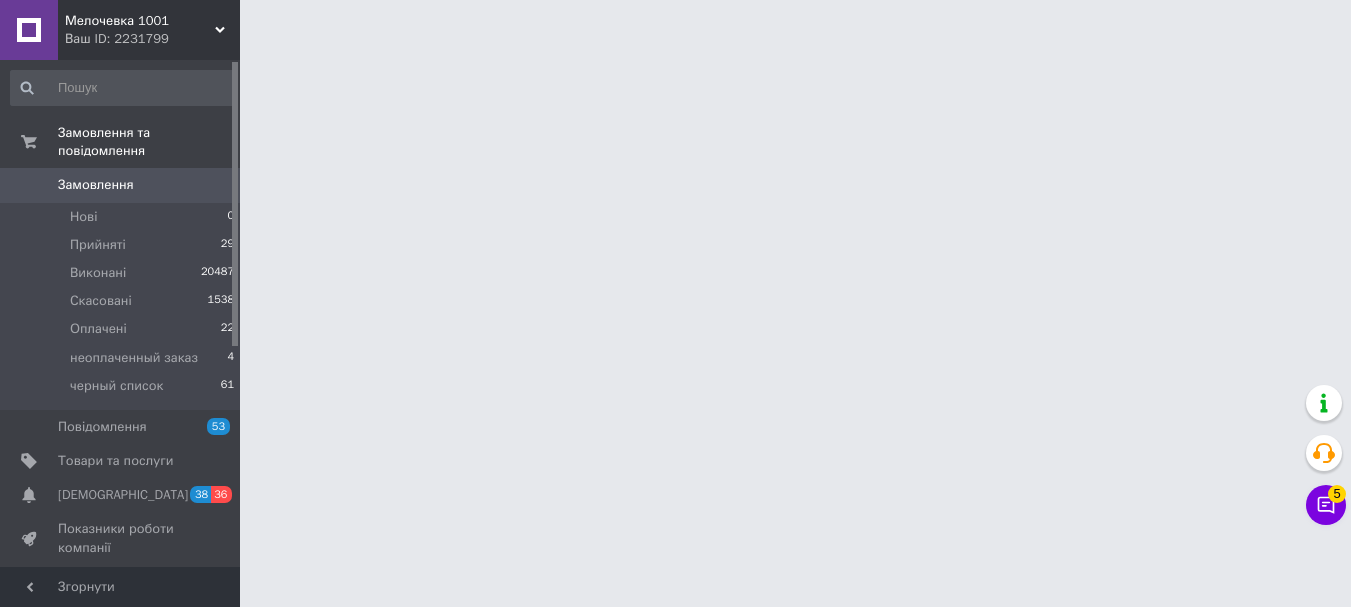 scroll, scrollTop: 0, scrollLeft: 0, axis: both 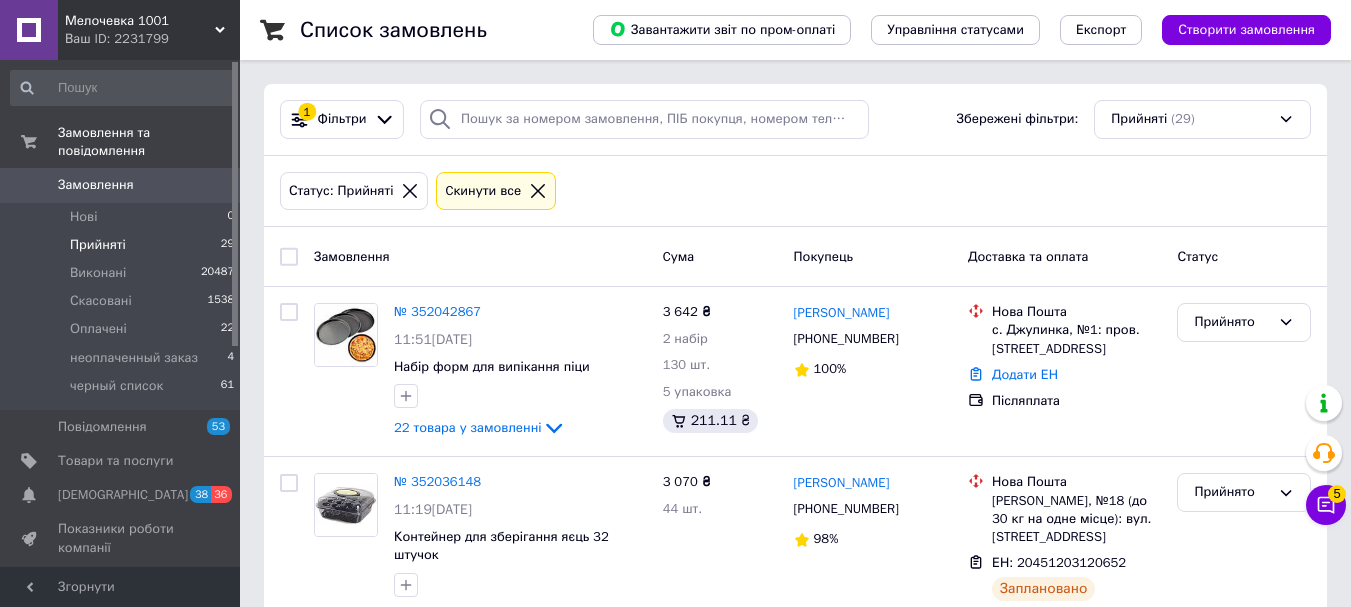 click on "Прийняті" at bounding box center (98, 245) 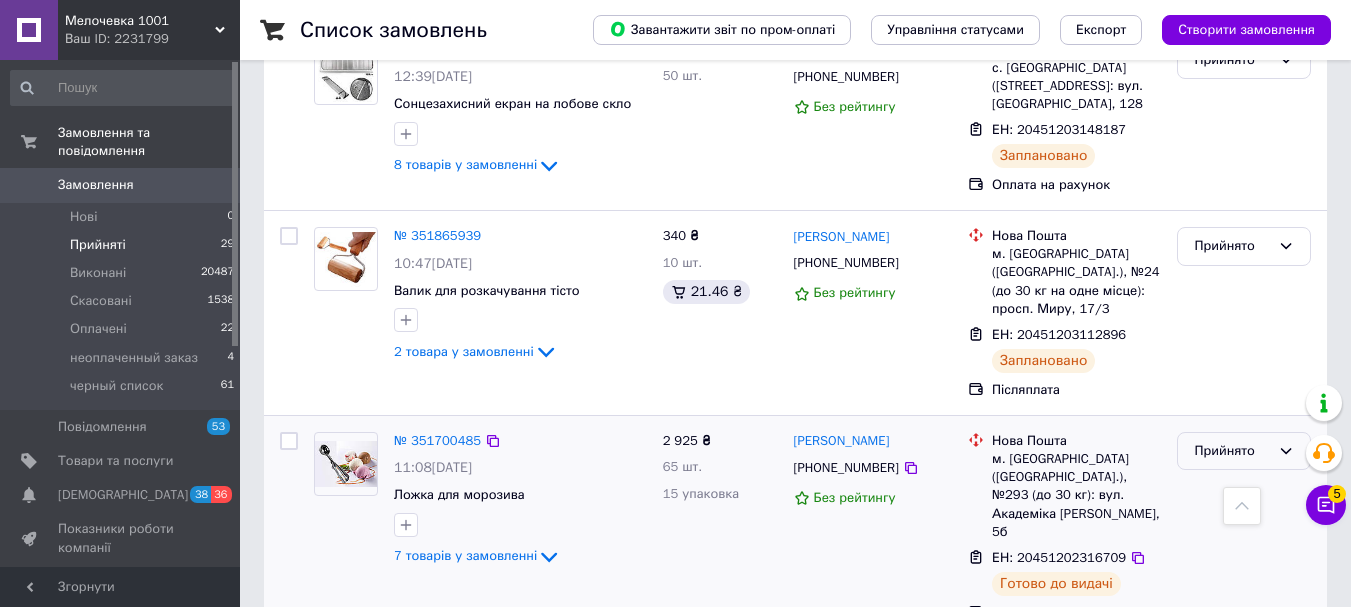 scroll, scrollTop: 1200, scrollLeft: 0, axis: vertical 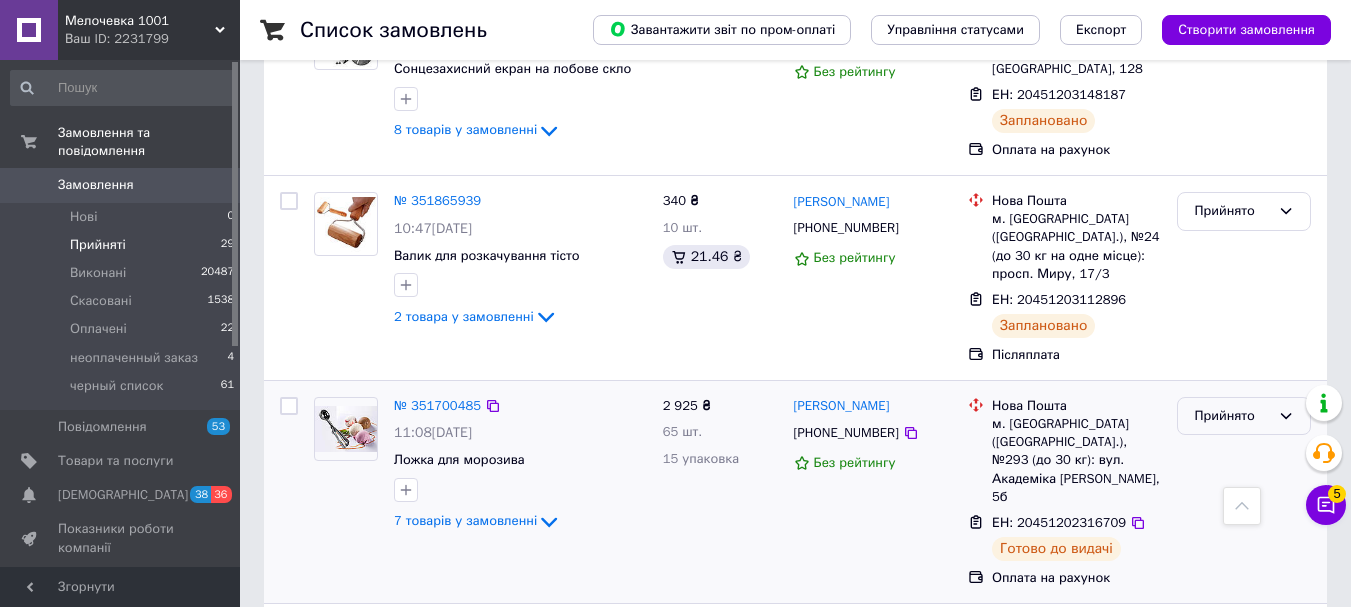 click on "Прийнято" at bounding box center (1244, 416) 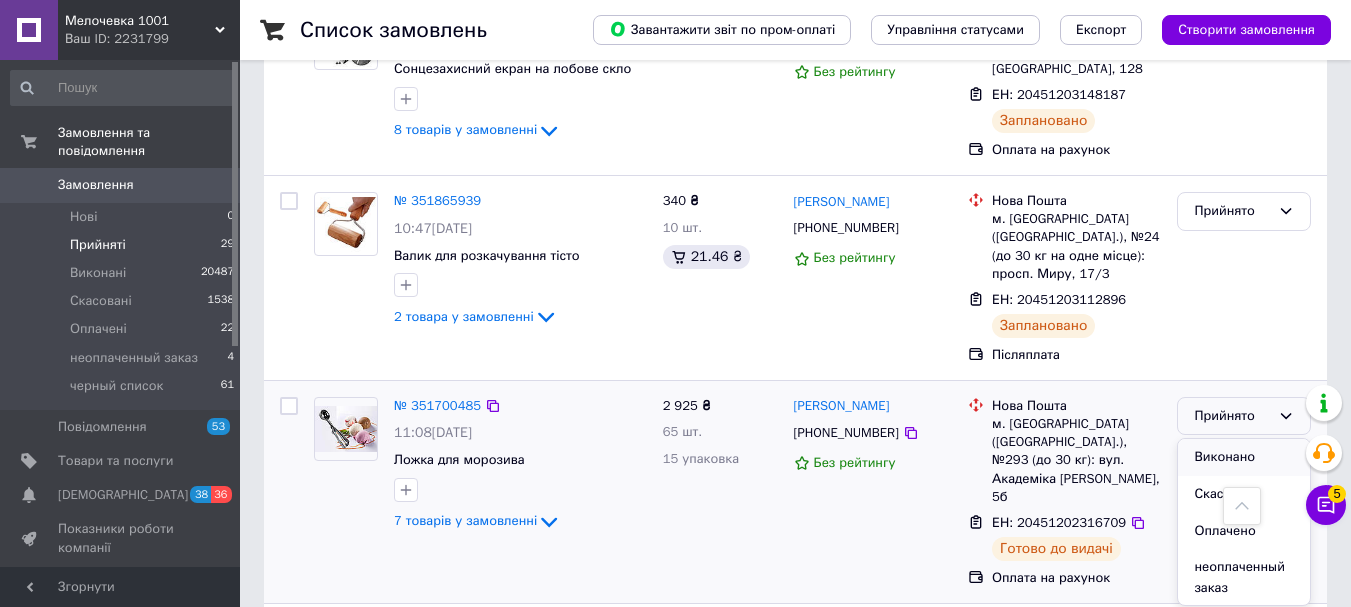 click on "Виконано" at bounding box center [1244, 457] 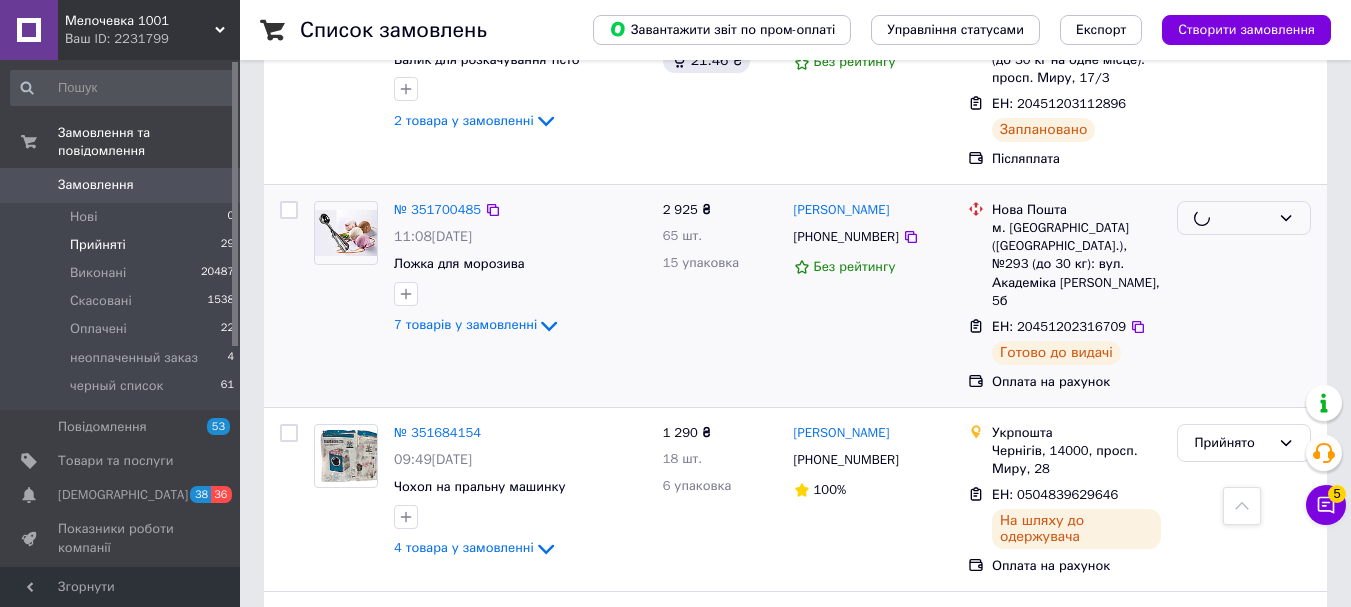 scroll, scrollTop: 1400, scrollLeft: 0, axis: vertical 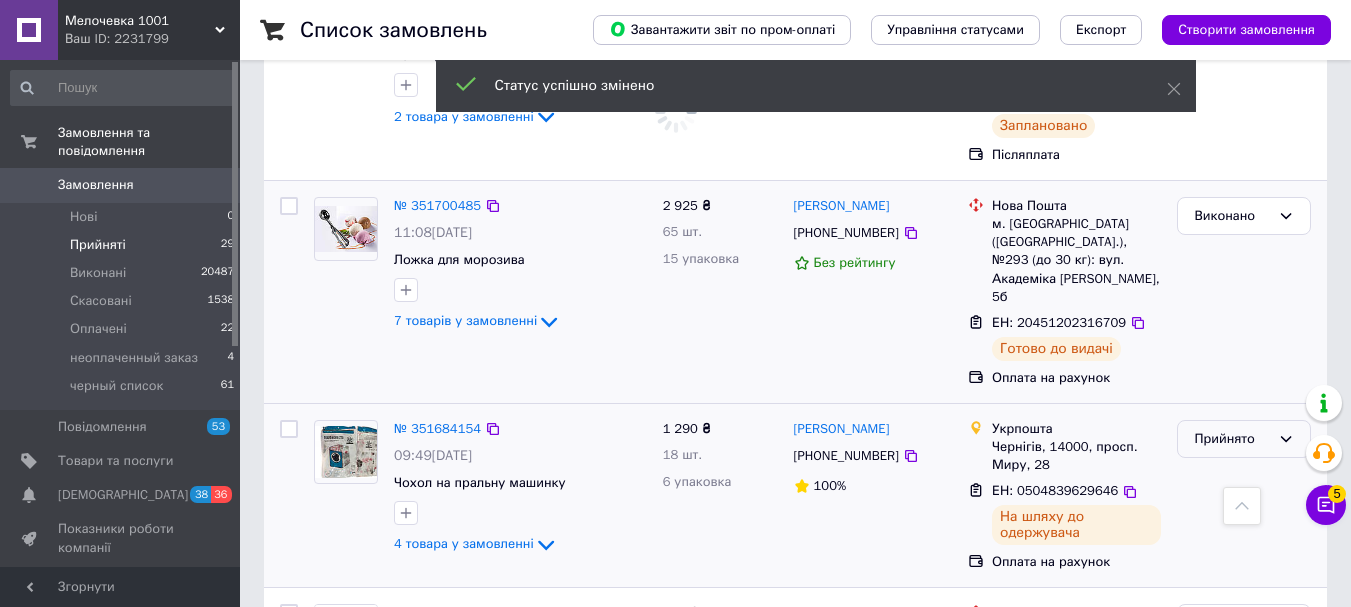 click 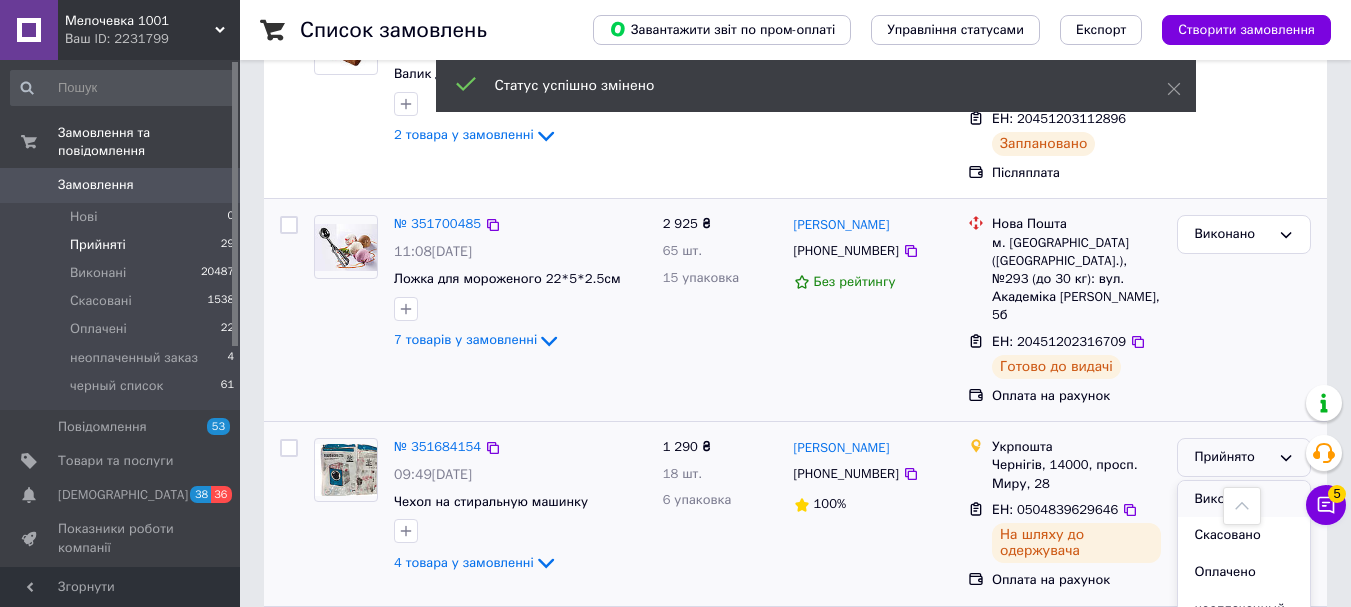 scroll, scrollTop: 1456, scrollLeft: 0, axis: vertical 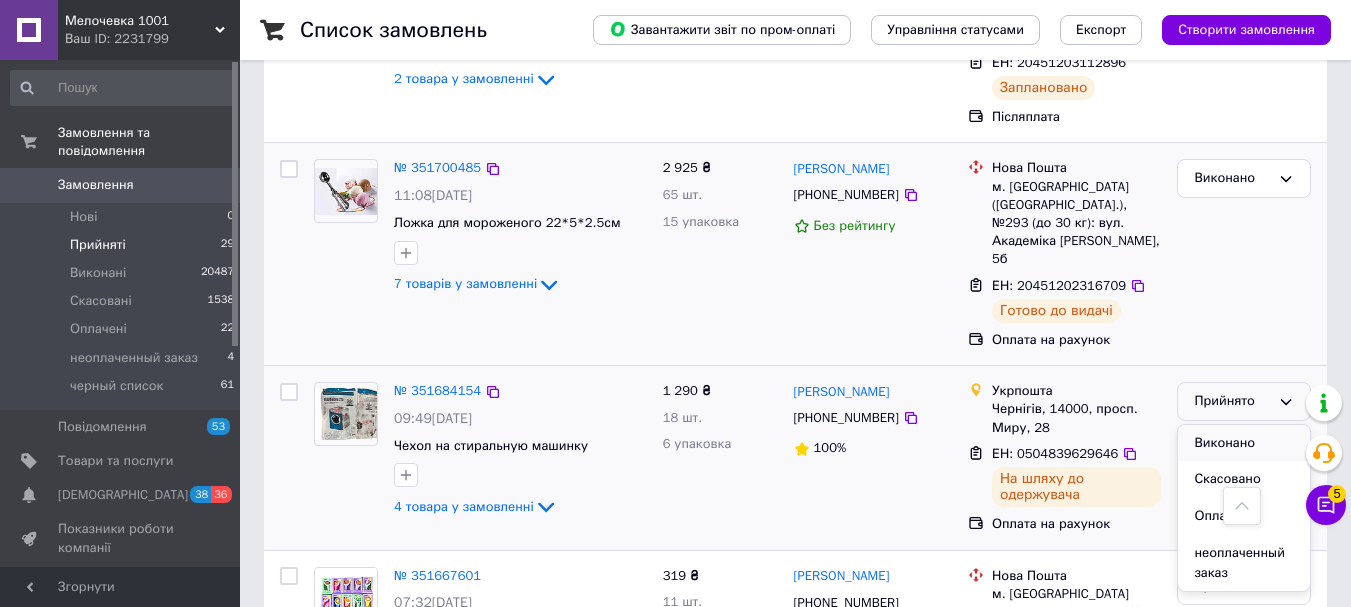 click on "Виконано" at bounding box center [1244, 443] 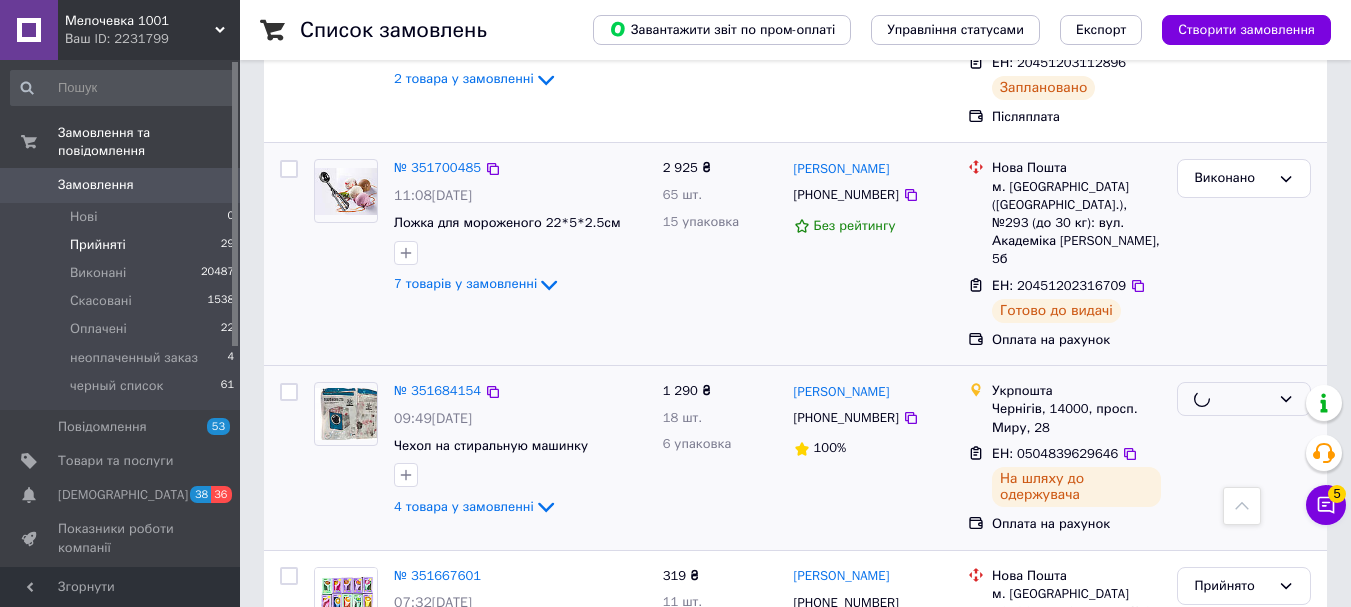 scroll, scrollTop: 1656, scrollLeft: 0, axis: vertical 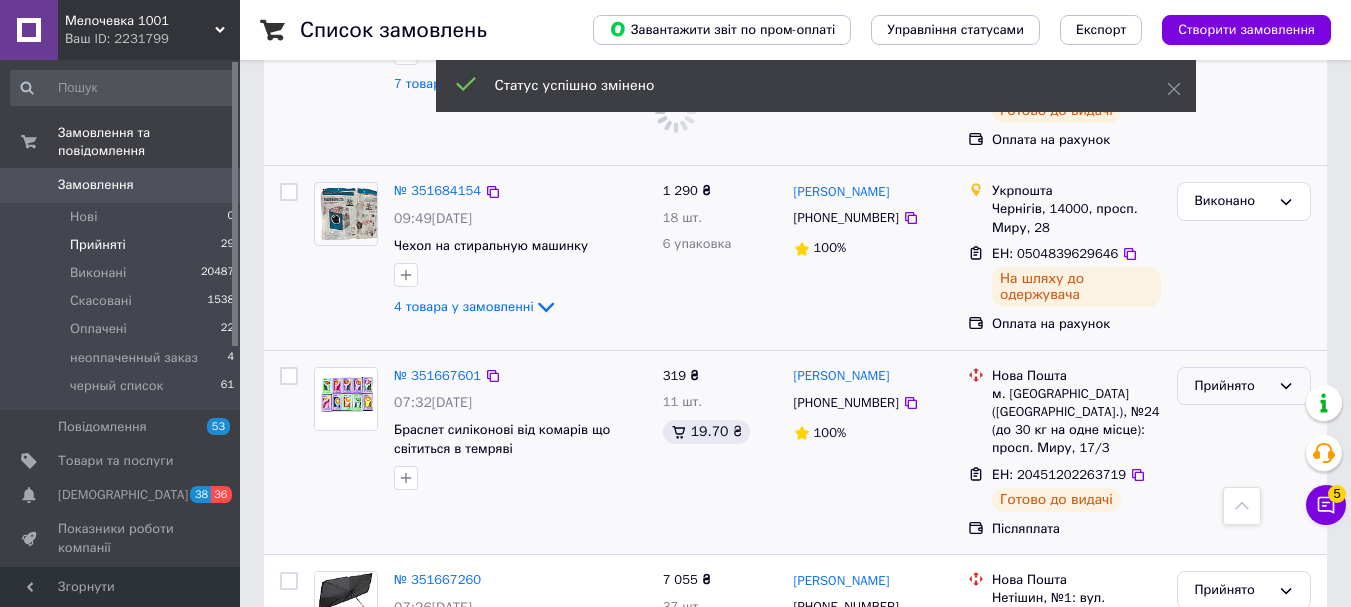 click 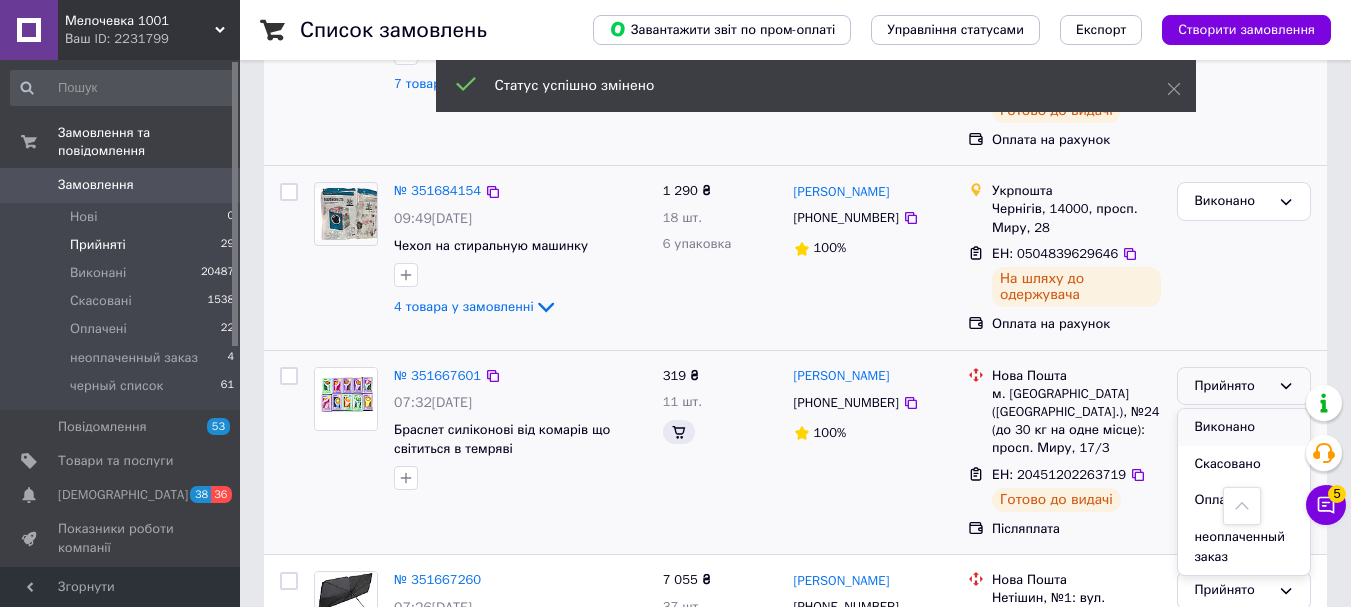 click on "Виконано" at bounding box center (1244, 427) 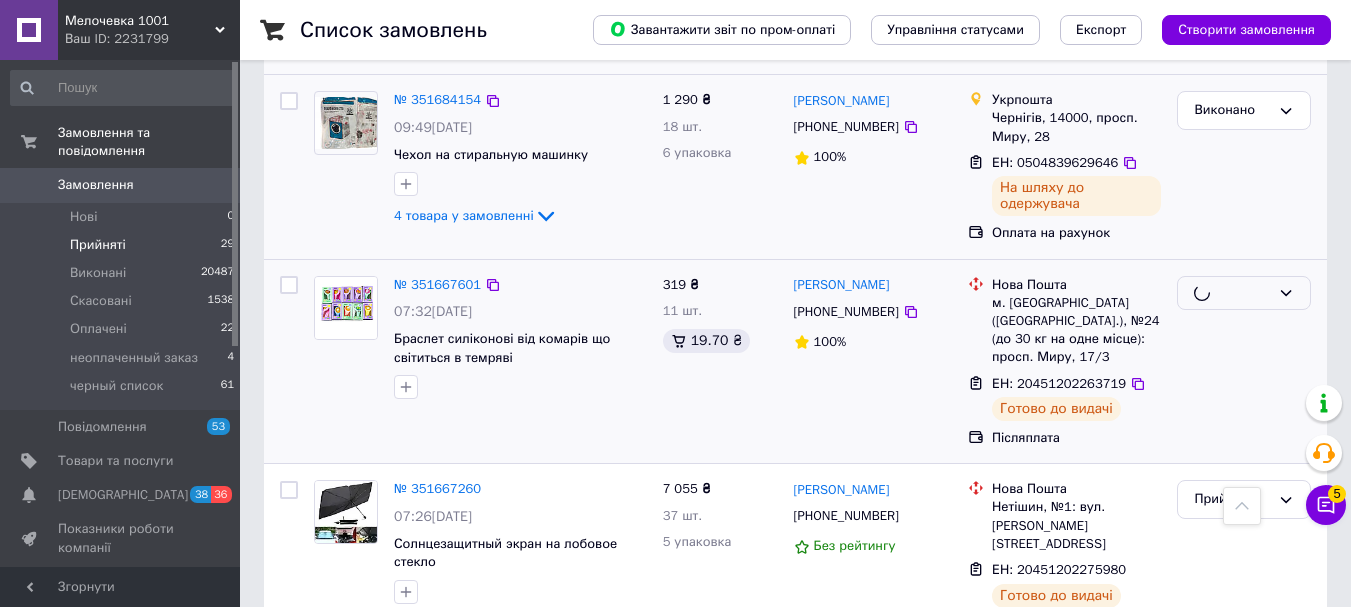 scroll, scrollTop: 1856, scrollLeft: 0, axis: vertical 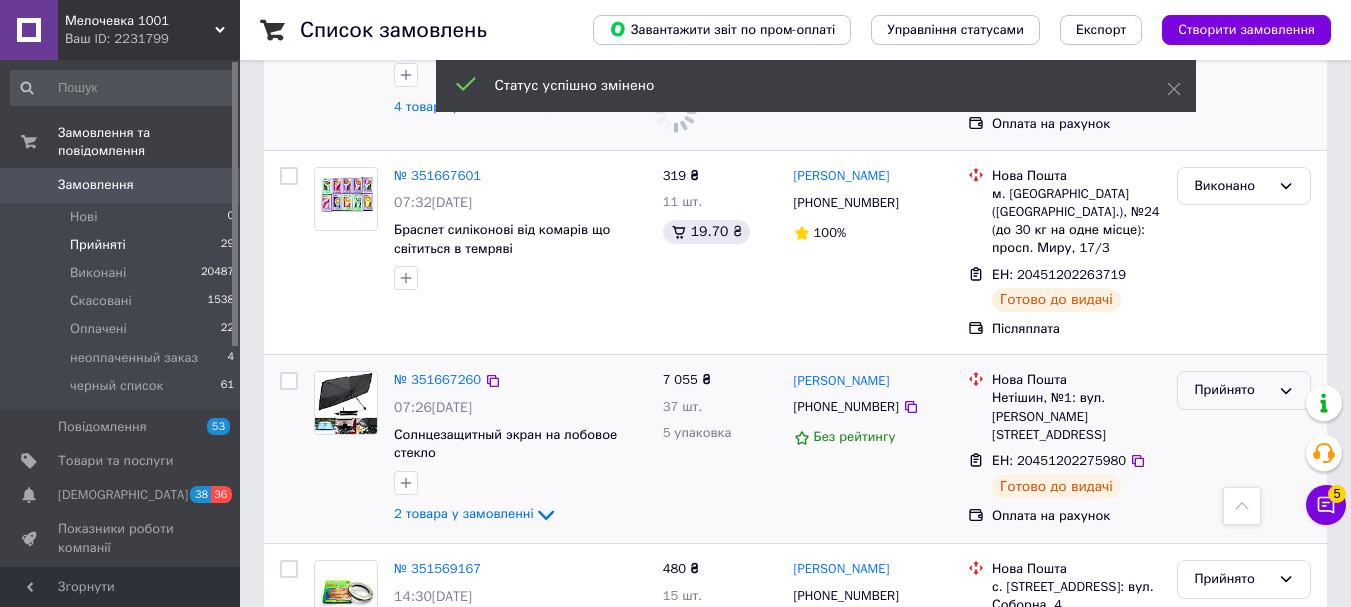 click 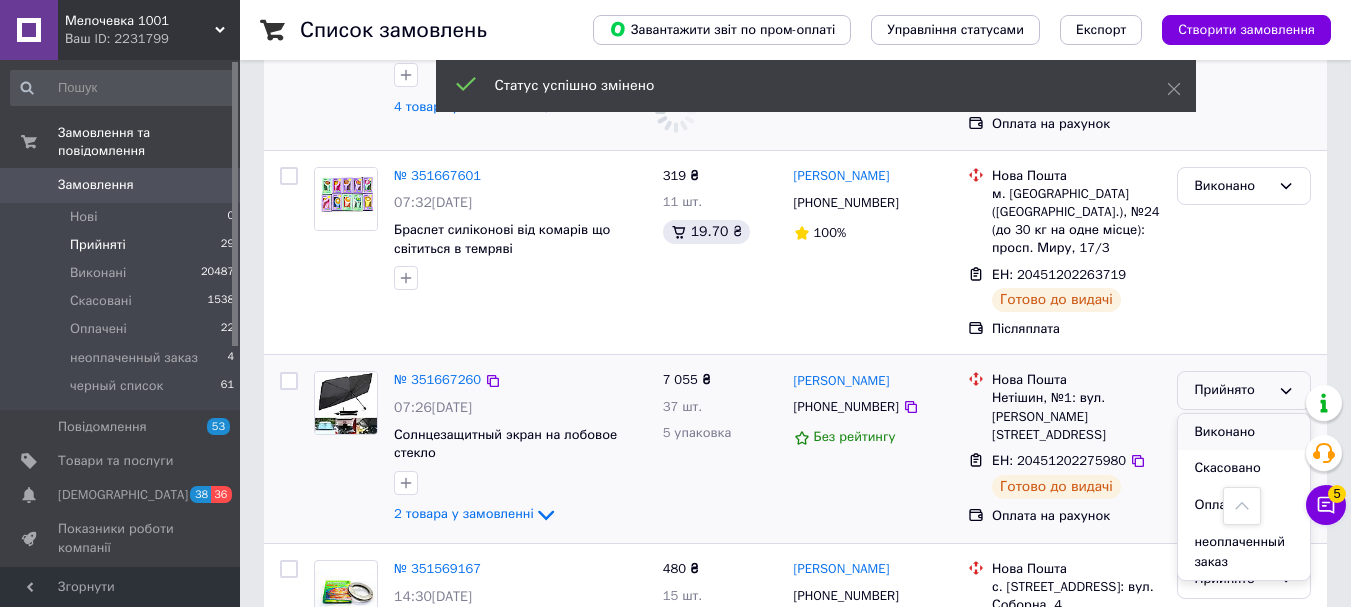 click on "Виконано" at bounding box center [1244, 432] 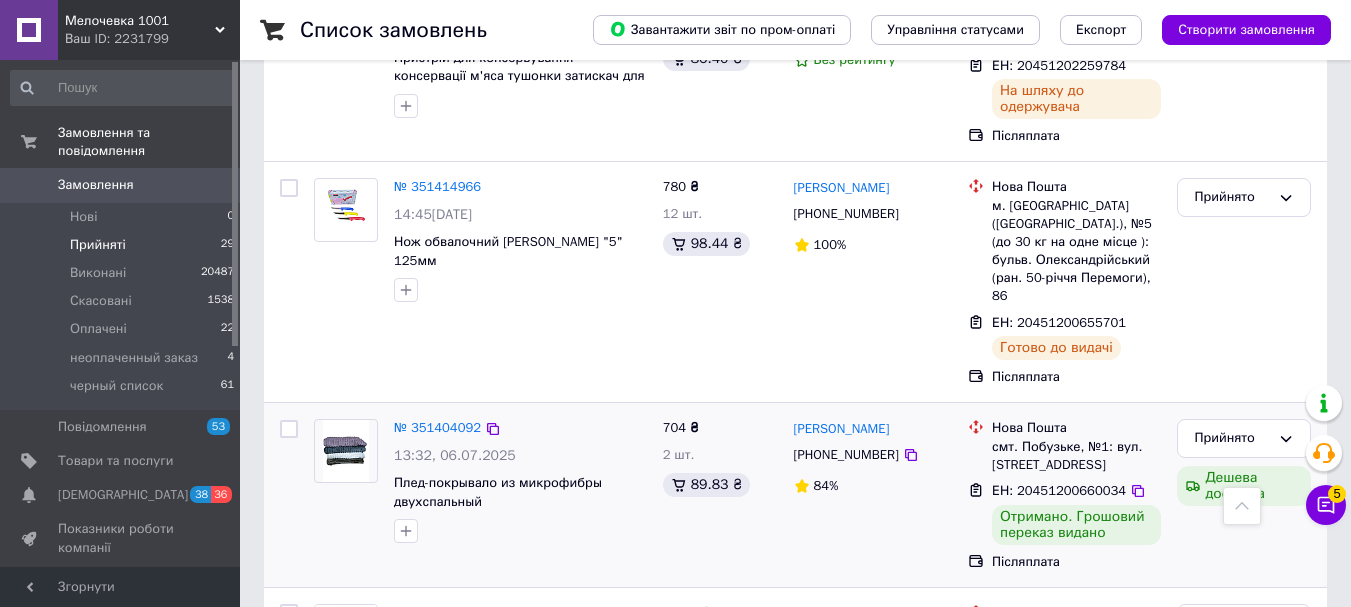 scroll, scrollTop: 2456, scrollLeft: 0, axis: vertical 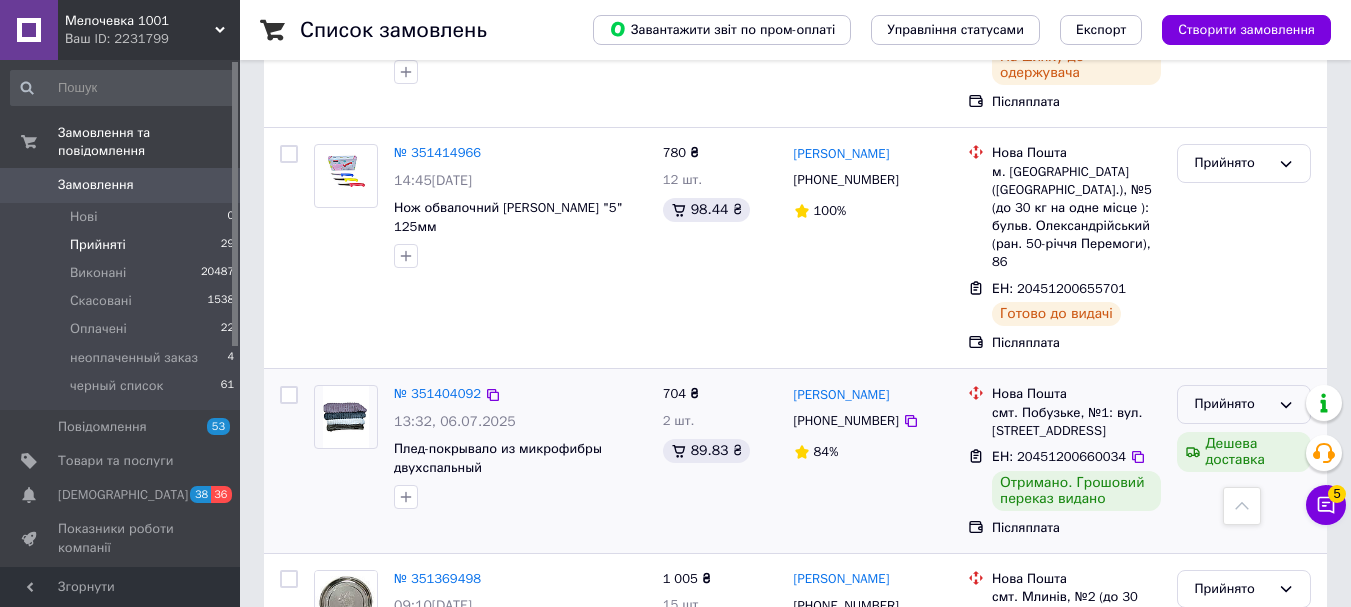 click 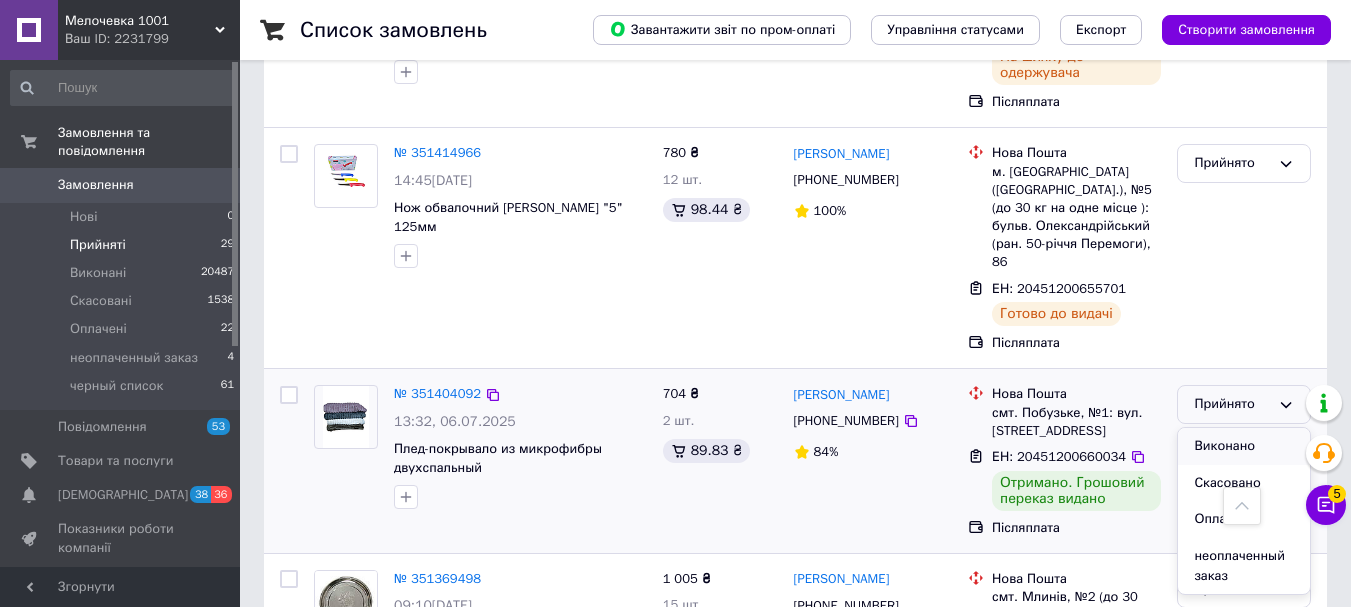 click on "Виконано" at bounding box center [1244, 446] 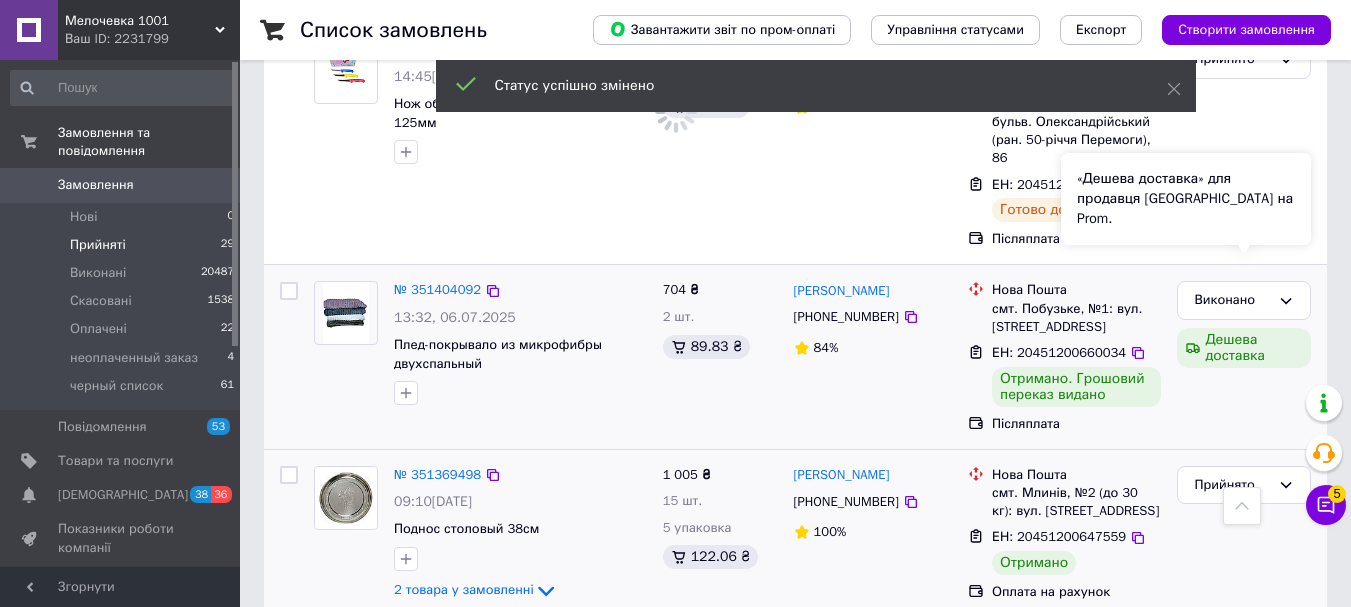 scroll, scrollTop: 2656, scrollLeft: 0, axis: vertical 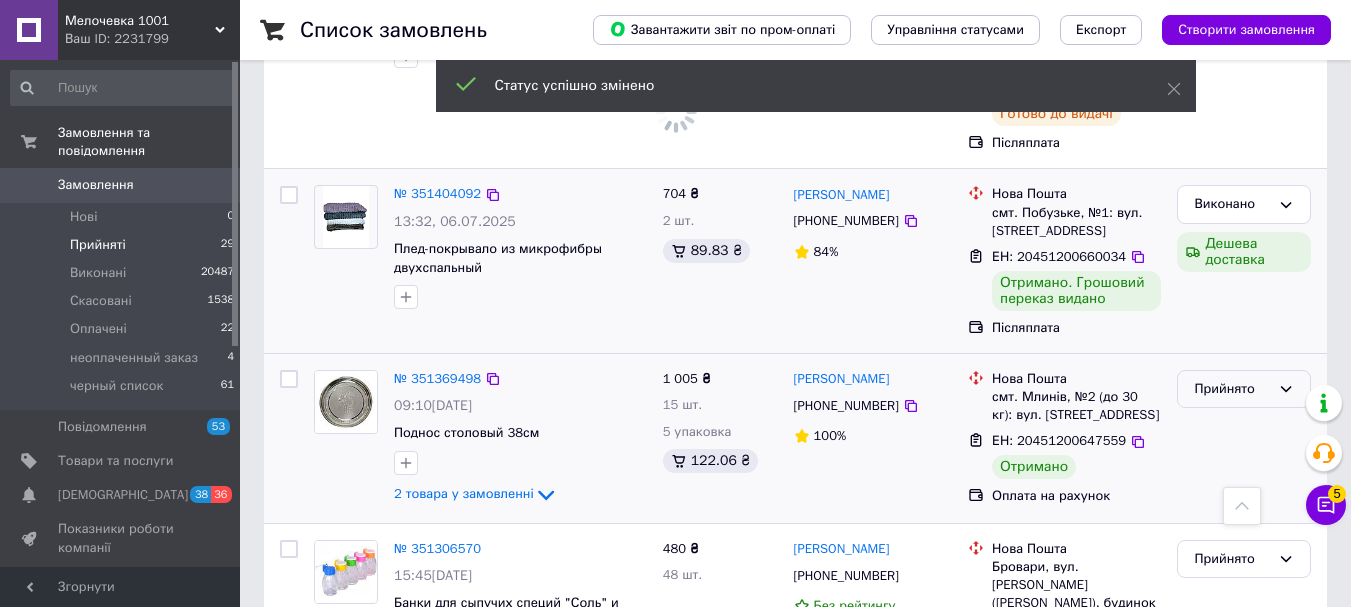 click 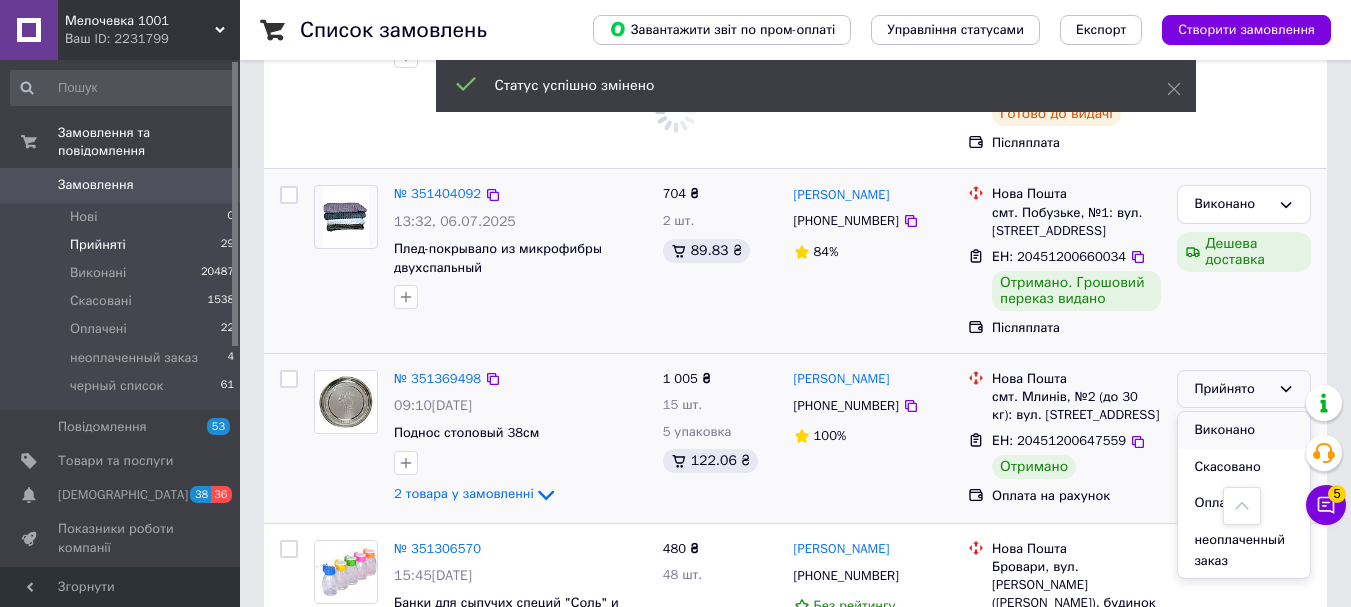 click on "Виконано" at bounding box center (1244, 430) 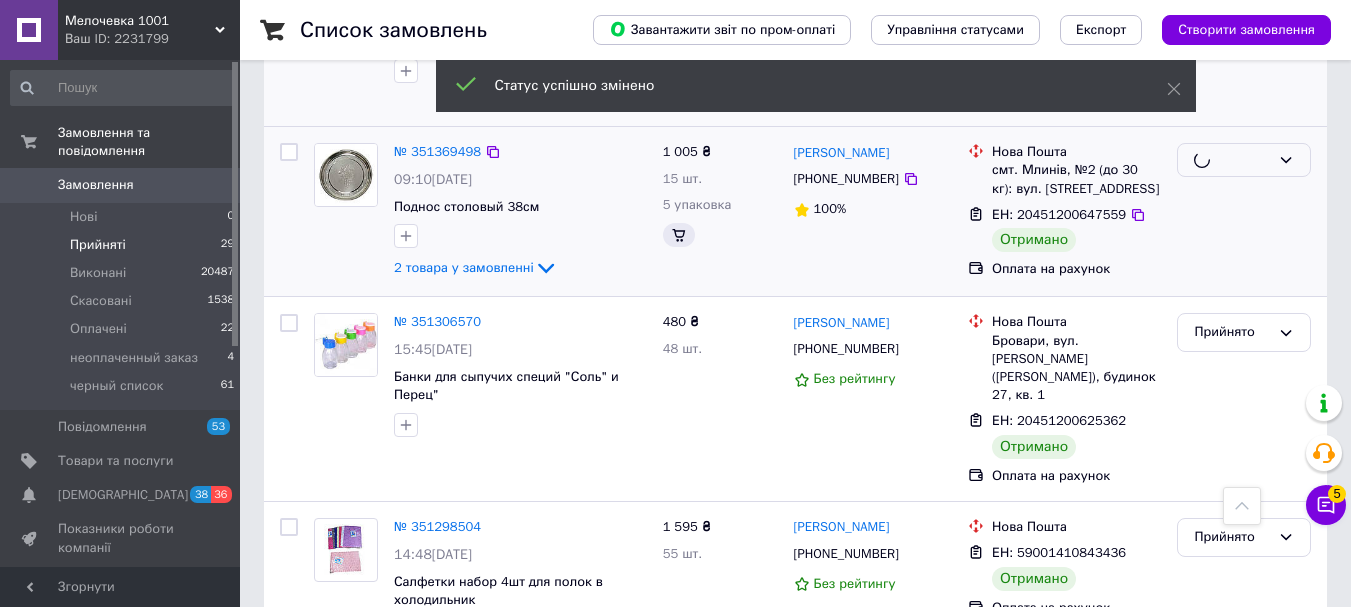 scroll, scrollTop: 2464, scrollLeft: 0, axis: vertical 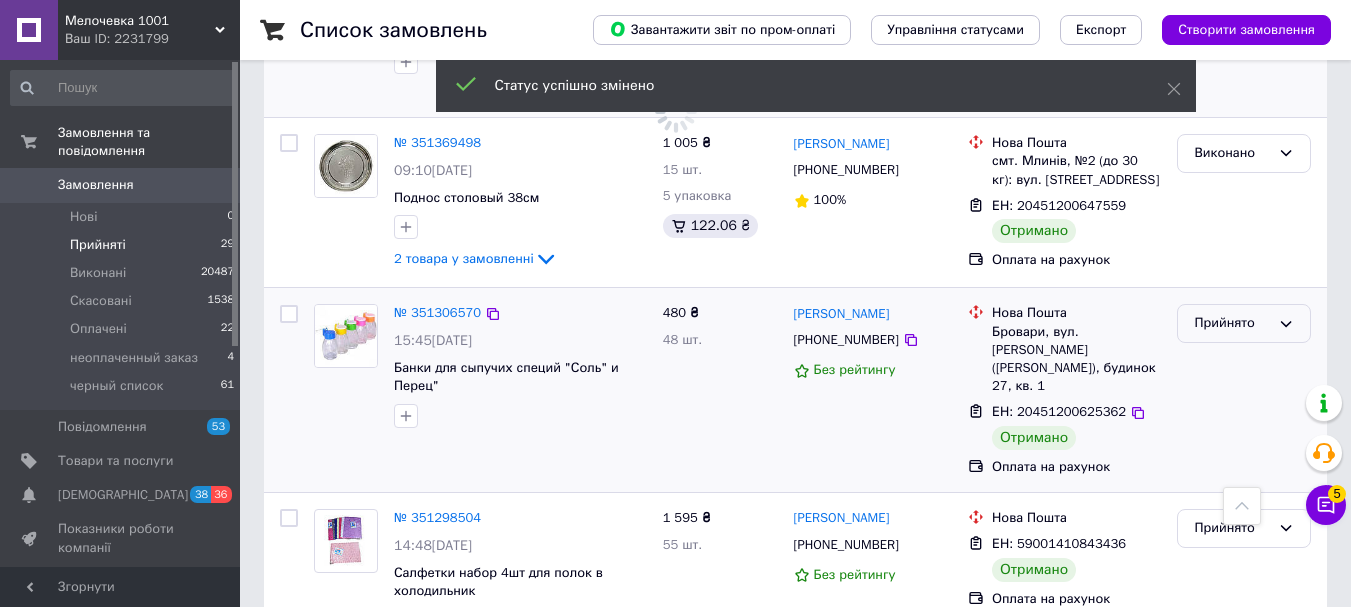 click 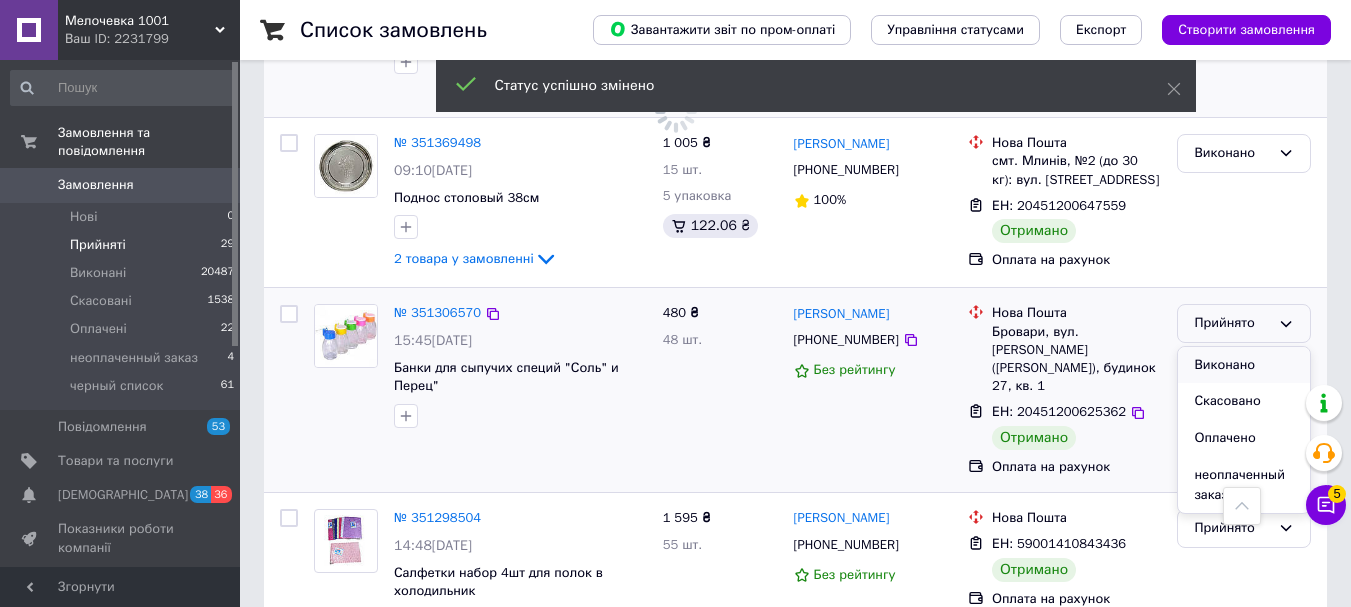click on "Виконано" at bounding box center (1244, 365) 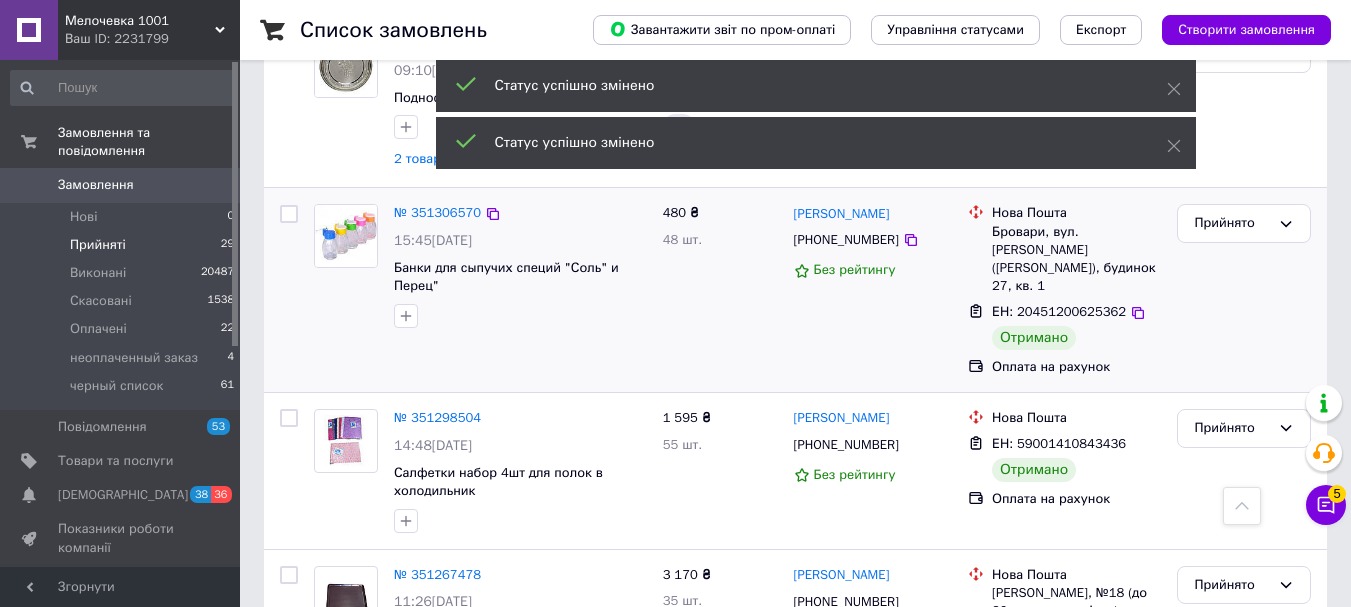 scroll, scrollTop: 2664, scrollLeft: 0, axis: vertical 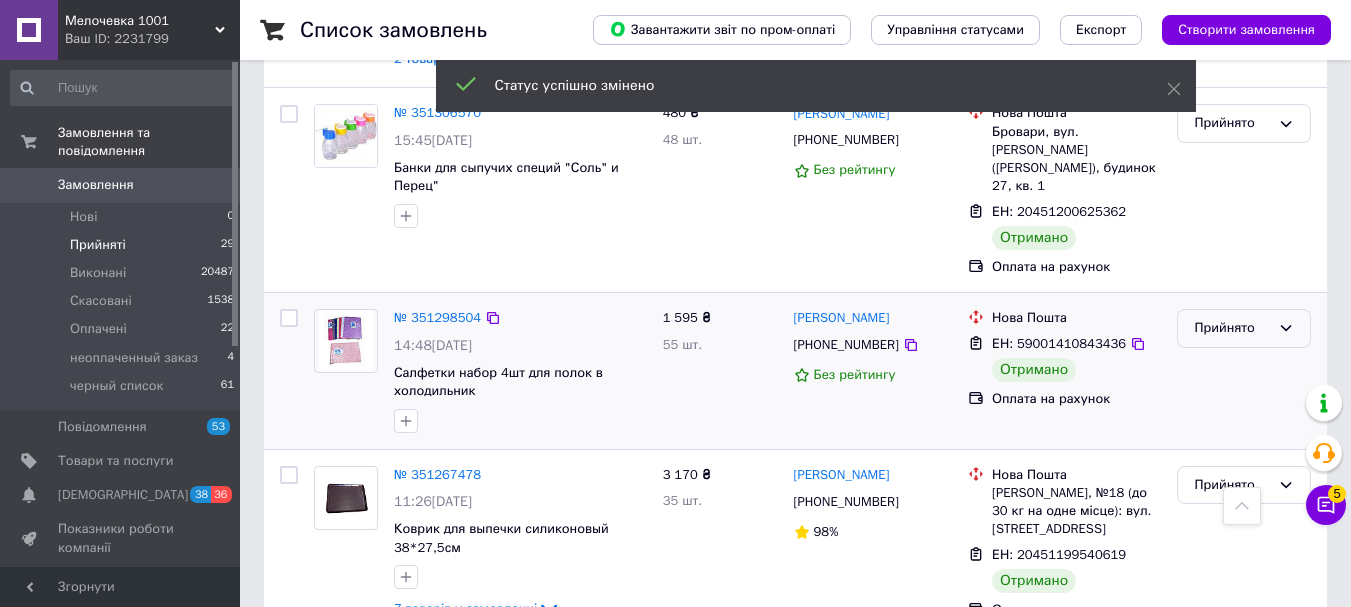 click on "Прийнято" at bounding box center [1244, 328] 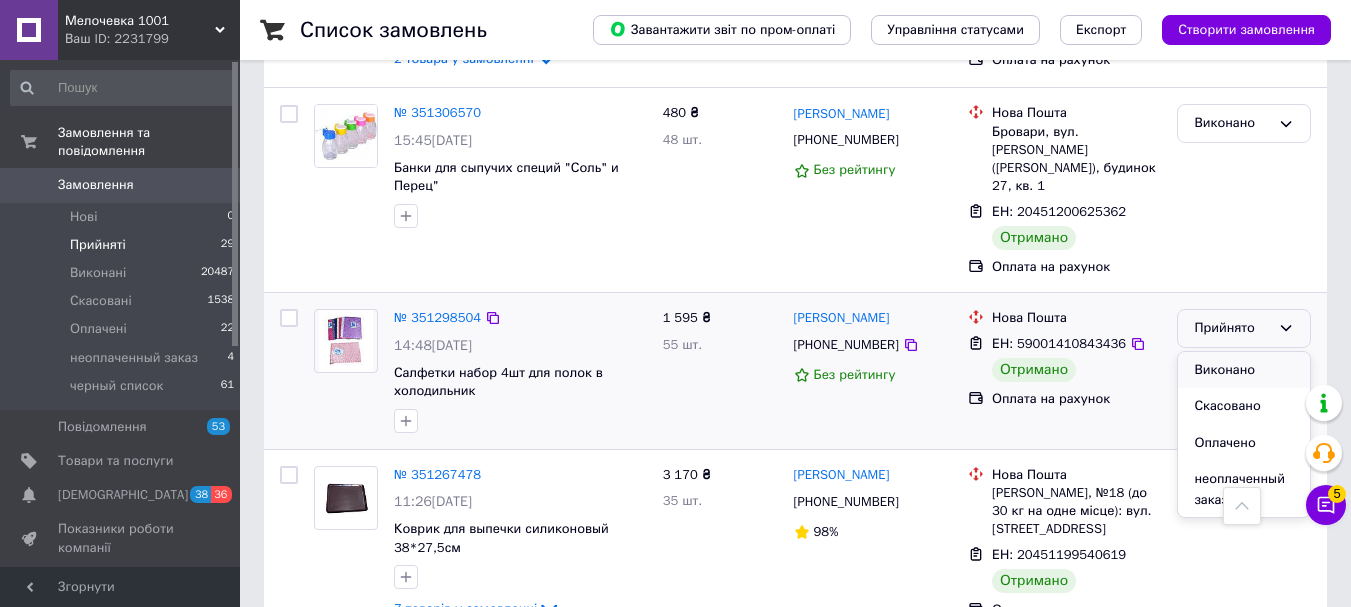 click on "Виконано" at bounding box center (1244, 370) 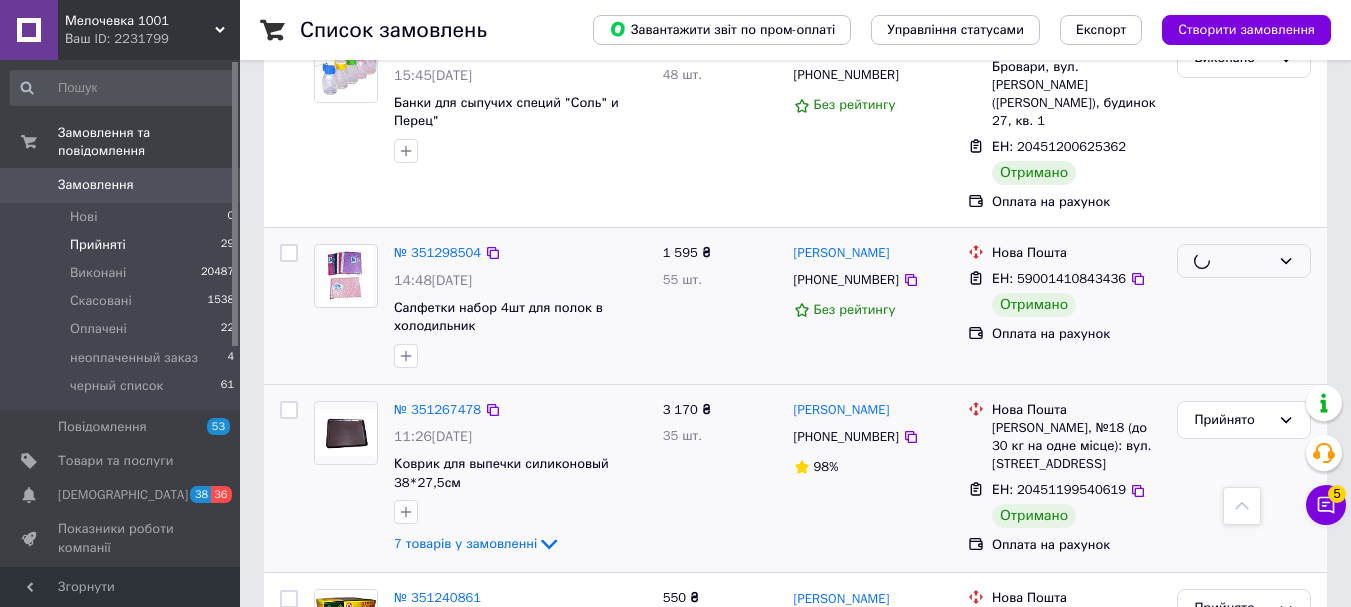 scroll, scrollTop: 2764, scrollLeft: 0, axis: vertical 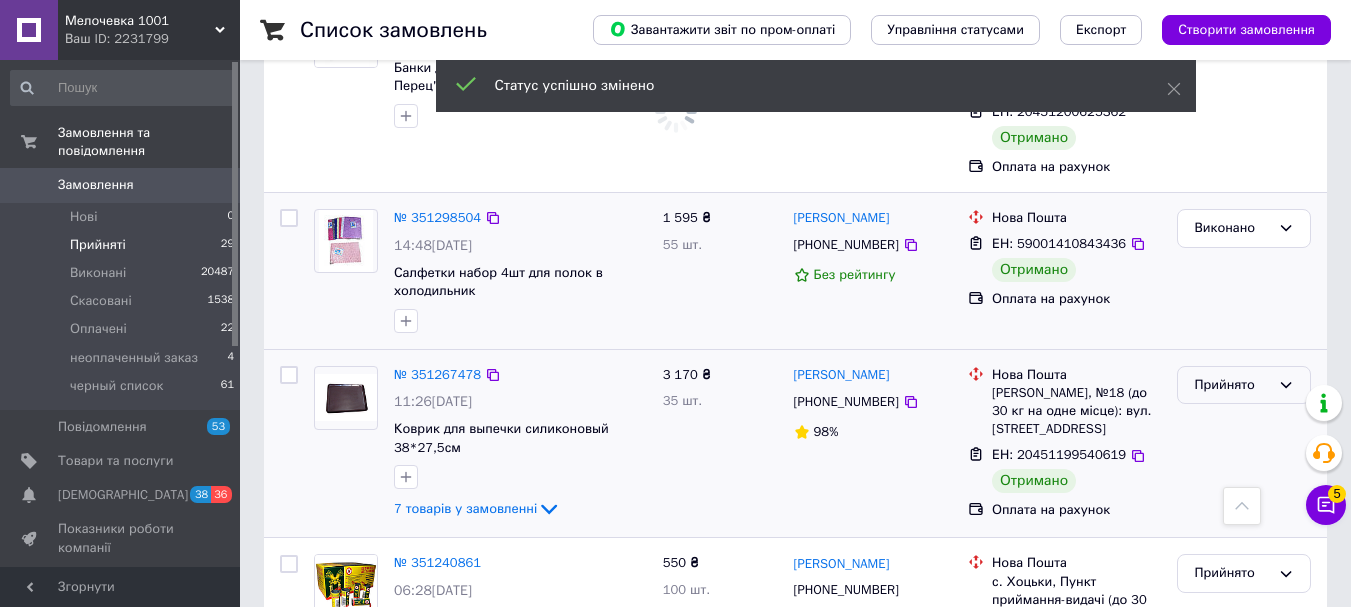 click on "Прийнято" at bounding box center [1232, 385] 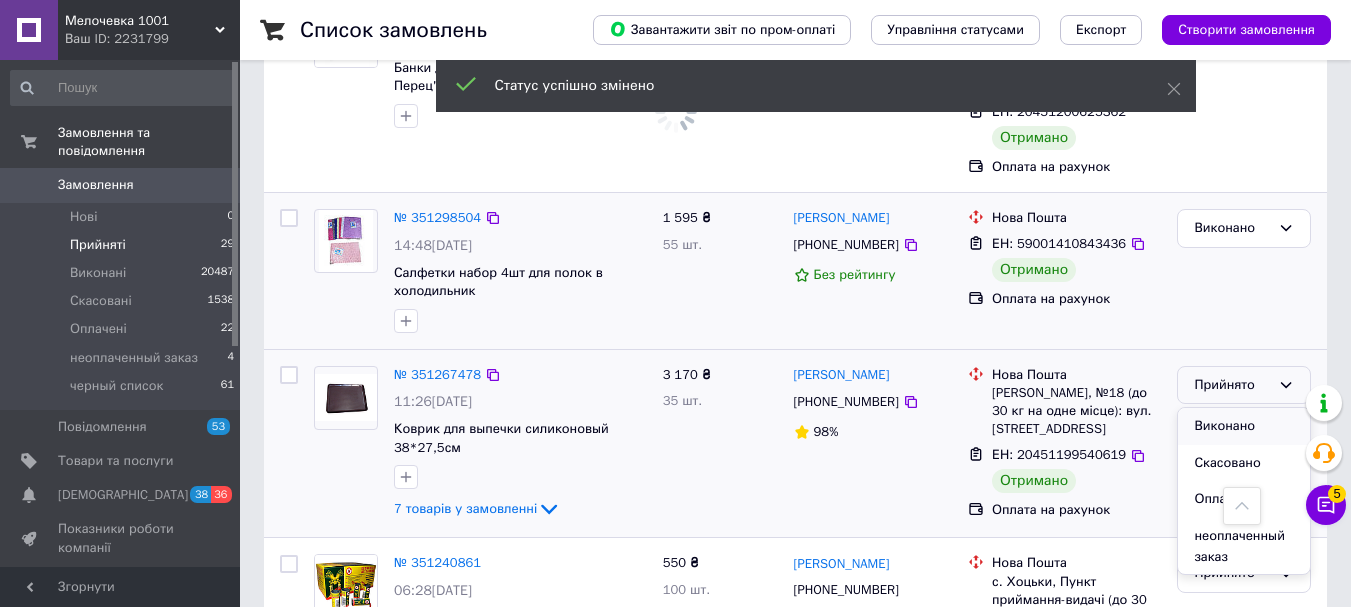 click on "Виконано" at bounding box center [1244, 426] 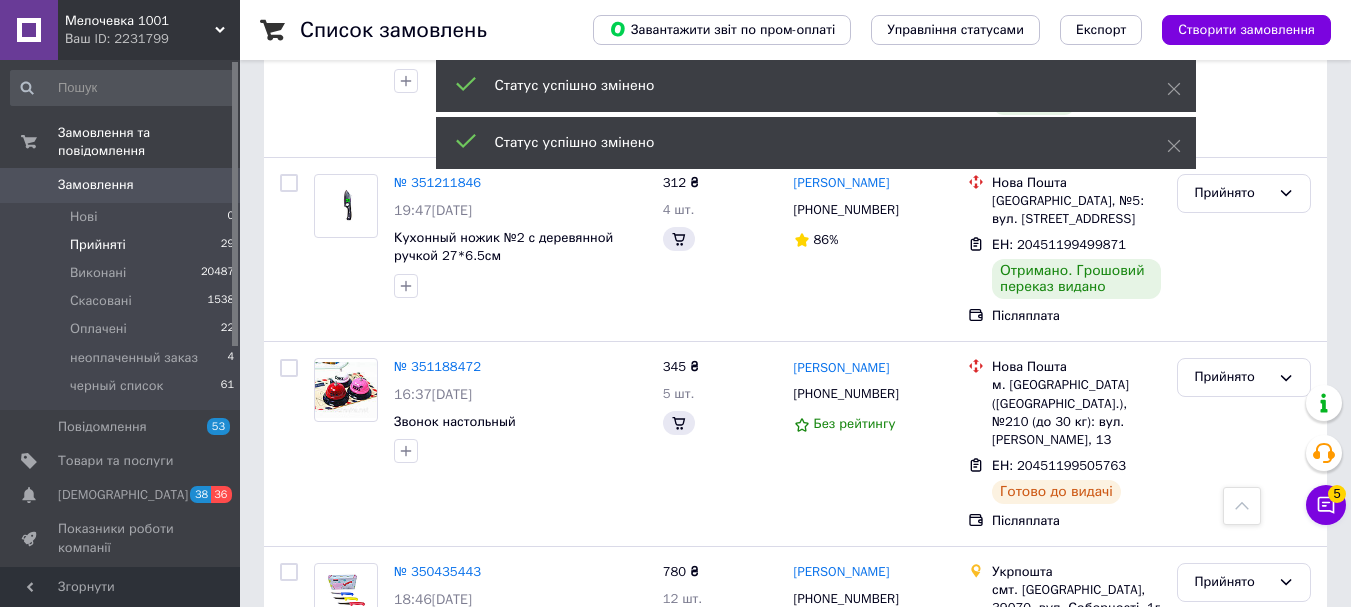 scroll, scrollTop: 2591, scrollLeft: 0, axis: vertical 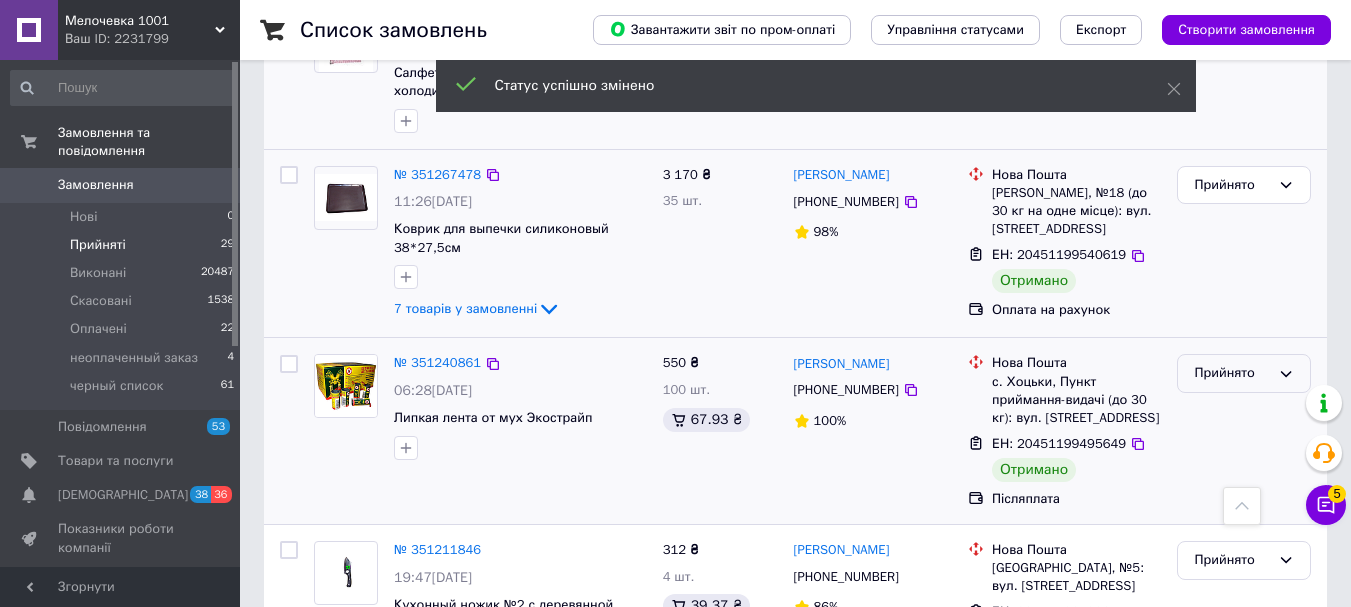 click 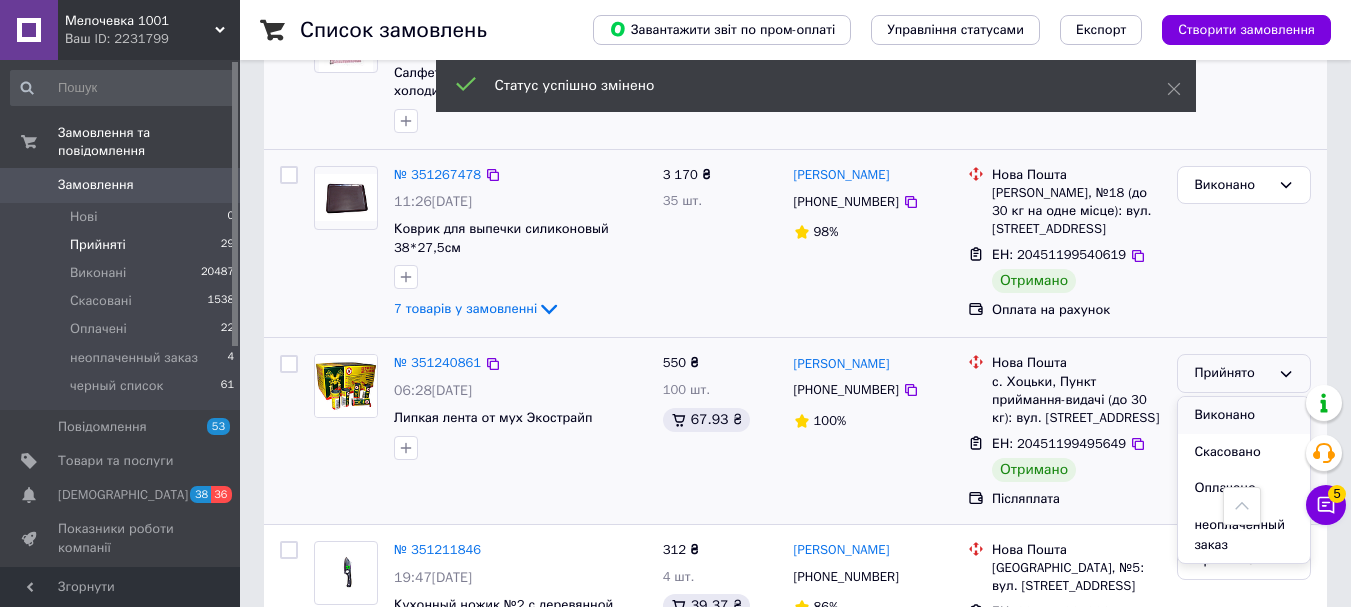 click on "Виконано" at bounding box center [1244, 415] 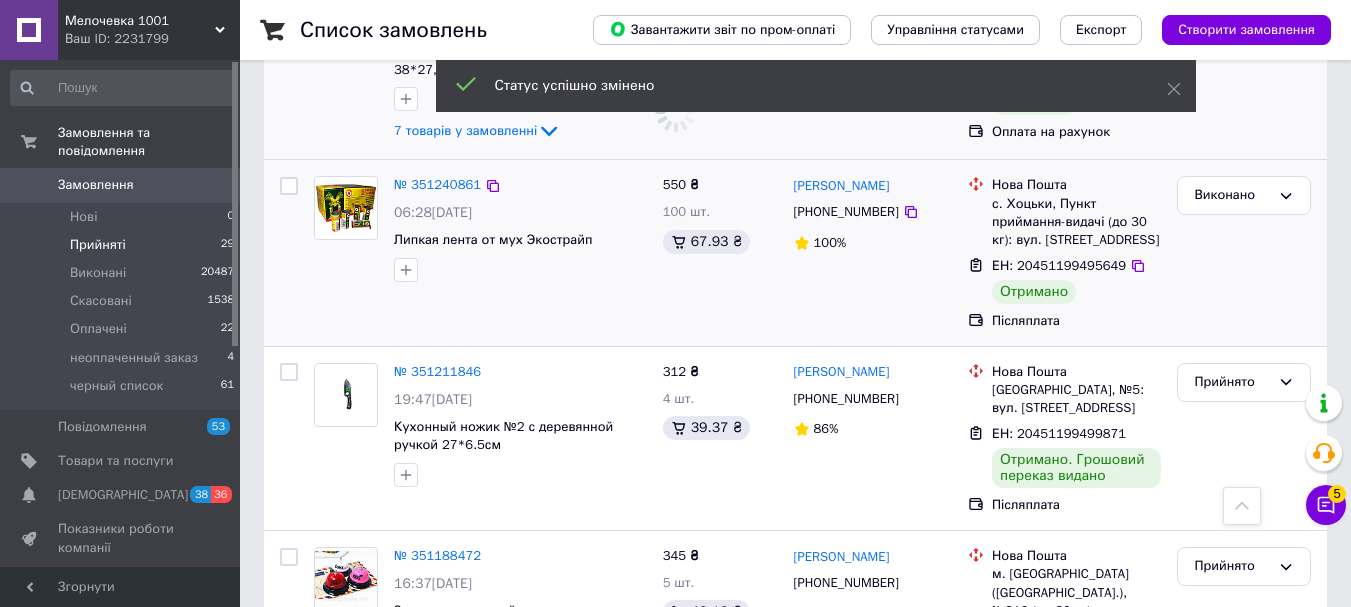 scroll, scrollTop: 2791, scrollLeft: 0, axis: vertical 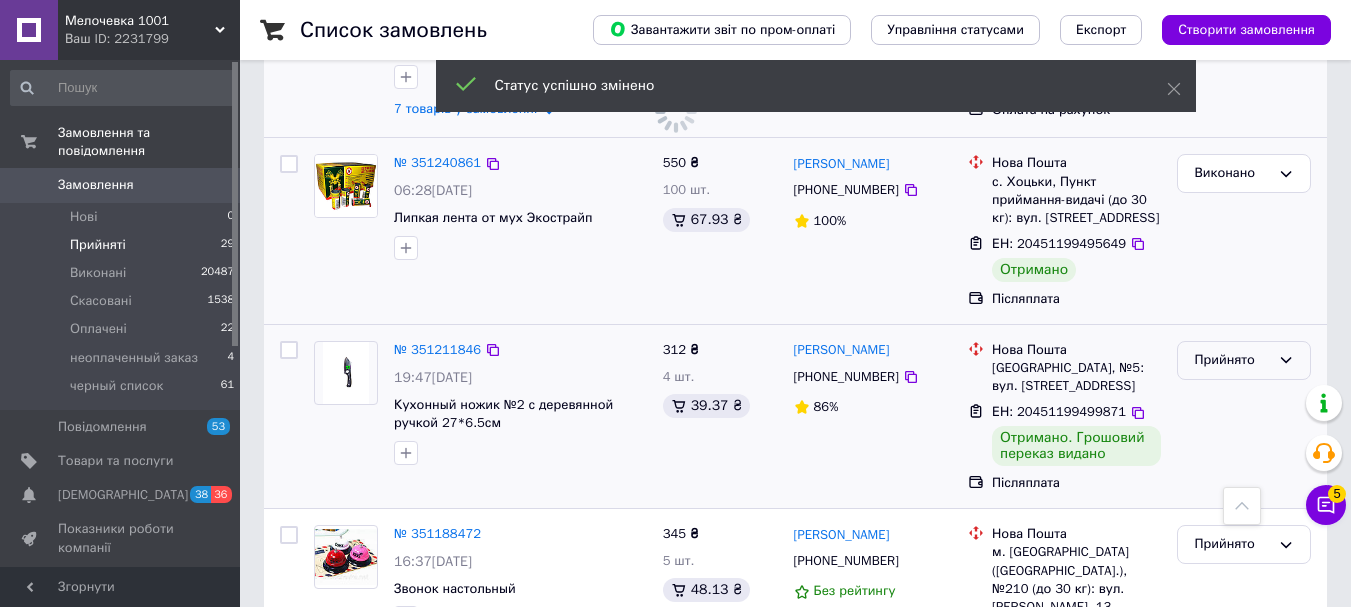 click 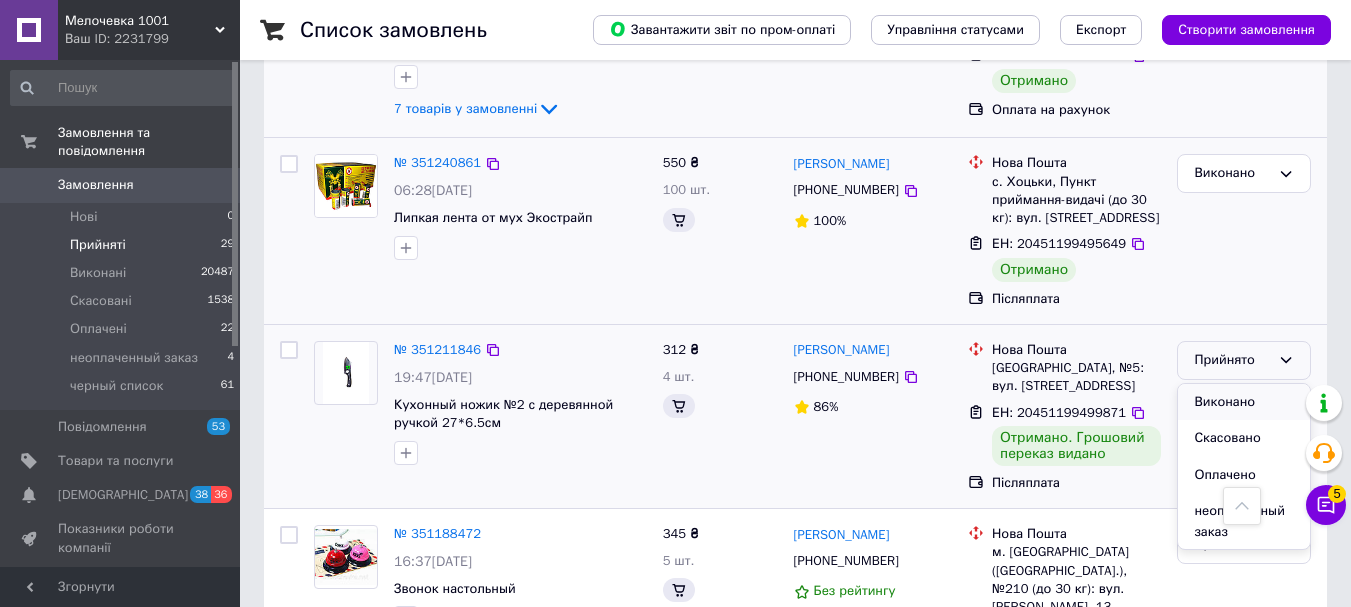 click on "Виконано" at bounding box center [1244, 402] 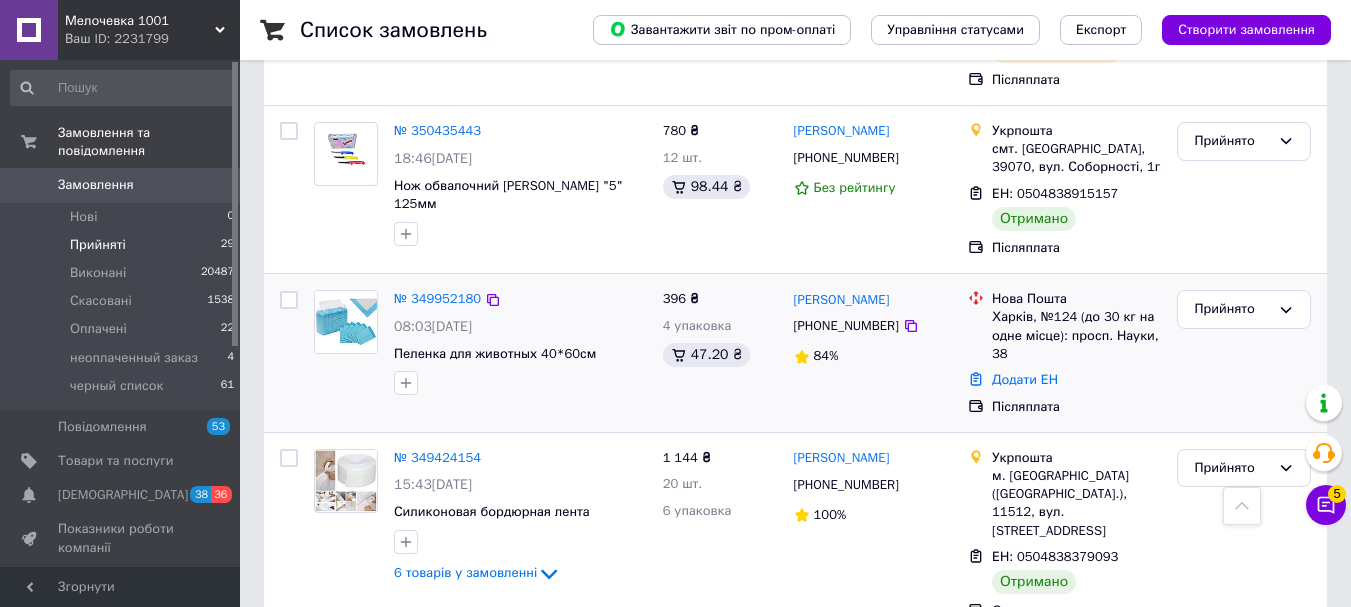 scroll, scrollTop: 3426, scrollLeft: 0, axis: vertical 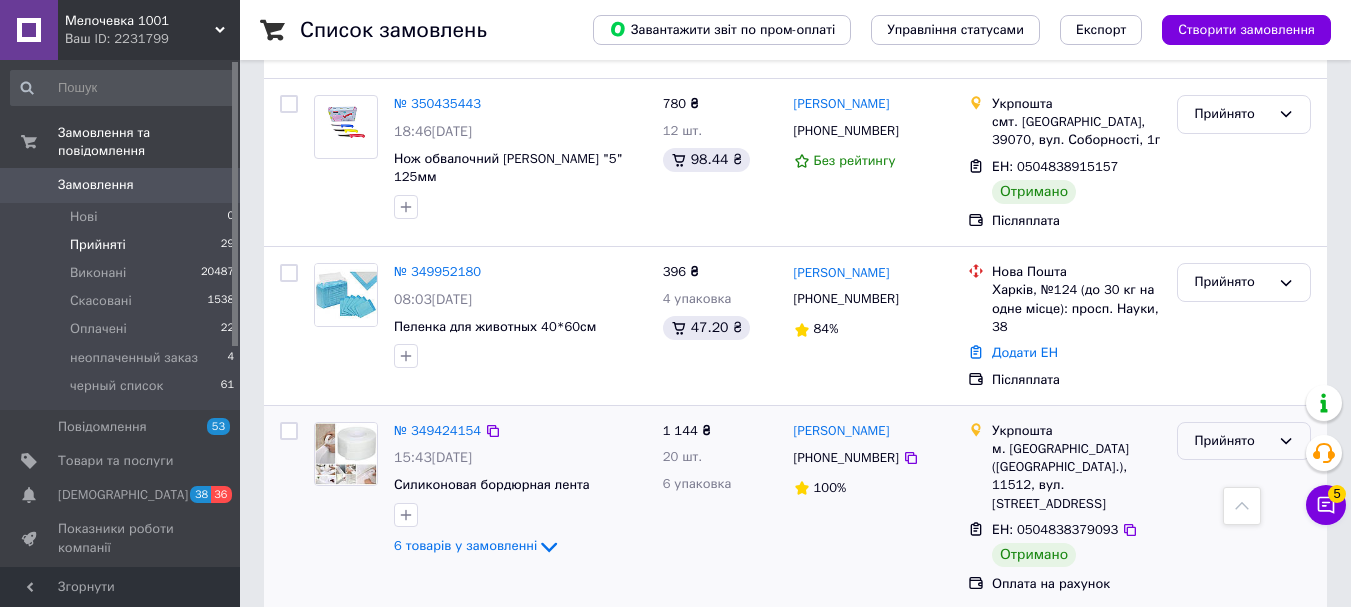 click 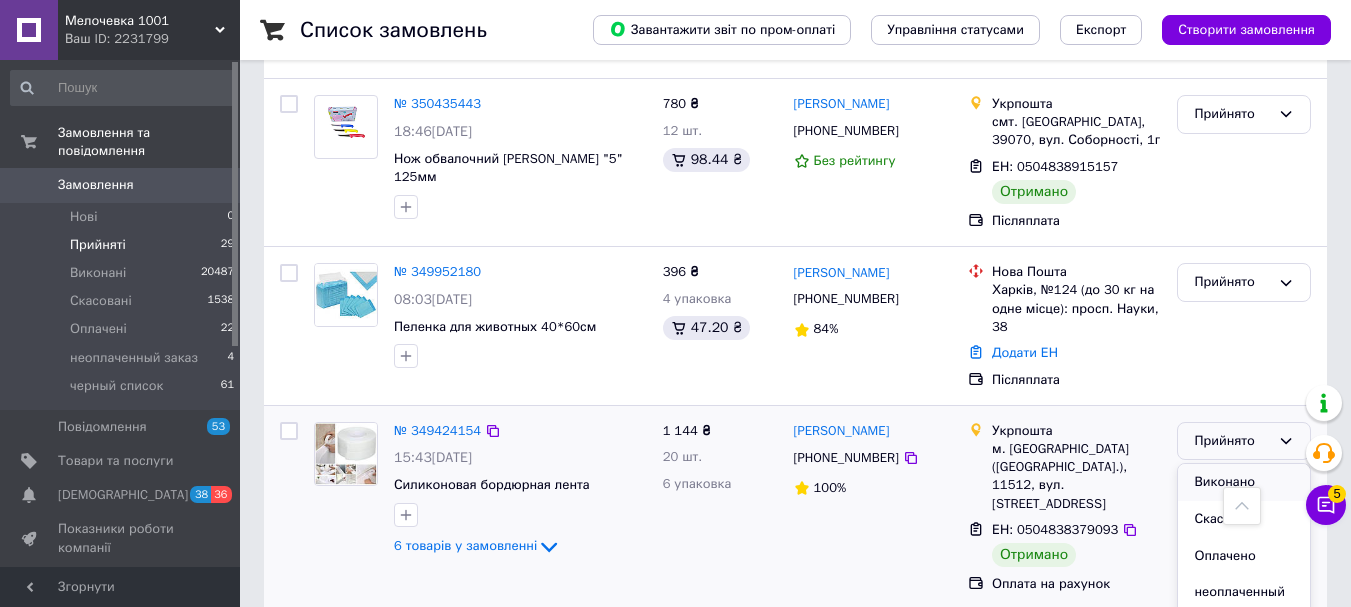 click on "Виконано" at bounding box center (1244, 482) 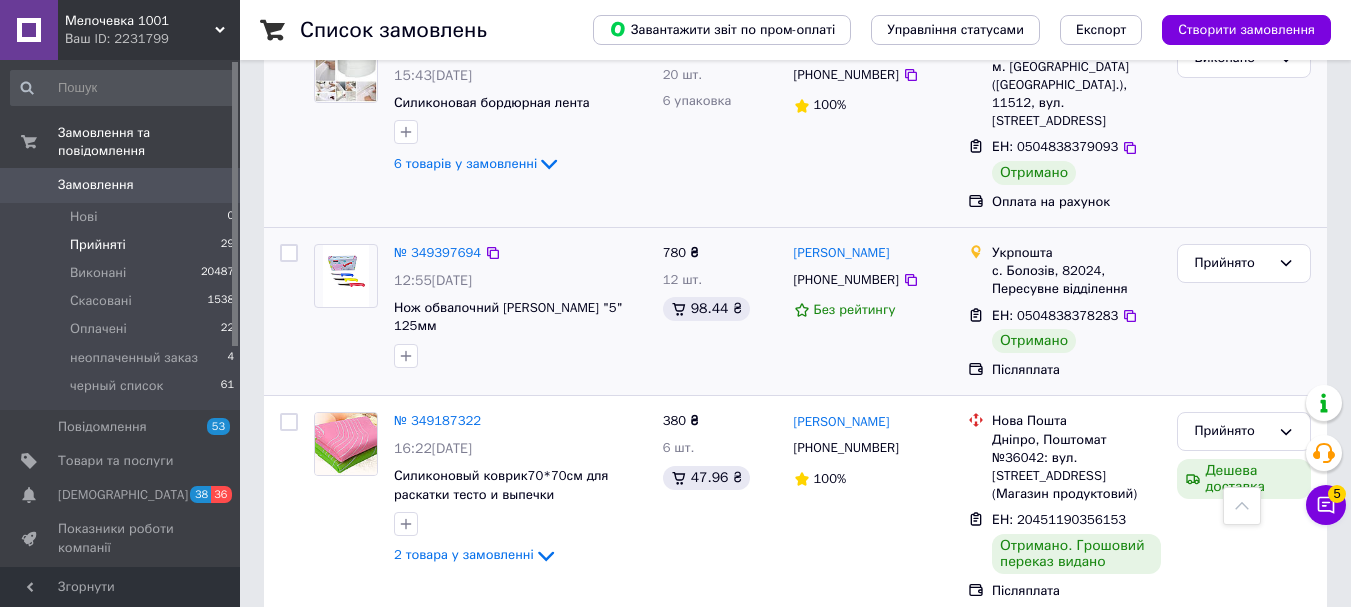 scroll, scrollTop: 2568, scrollLeft: 0, axis: vertical 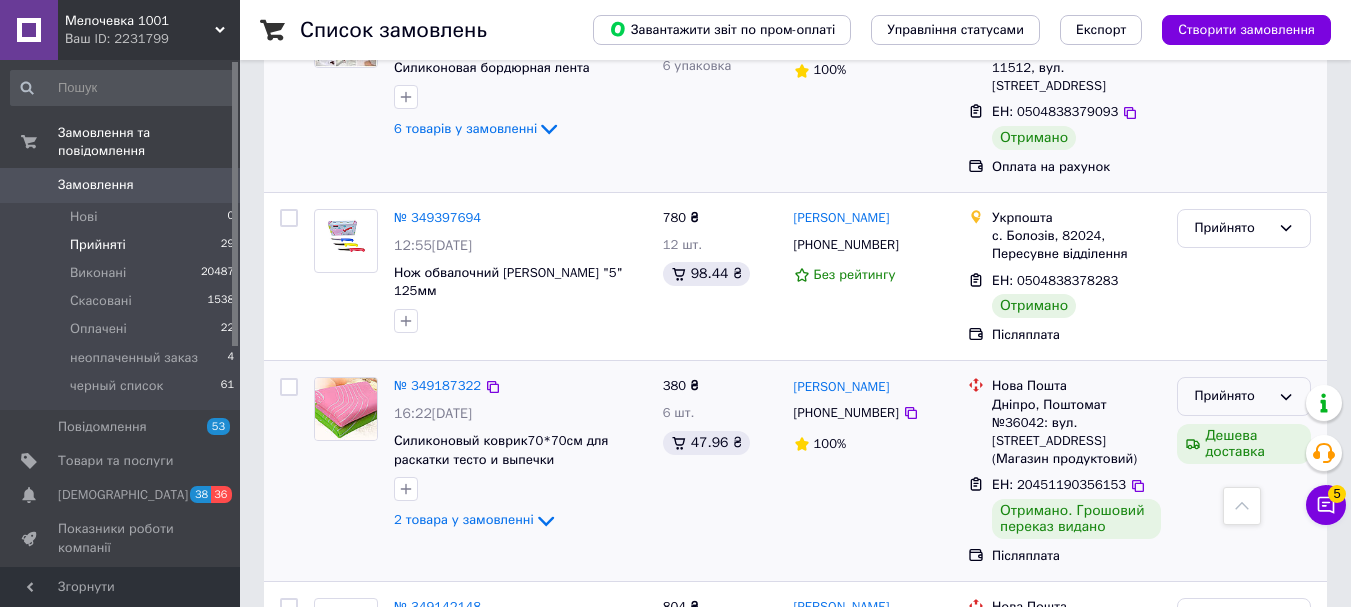 click 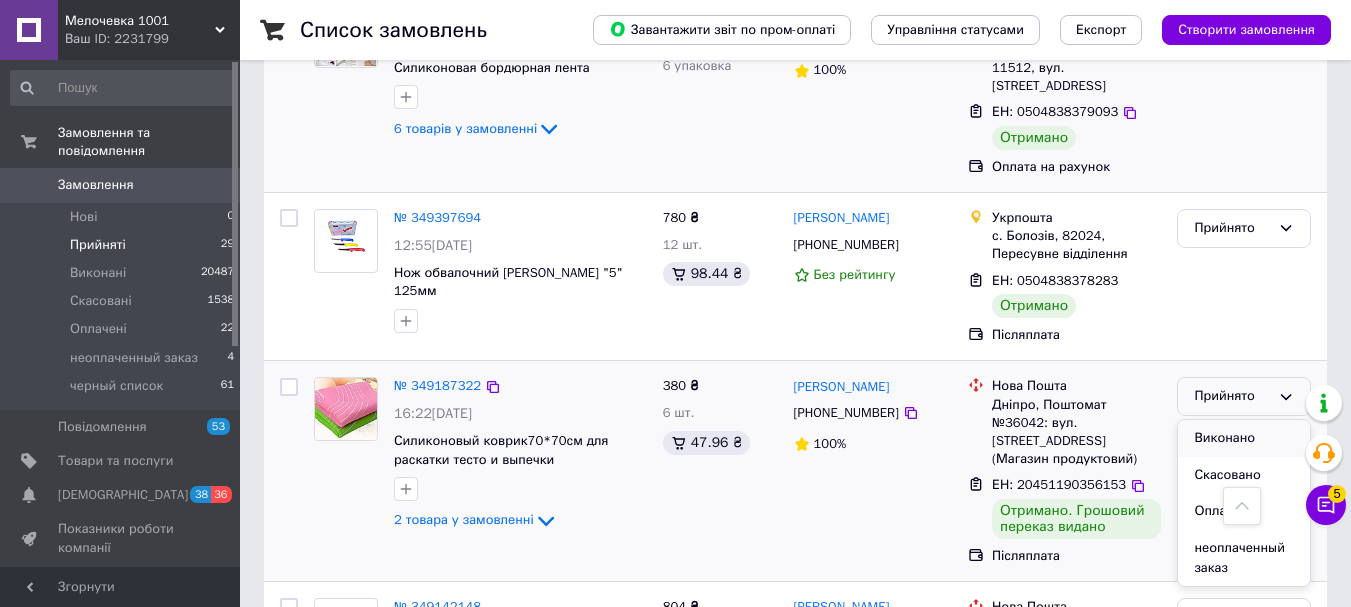 click on "Виконано" at bounding box center (1244, 438) 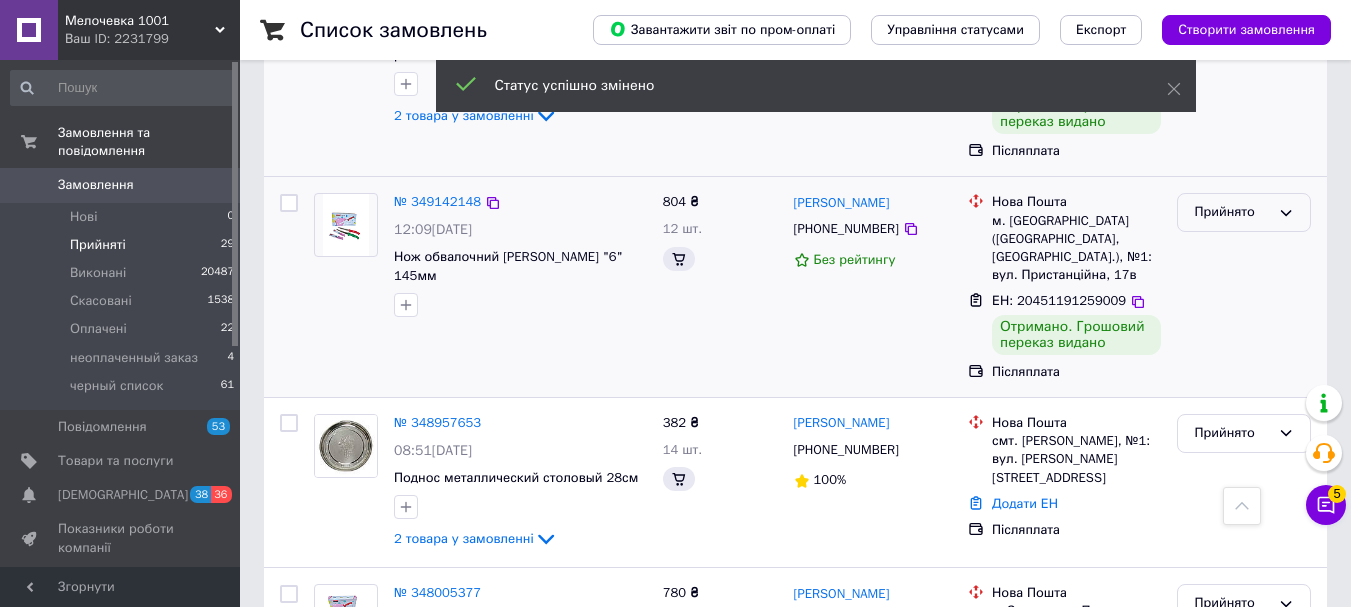scroll, scrollTop: 2582, scrollLeft: 0, axis: vertical 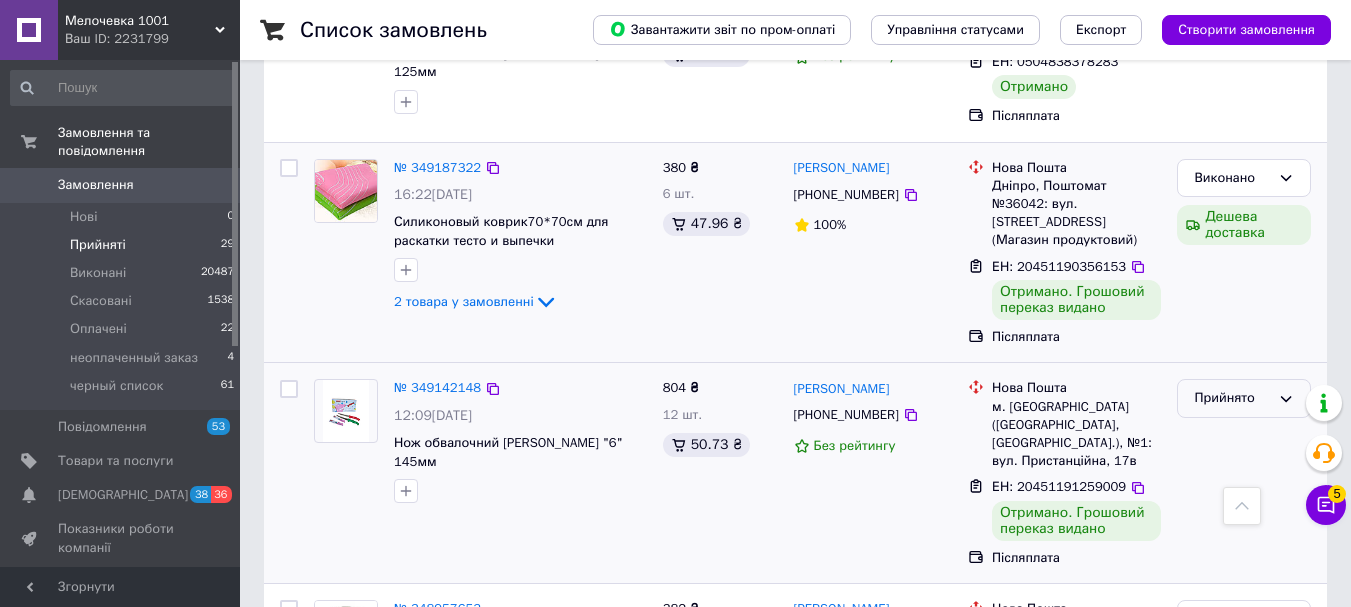 click 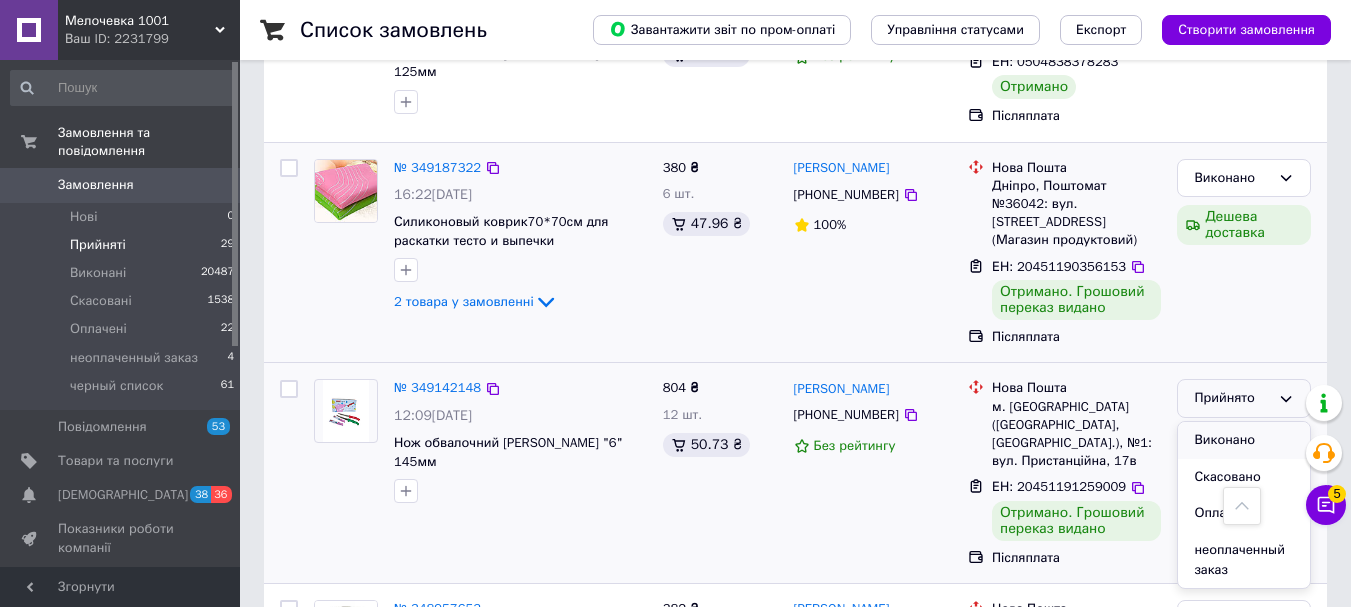 click on "Виконано" at bounding box center [1244, 440] 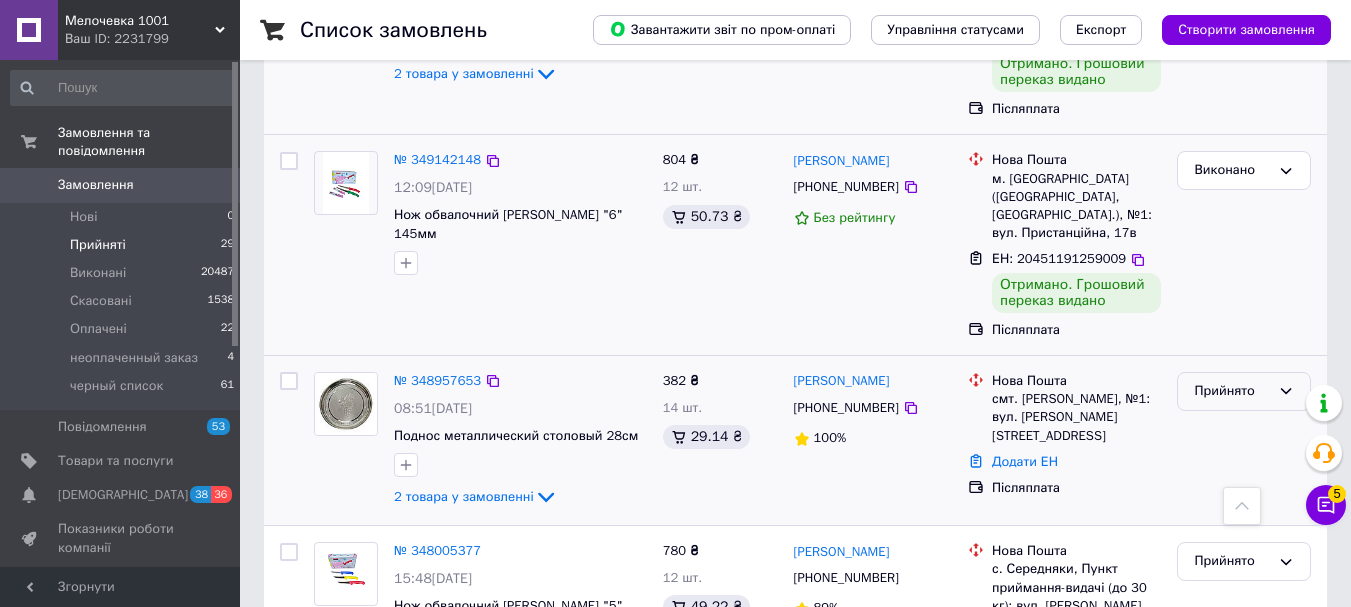 scroll, scrollTop: 2822, scrollLeft: 0, axis: vertical 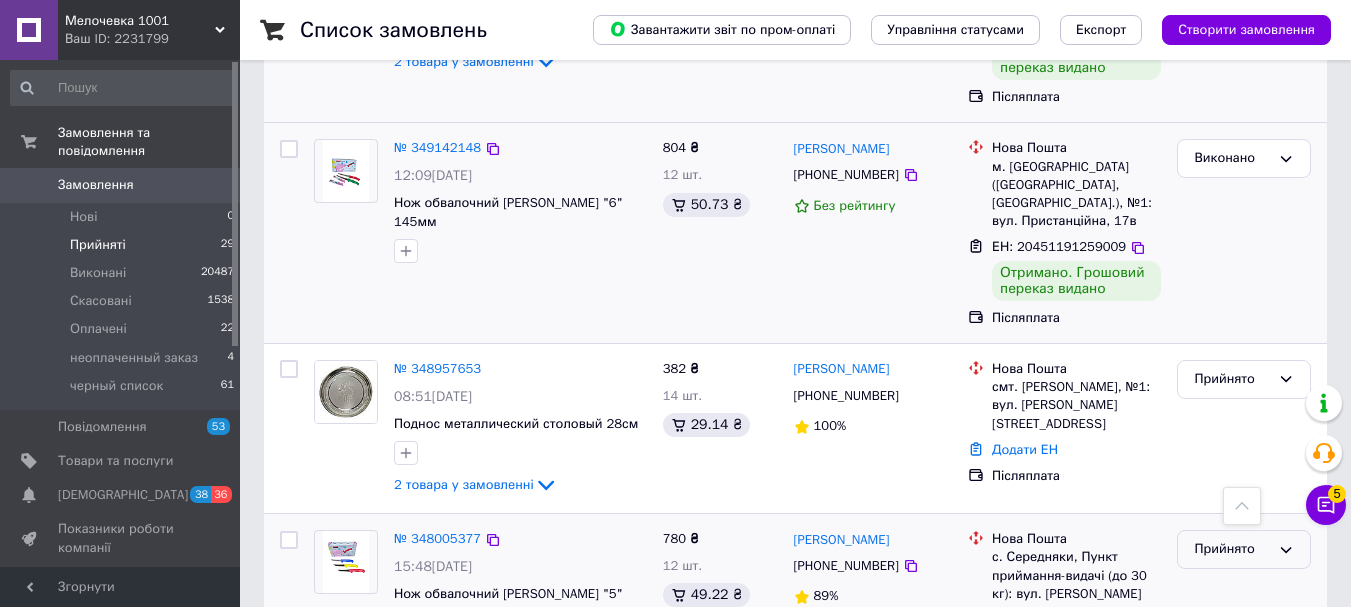 click 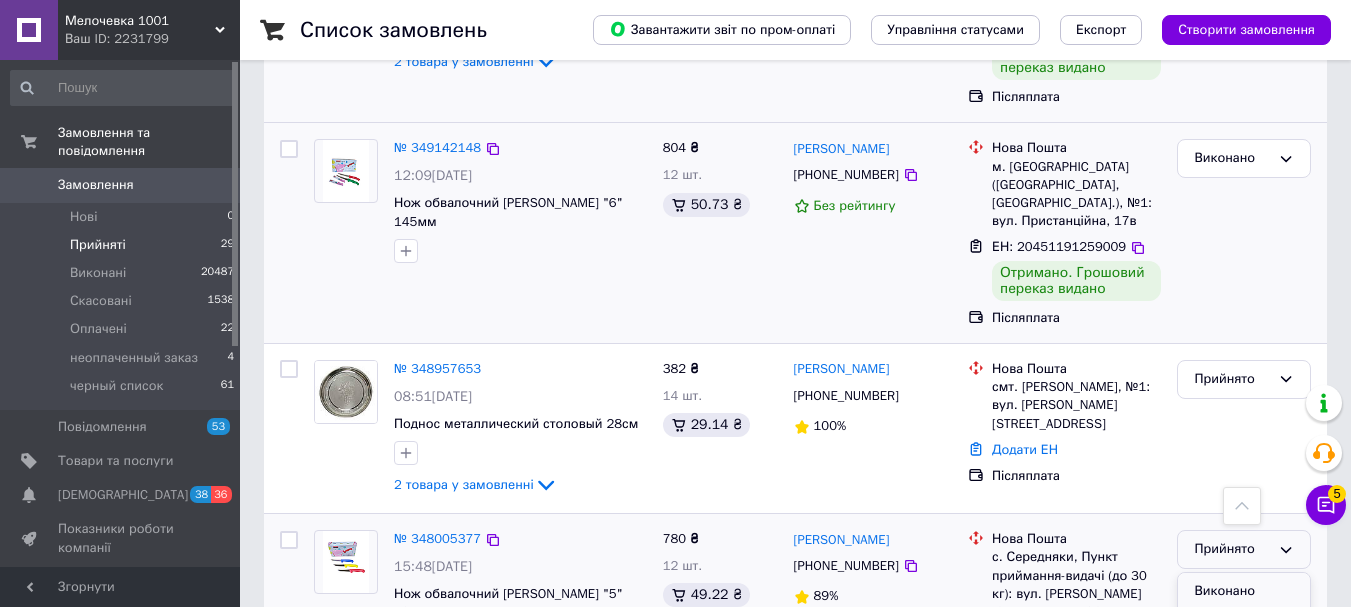click on "Виконано" at bounding box center [1244, 591] 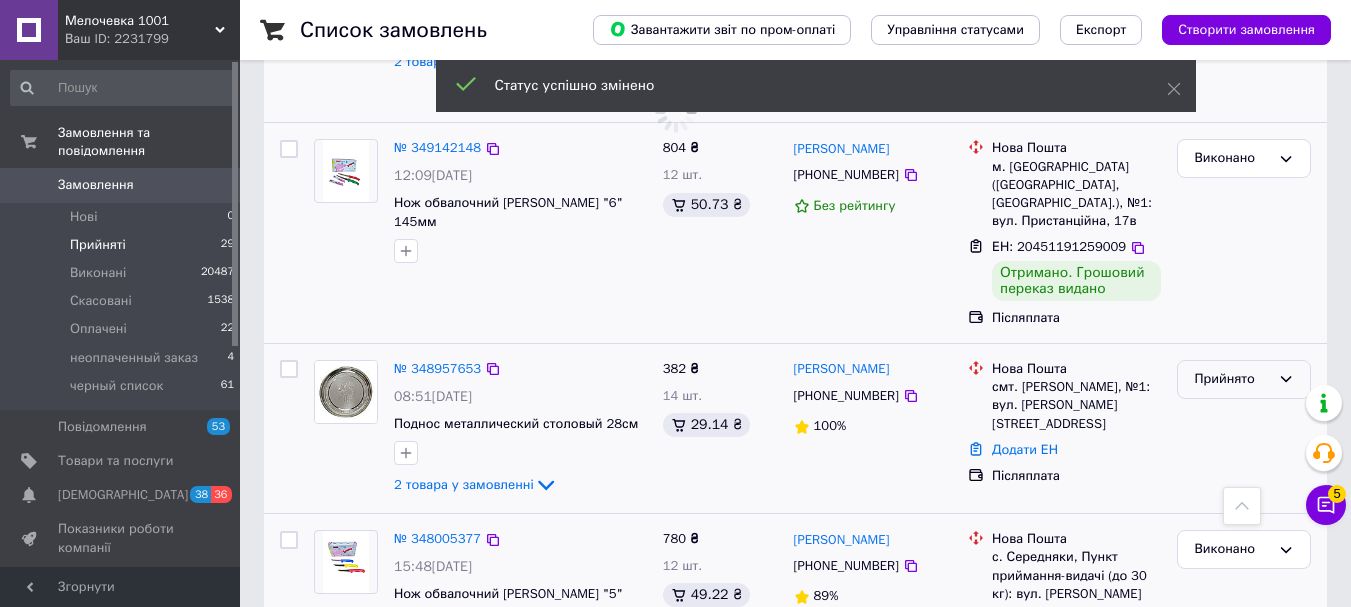 click on "Прийнято" at bounding box center [1244, 379] 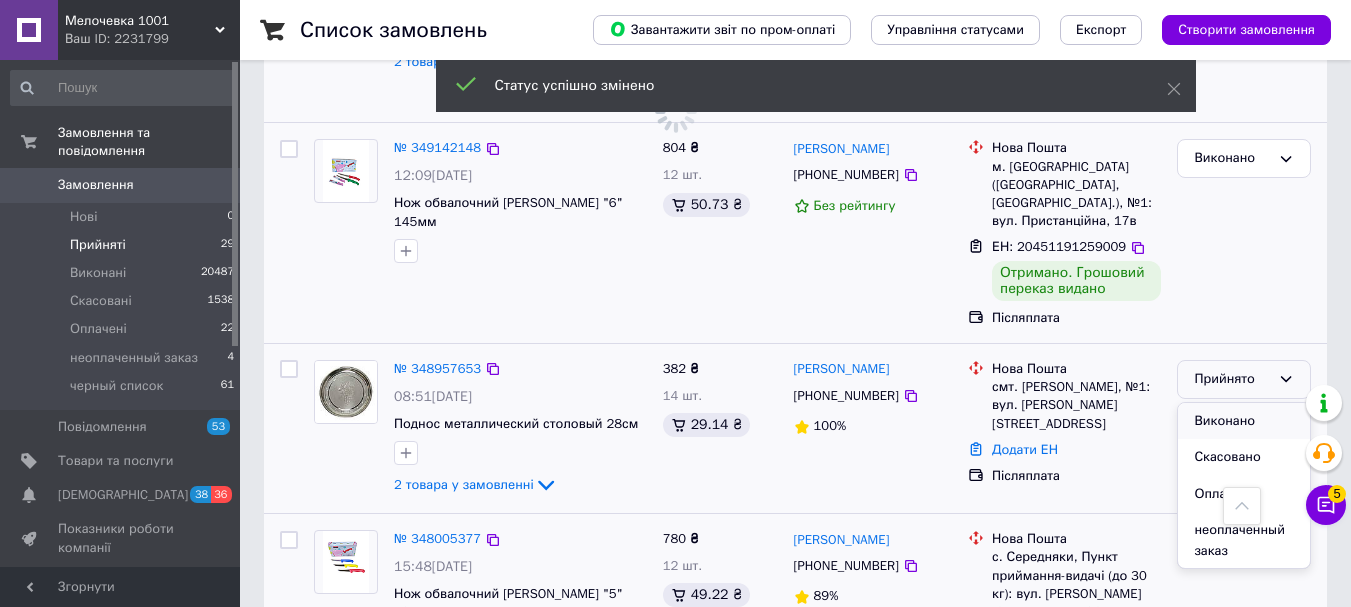 click on "Виконано" at bounding box center (1244, 421) 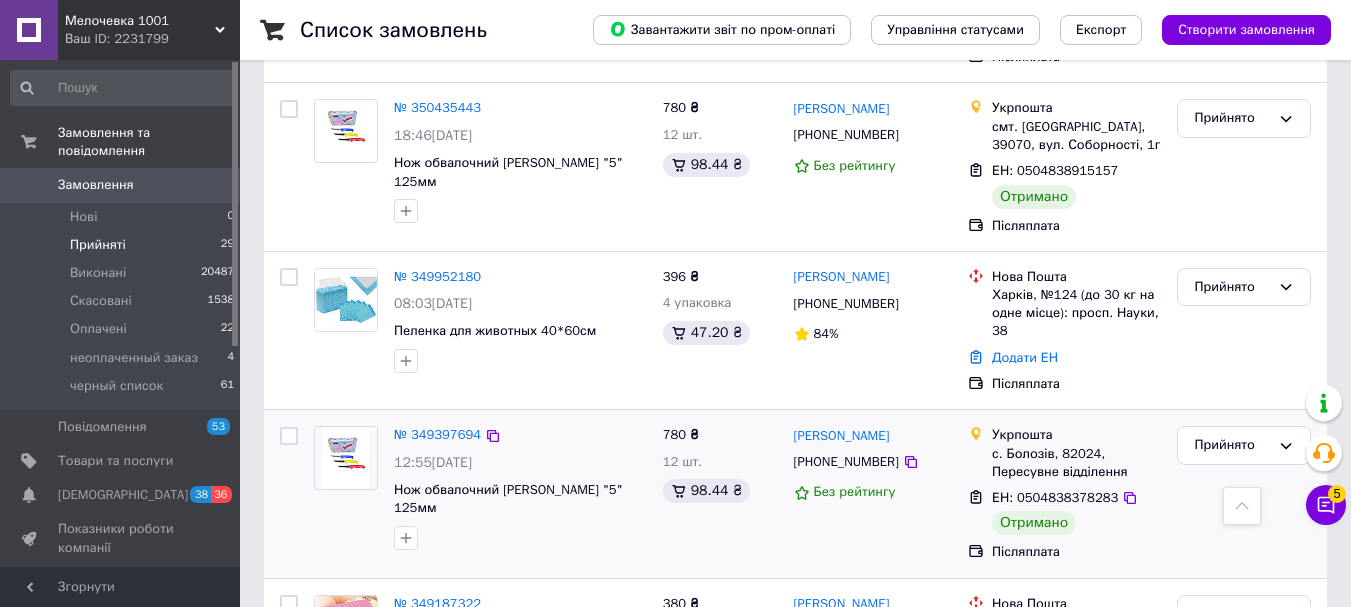 scroll, scrollTop: 2117, scrollLeft: 0, axis: vertical 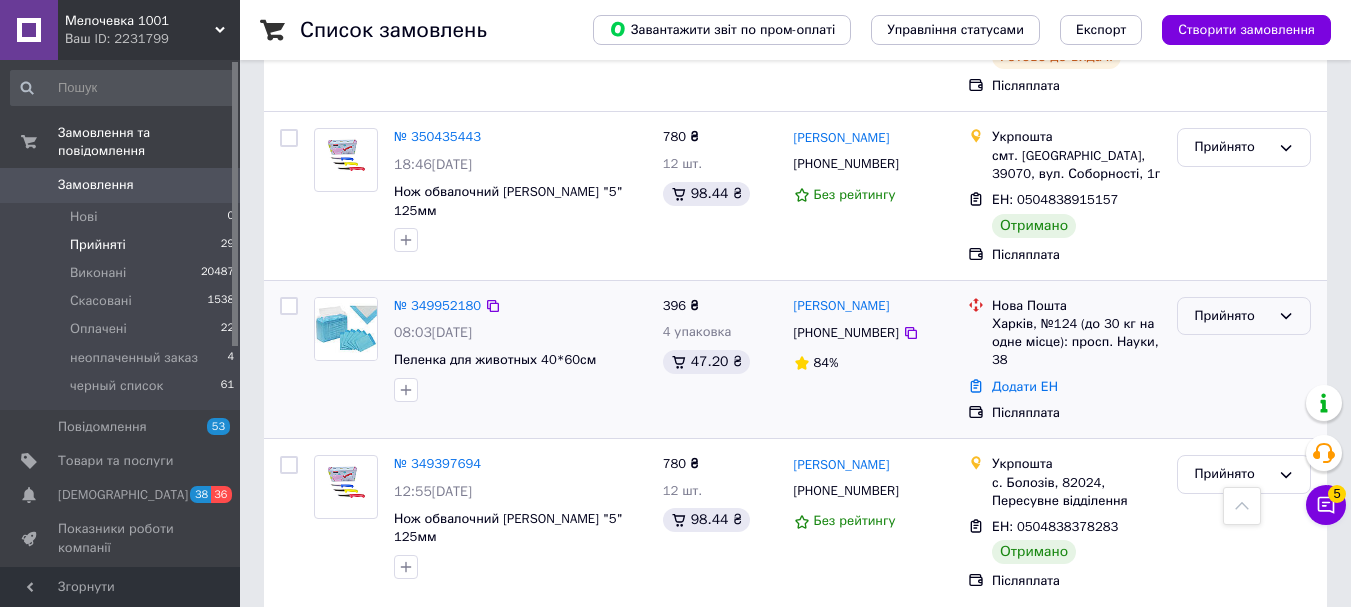 click 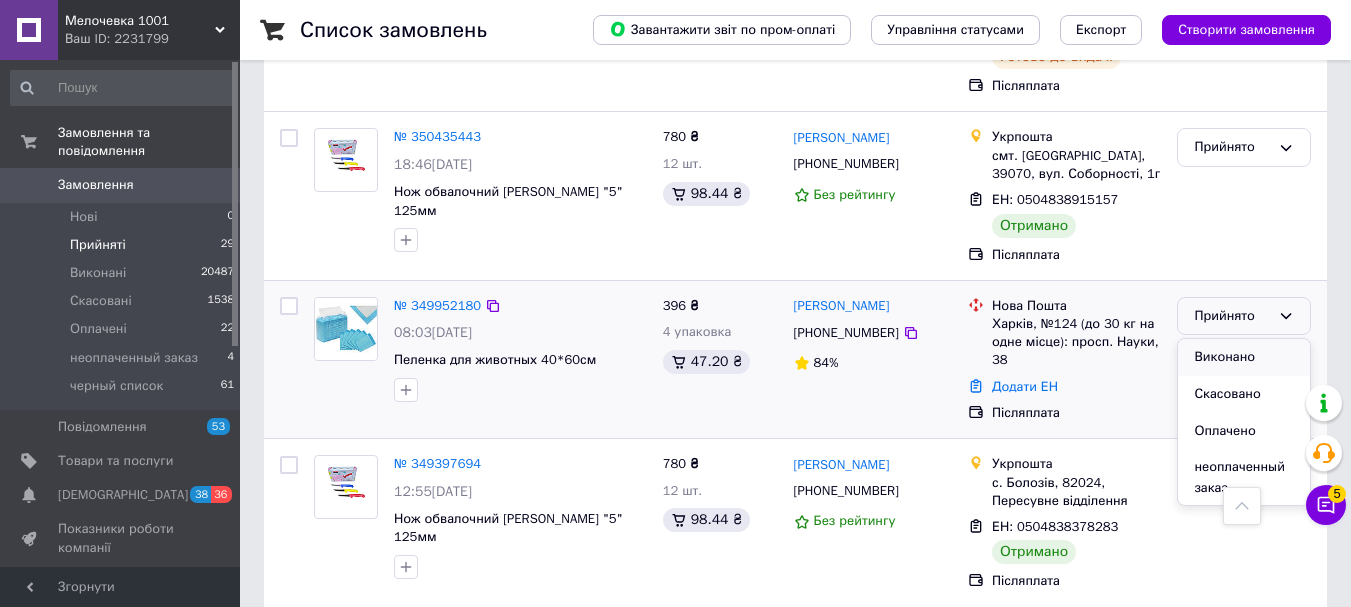 click on "Виконано" at bounding box center [1244, 357] 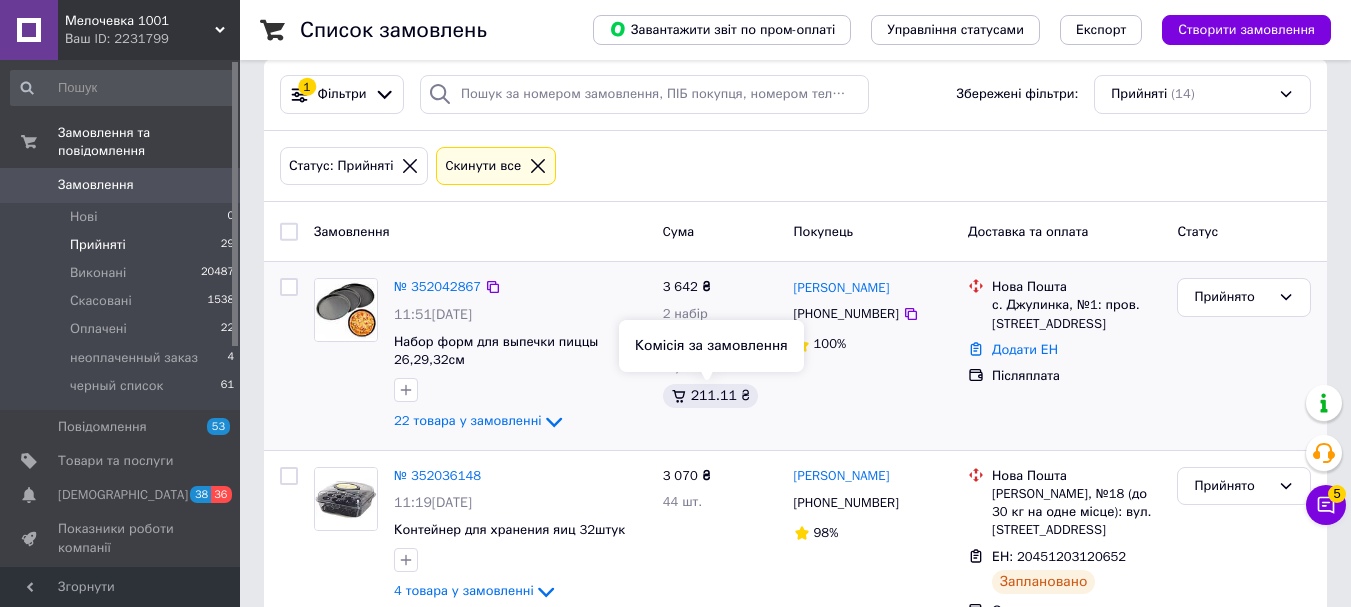 scroll, scrollTop: 0, scrollLeft: 0, axis: both 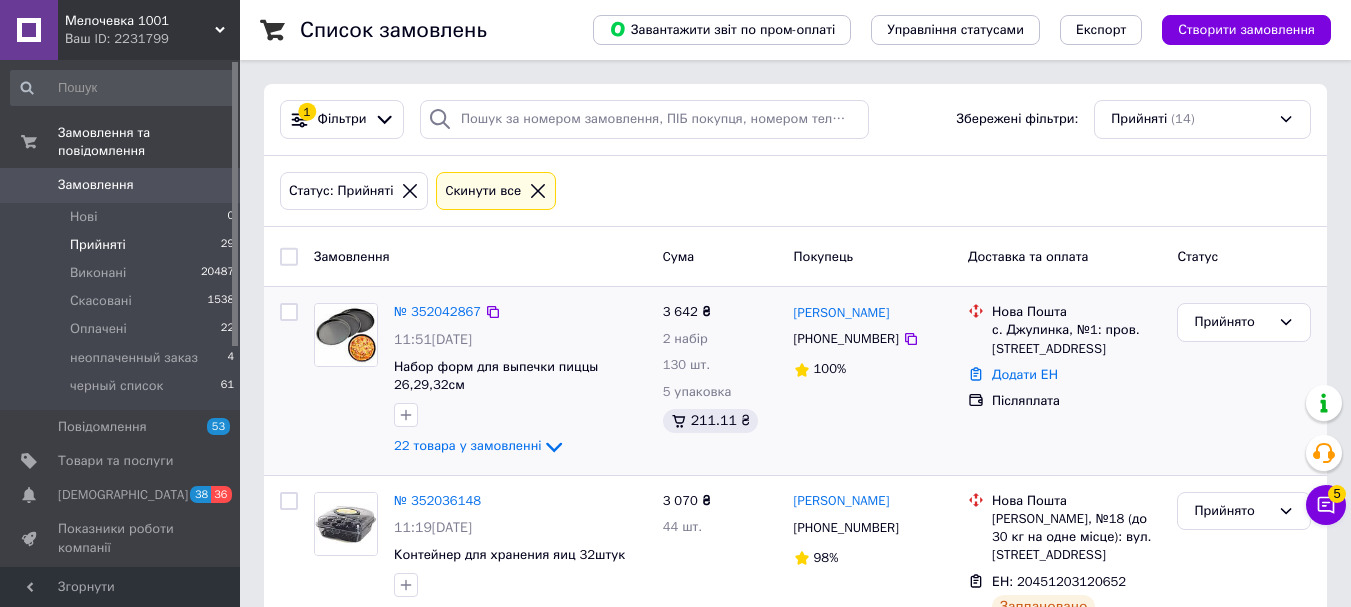click at bounding box center [346, 335] 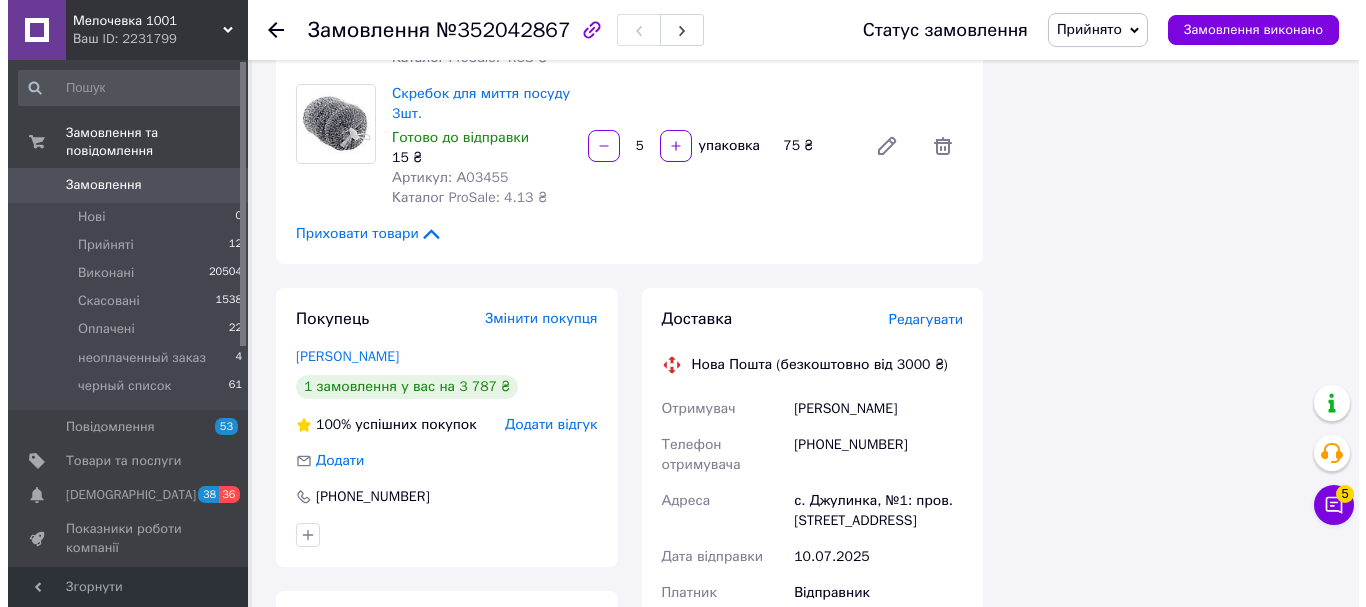 scroll, scrollTop: 2900, scrollLeft: 0, axis: vertical 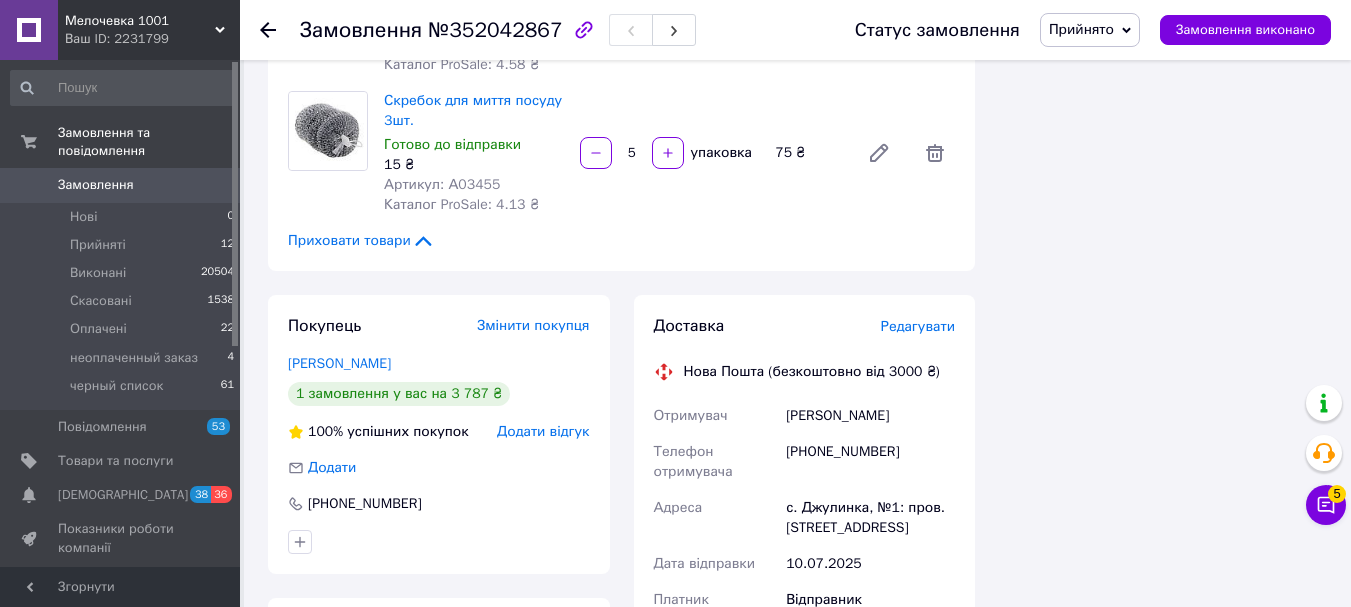 click on "Редагувати" at bounding box center (918, 326) 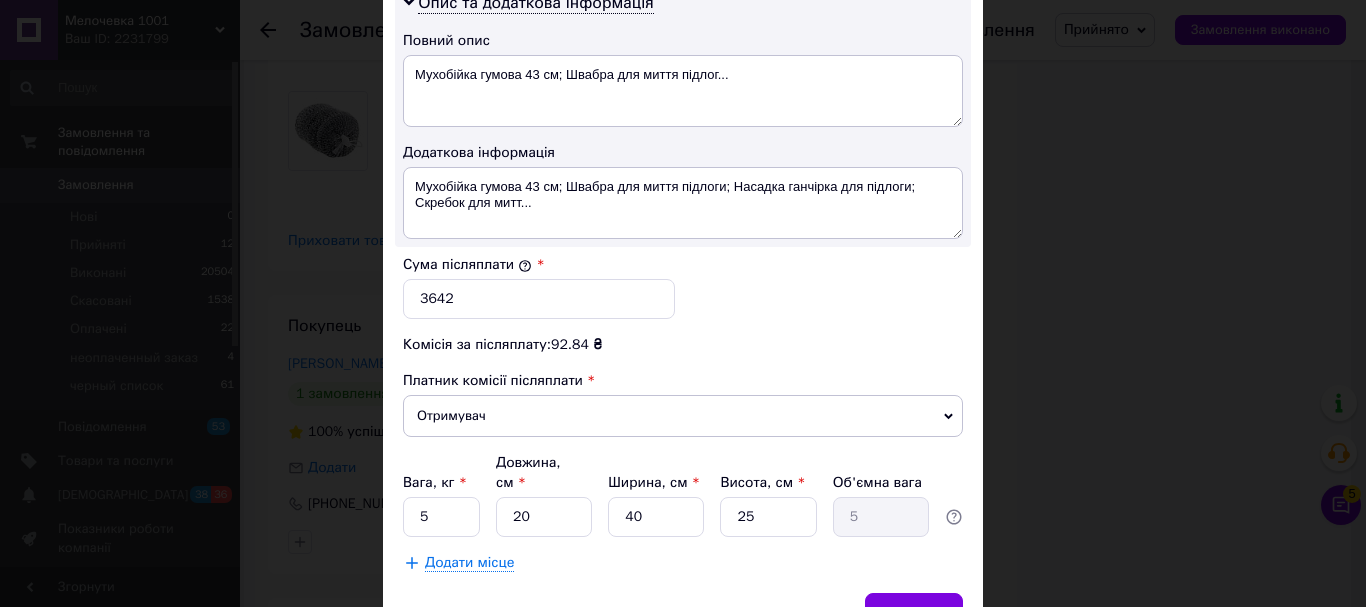 scroll, scrollTop: 1143, scrollLeft: 0, axis: vertical 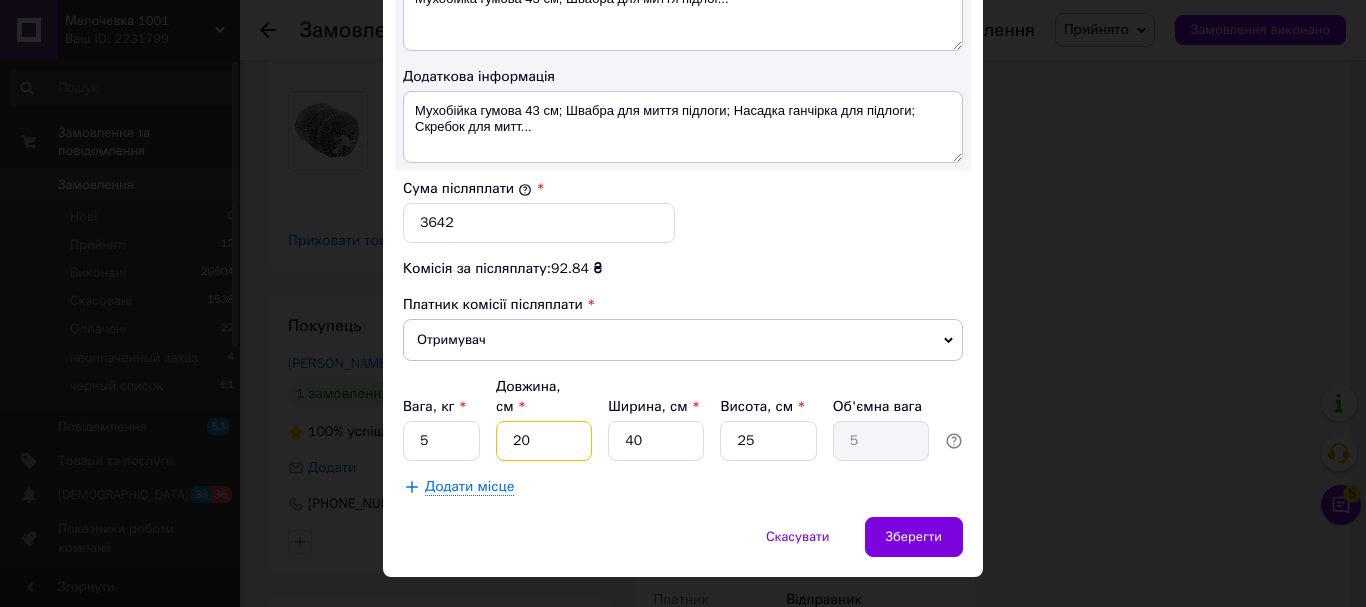 click on "20" at bounding box center (544, 441) 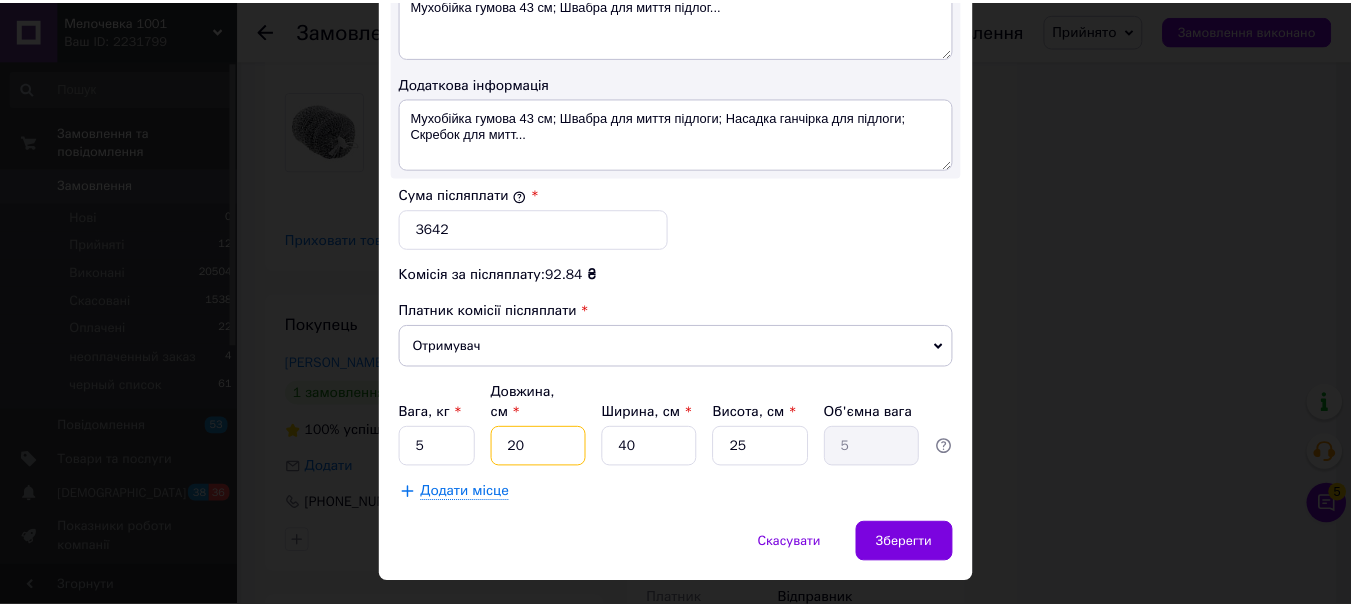 scroll, scrollTop: 1143, scrollLeft: 0, axis: vertical 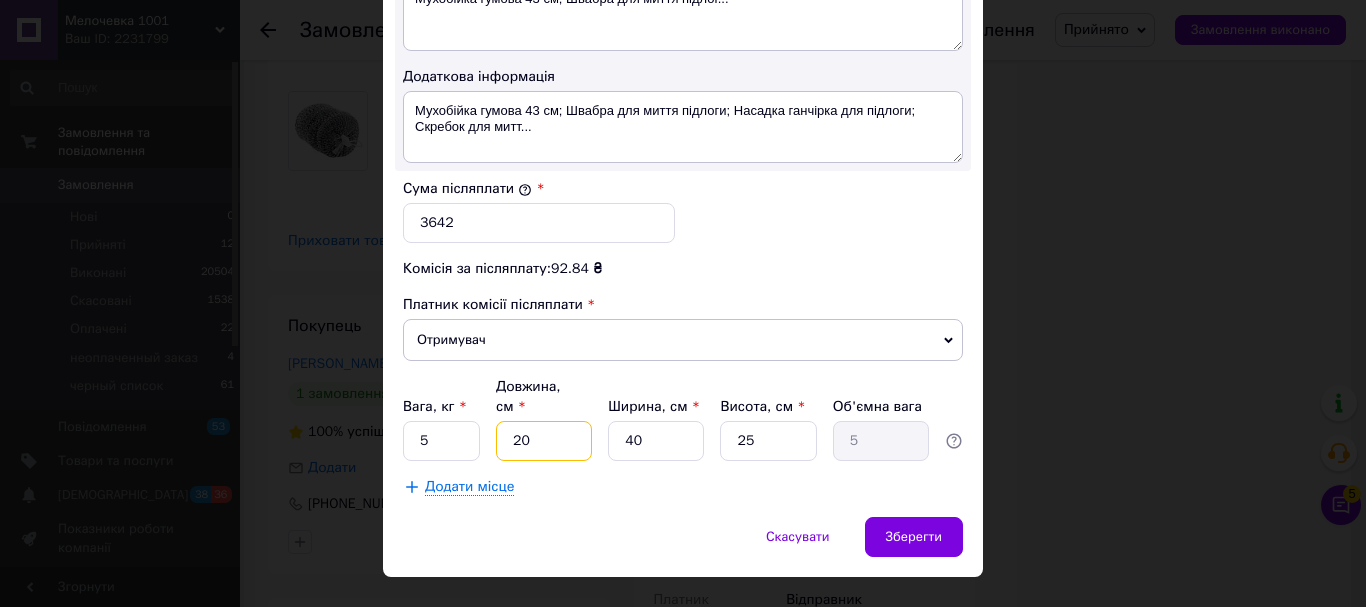 click on "20" at bounding box center (544, 441) 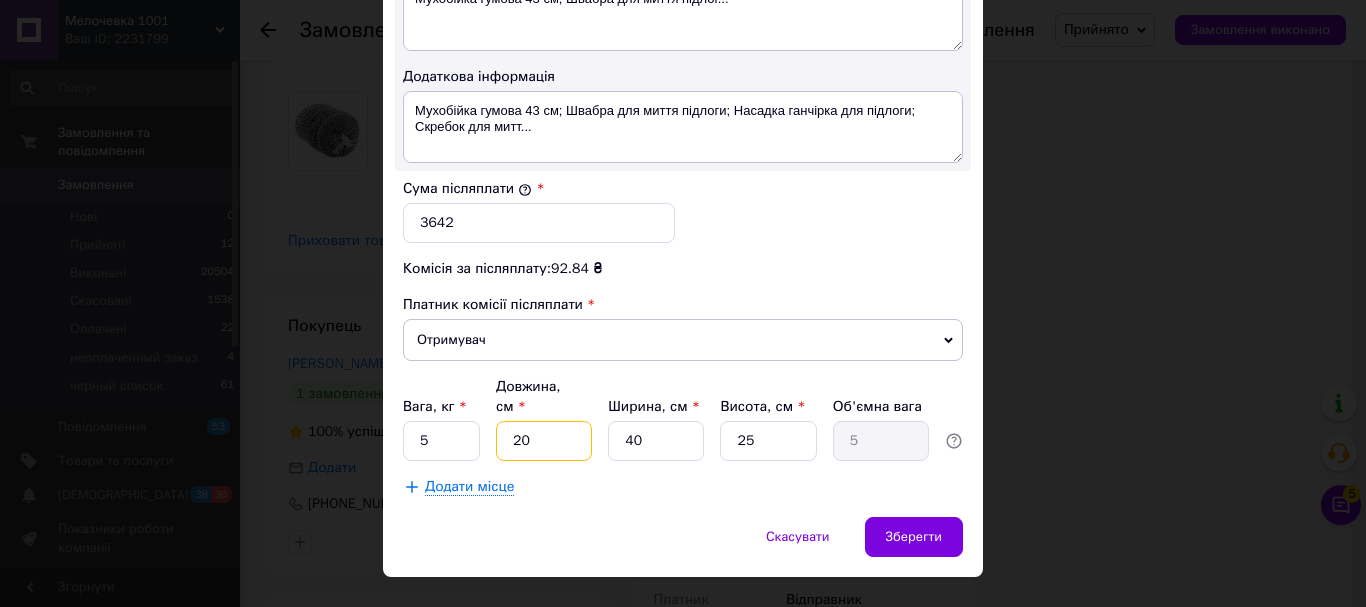 type on "2" 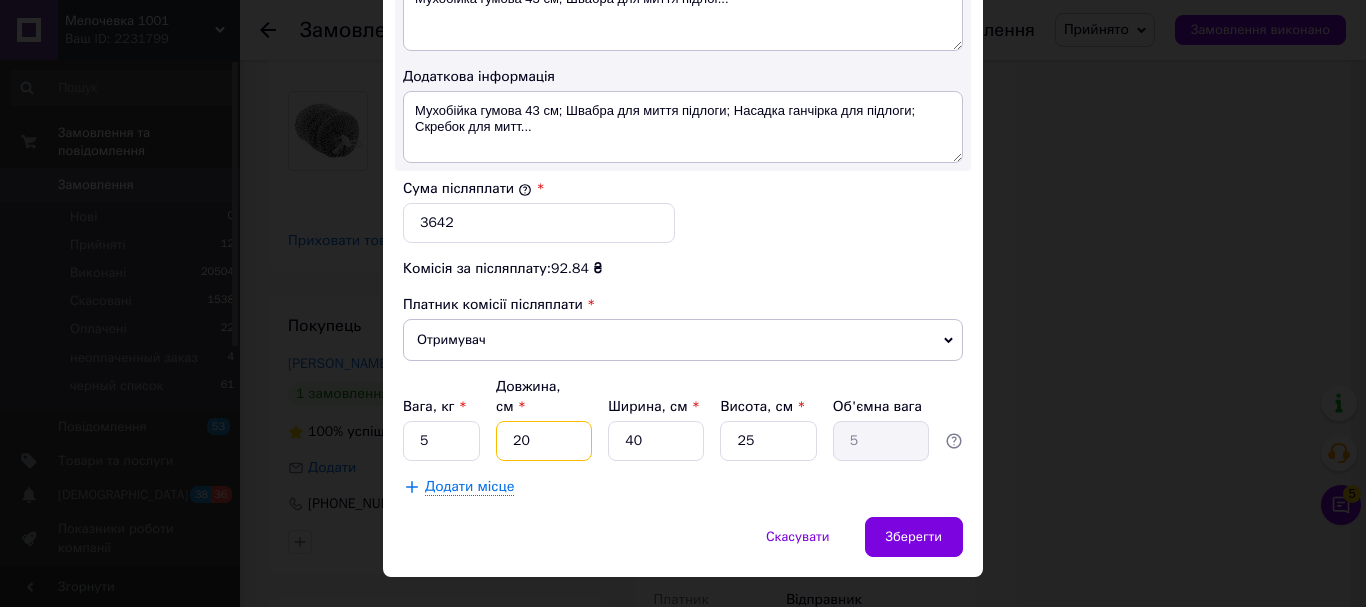 type on "0.5" 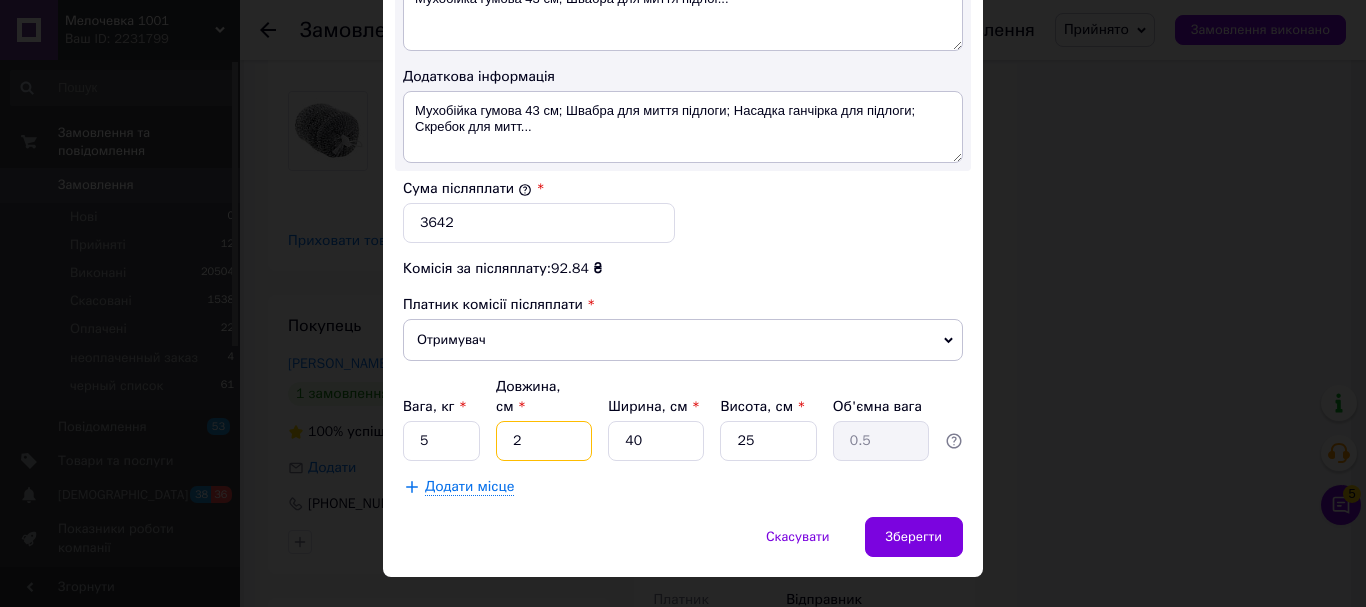 type 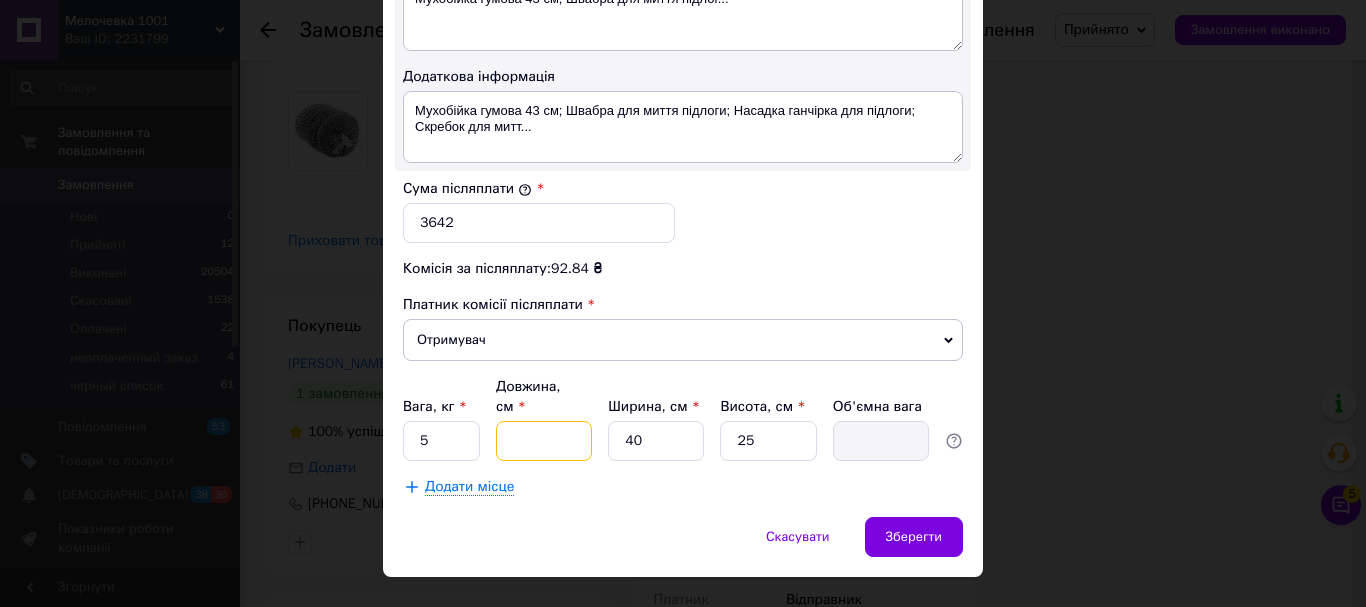 type on "8" 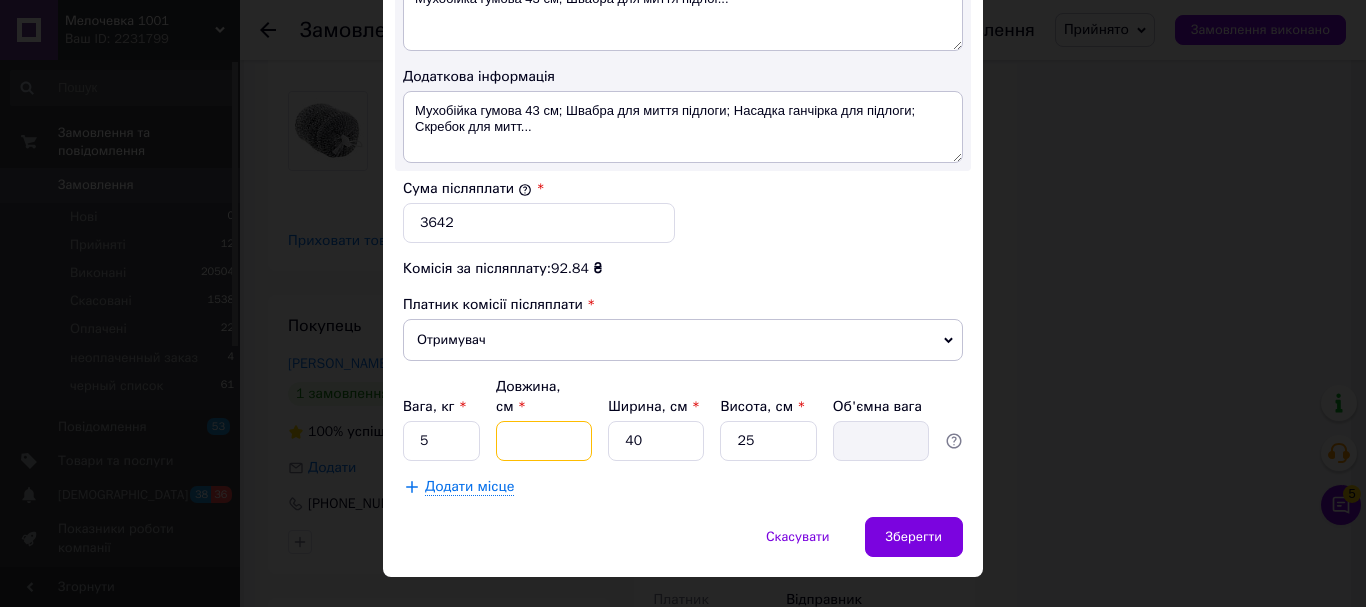 type on "2" 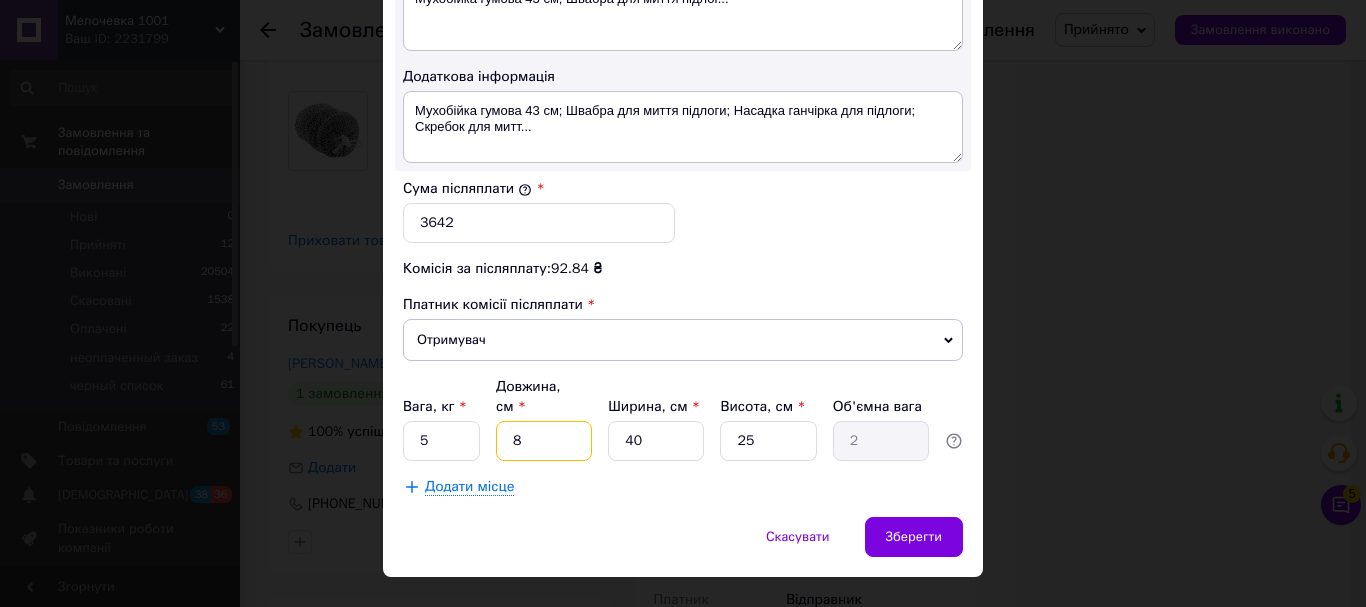type on "88" 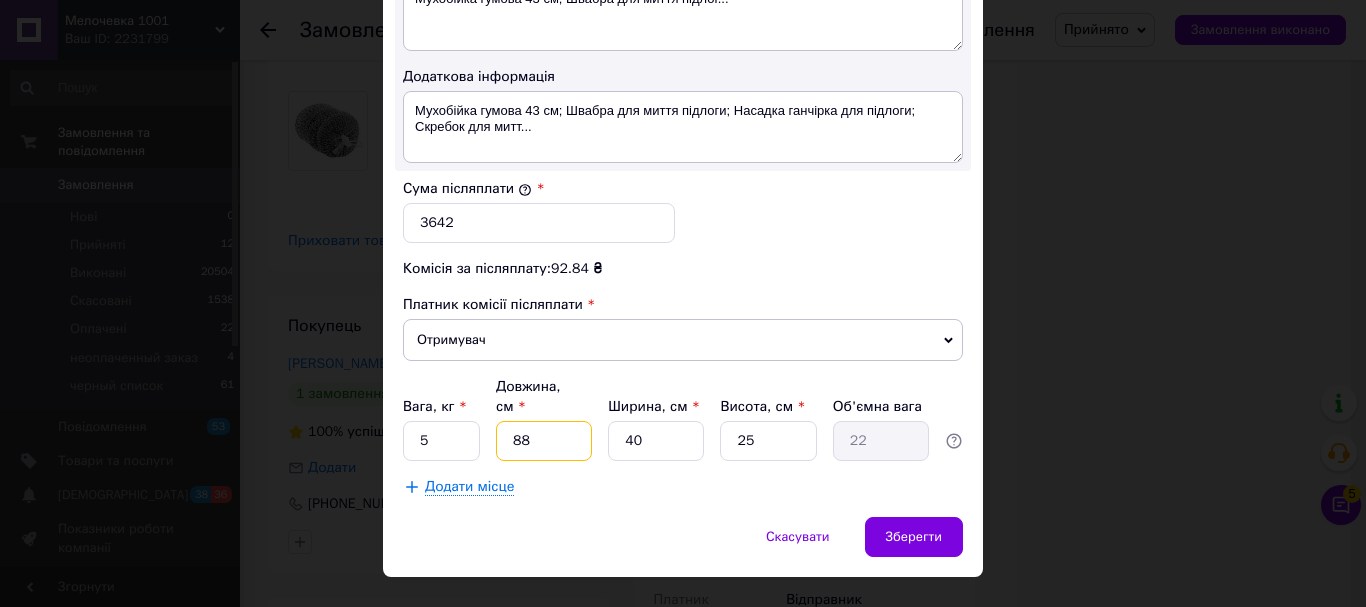type on "88" 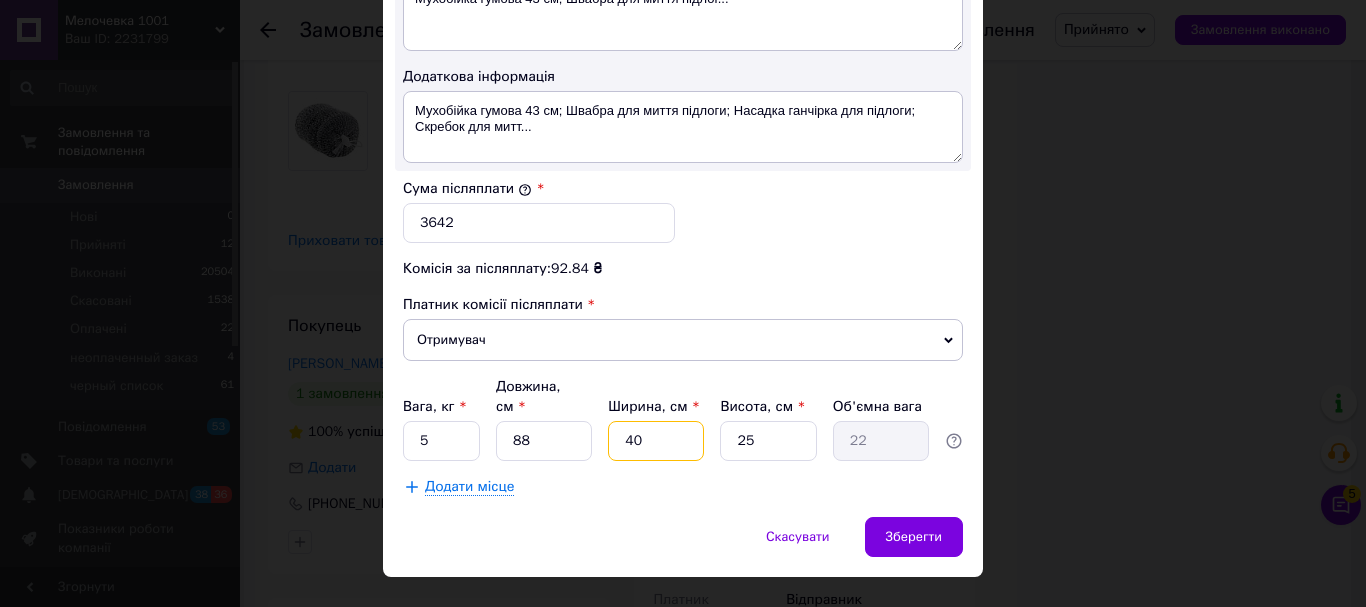 click on "40" at bounding box center (656, 441) 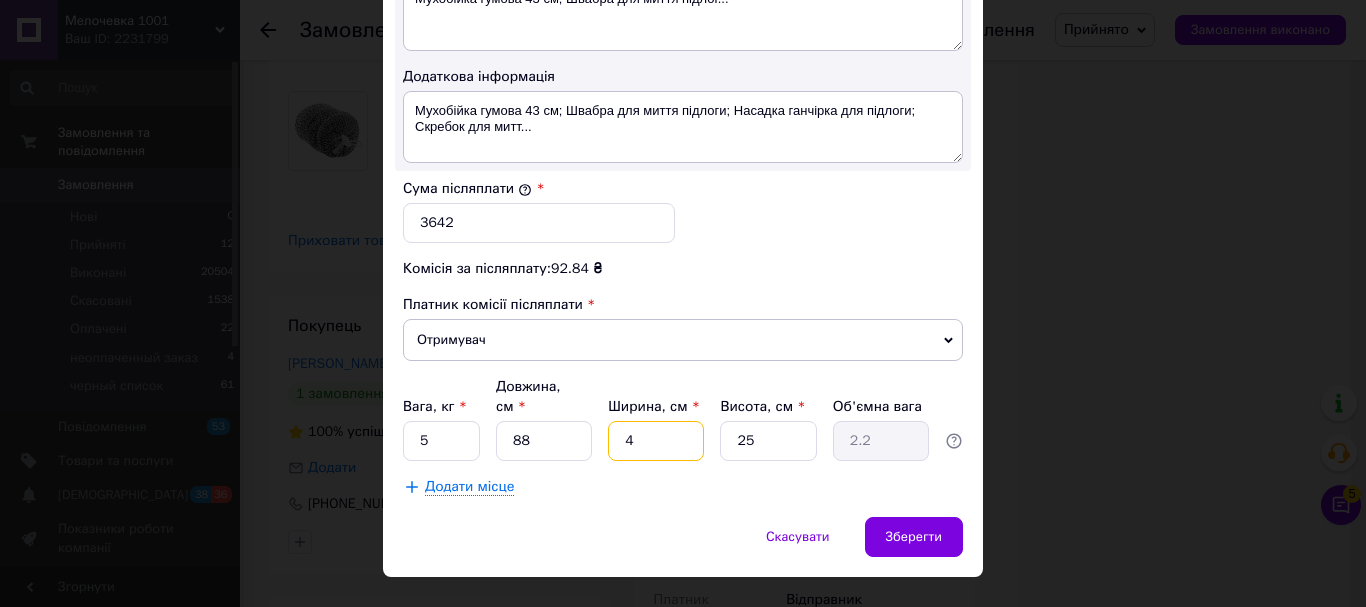 type 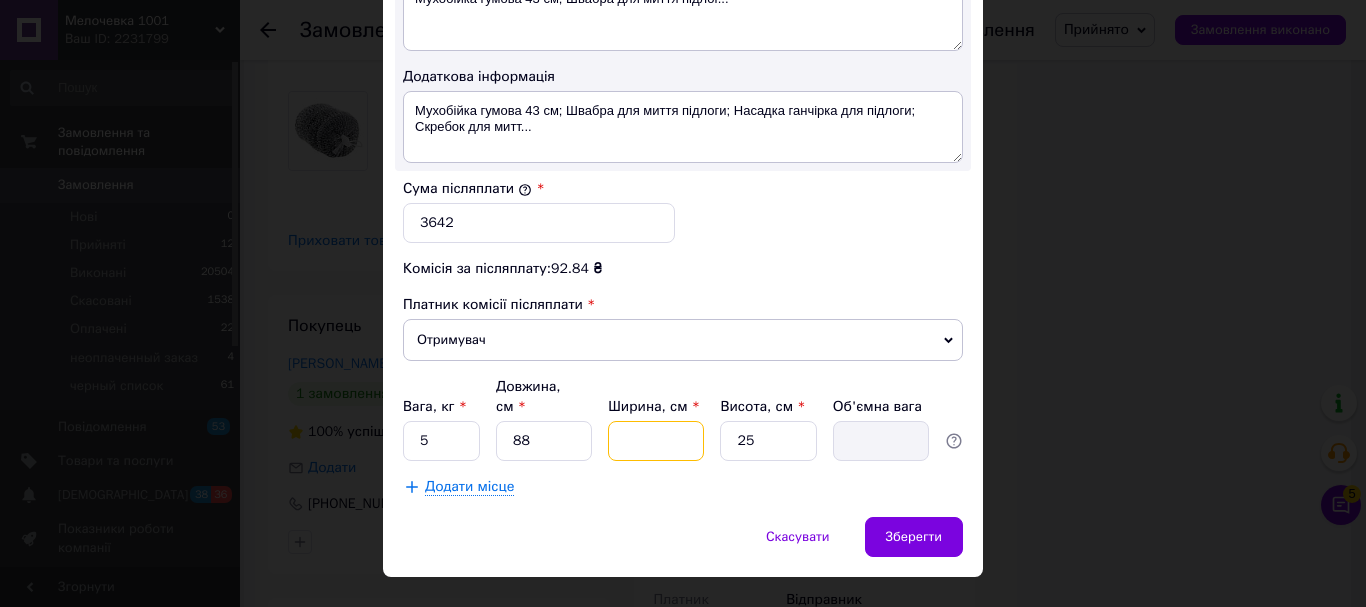 type on "3" 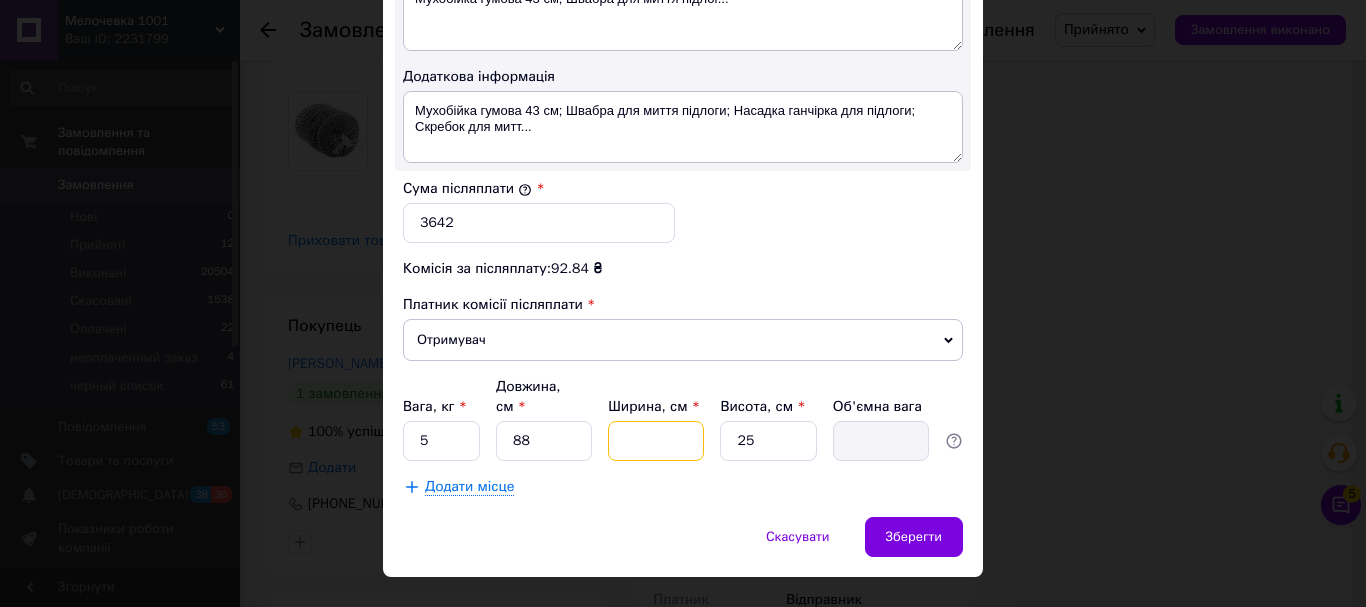 type on "1.65" 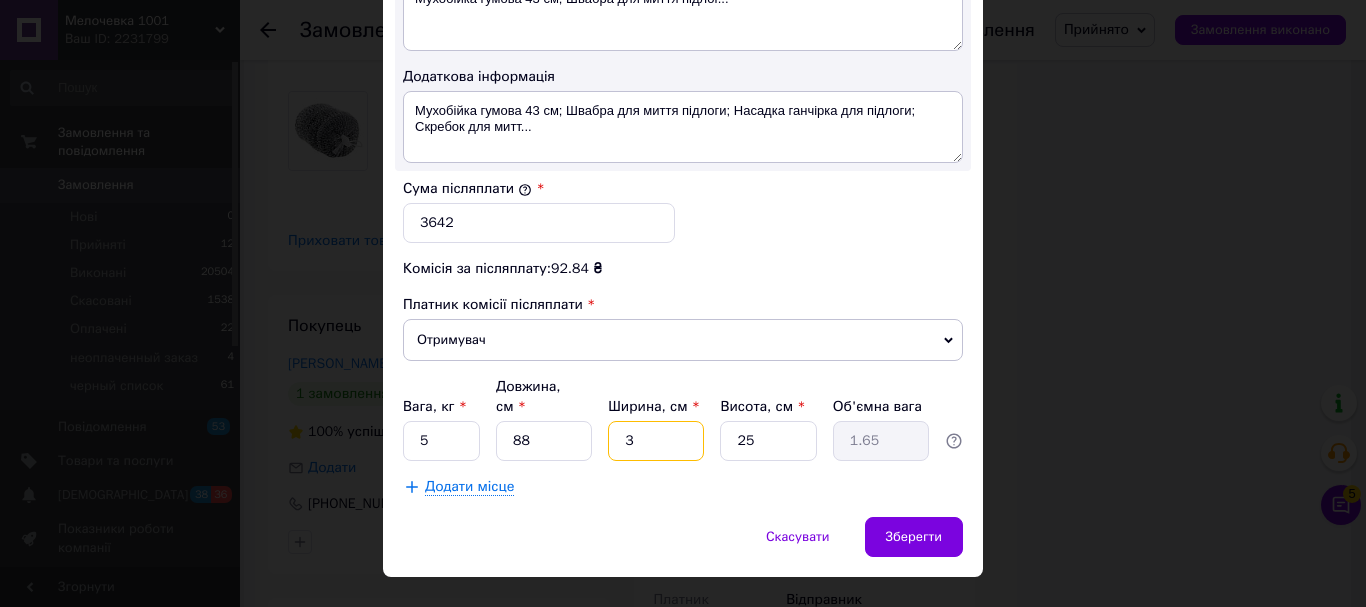 type on "35" 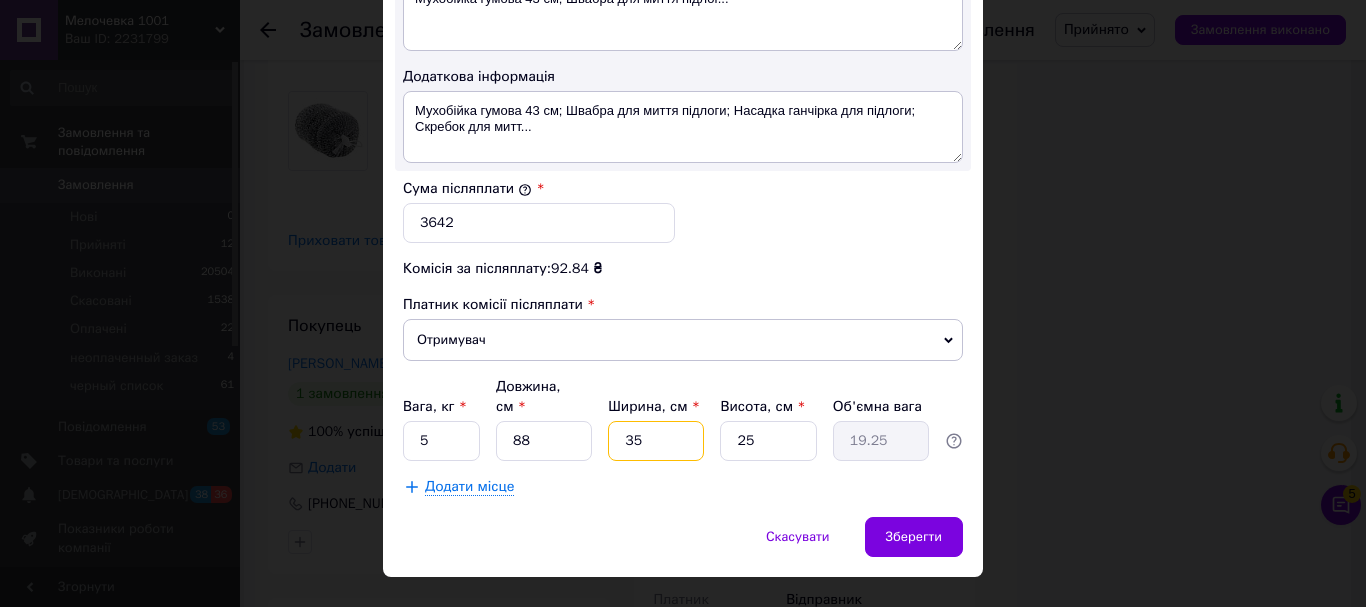 type on "35" 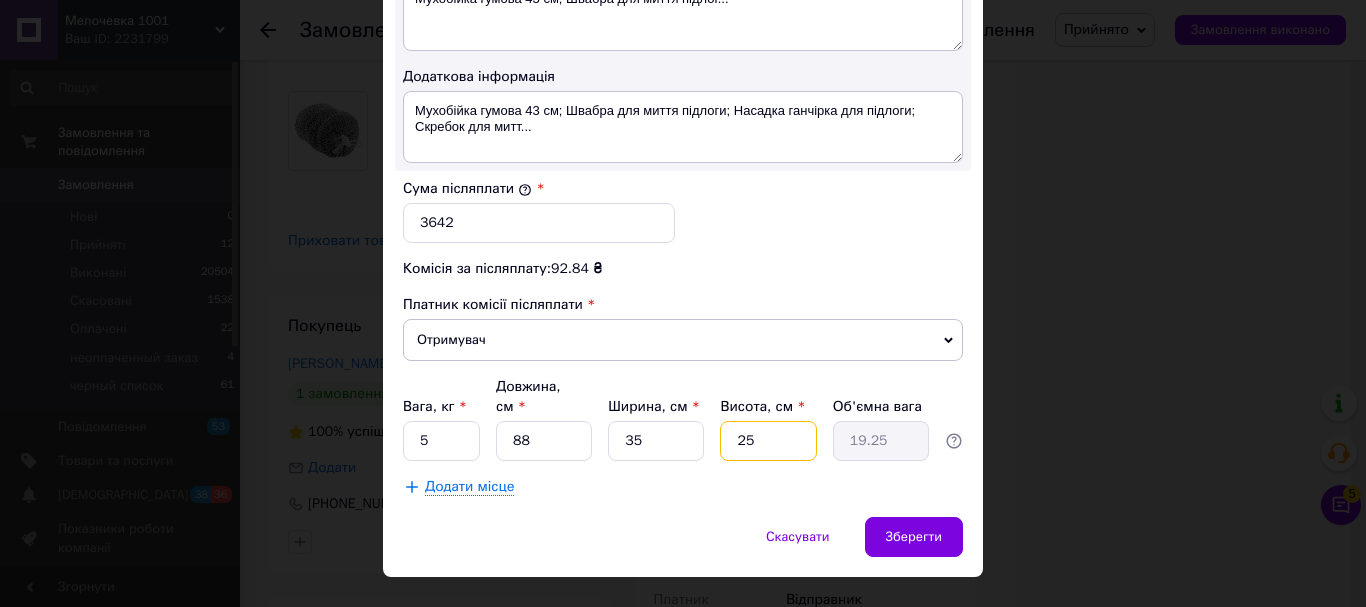 click on "25" at bounding box center [768, 441] 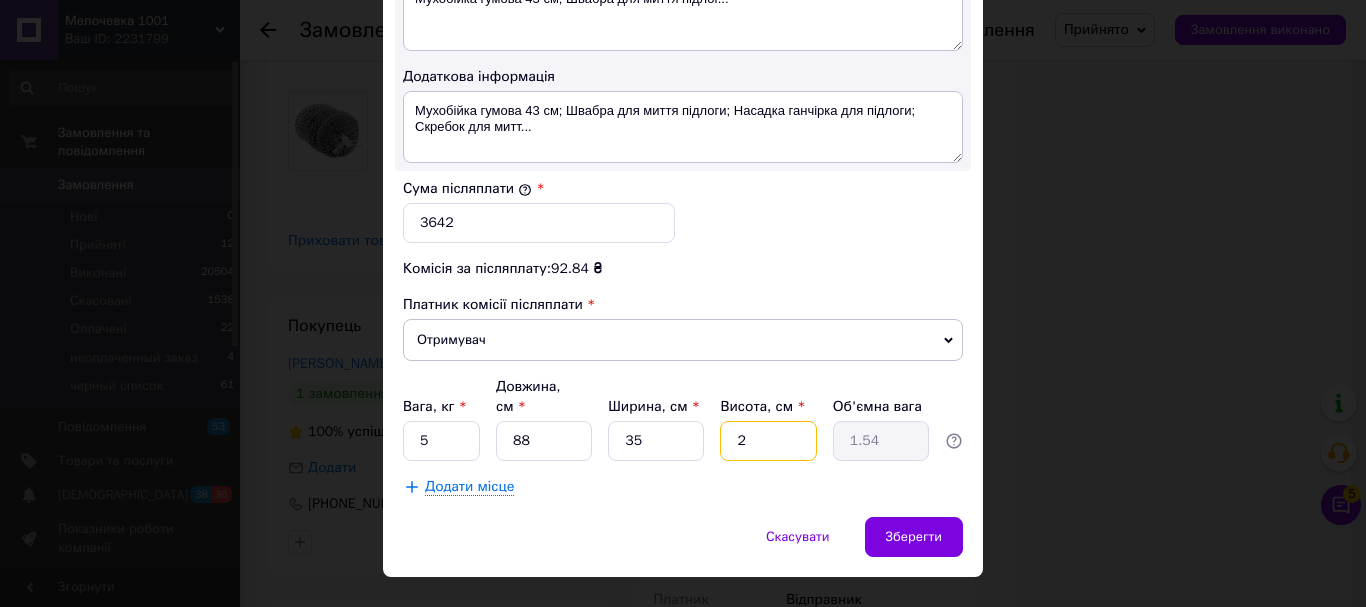 type on "22" 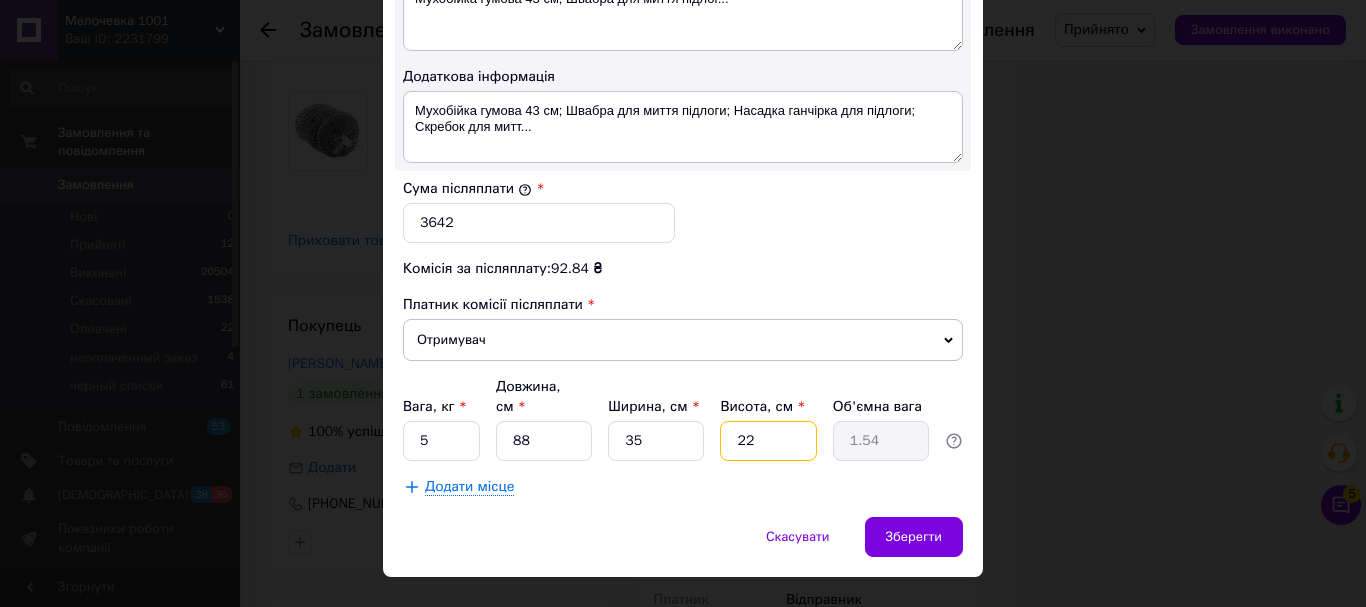 type on "16.94" 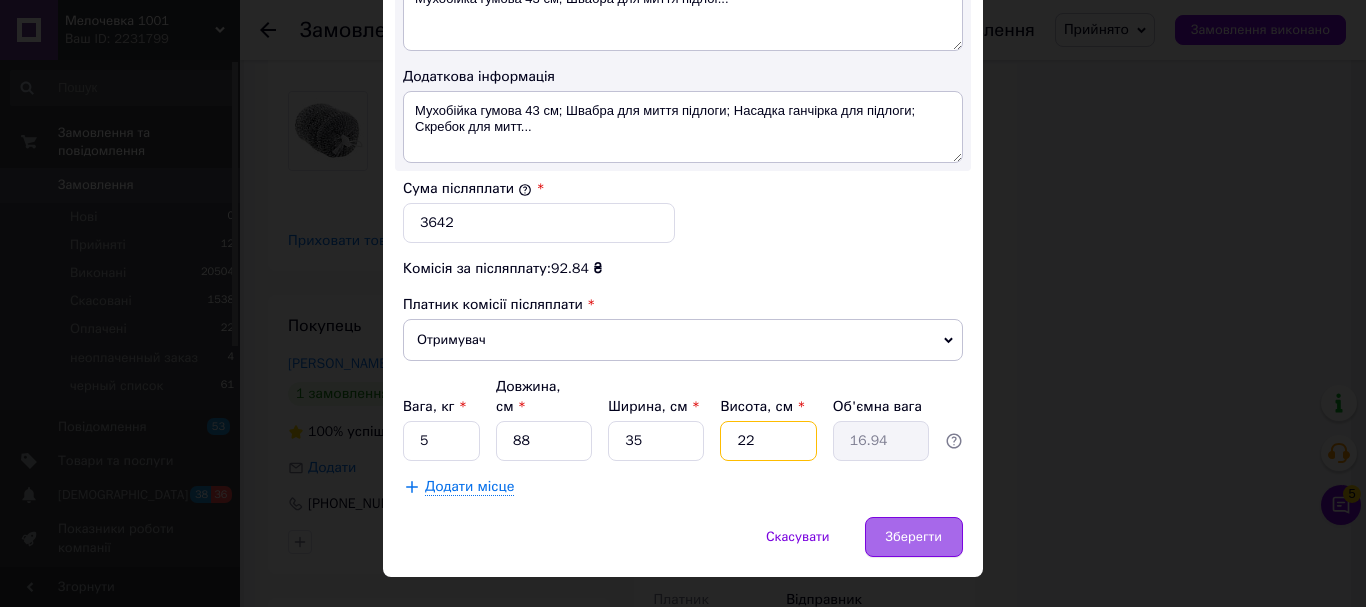 type on "22" 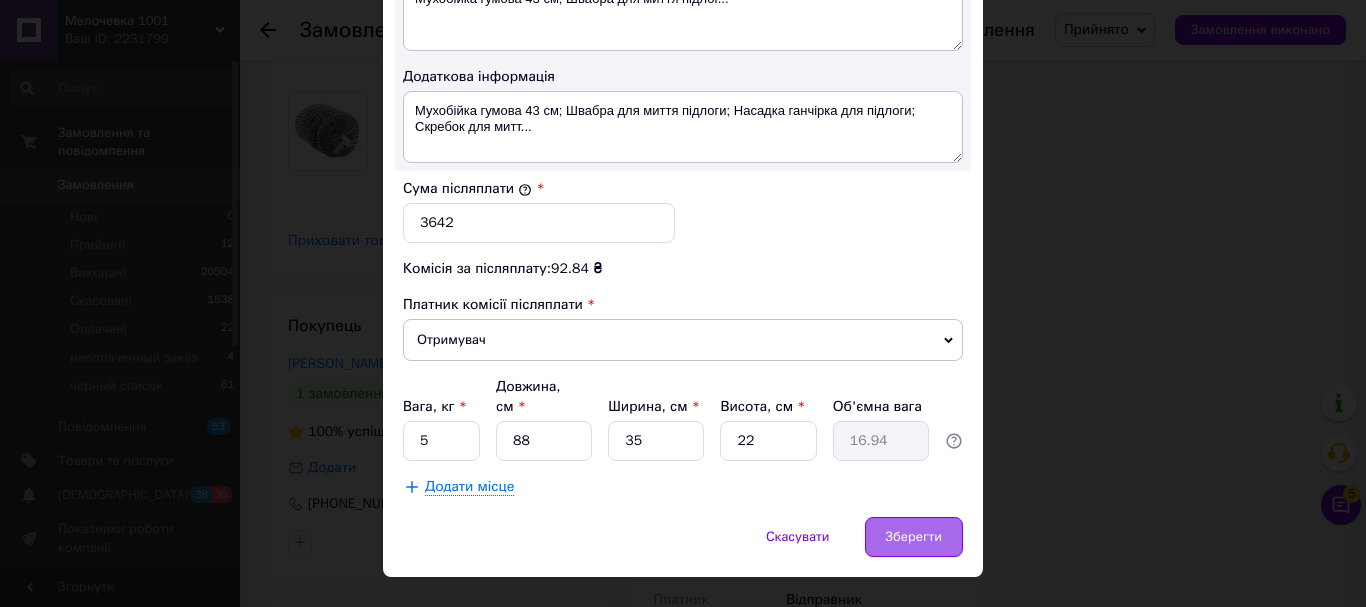 click on "Зберегти" at bounding box center (914, 537) 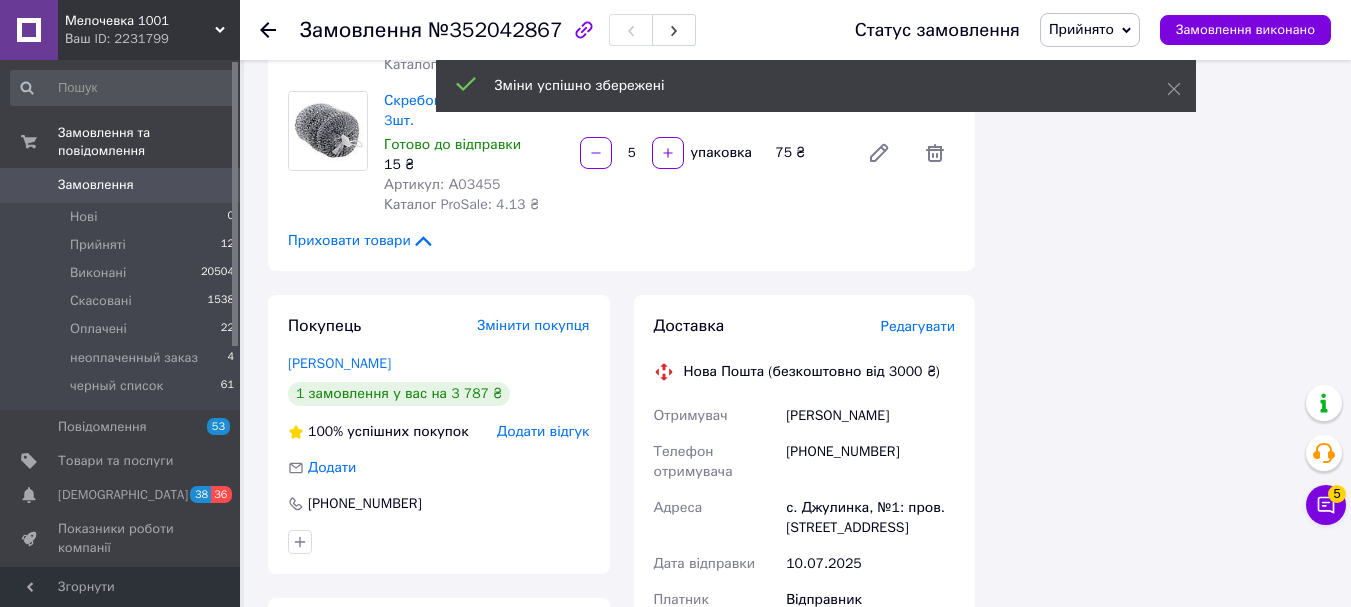 scroll, scrollTop: 3400, scrollLeft: 0, axis: vertical 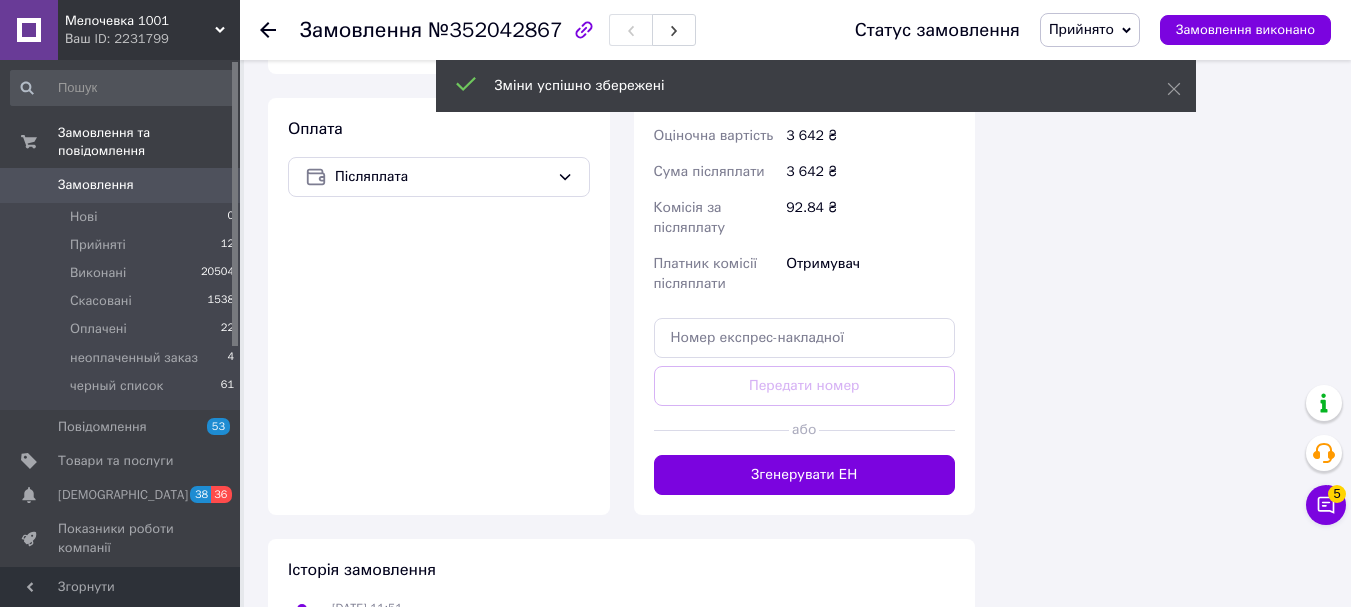 click on "Доставка Редагувати Нова Пошта (безкоштовно від 3000 ₴) Отримувач [PERSON_NAME] Телефон отримувача [PHONE_NUMBER] Адреса с. Джулинка, №1: пров. Аптечний, 1а Дата відправки [DATE] Платник Відправник Оціночна вартість 3 642 ₴ Сума післяплати 3 642 ₴ Комісія за післяплату 92.84 ₴ Платник комісії післяплати Отримувач Передати номер або Згенерувати ЕН Платник Відправник Отримувач Прізвище отримувача [PERSON_NAME] Ім'я отримувача [PERSON_NAME] батькові отримувача Телефон отримувача [PHONE_NUMBER] Тип доставки У відділенні Кур'єром В поштоматі Місто с. Джулинка Відділення Тип посилки < >" at bounding box center (805, 155) 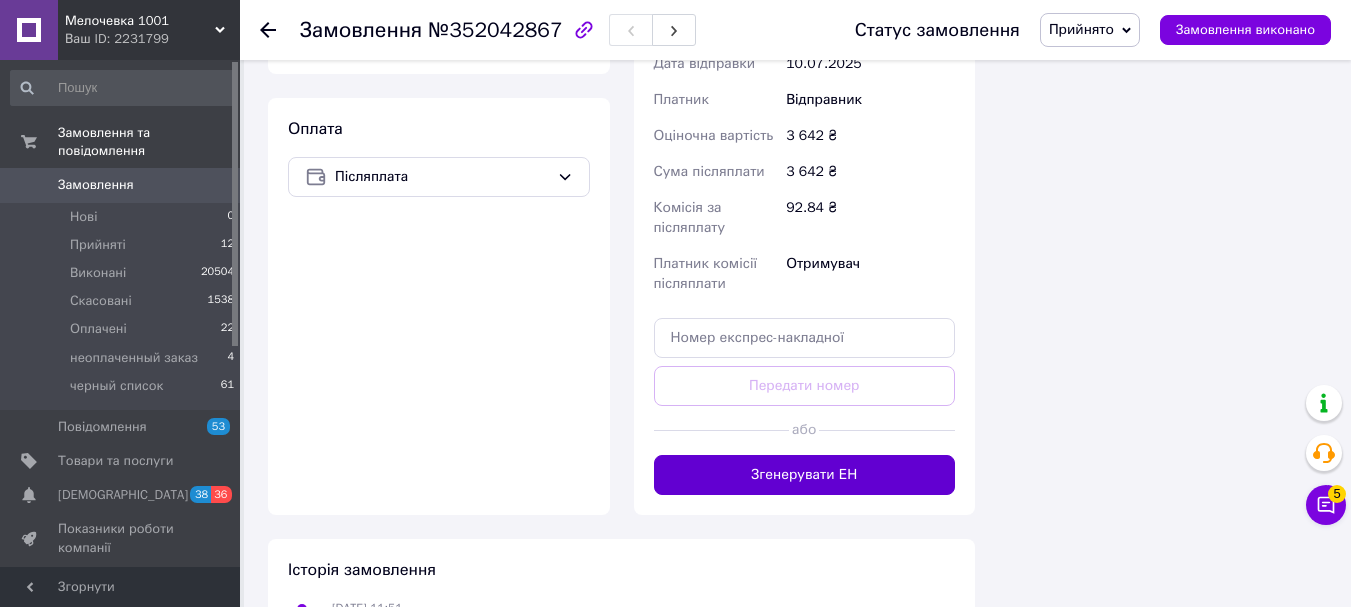 click on "Згенерувати ЕН" at bounding box center (805, 475) 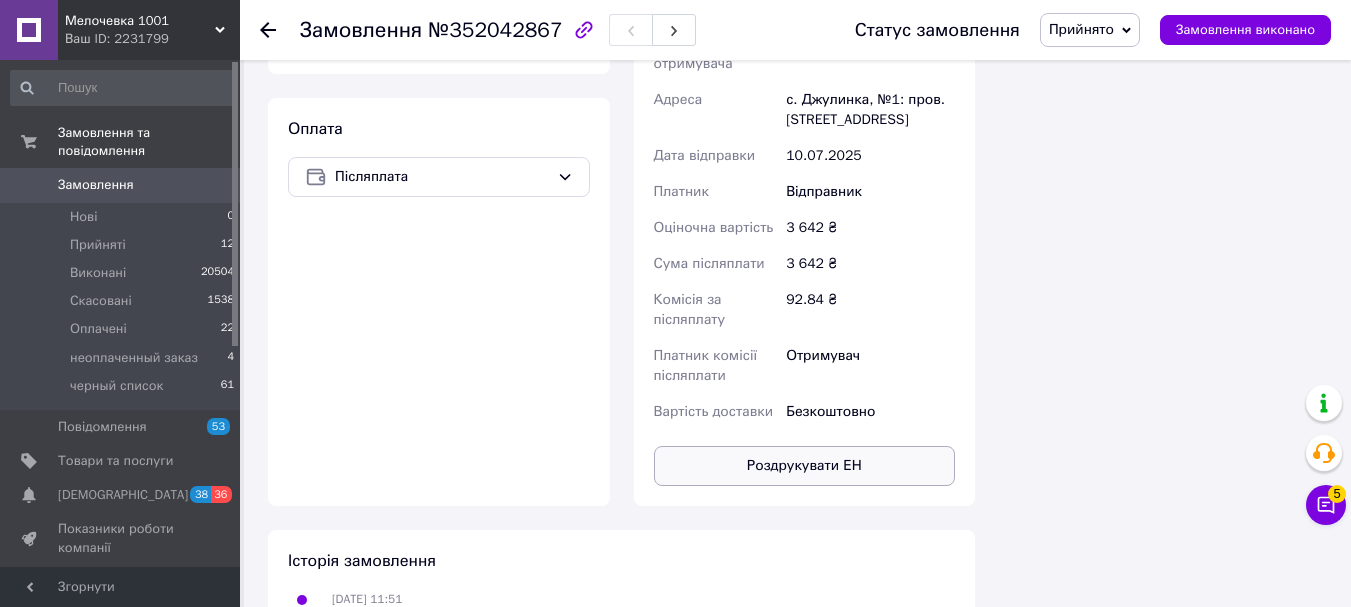 scroll, scrollTop: 3200, scrollLeft: 0, axis: vertical 